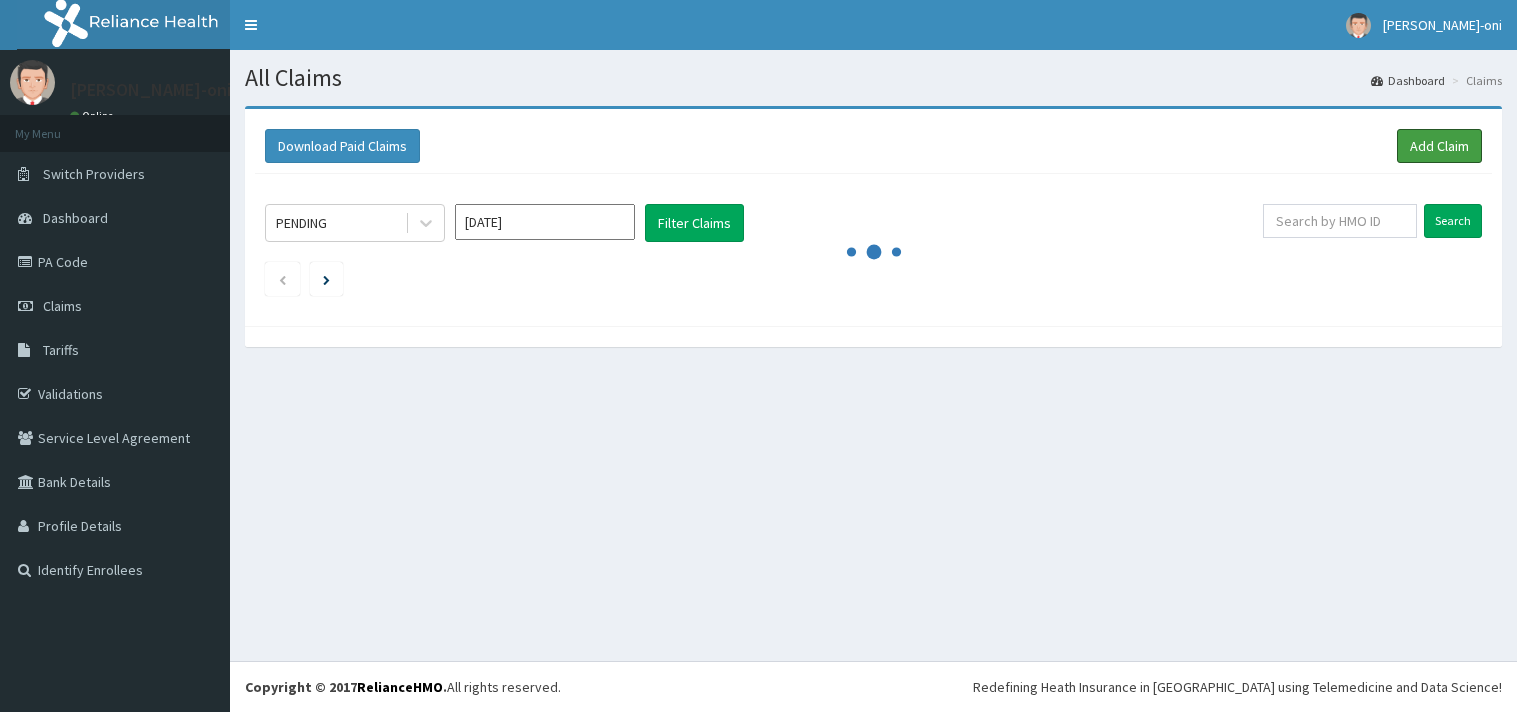 click on "Add Claim" at bounding box center (1439, 146) 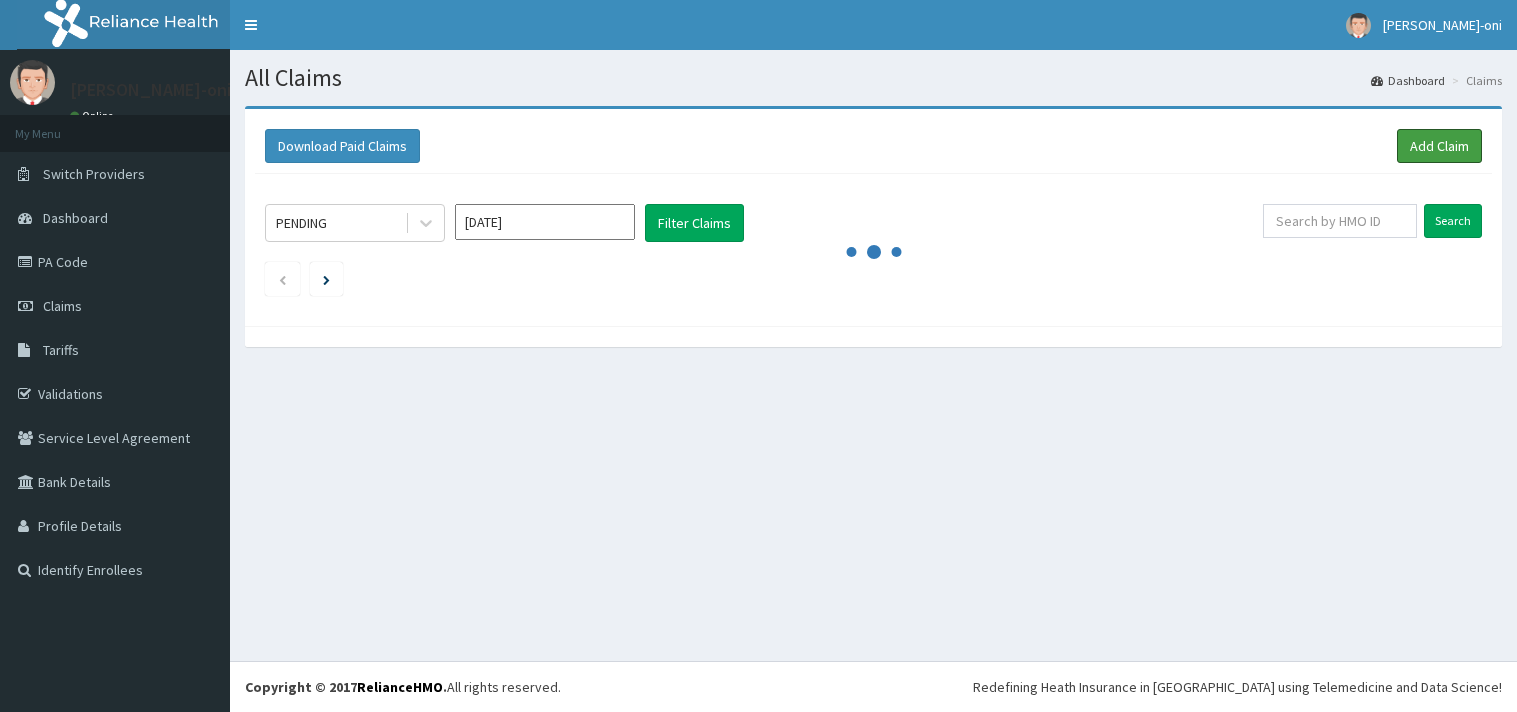 scroll, scrollTop: 0, scrollLeft: 0, axis: both 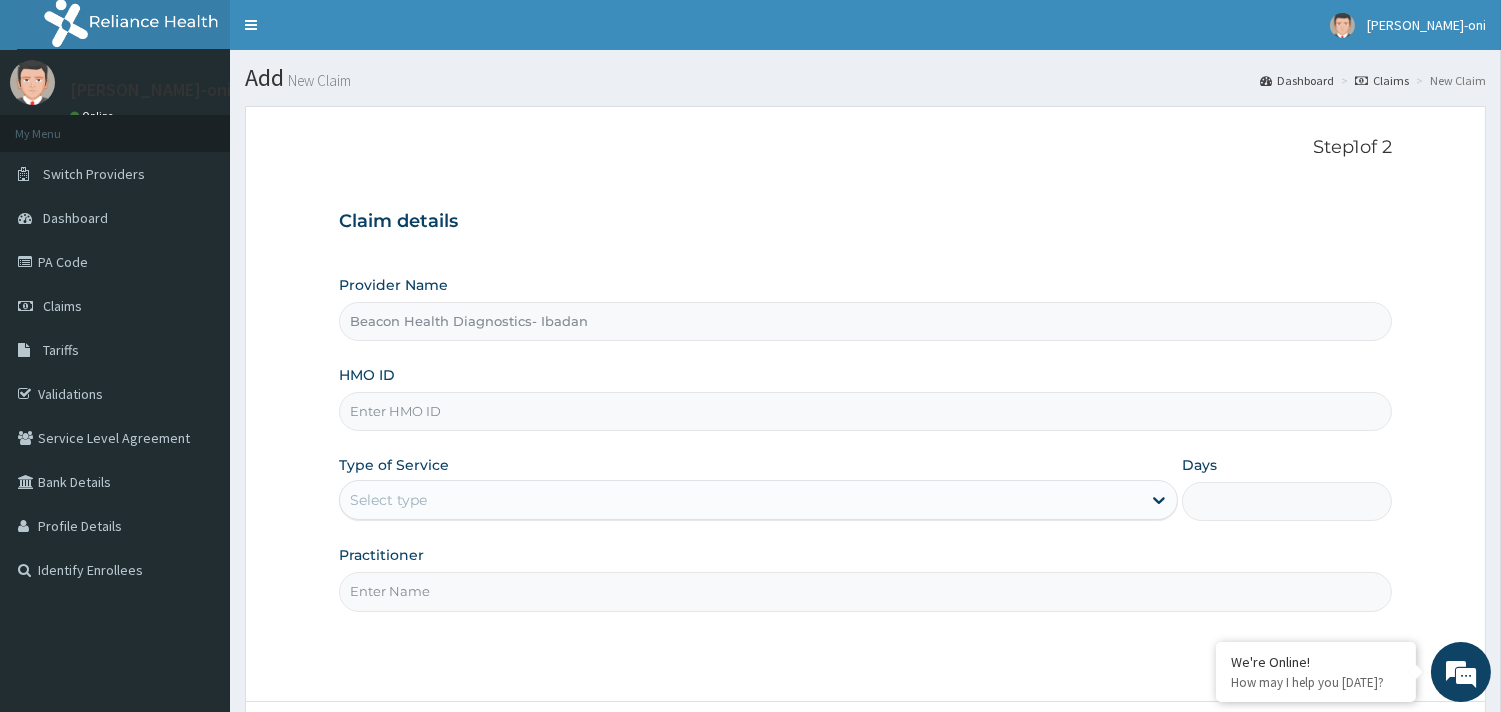 click on "HMO ID" at bounding box center [865, 411] 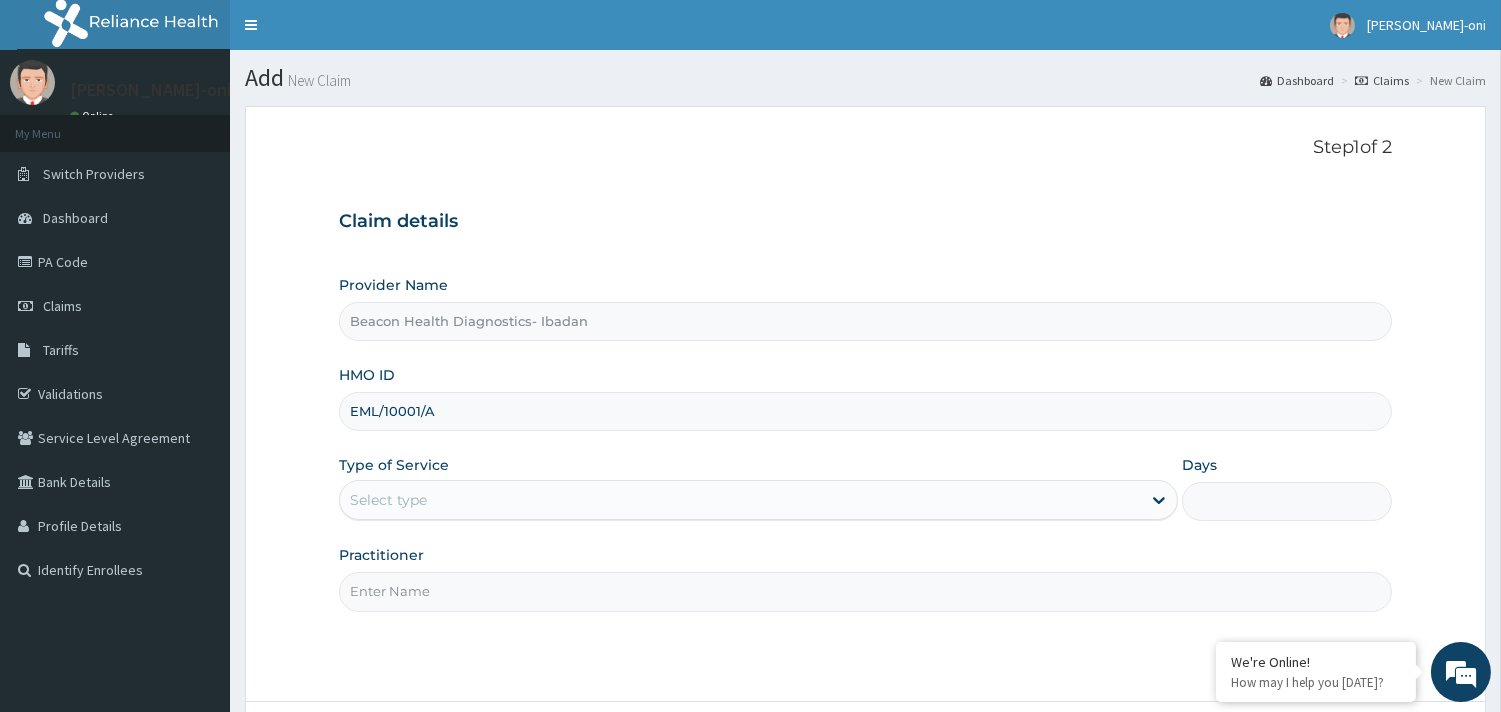 type on "EML/10001/A" 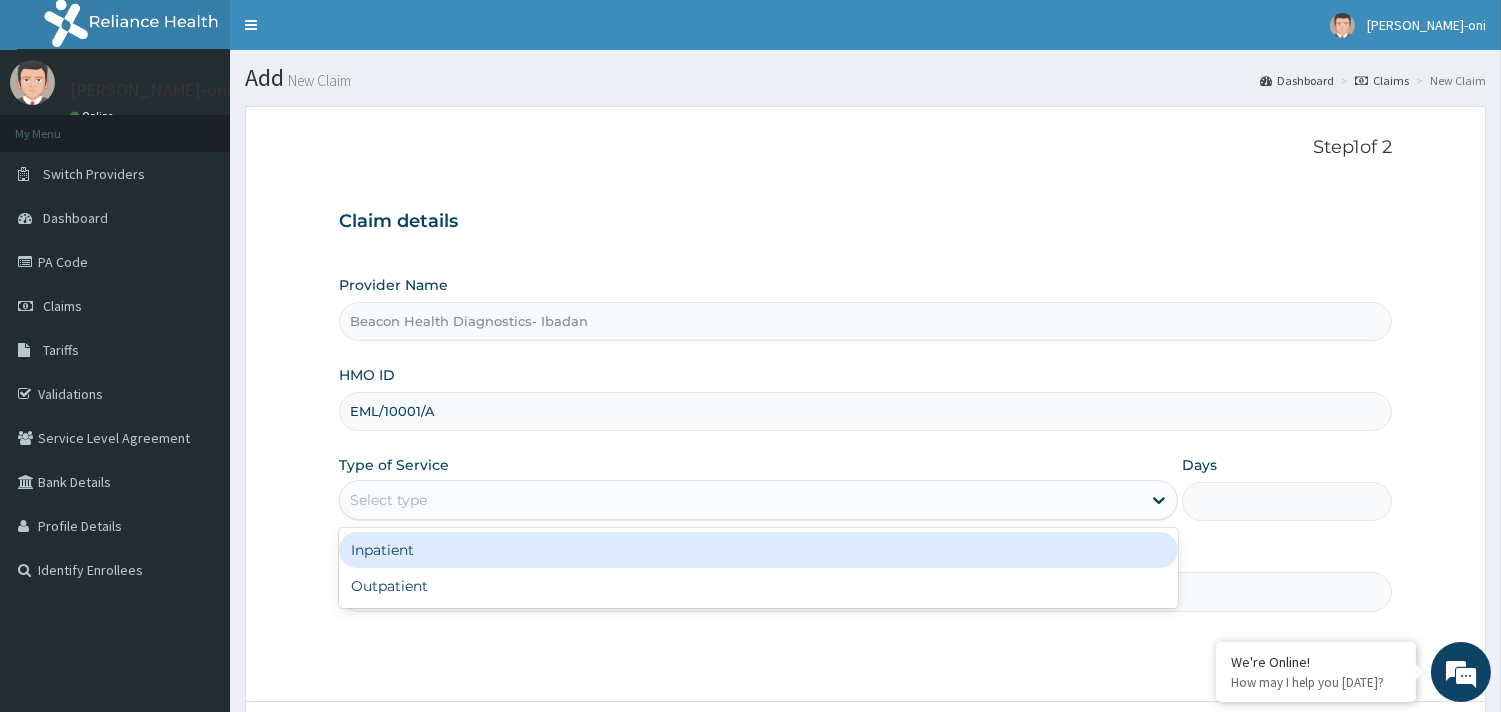 click on "Select type" at bounding box center [740, 500] 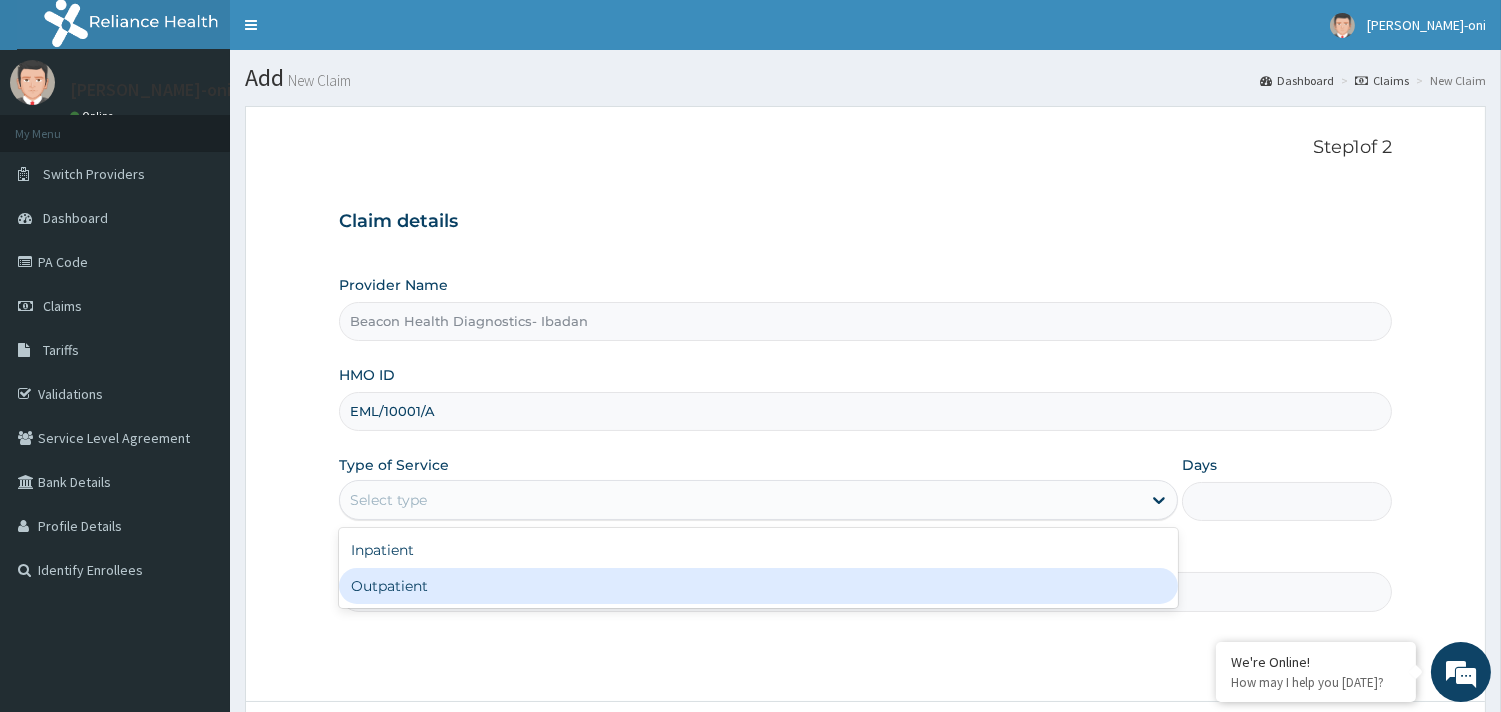 click on "Inpatient Outpatient" at bounding box center [758, 568] 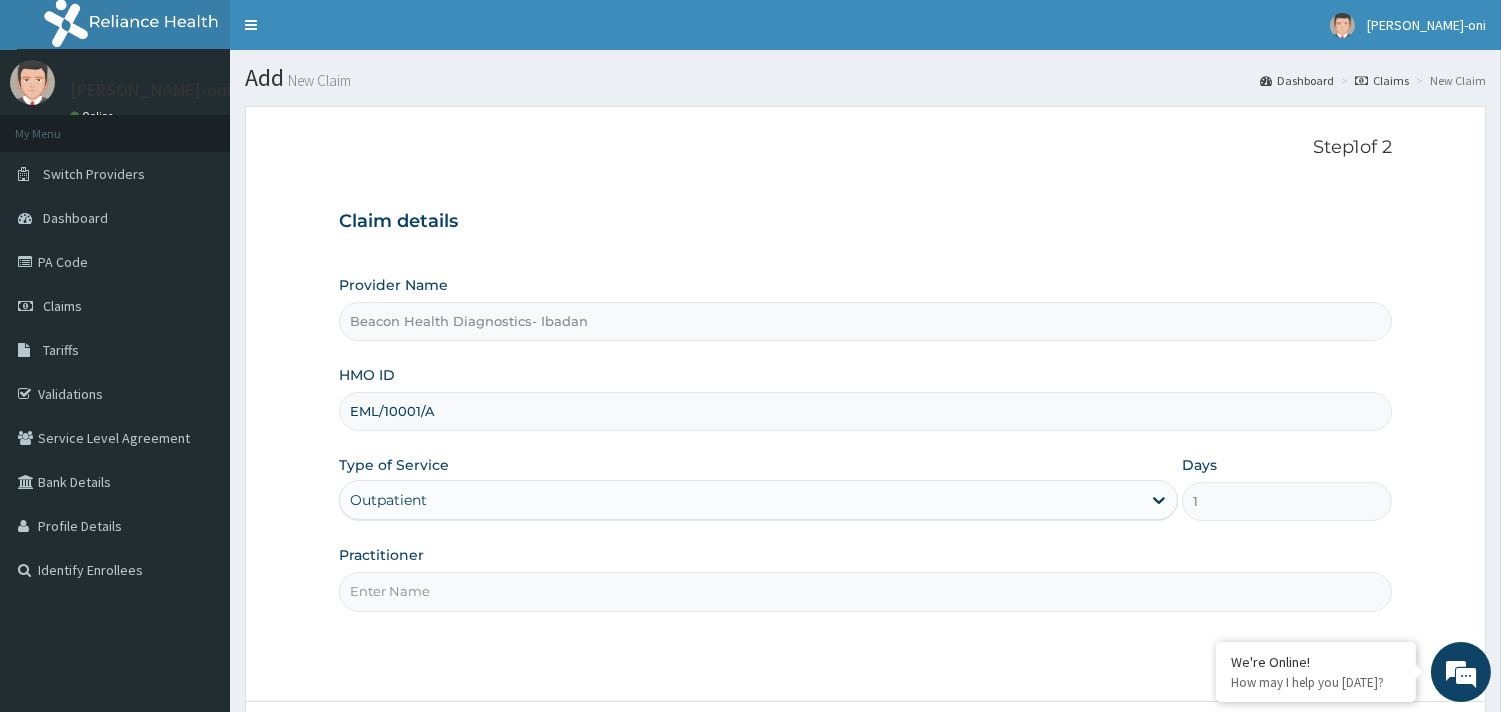 scroll, scrollTop: 0, scrollLeft: 0, axis: both 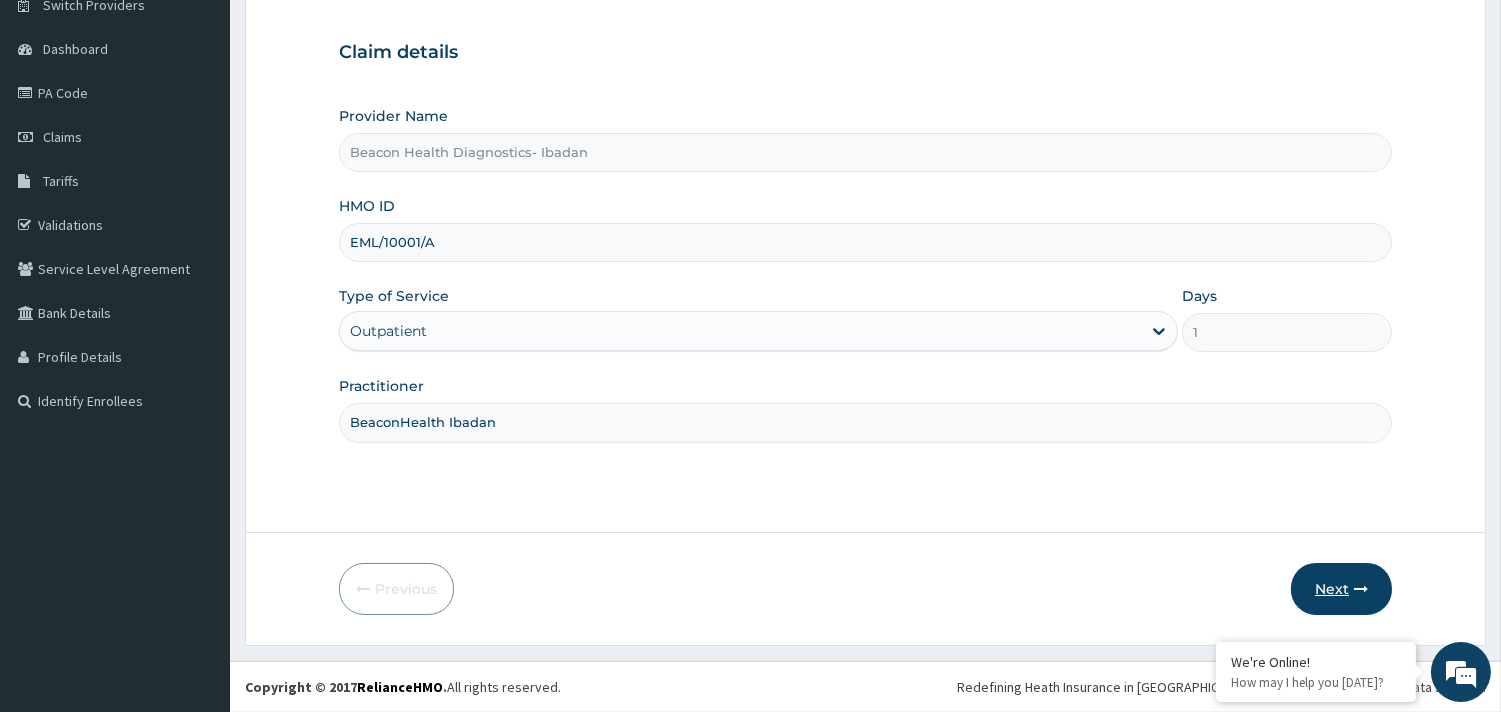 type on "BeaconHealth Ibadan" 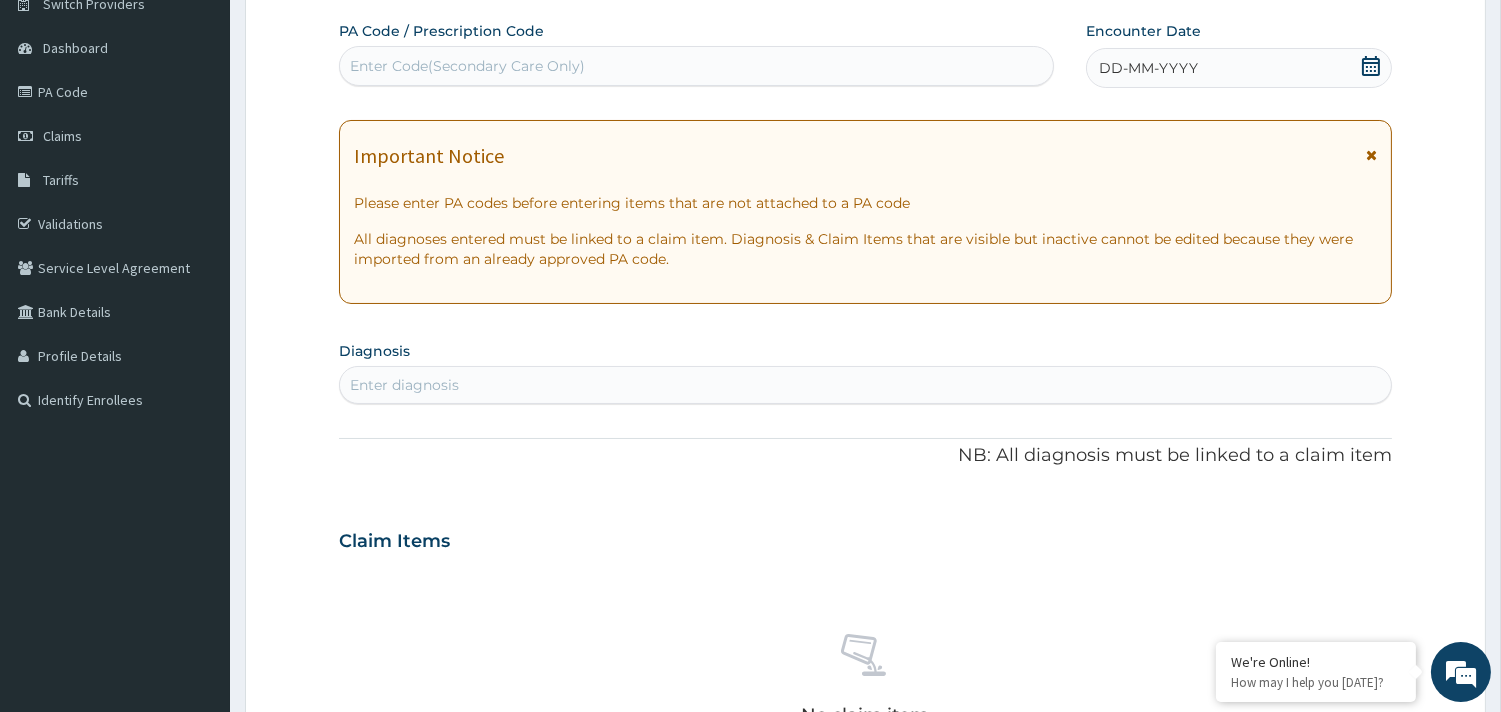 click on "Enter Code(Secondary Care Only)" at bounding box center (696, 66) 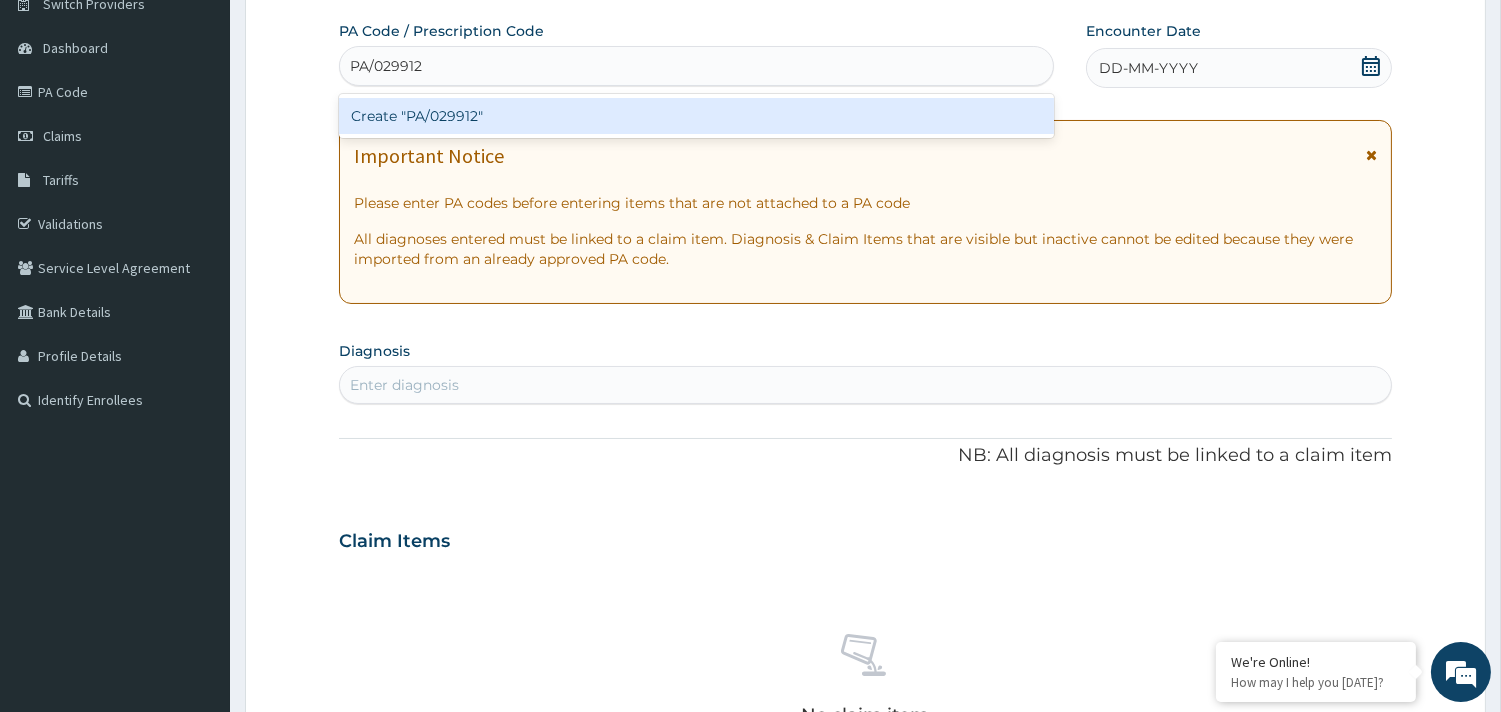 click on "Create "PA/029912"" at bounding box center (696, 116) 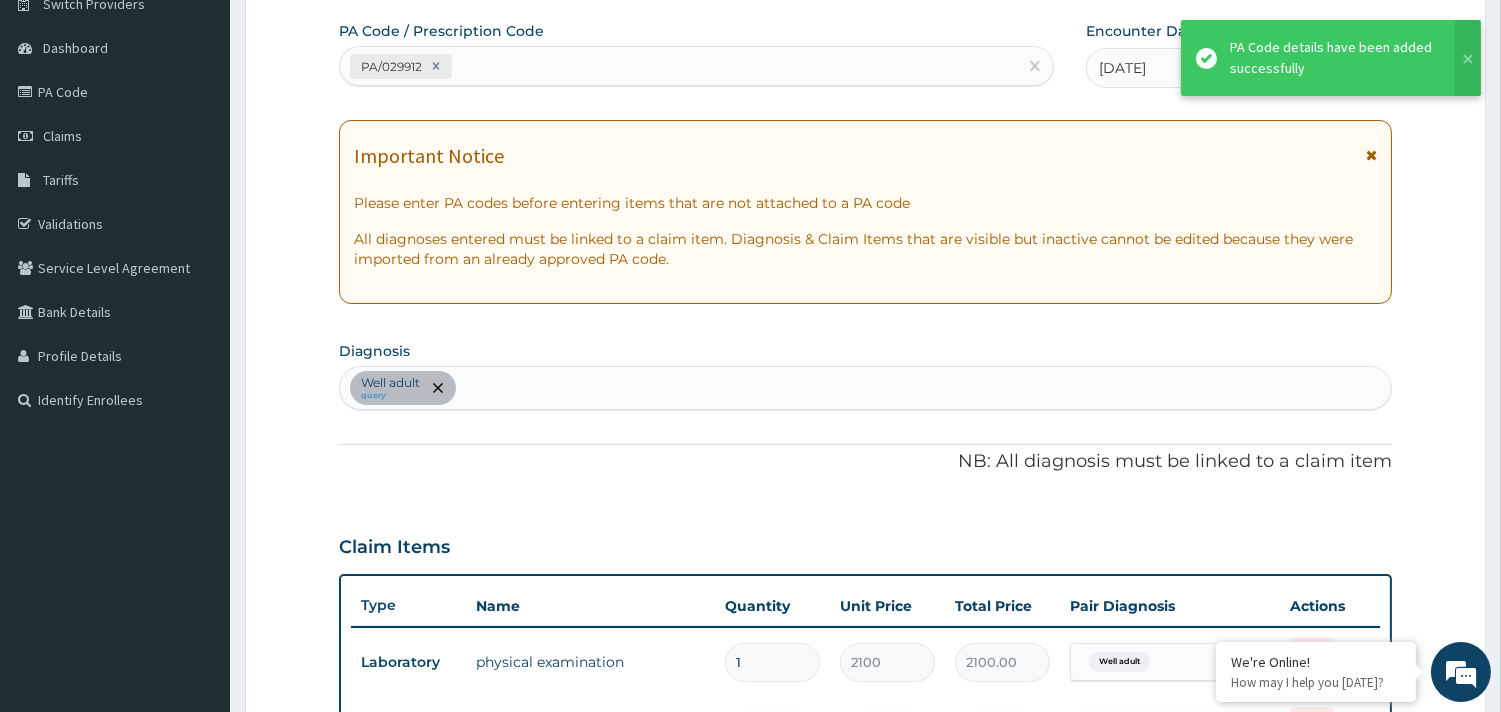 scroll, scrollTop: 822, scrollLeft: 0, axis: vertical 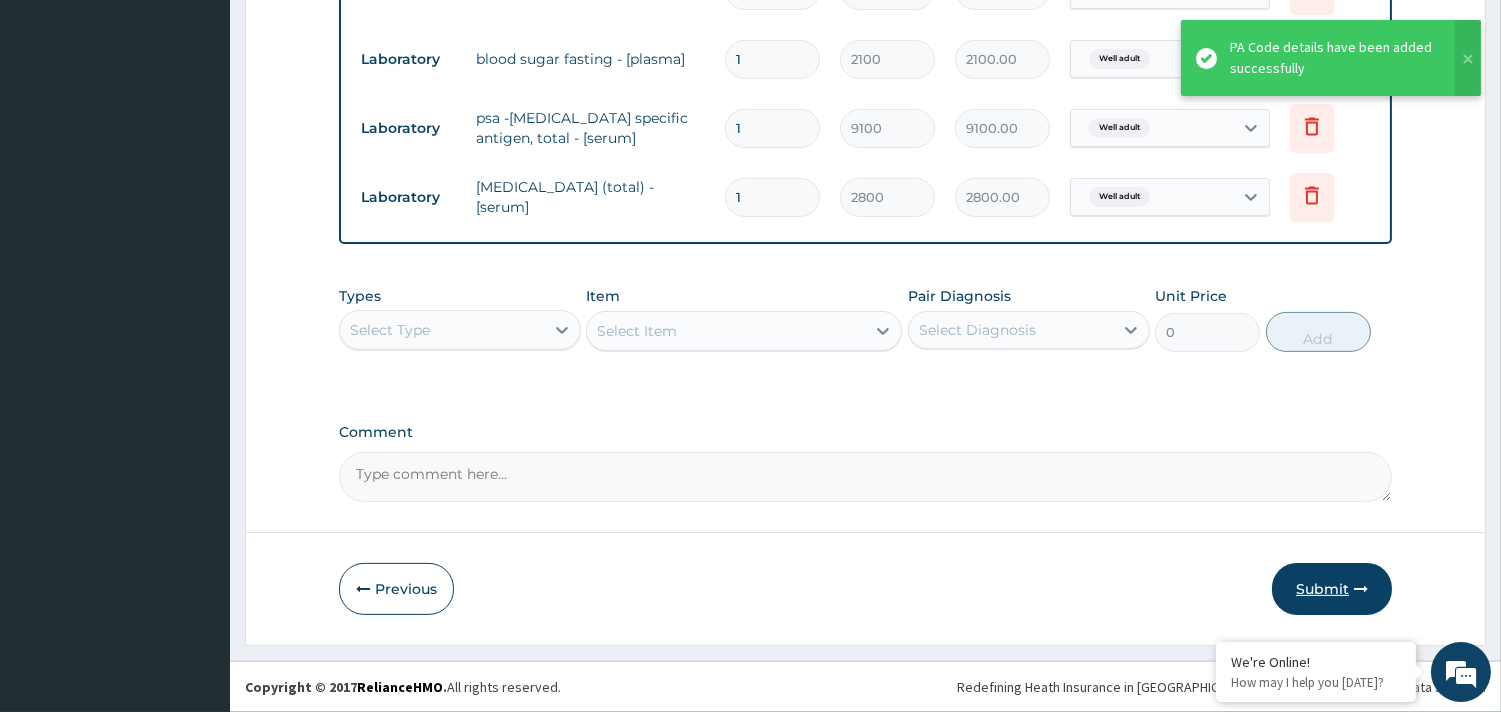 click on "Submit" at bounding box center [1332, 589] 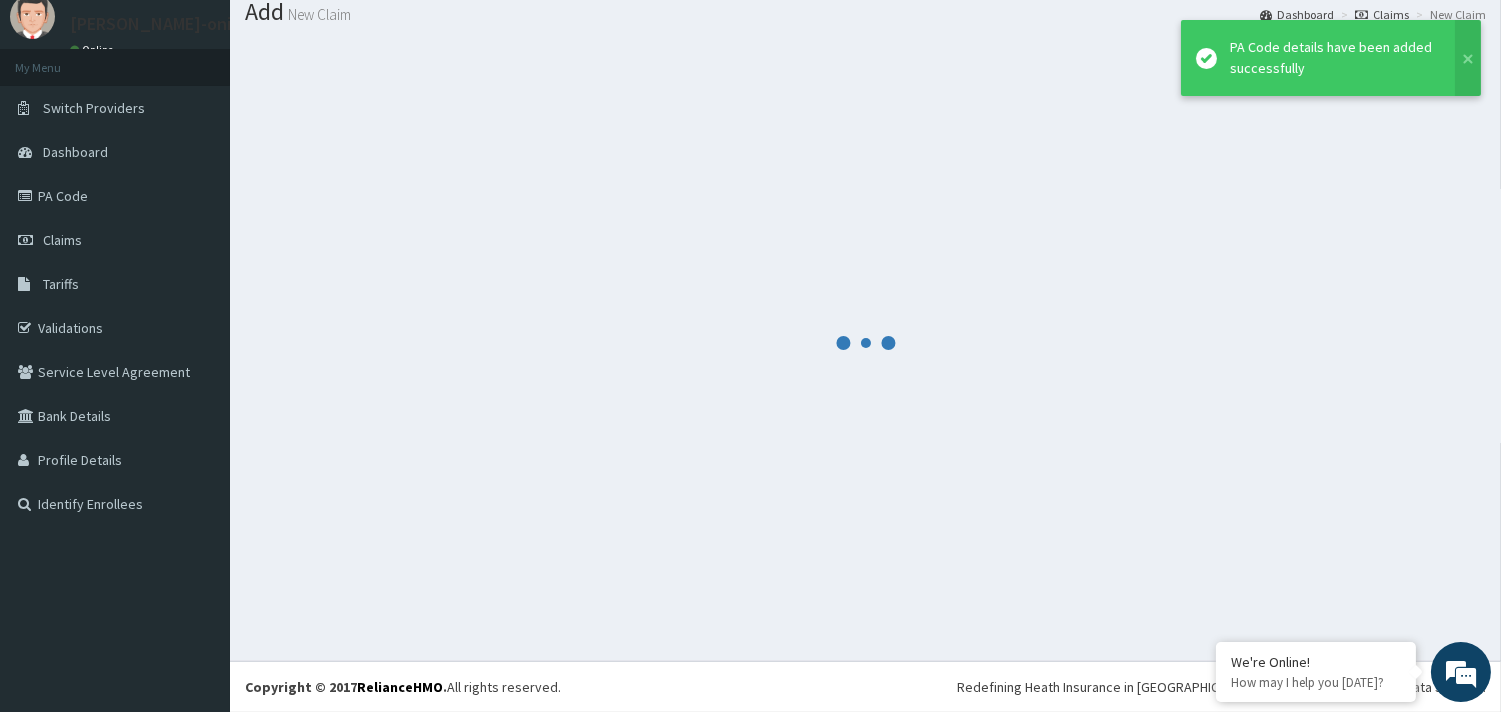 scroll, scrollTop: 65, scrollLeft: 0, axis: vertical 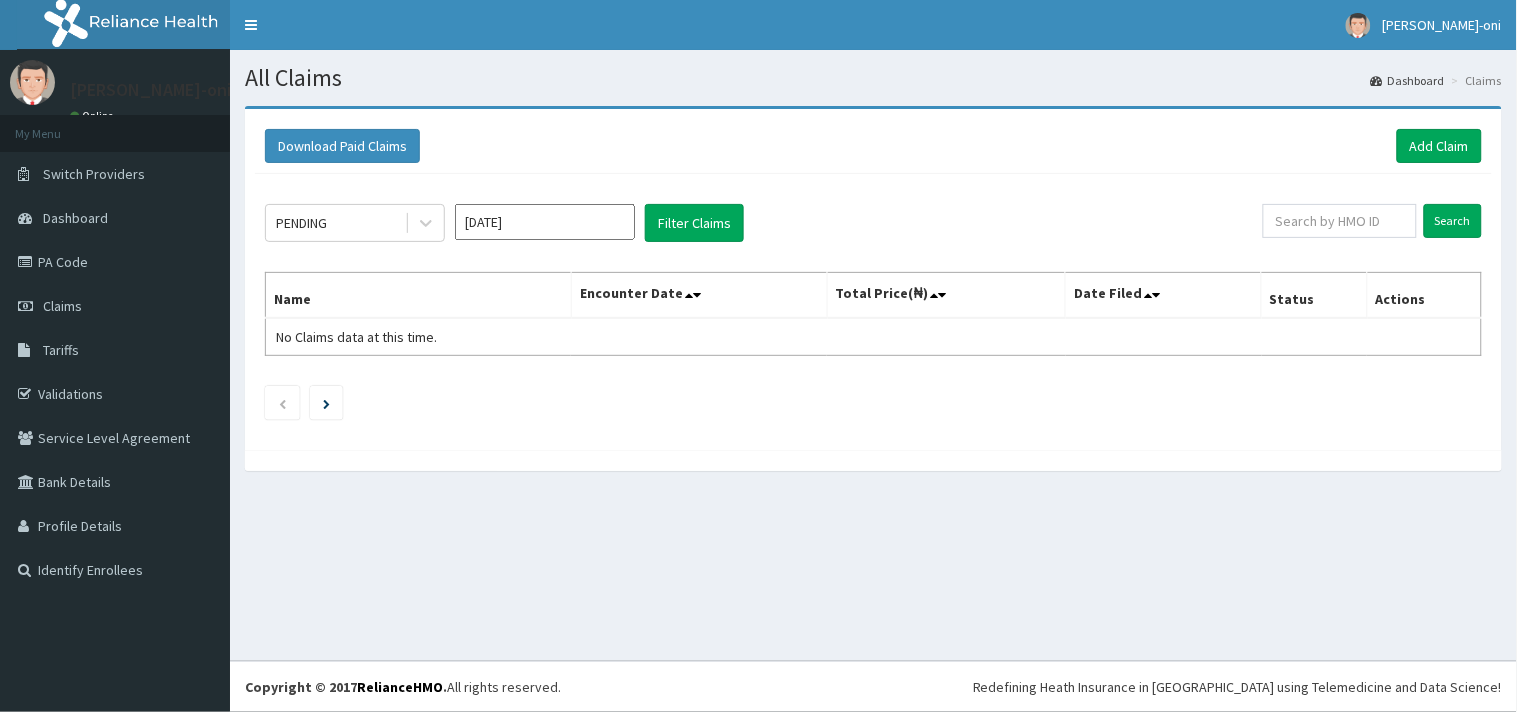 click at bounding box center (1340, 221) 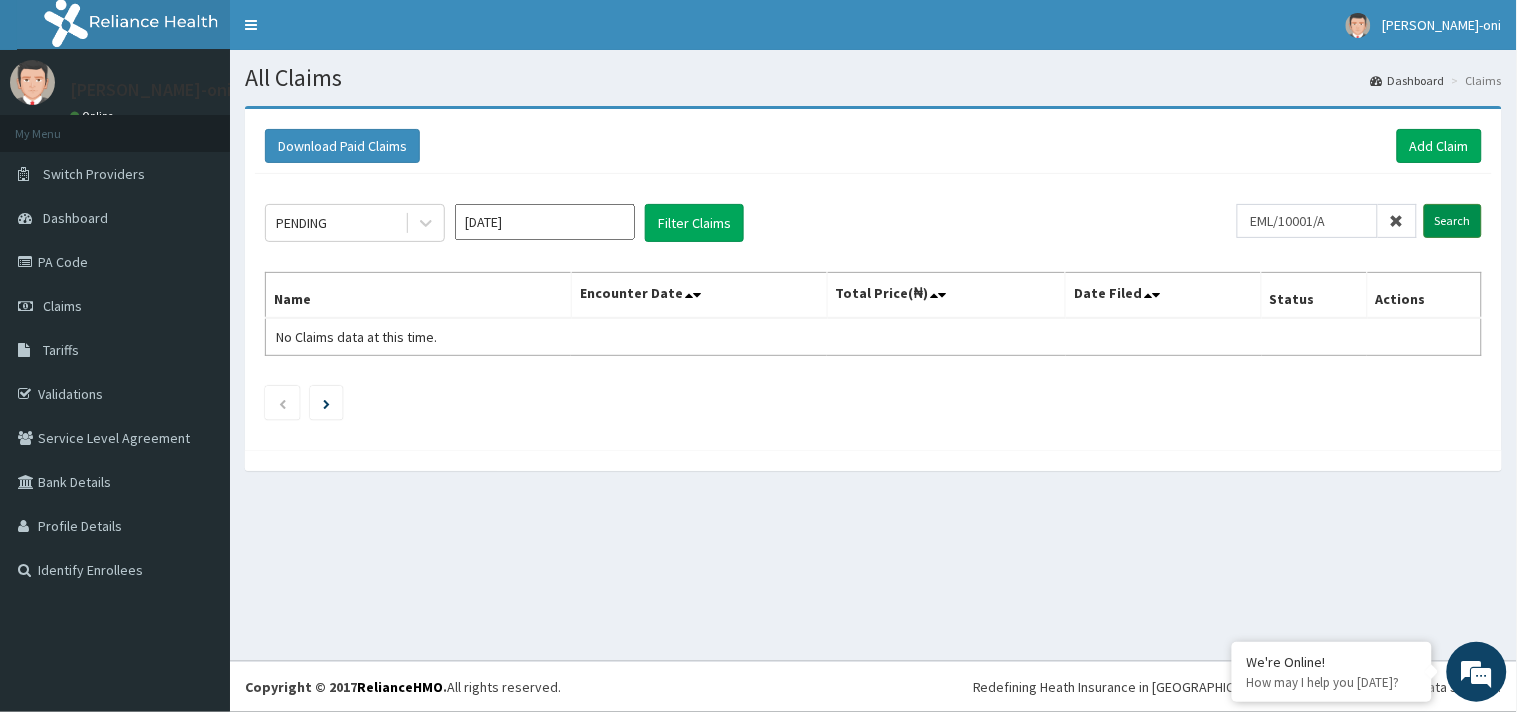 type on "EML/10001/A" 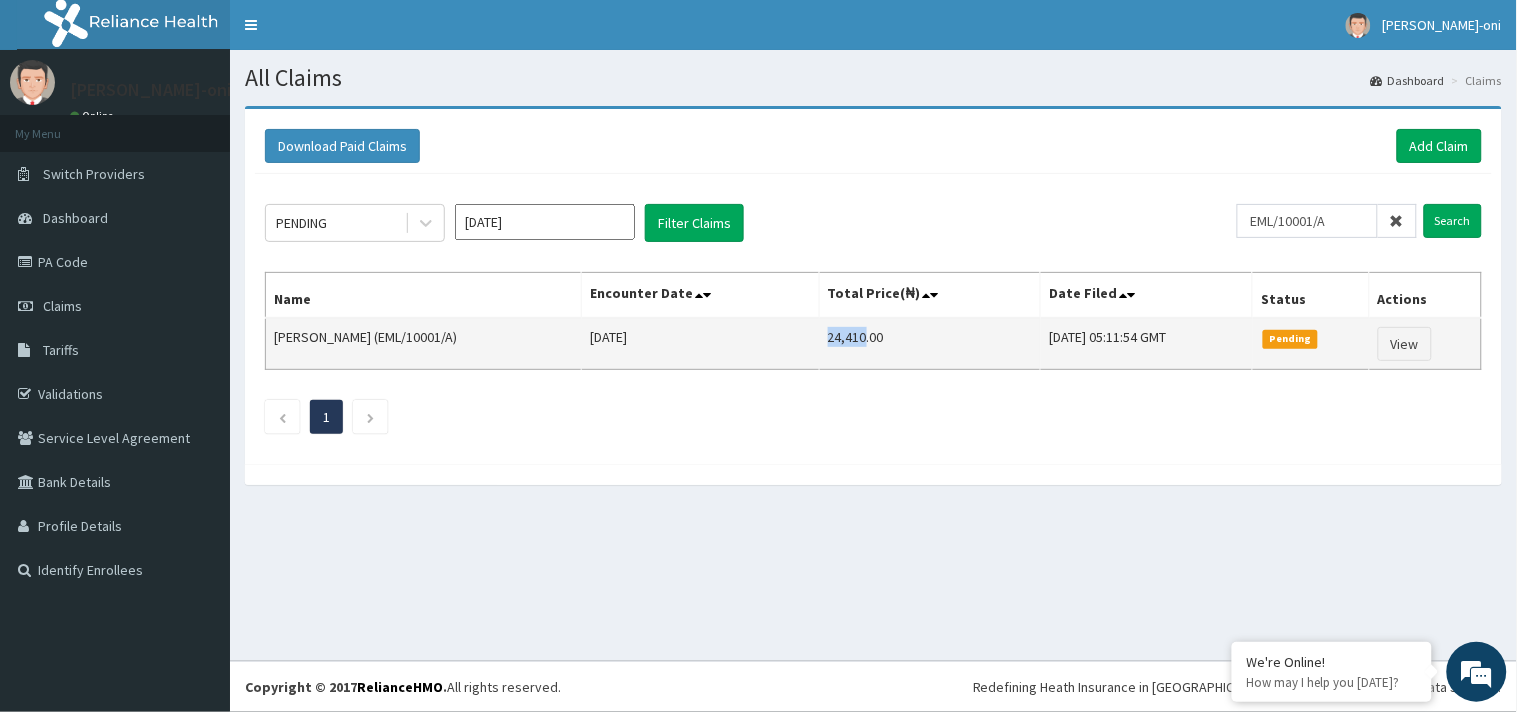 drag, startPoint x: 796, startPoint y: 336, endPoint x: 841, endPoint y: 343, distance: 45.54119 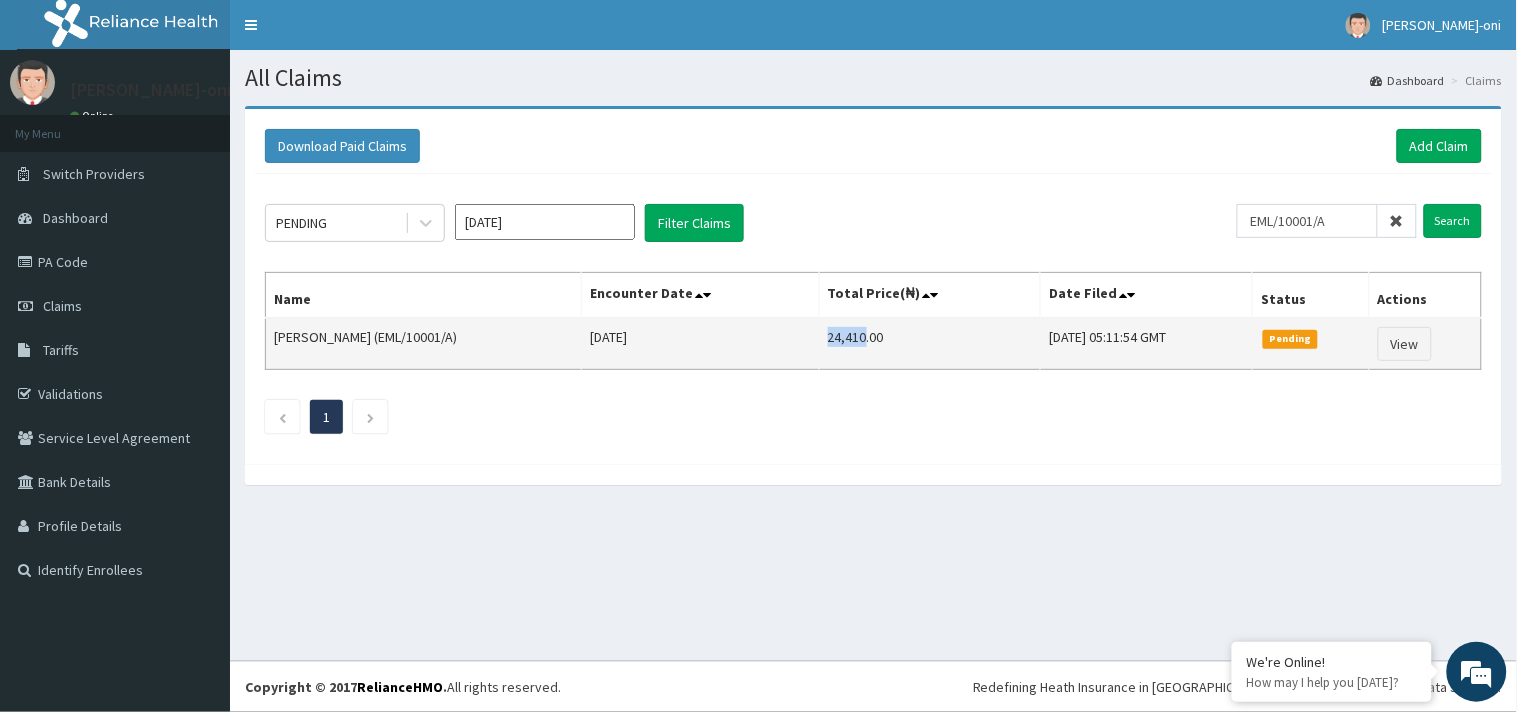 scroll, scrollTop: 0, scrollLeft: 0, axis: both 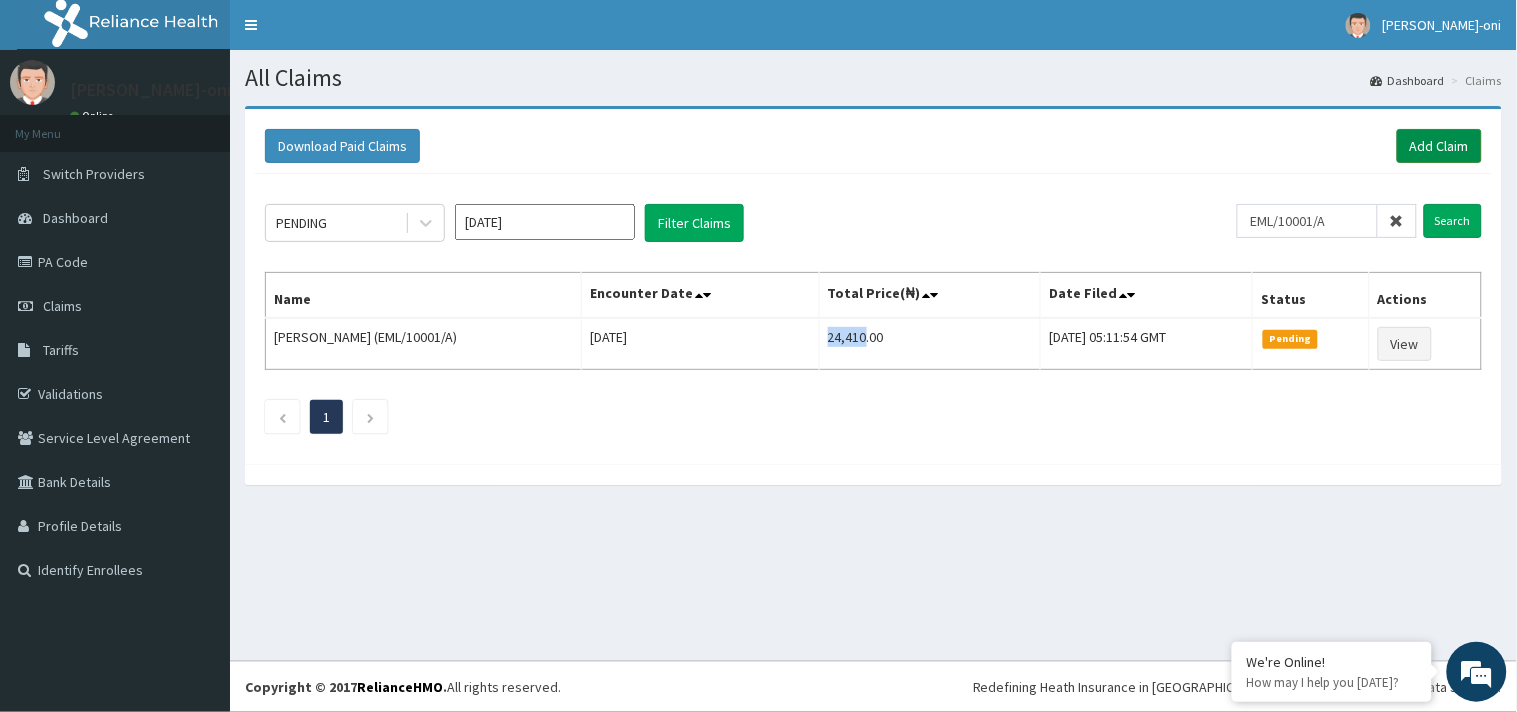 click on "Add Claim" at bounding box center (1439, 146) 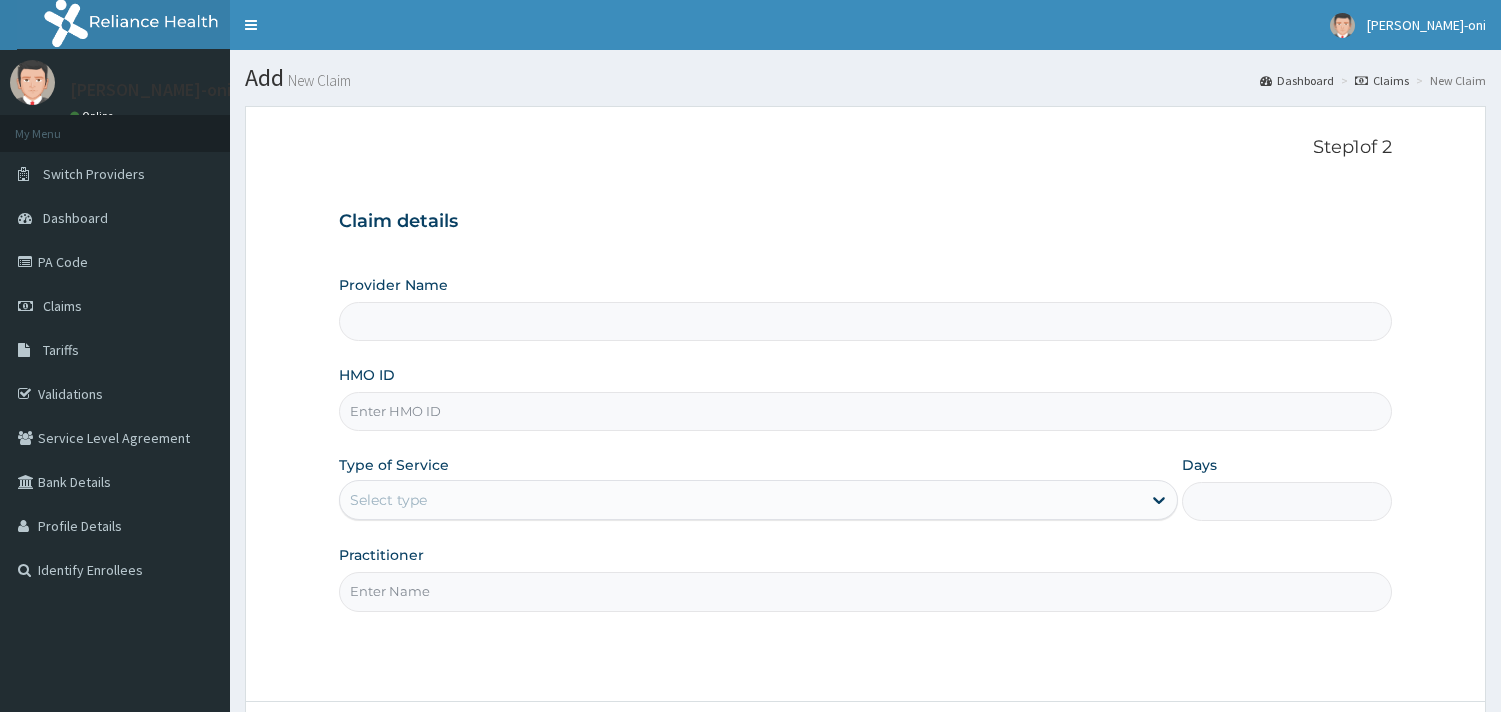 scroll, scrollTop: 0, scrollLeft: 0, axis: both 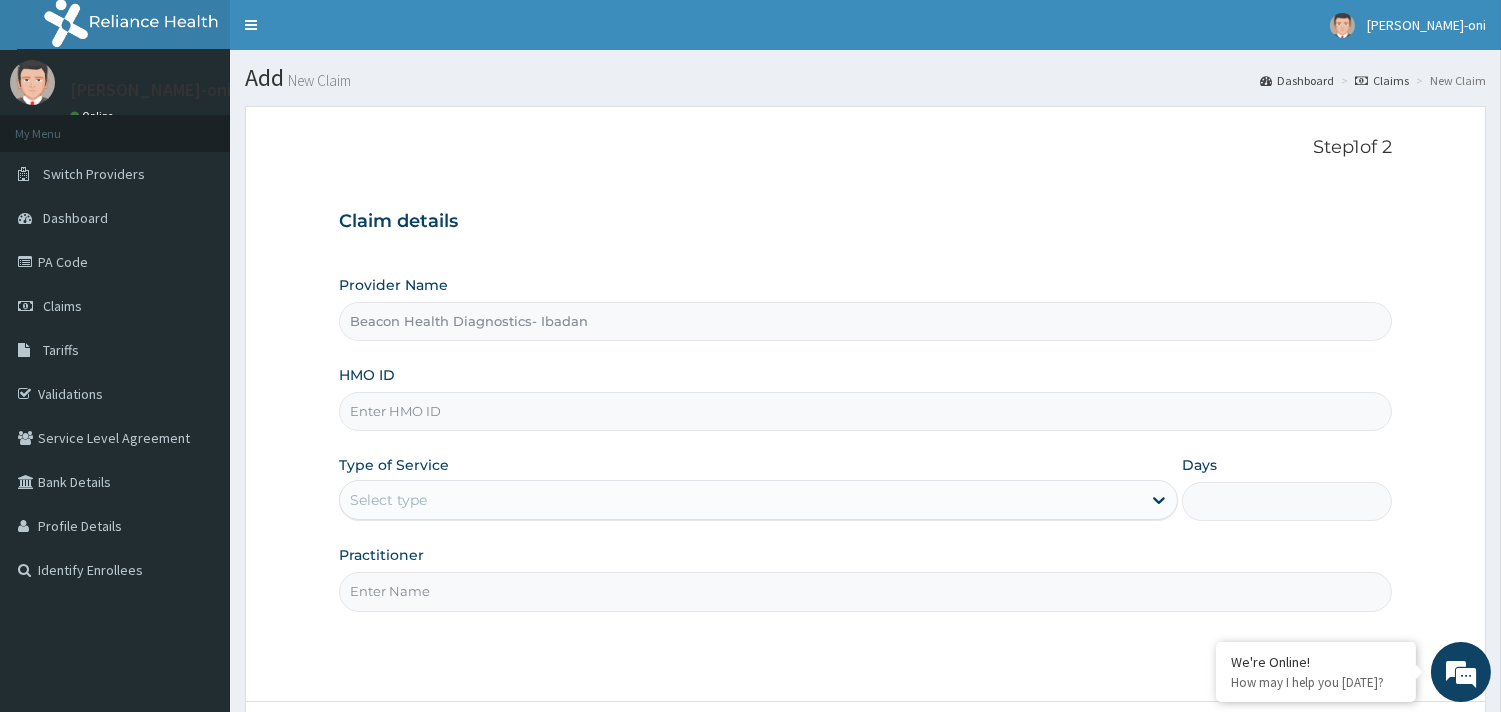 click on "HMO ID" at bounding box center [865, 411] 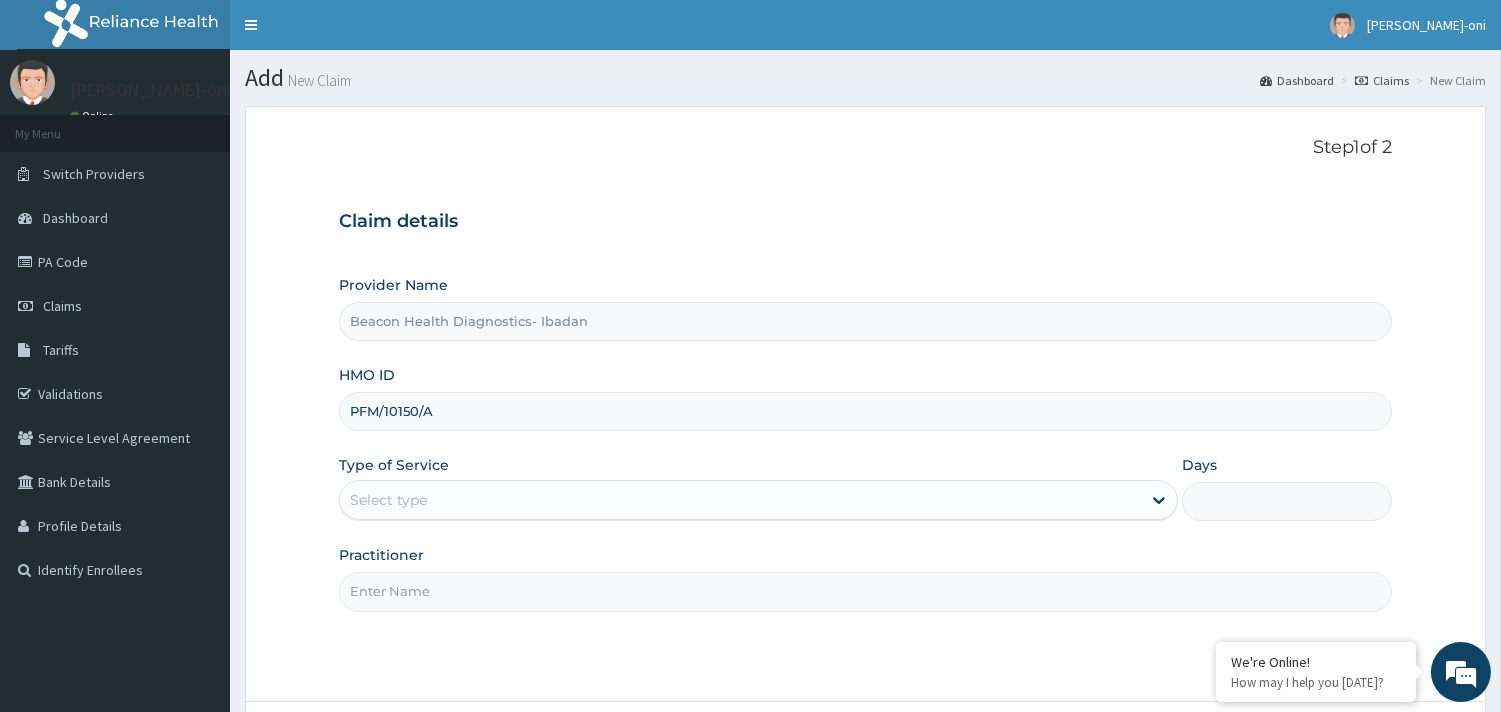 type on "PFM/10150/A" 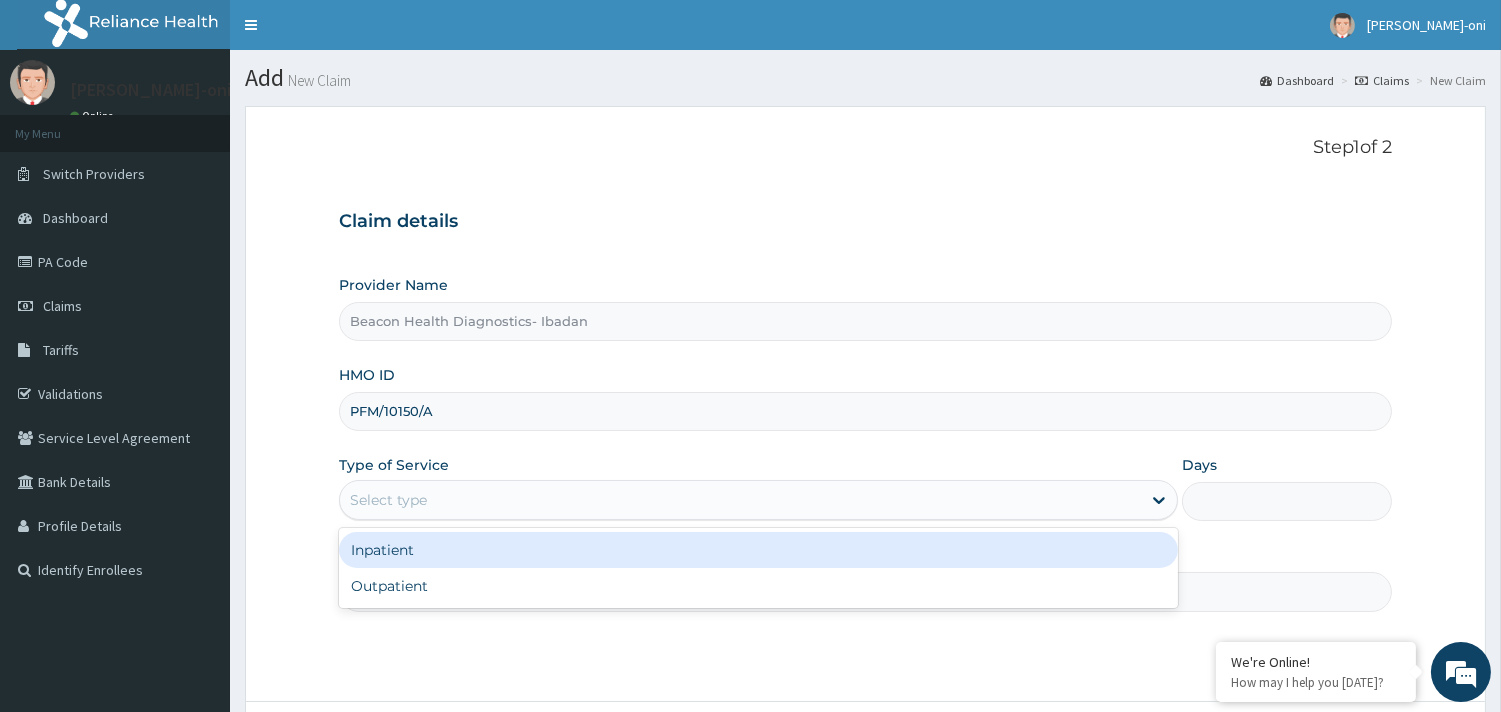 click on "Select type" at bounding box center (740, 500) 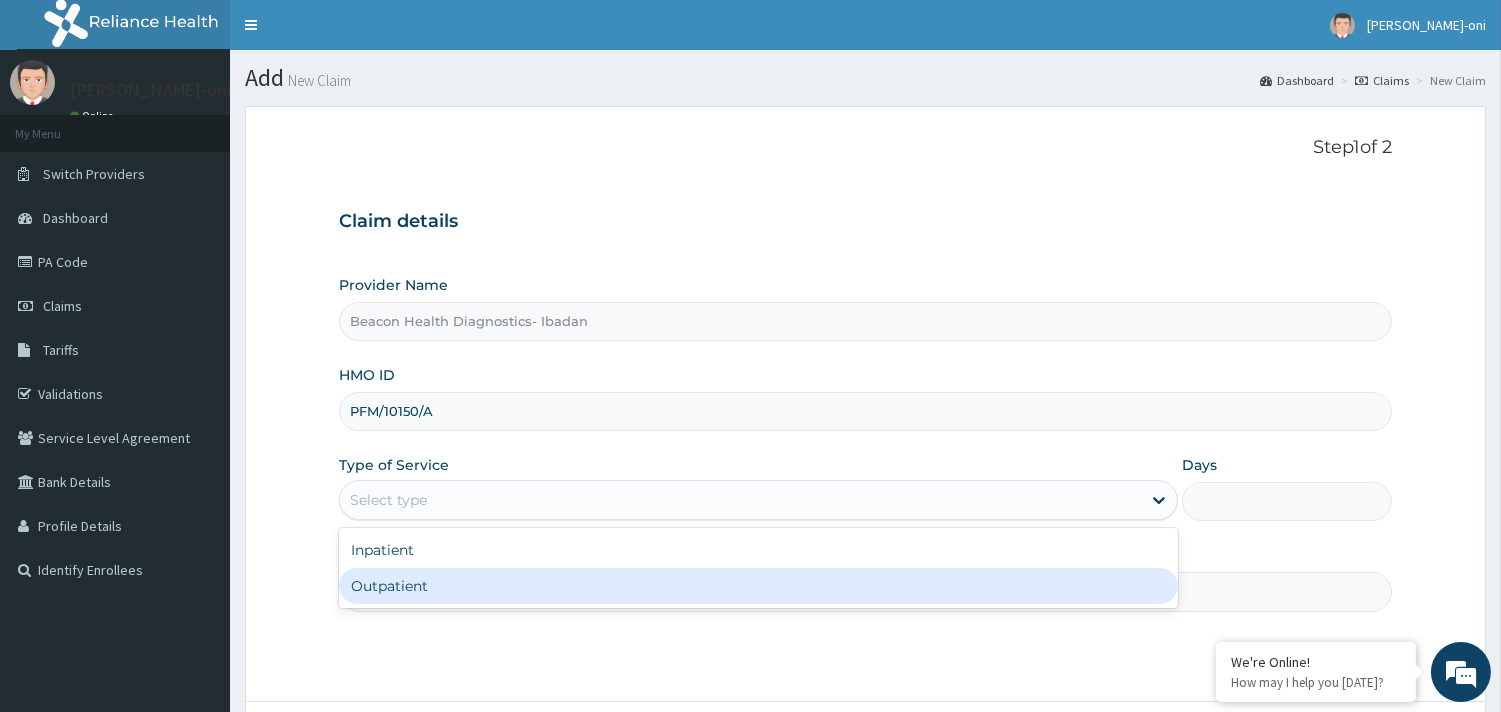 click on "Outpatient" at bounding box center (758, 586) 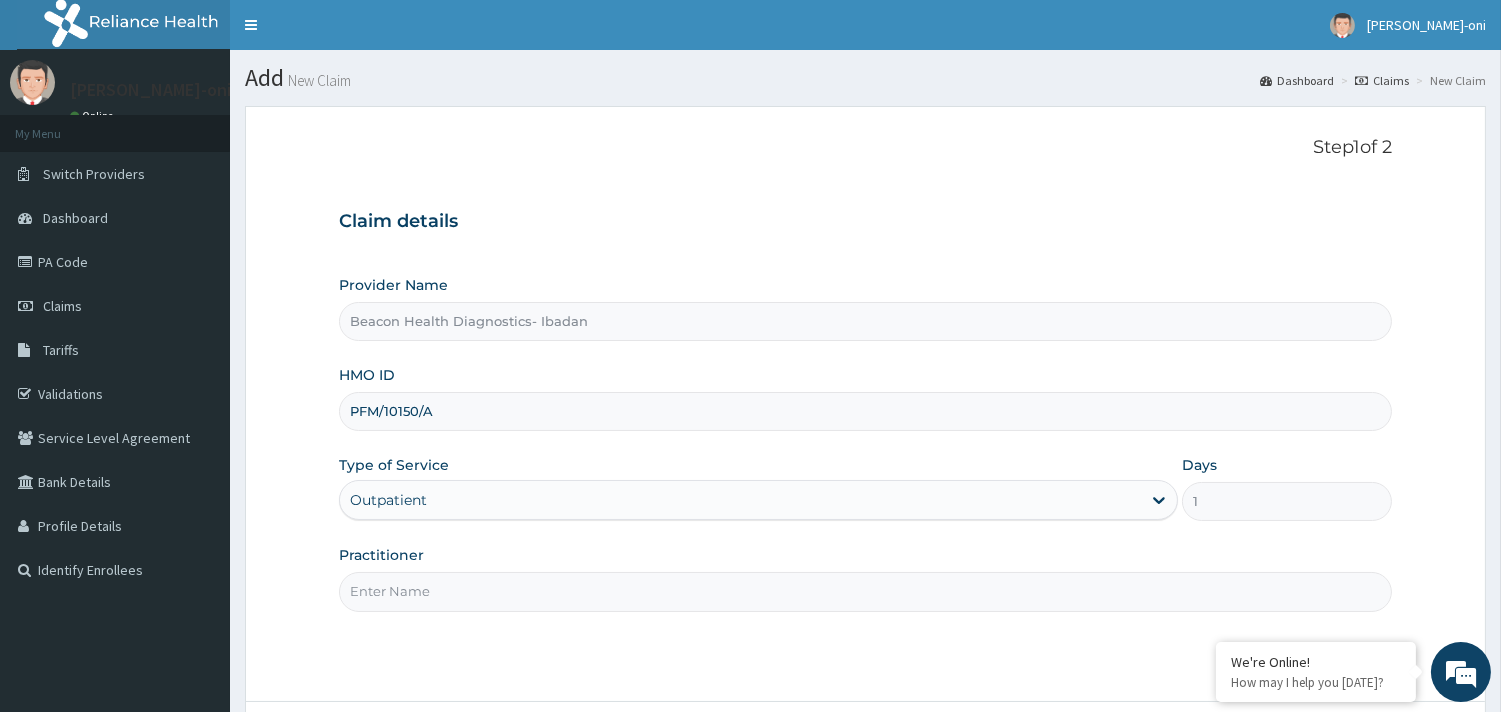 scroll, scrollTop: 0, scrollLeft: 0, axis: both 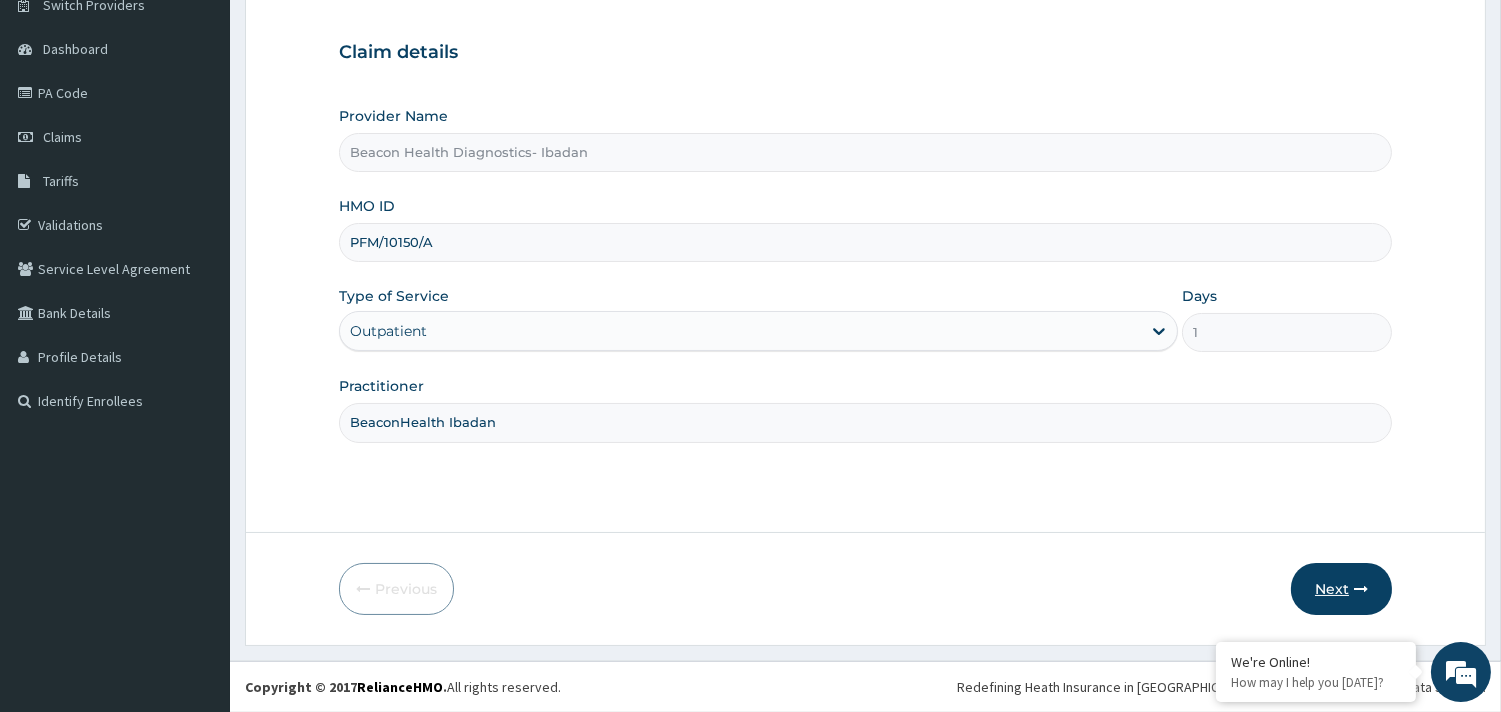 type on "BeaconHealth Ibadan" 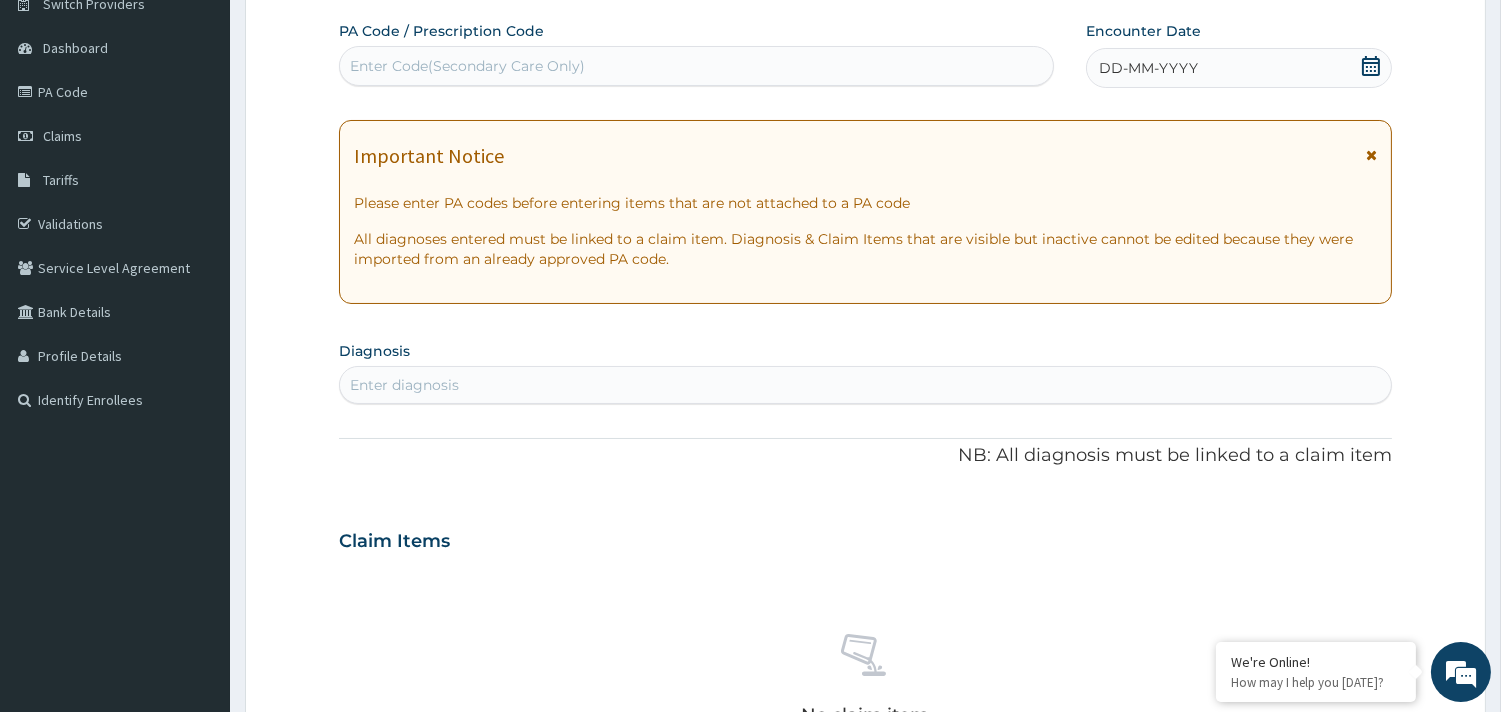 click on "Enter Code(Secondary Care Only)" at bounding box center (696, 66) 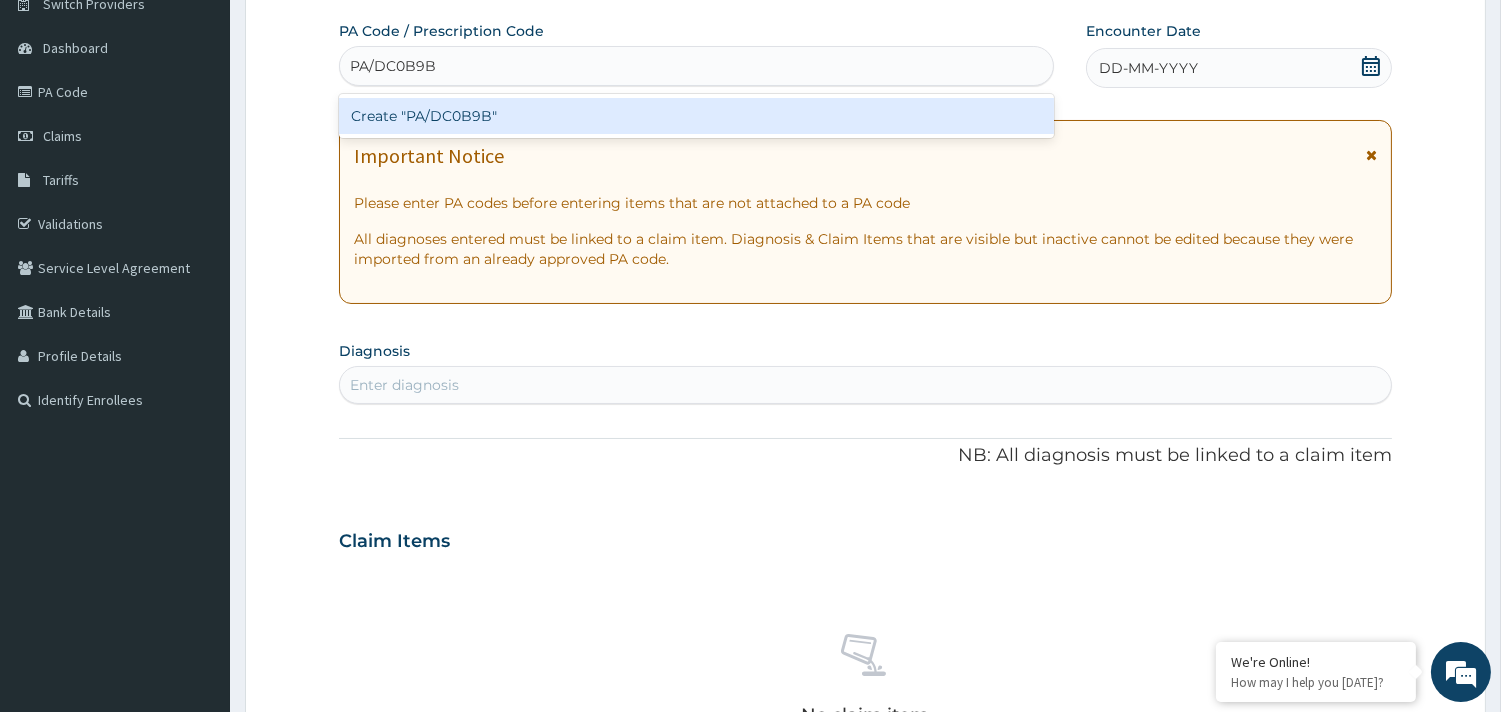 click on "Create "PA/DC0B9B"" at bounding box center [696, 116] 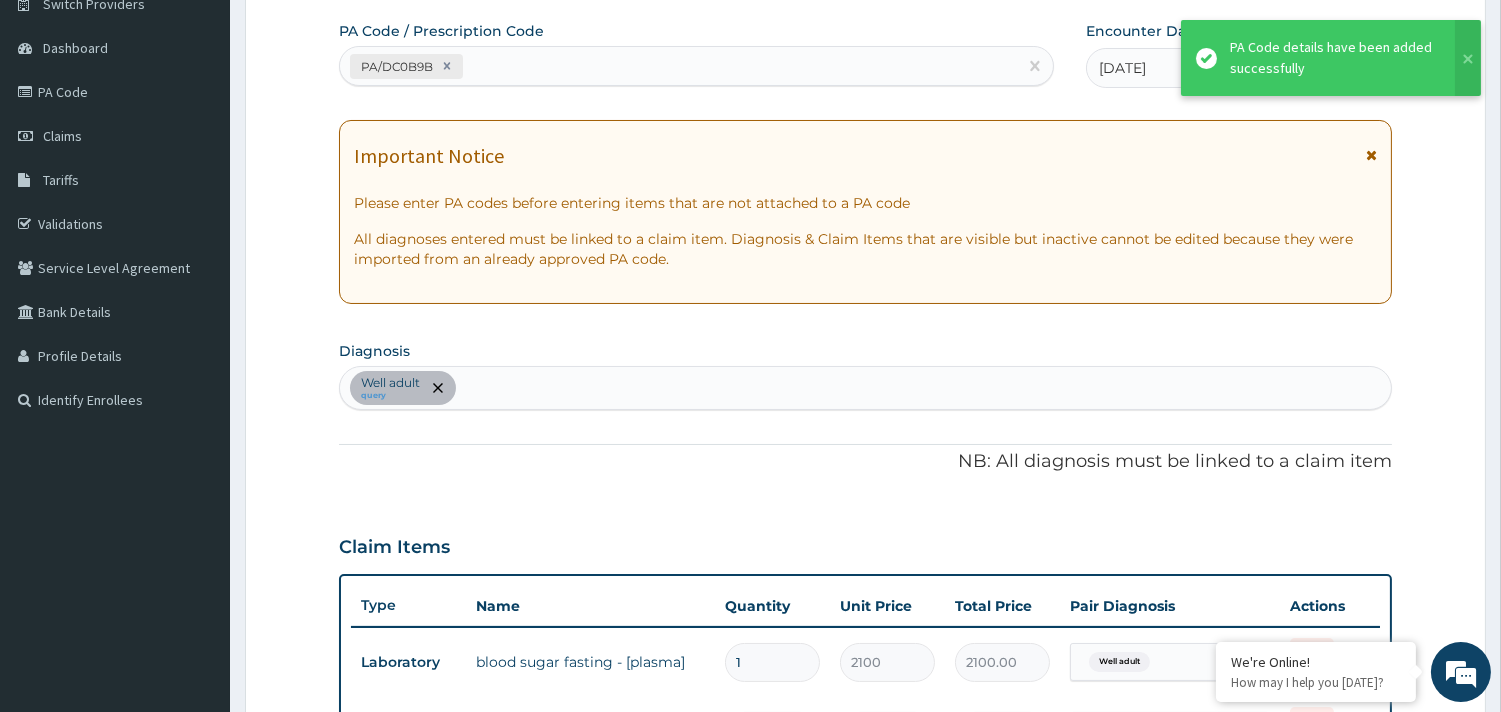 scroll, scrollTop: 822, scrollLeft: 0, axis: vertical 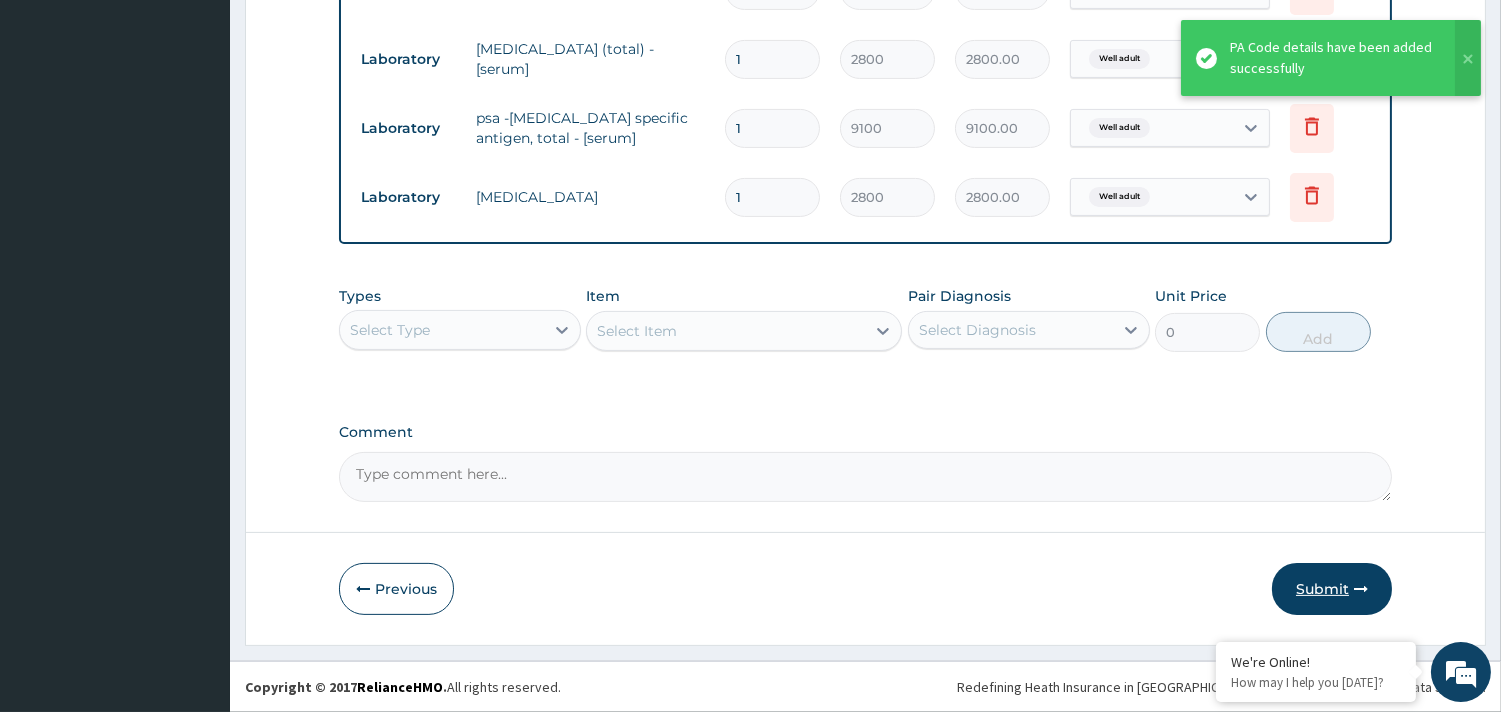 click on "Submit" at bounding box center [1332, 589] 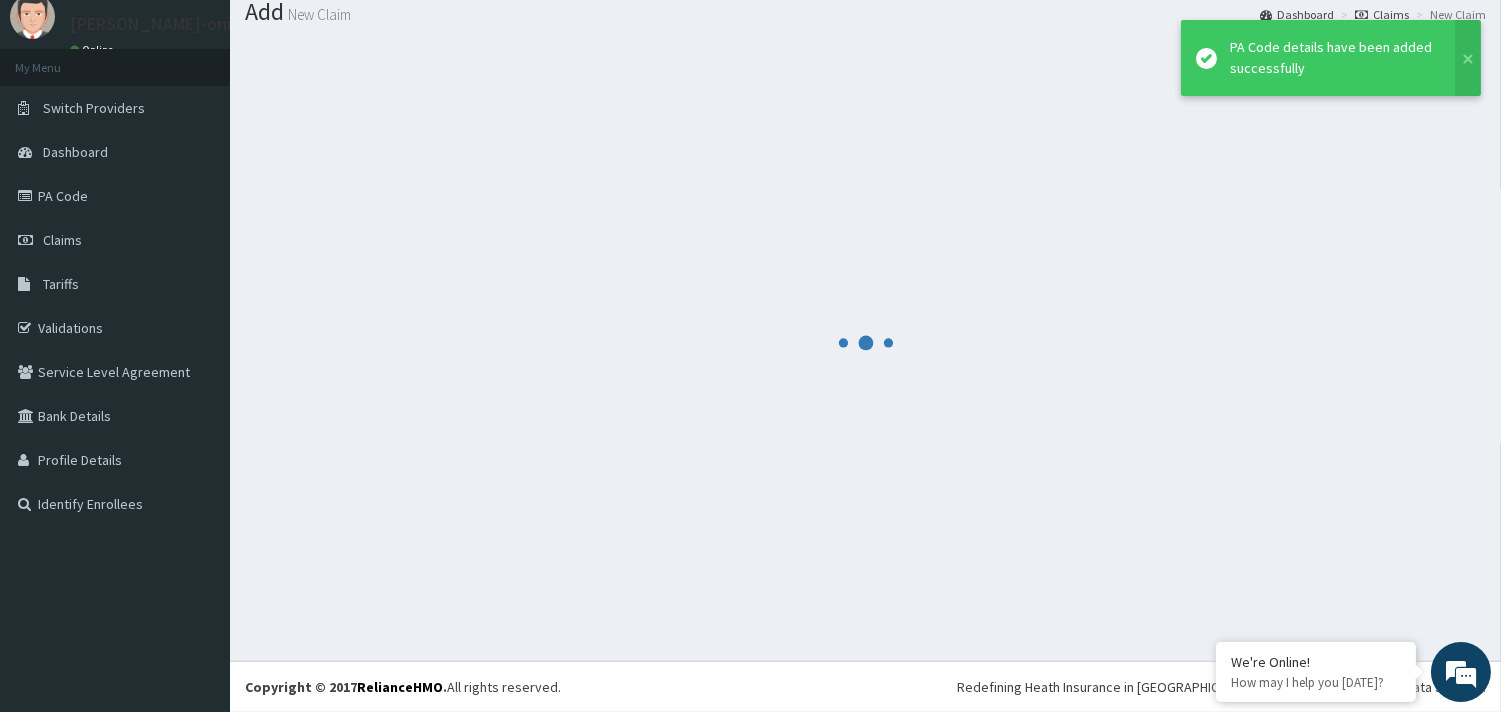 scroll, scrollTop: 65, scrollLeft: 0, axis: vertical 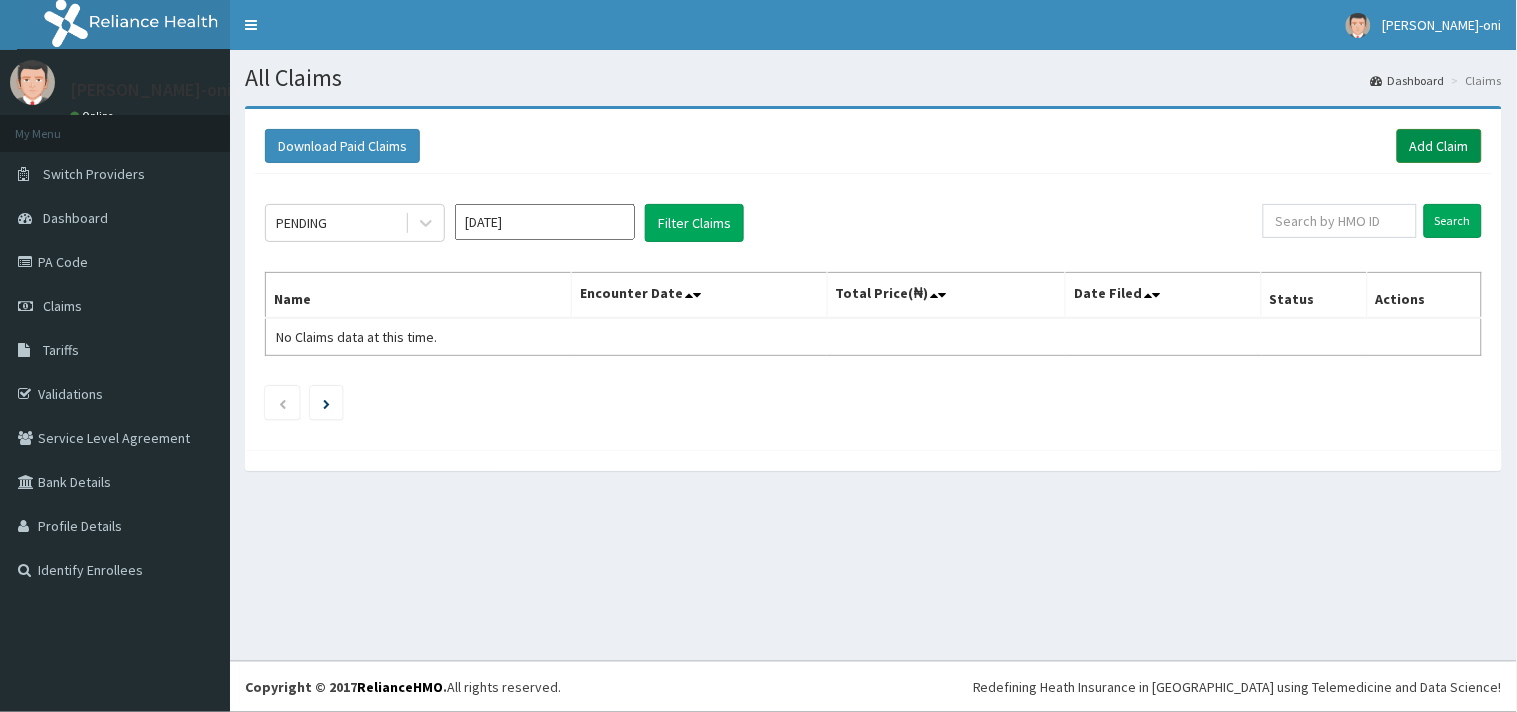 click on "Add Claim" at bounding box center (1439, 146) 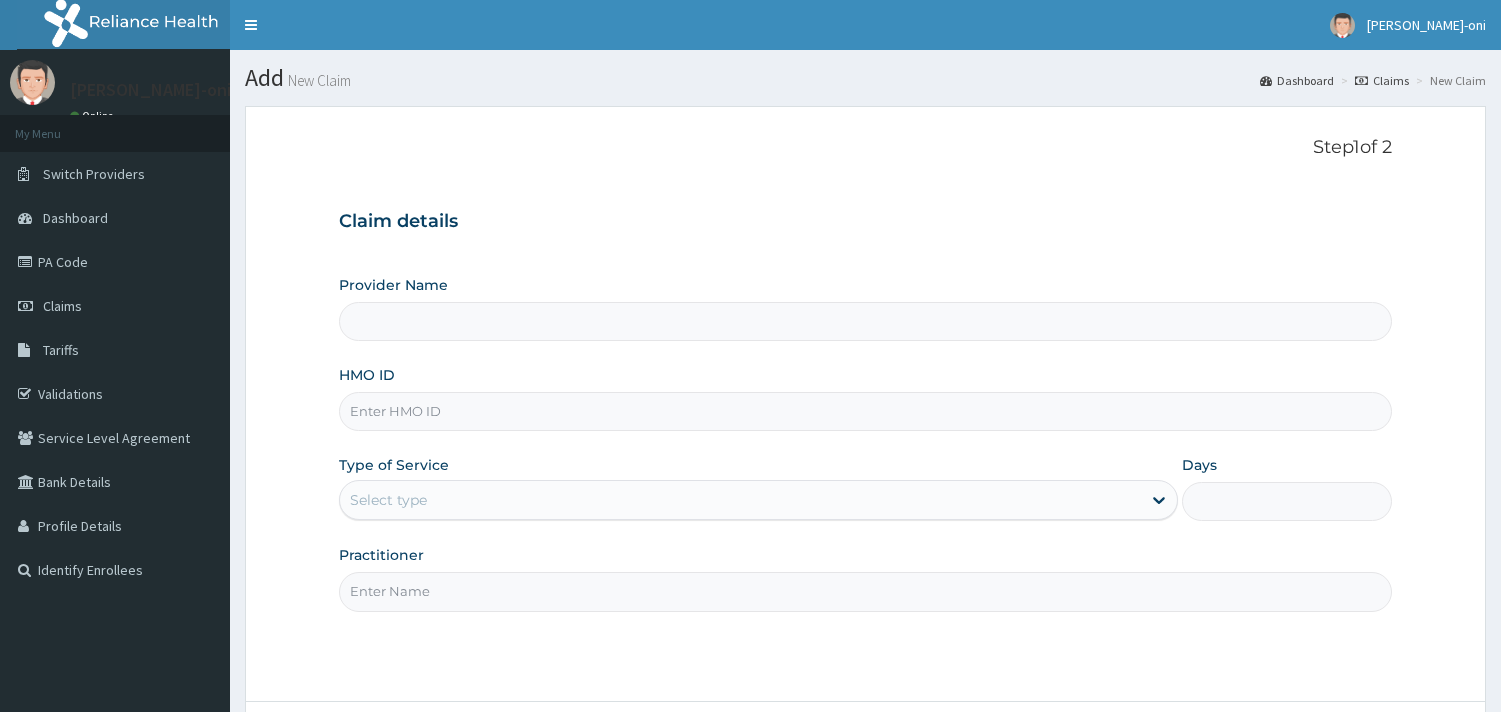 scroll, scrollTop: 0, scrollLeft: 0, axis: both 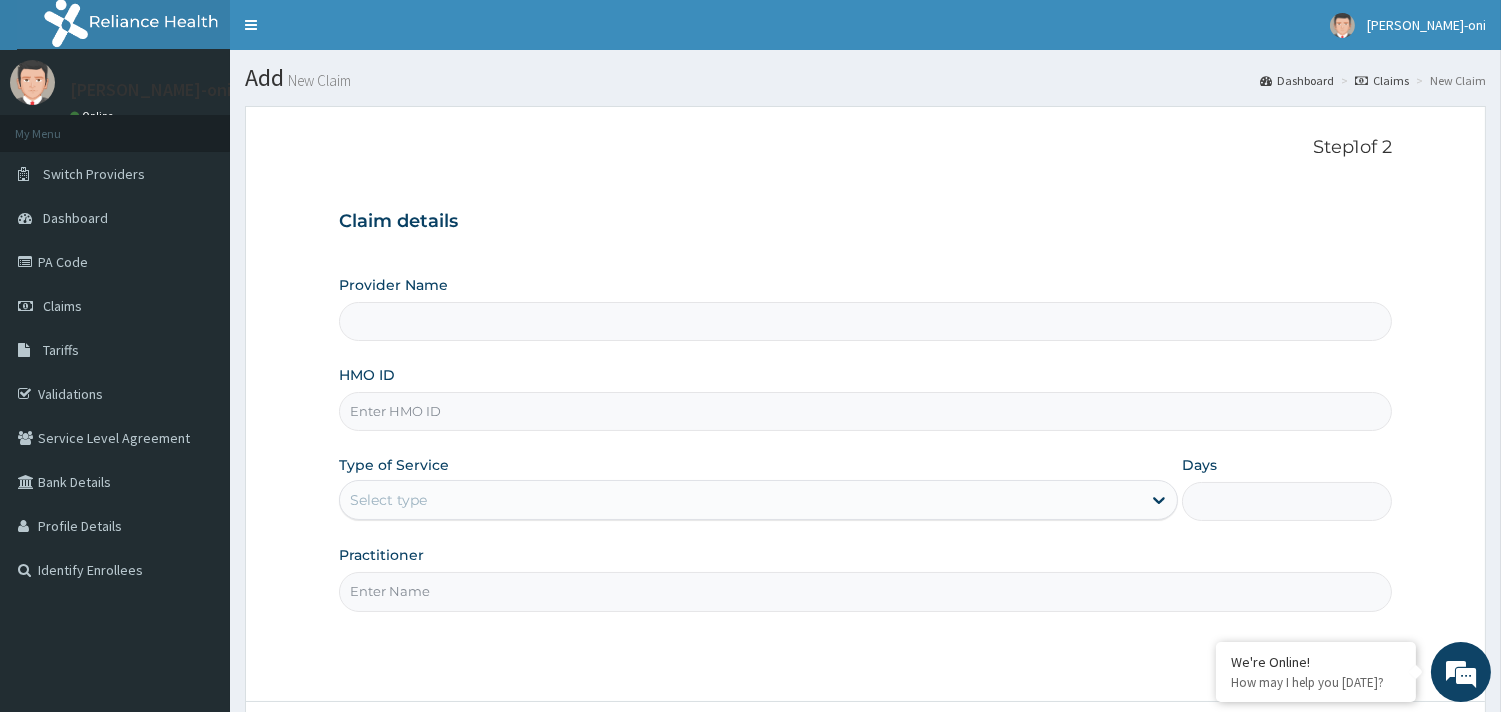 type on "Beacon Health Diagnostics- Ibadan" 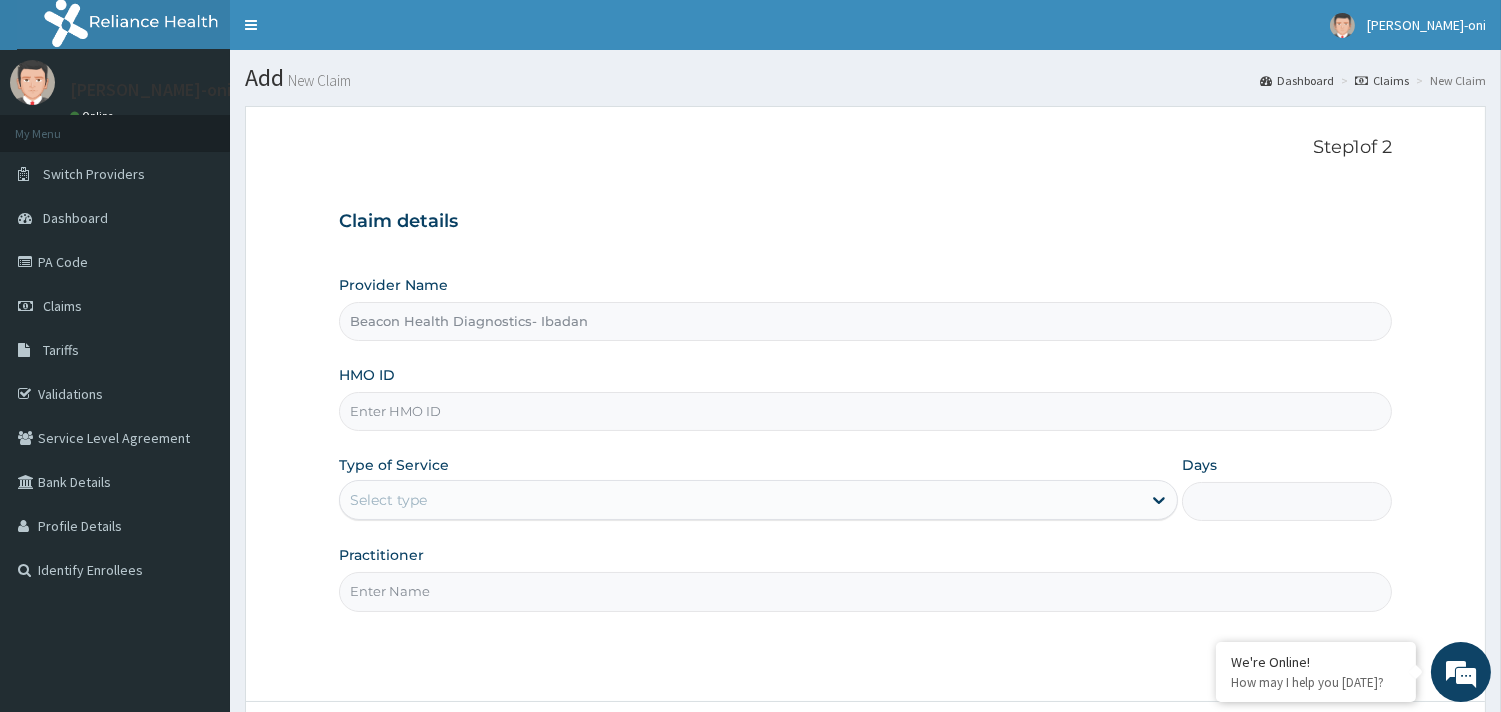 click on "HMO ID" at bounding box center [865, 411] 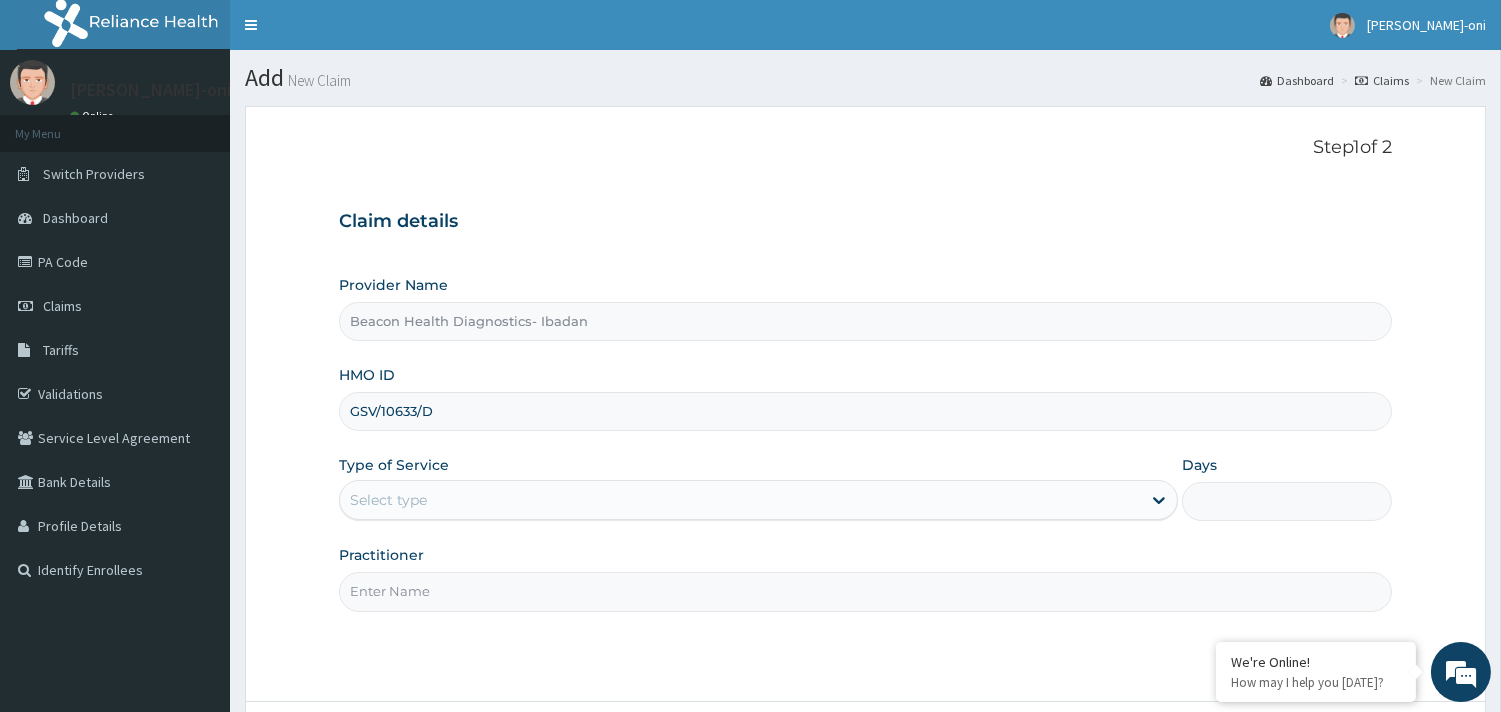scroll, scrollTop: 0, scrollLeft: 0, axis: both 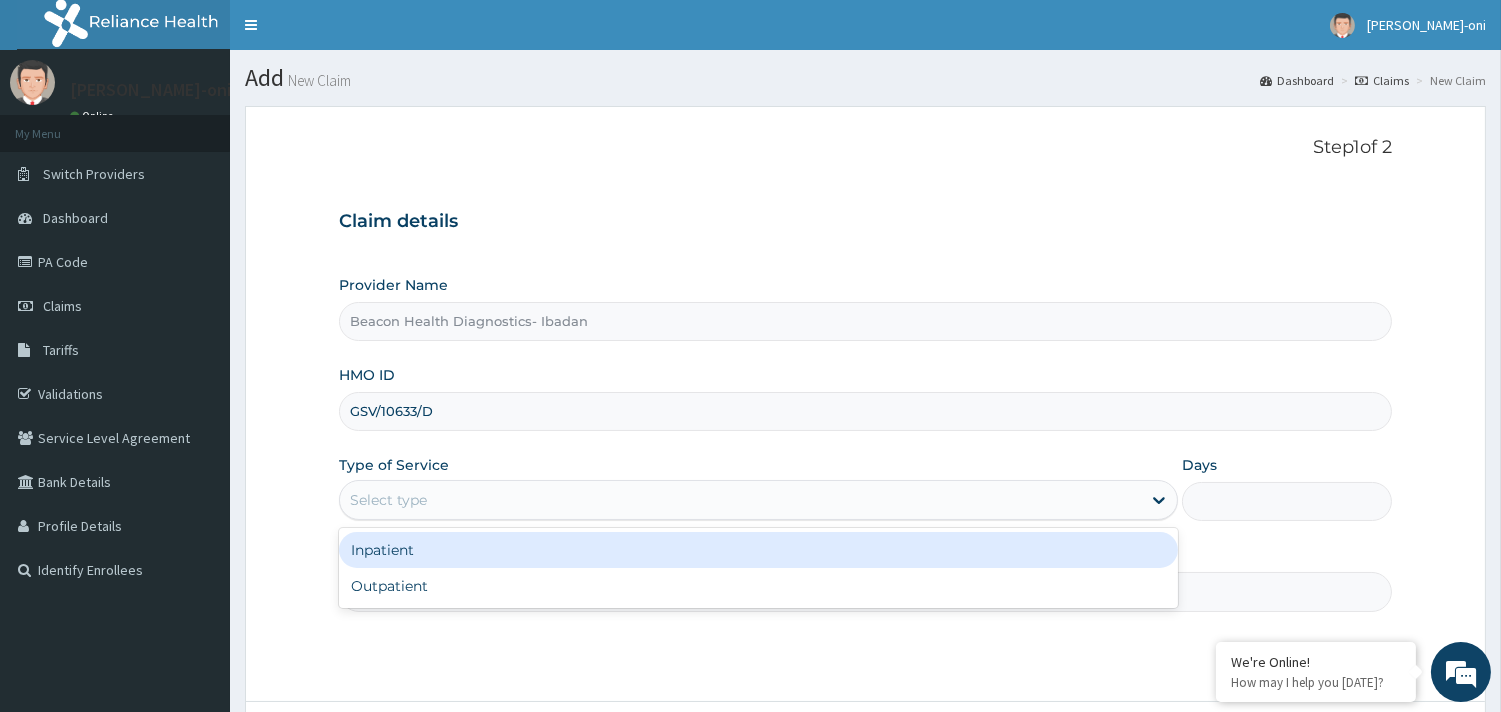 click on "Select type" at bounding box center (740, 500) 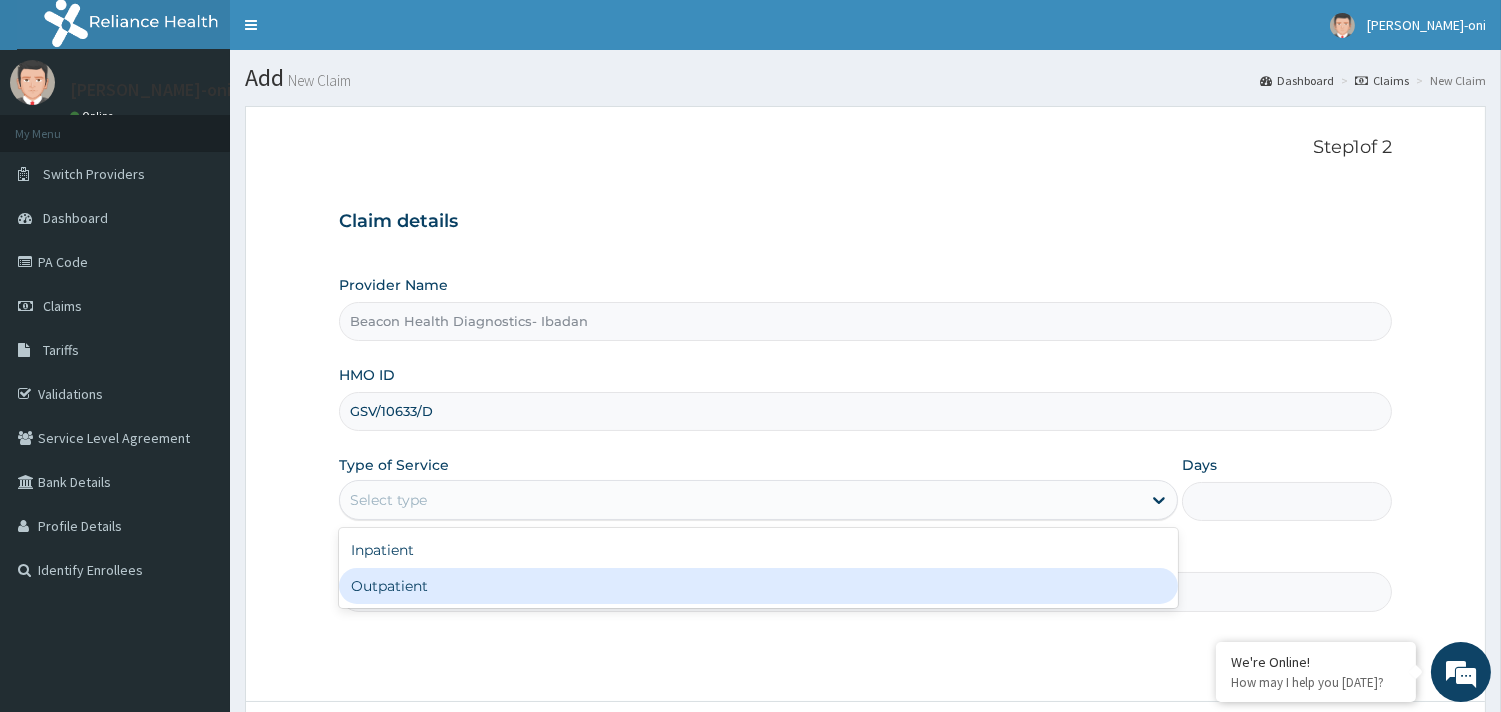 click on "Outpatient" at bounding box center (758, 586) 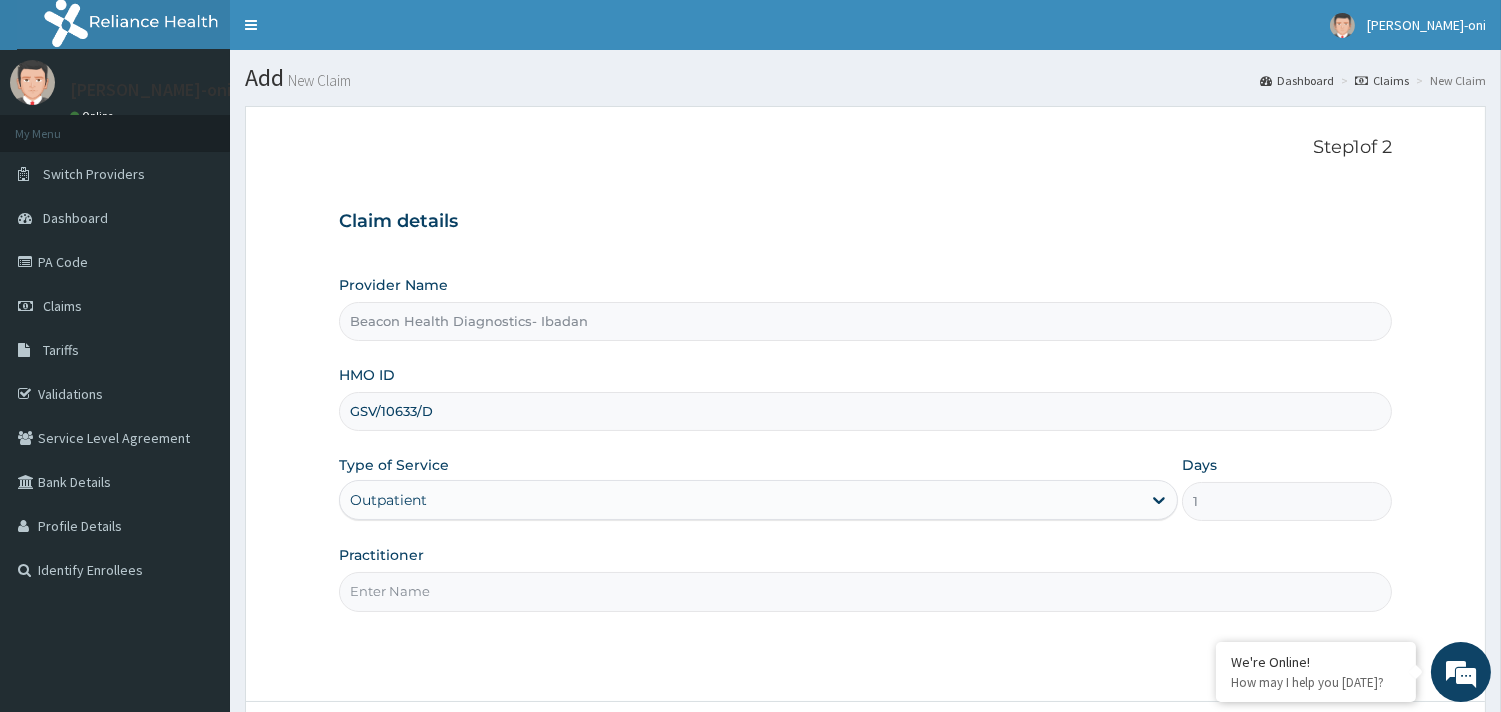 click on "Practitioner" at bounding box center [865, 591] 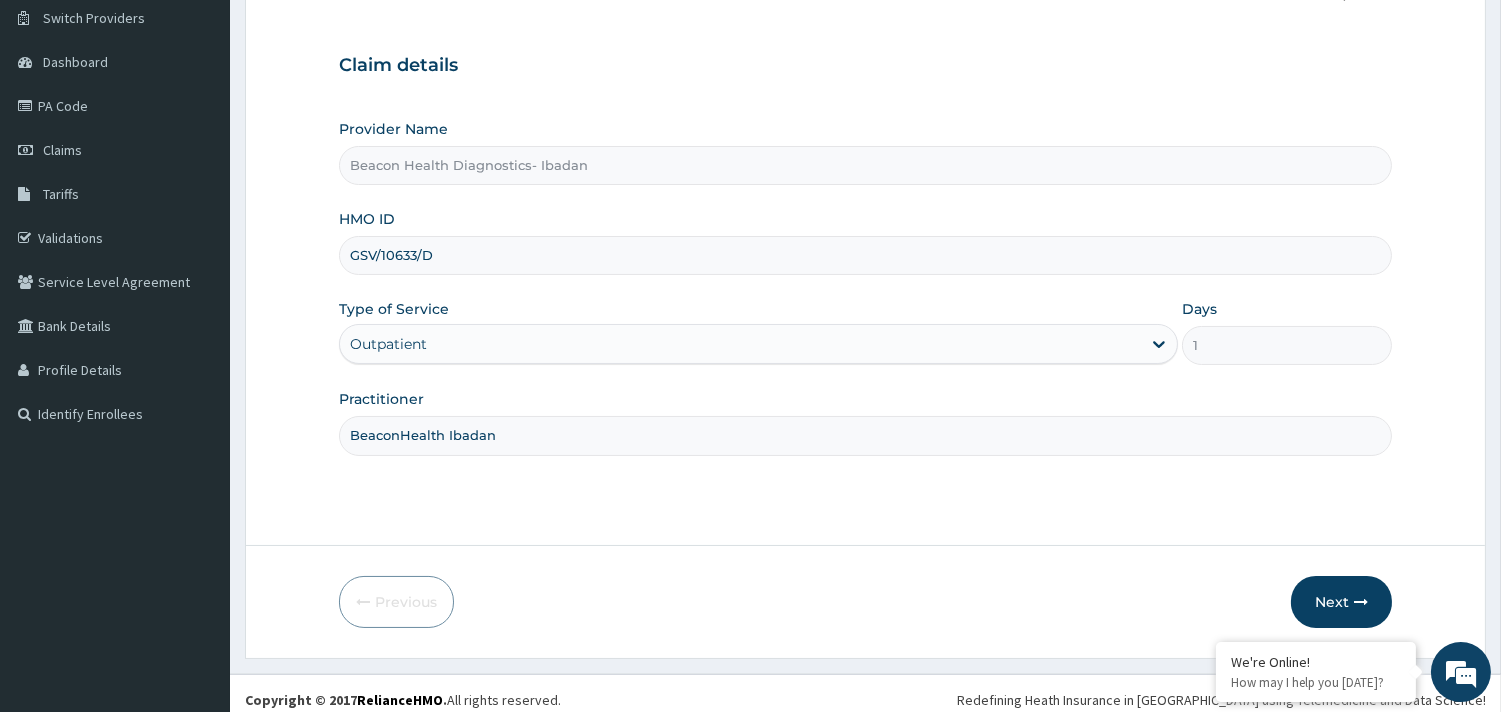scroll, scrollTop: 170, scrollLeft: 0, axis: vertical 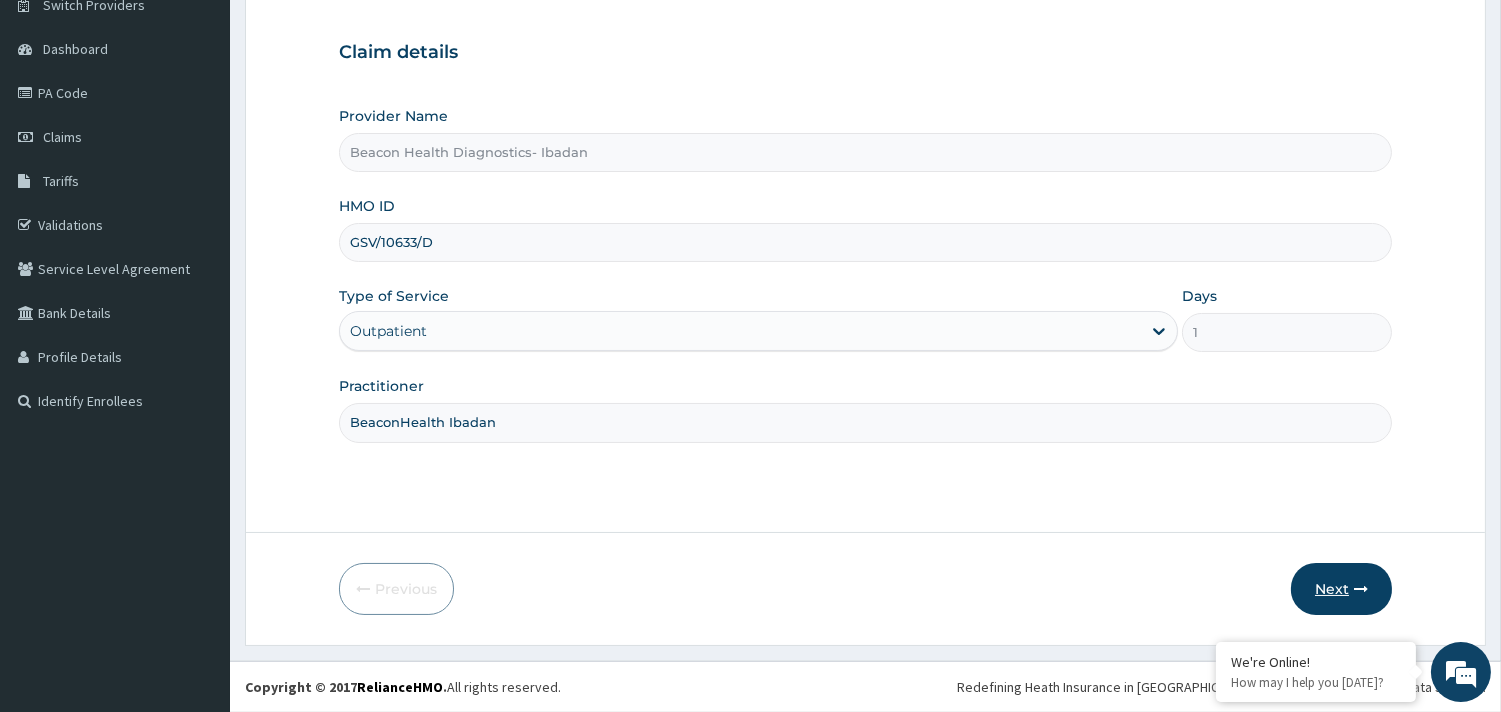 type on "BeaconHealth Ibadan" 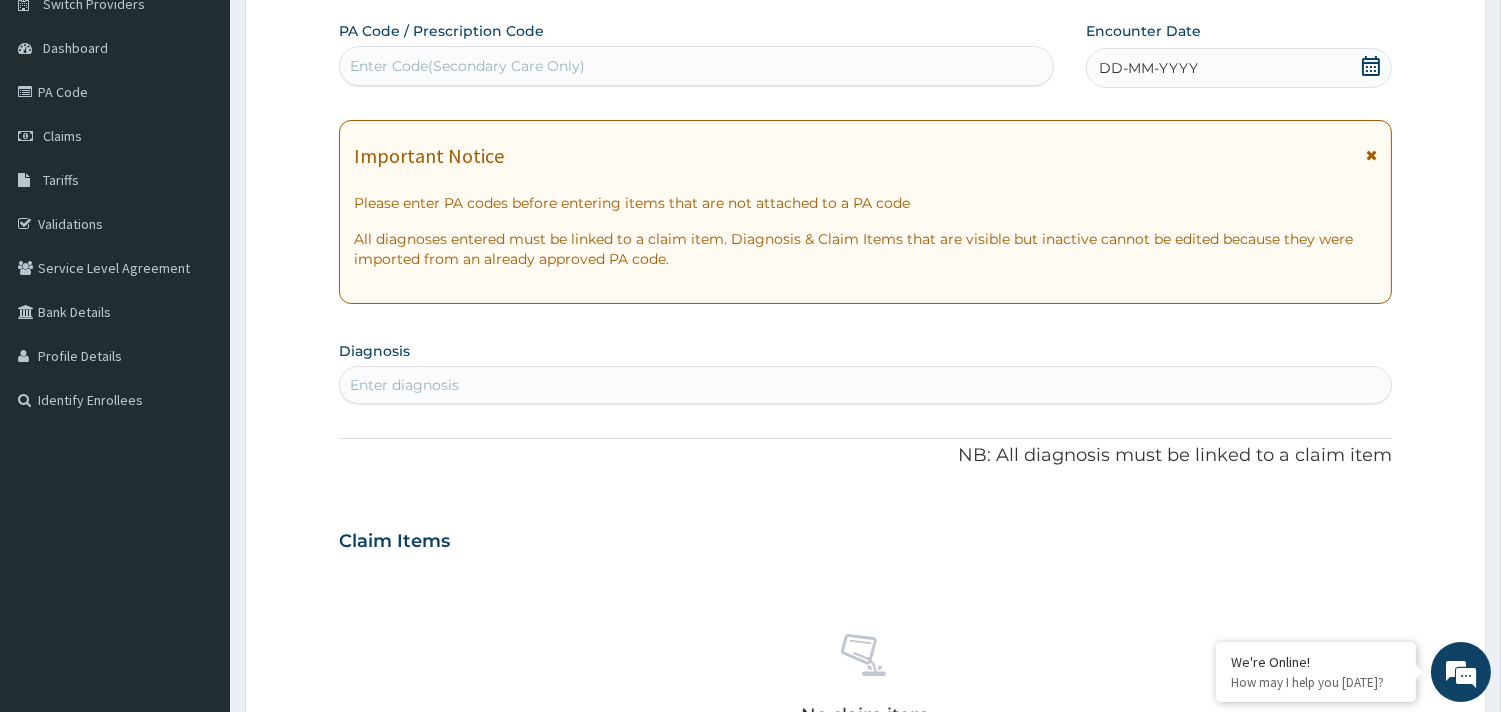 click on "Enter Code(Secondary Care Only)" at bounding box center [696, 66] 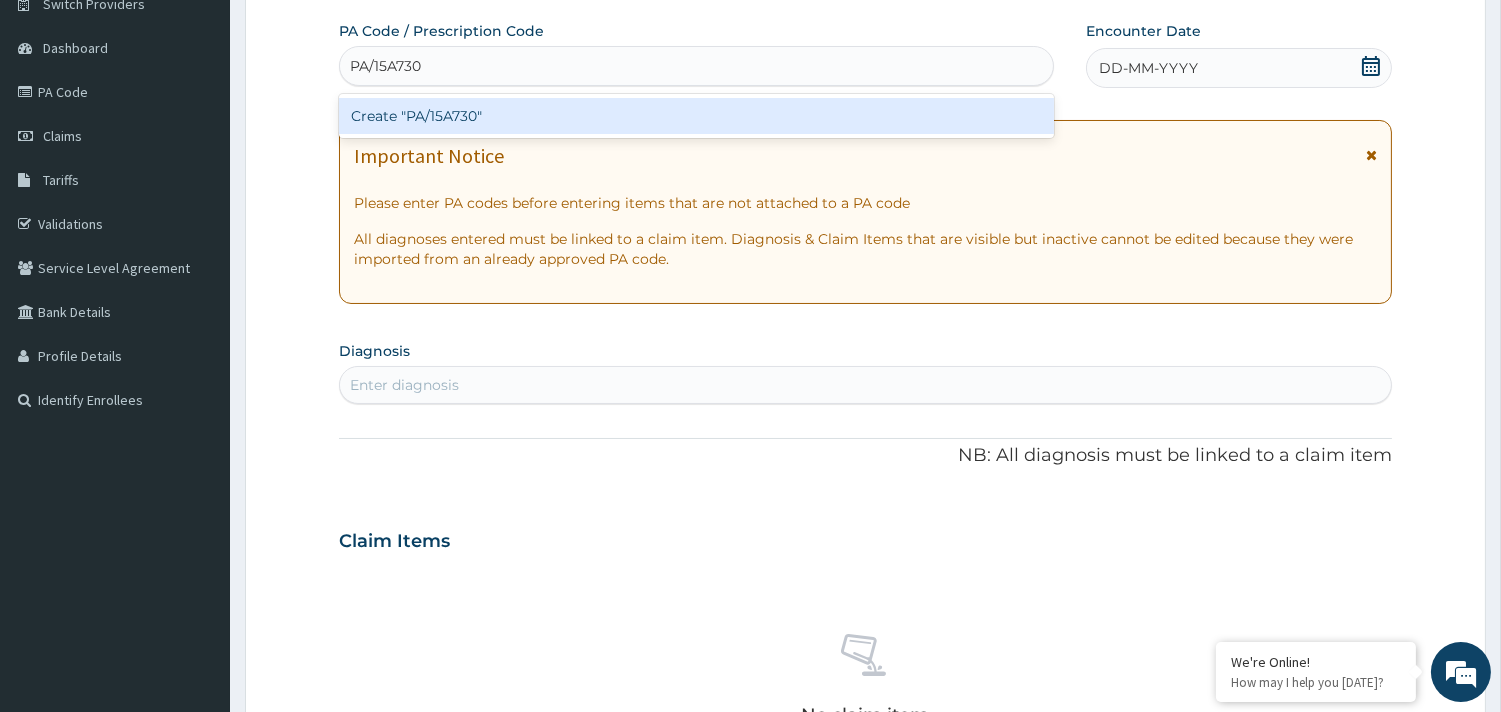 click on "Create "PA/15A730"" at bounding box center (696, 116) 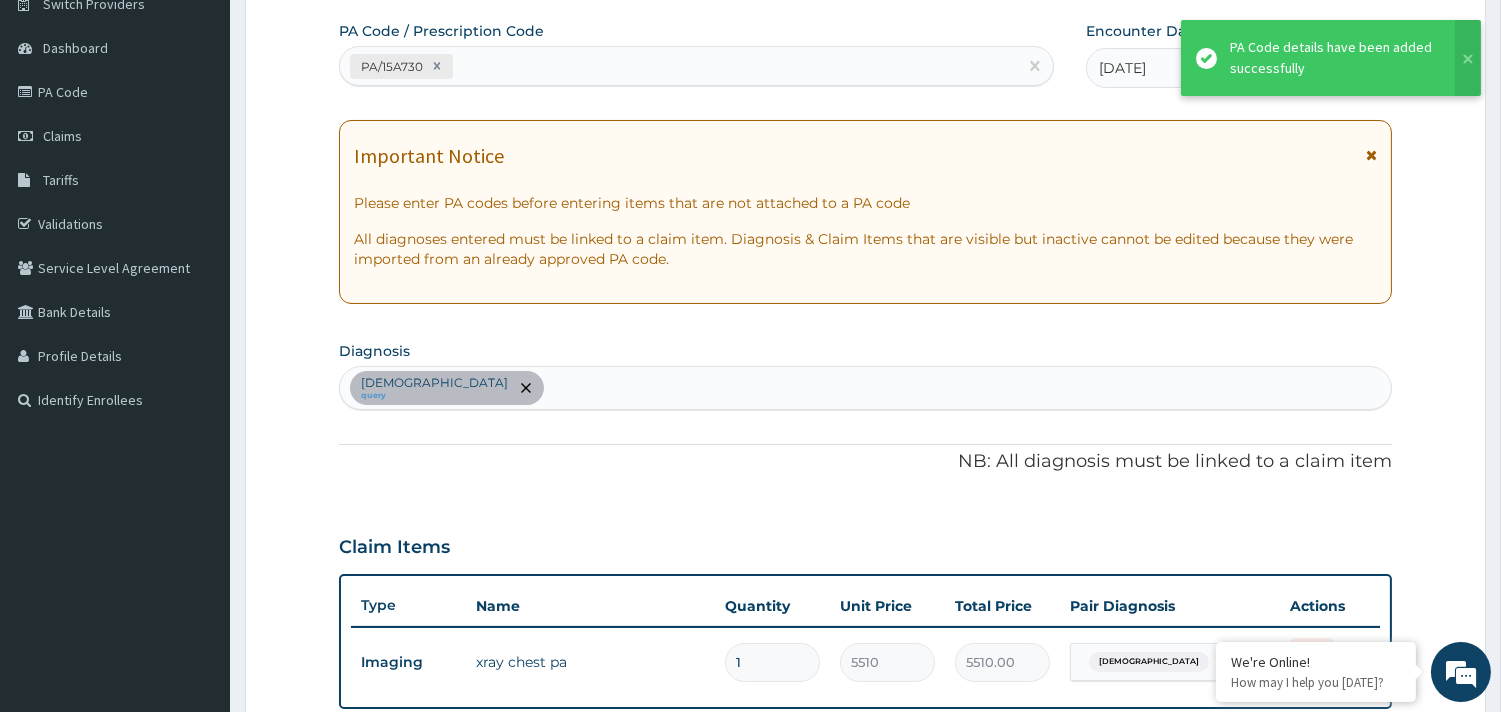 scroll, scrollTop: 633, scrollLeft: 0, axis: vertical 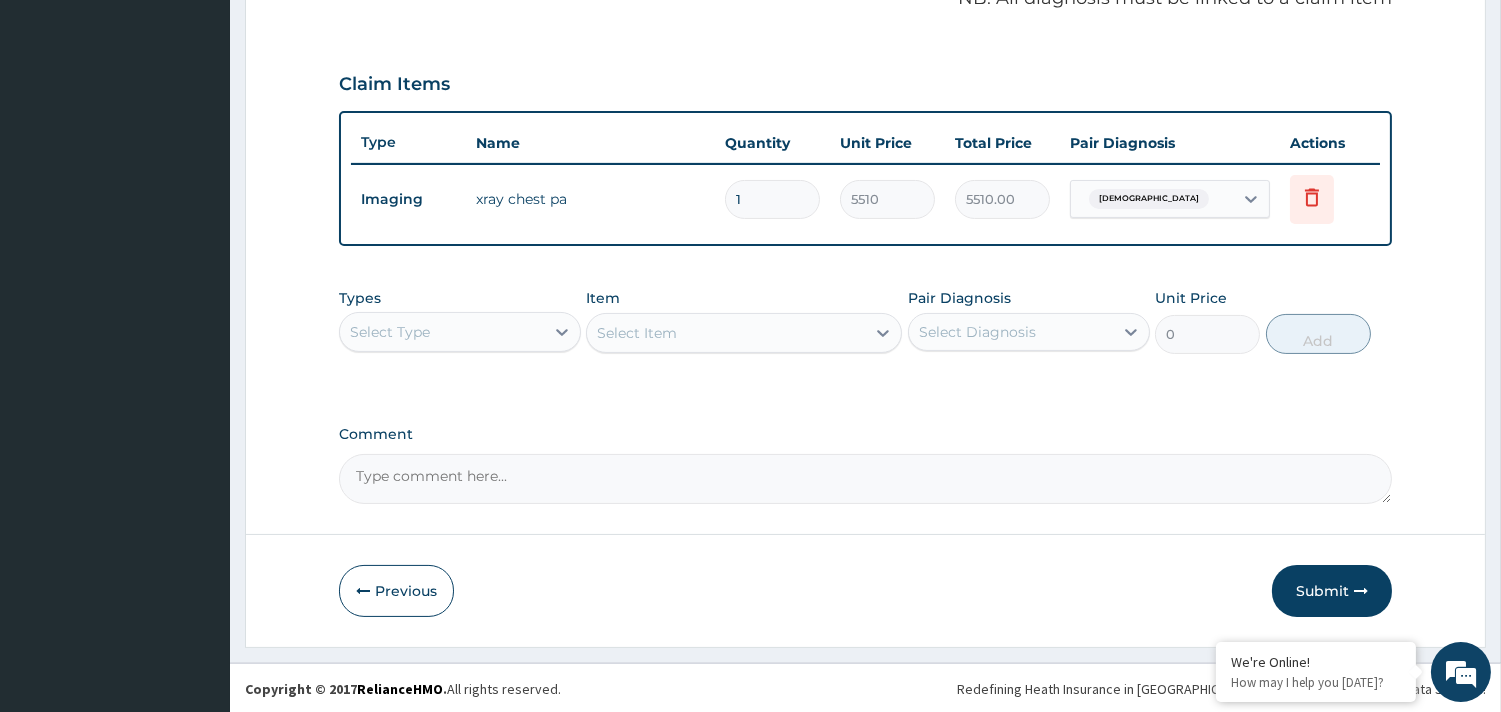 click on "Imaging xray chest pa 1 5510 5510.00 Asthma Delete" at bounding box center (865, 199) 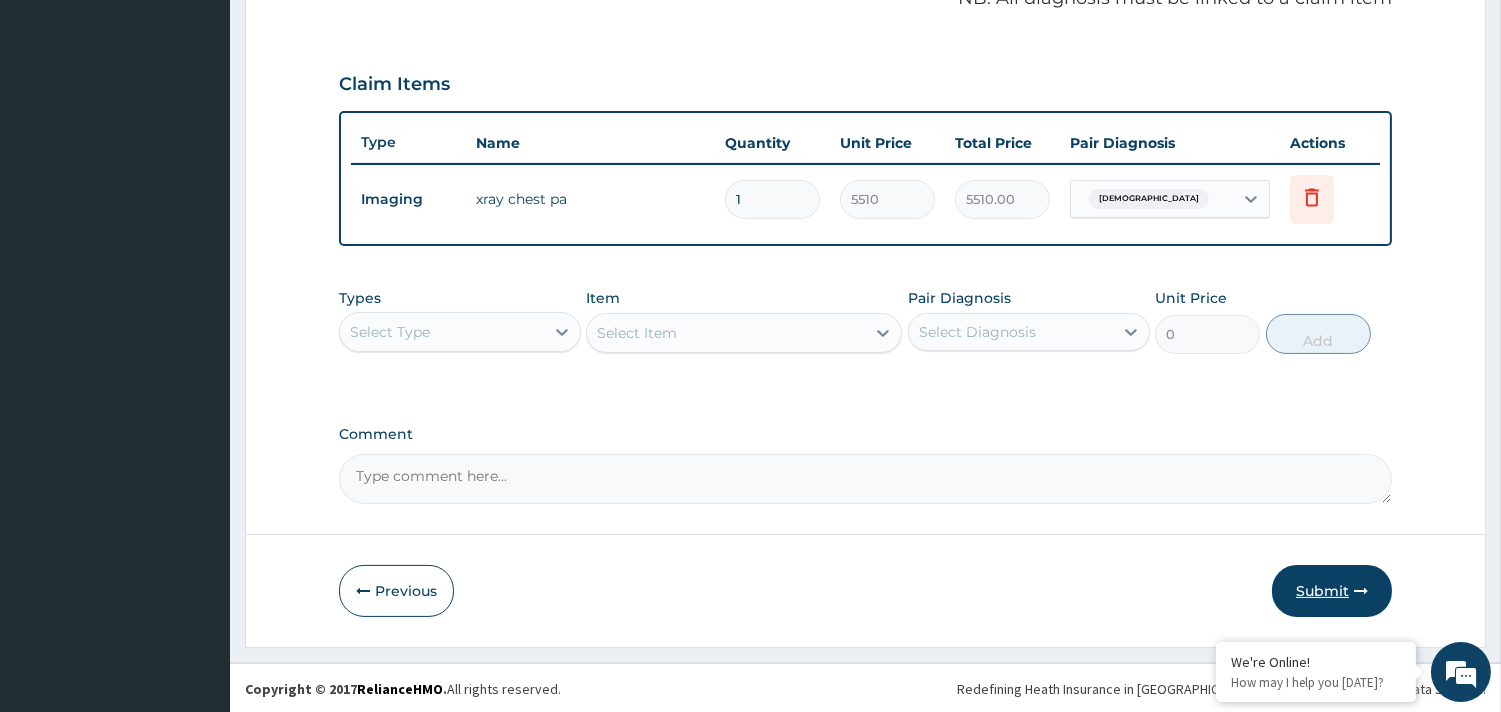 click on "Submit" at bounding box center (1332, 591) 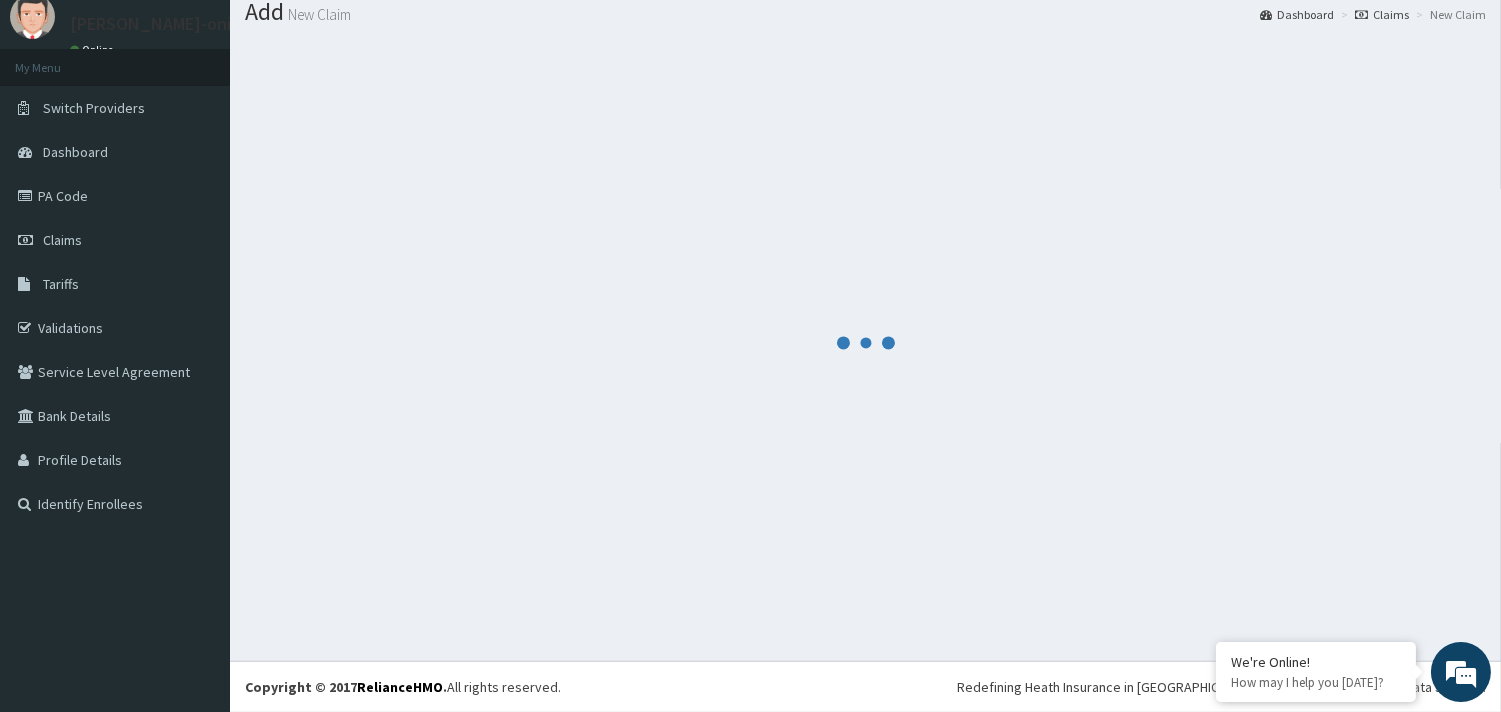 scroll, scrollTop: 65, scrollLeft: 0, axis: vertical 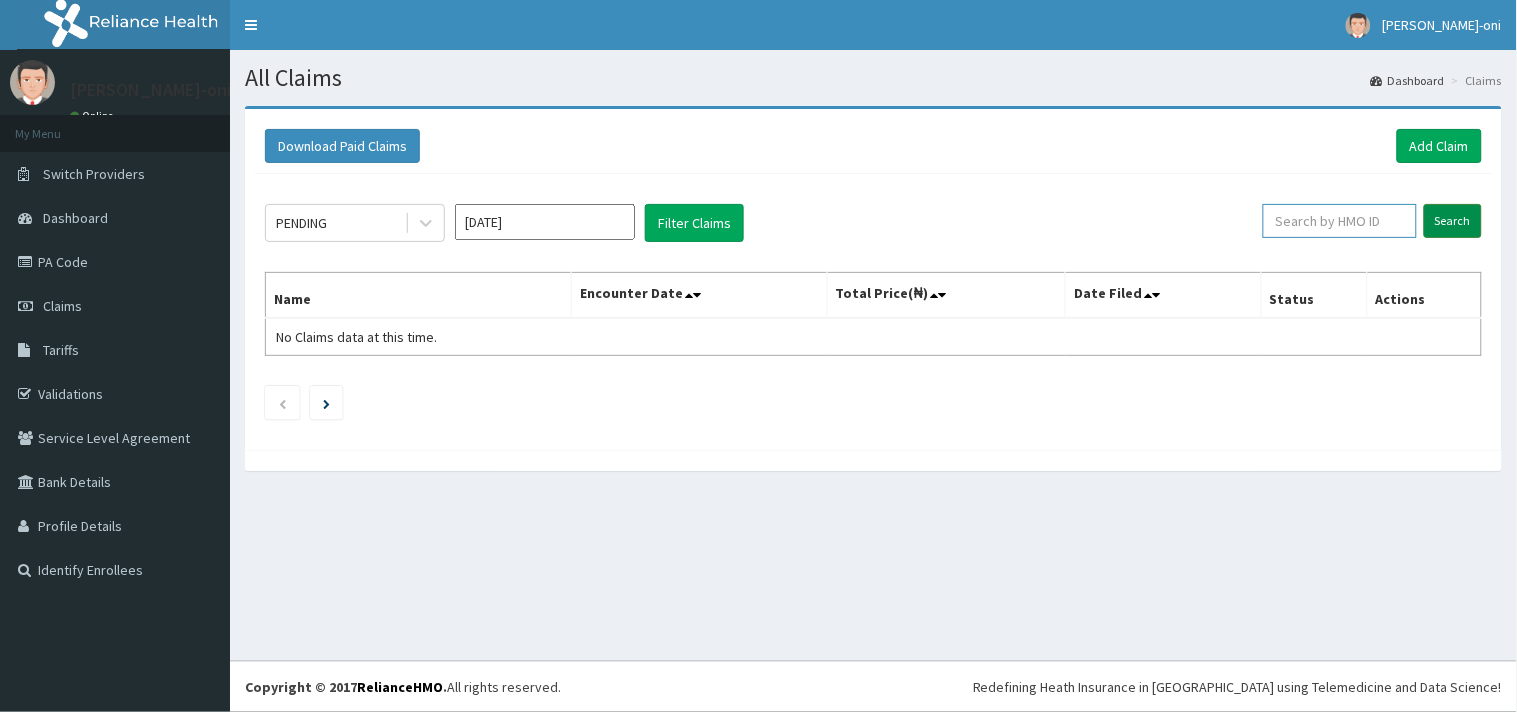 click at bounding box center [1340, 221] 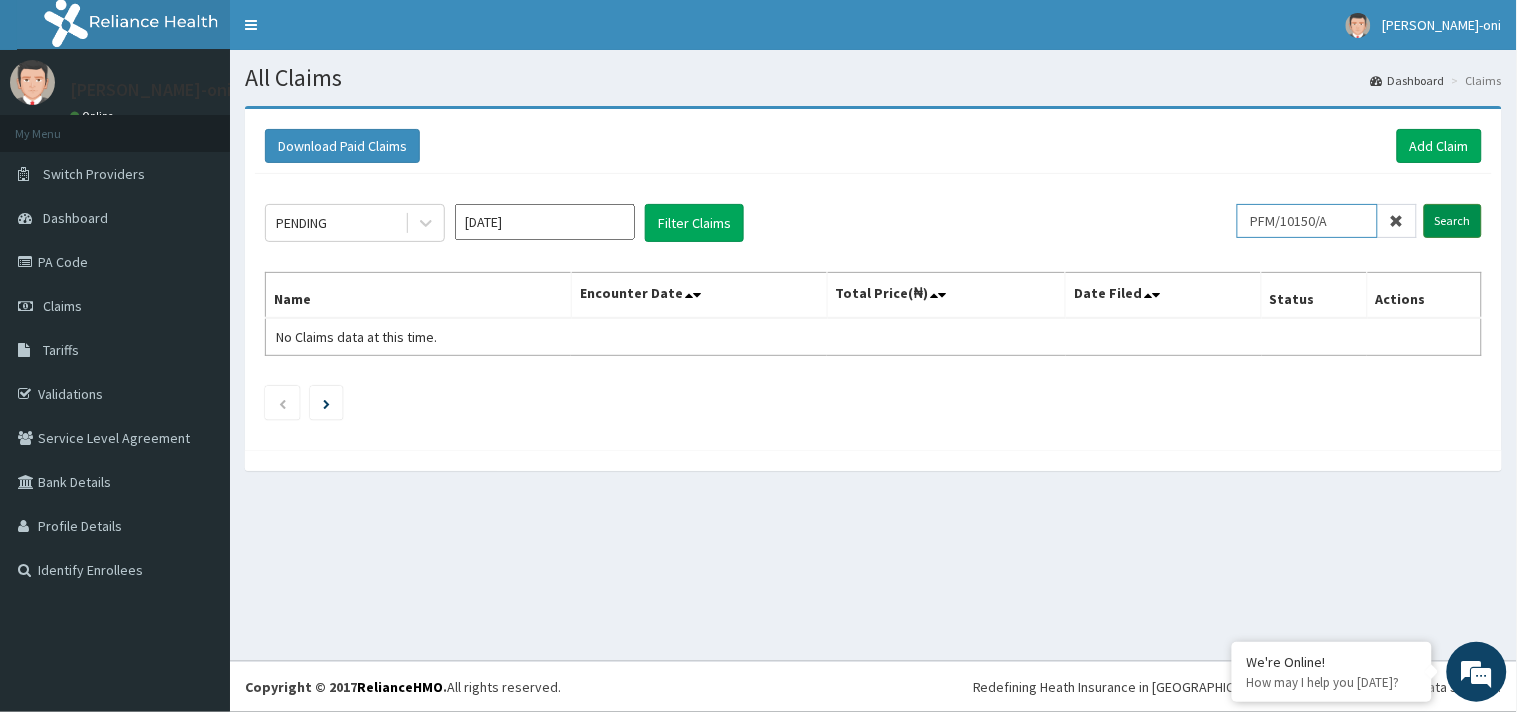 type on "PFM/10150/A" 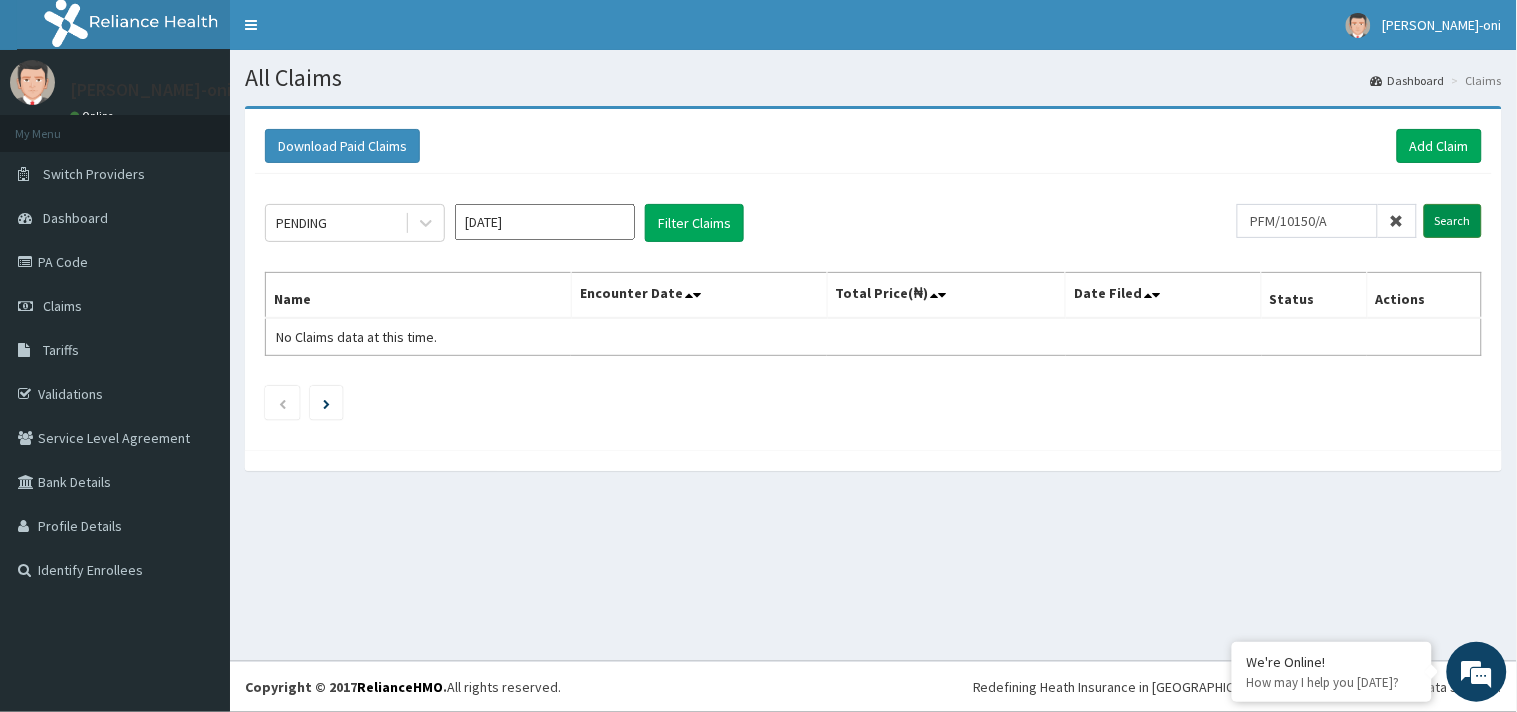 click on "Search" at bounding box center (1453, 221) 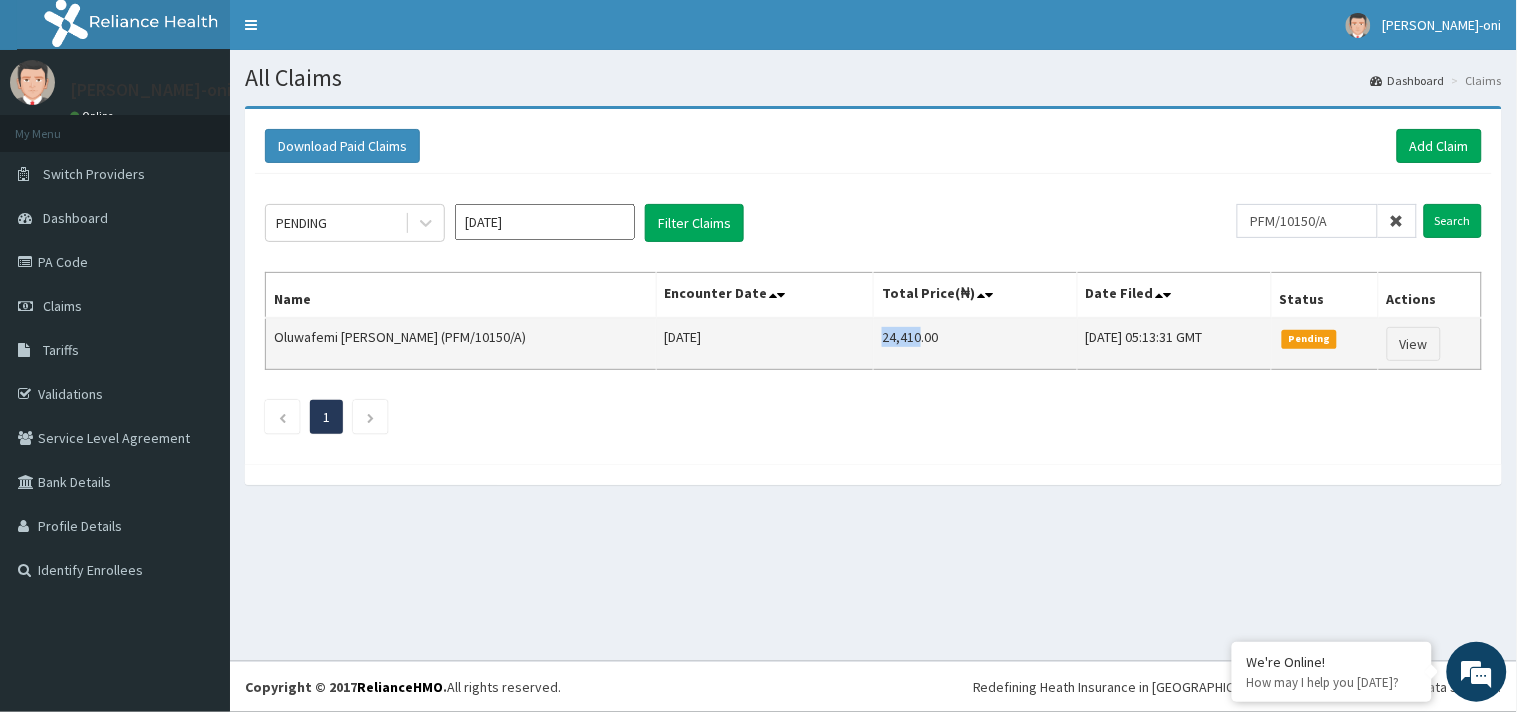 scroll, scrollTop: 0, scrollLeft: 0, axis: both 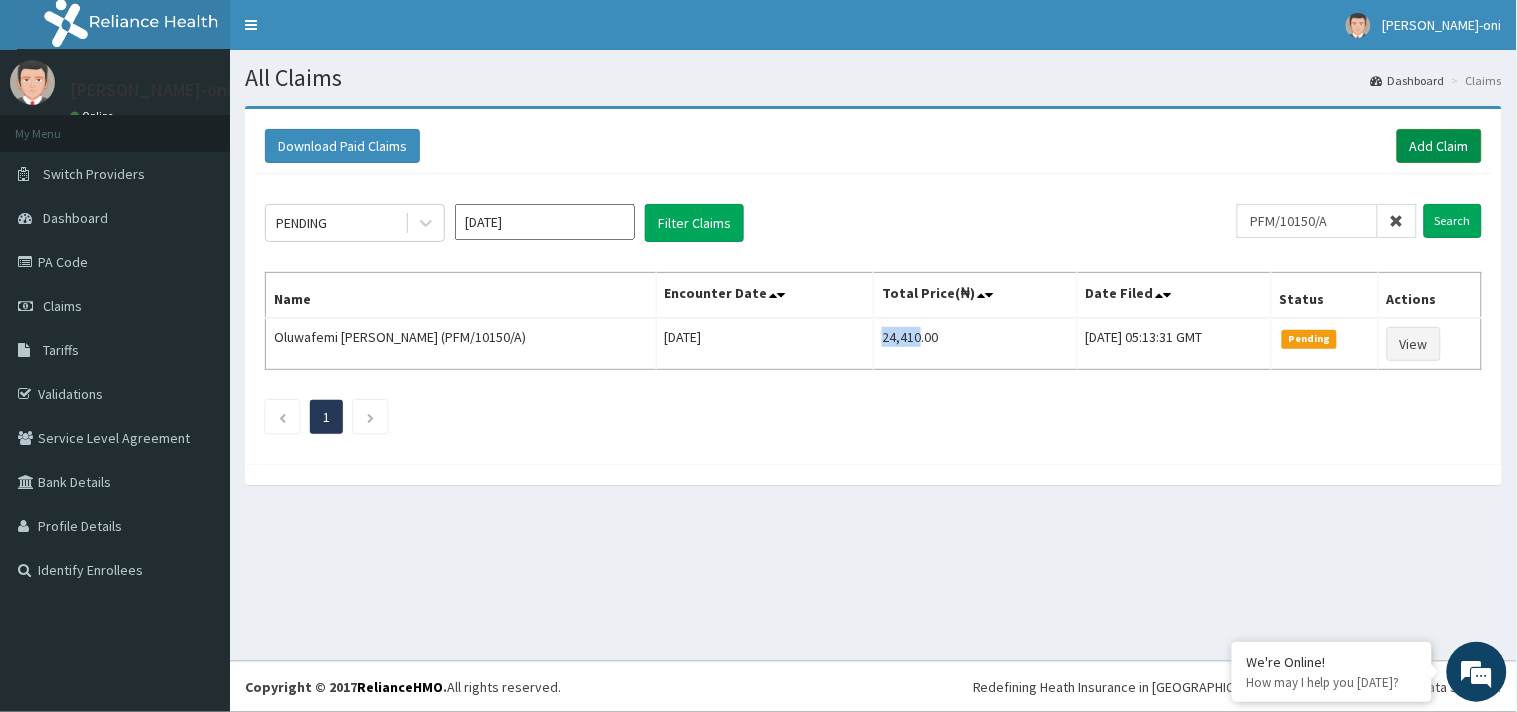 click on "Add Claim" at bounding box center (1439, 146) 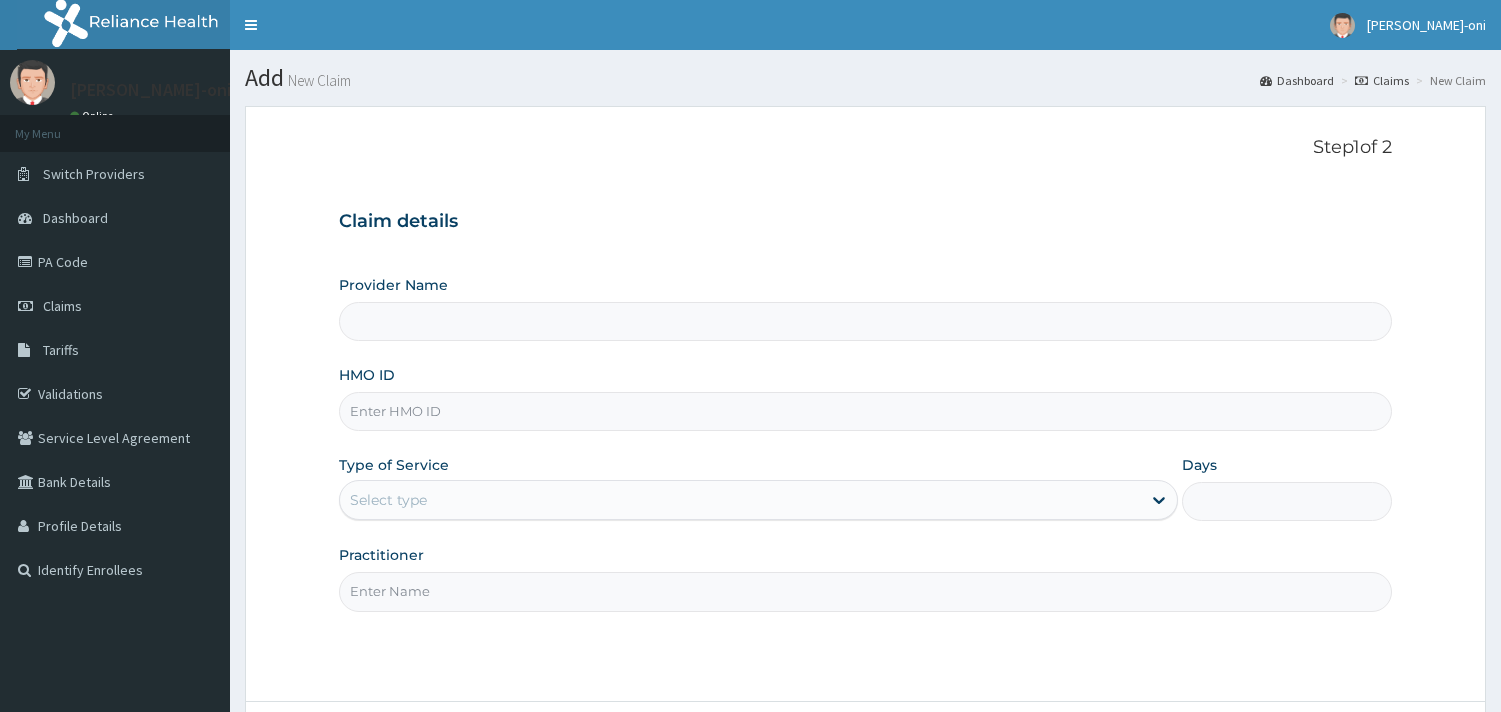 click on "HMO ID" at bounding box center (865, 411) 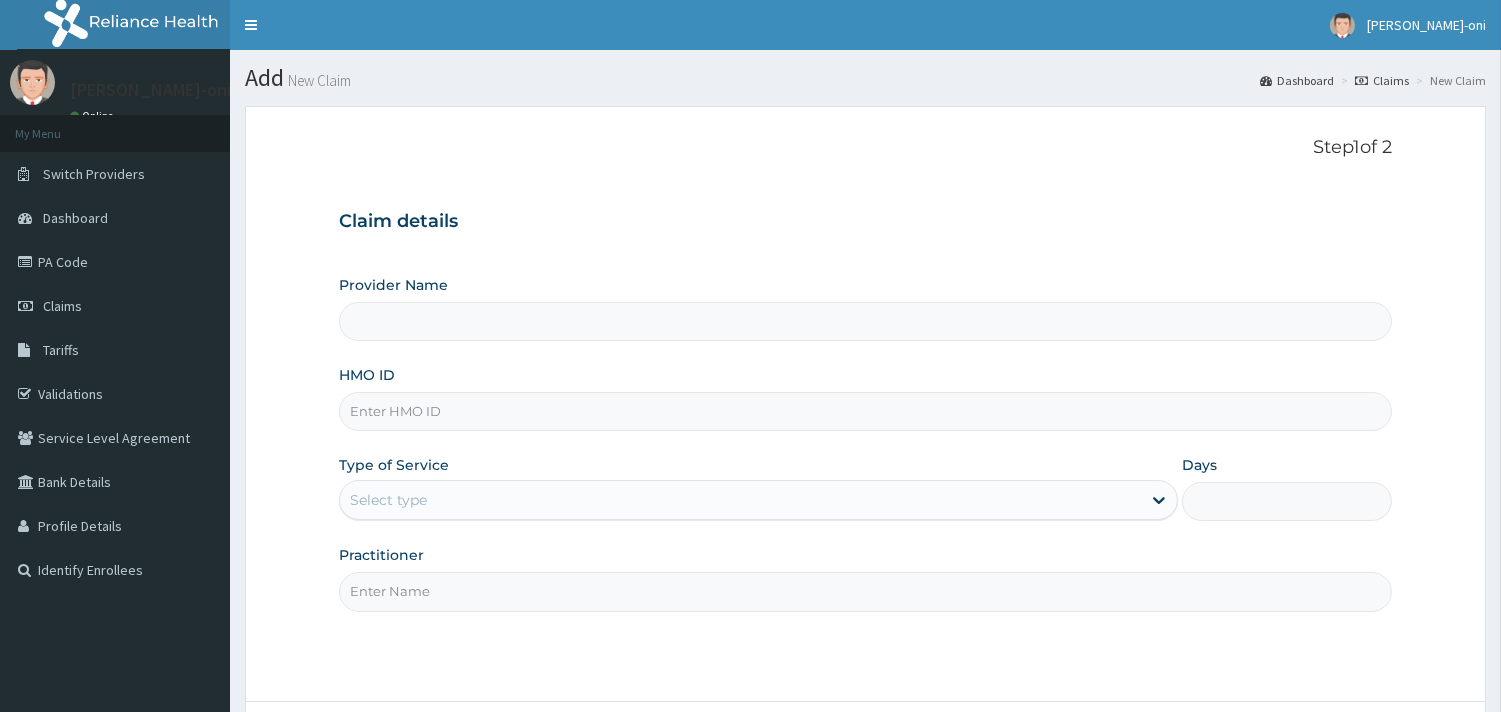 scroll, scrollTop: 0, scrollLeft: 0, axis: both 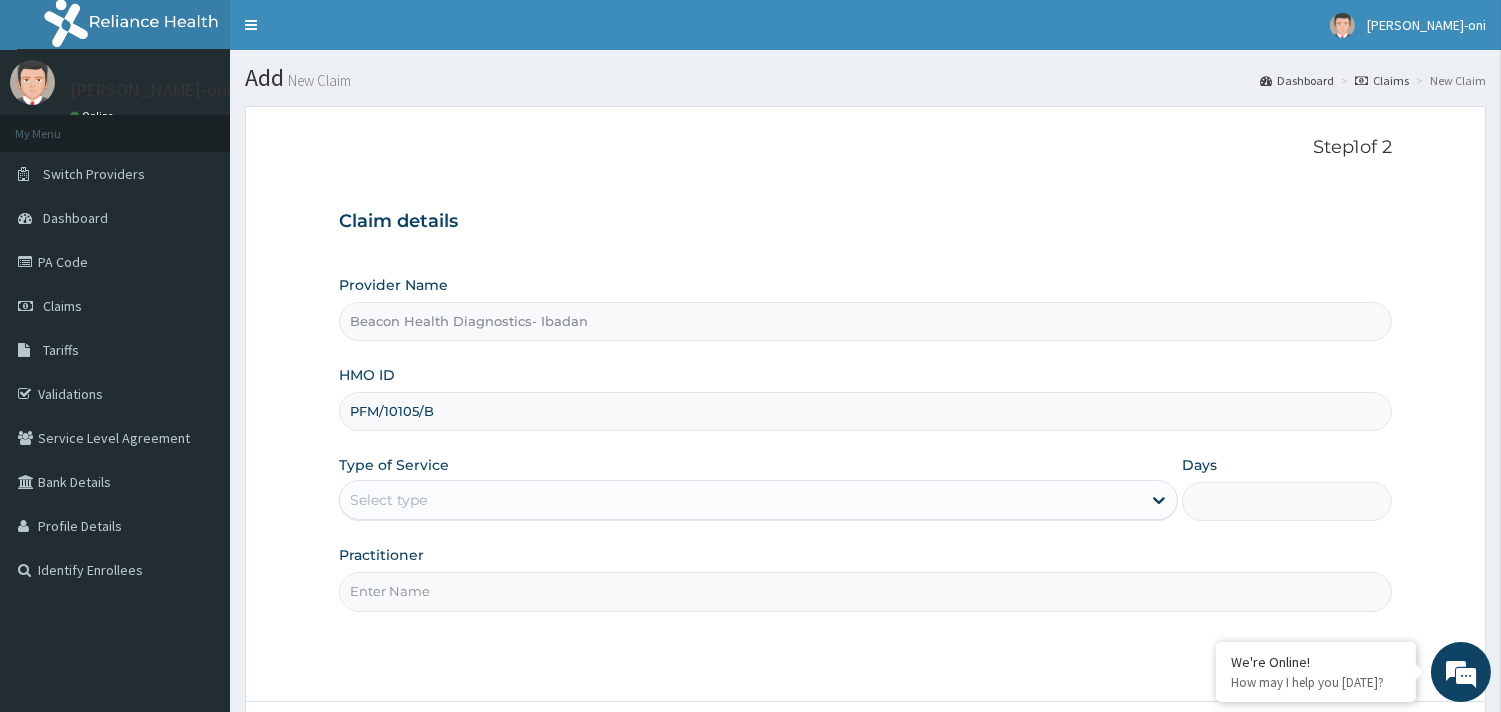 type on "PFM/10105/B" 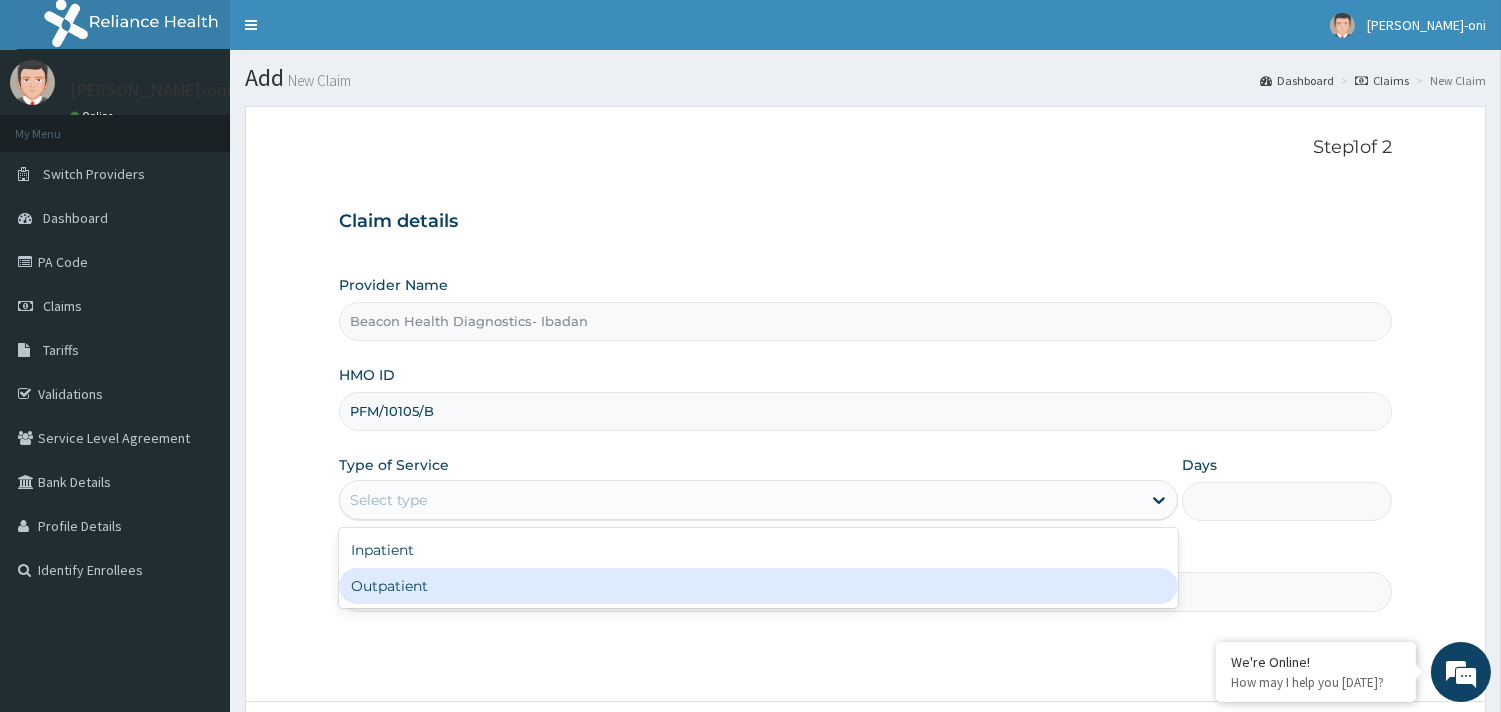 click on "Outpatient" at bounding box center [758, 586] 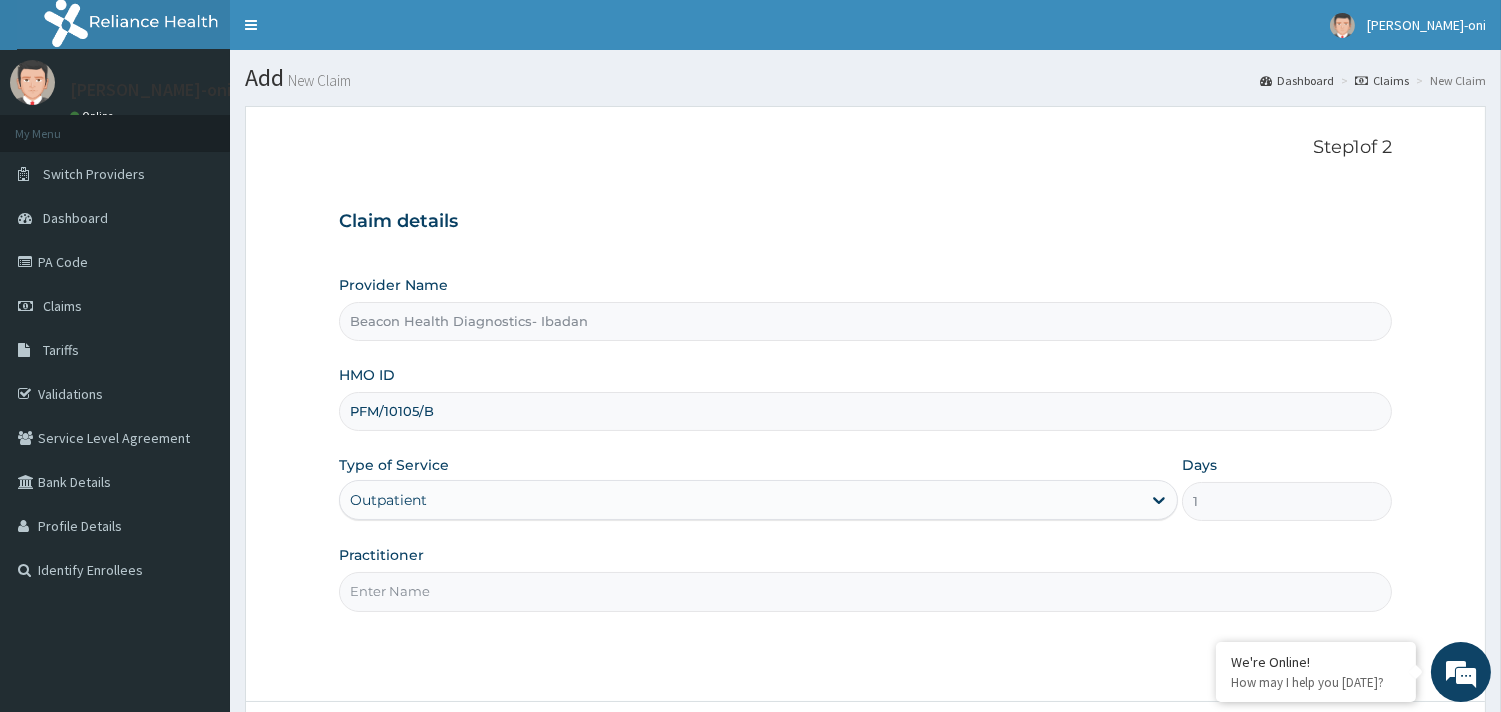 scroll, scrollTop: 0, scrollLeft: 0, axis: both 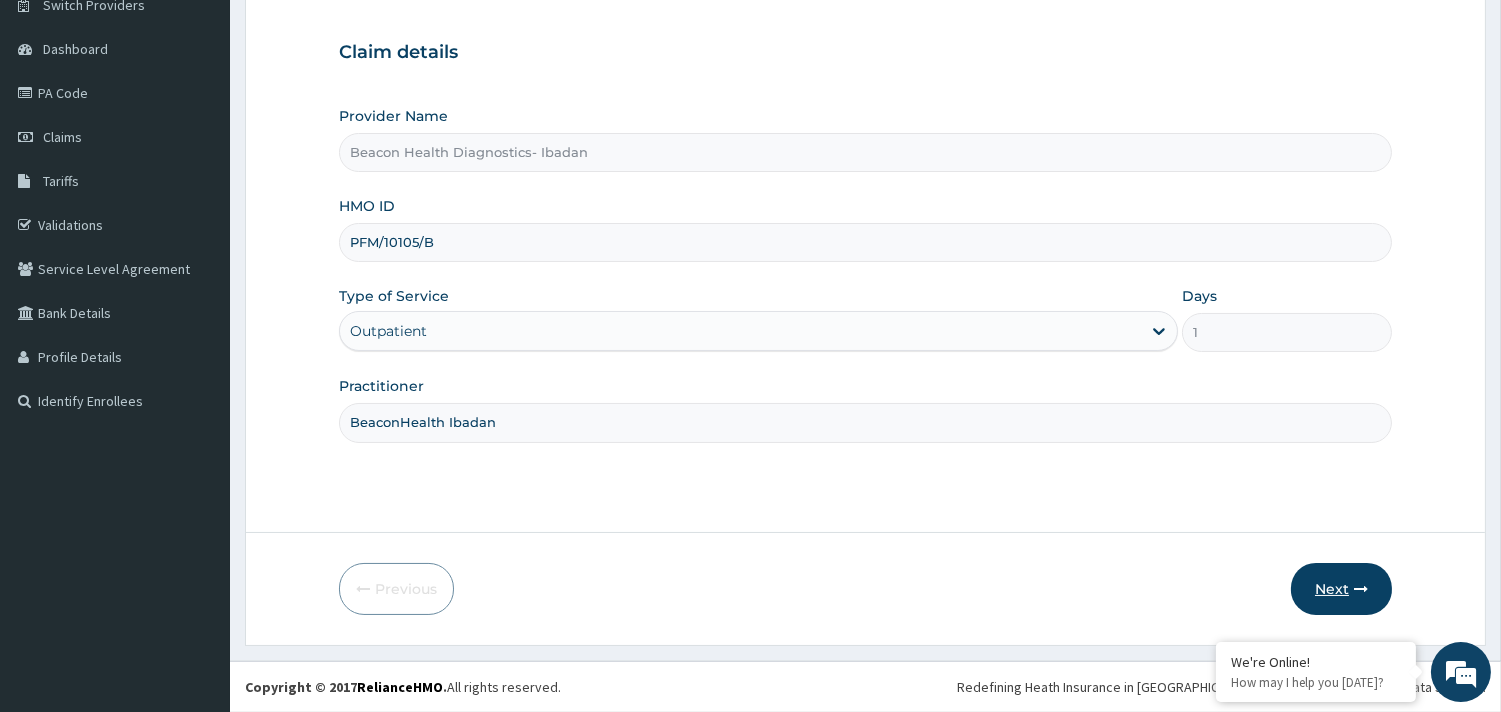 type on "BeaconHealth Ibadan" 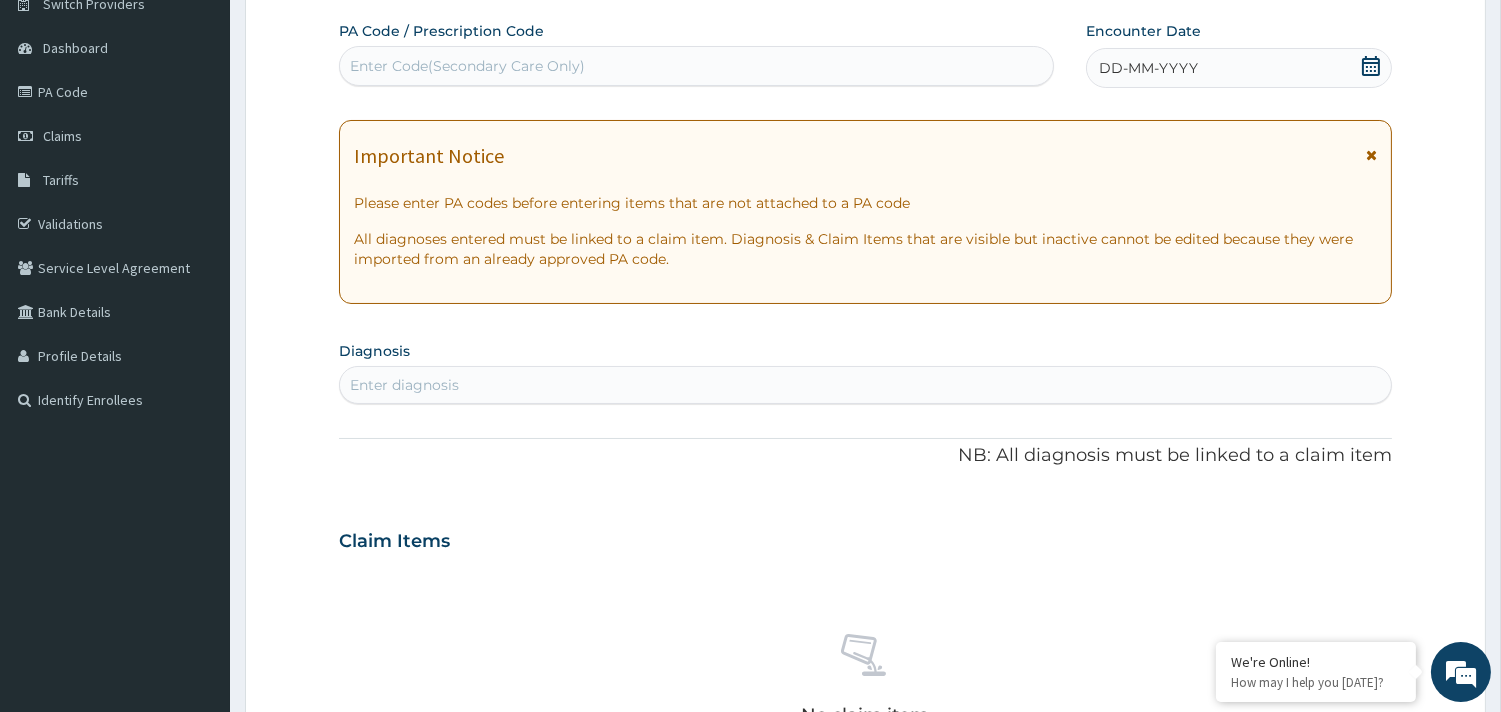 click on "Enter Code(Secondary Care Only)" at bounding box center [696, 66] 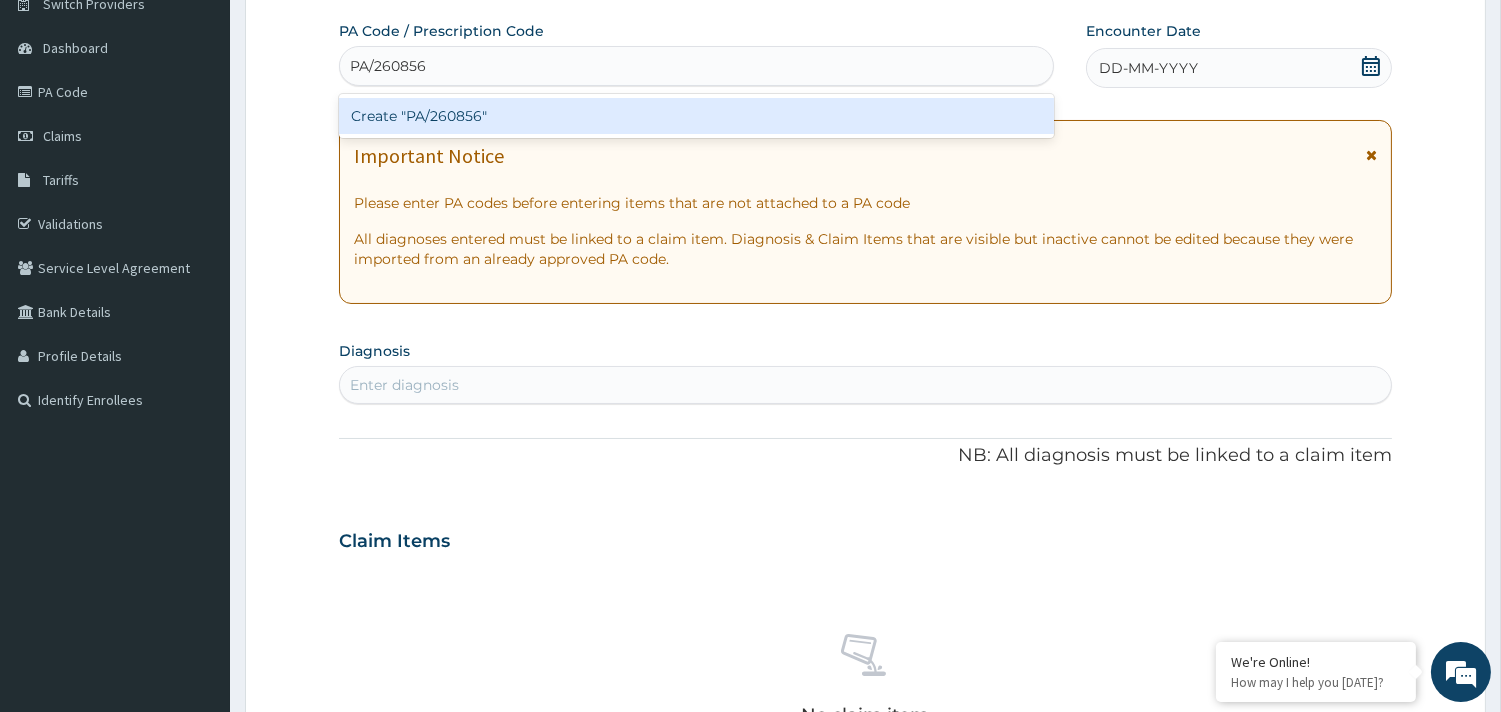 click on "Create "PA/260856"" at bounding box center (696, 116) 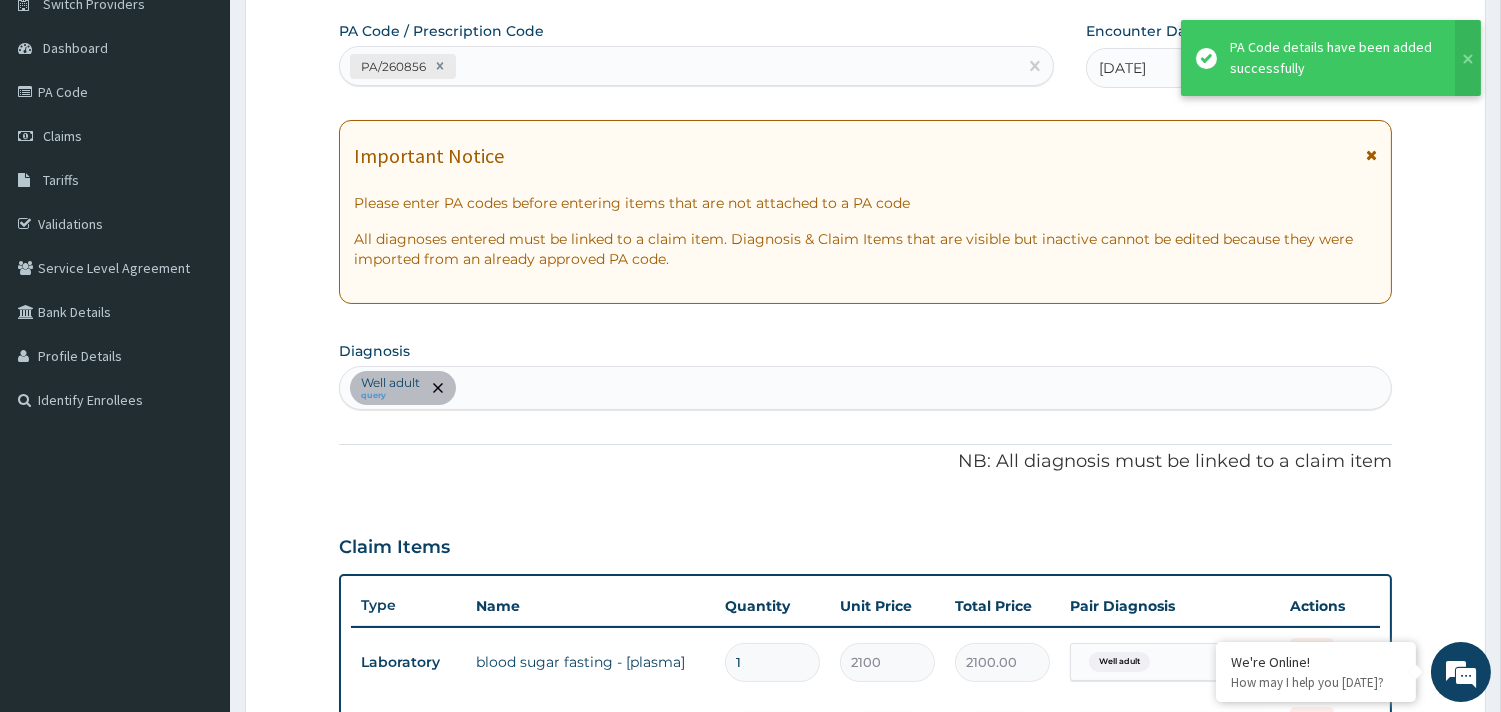 scroll, scrollTop: 753, scrollLeft: 0, axis: vertical 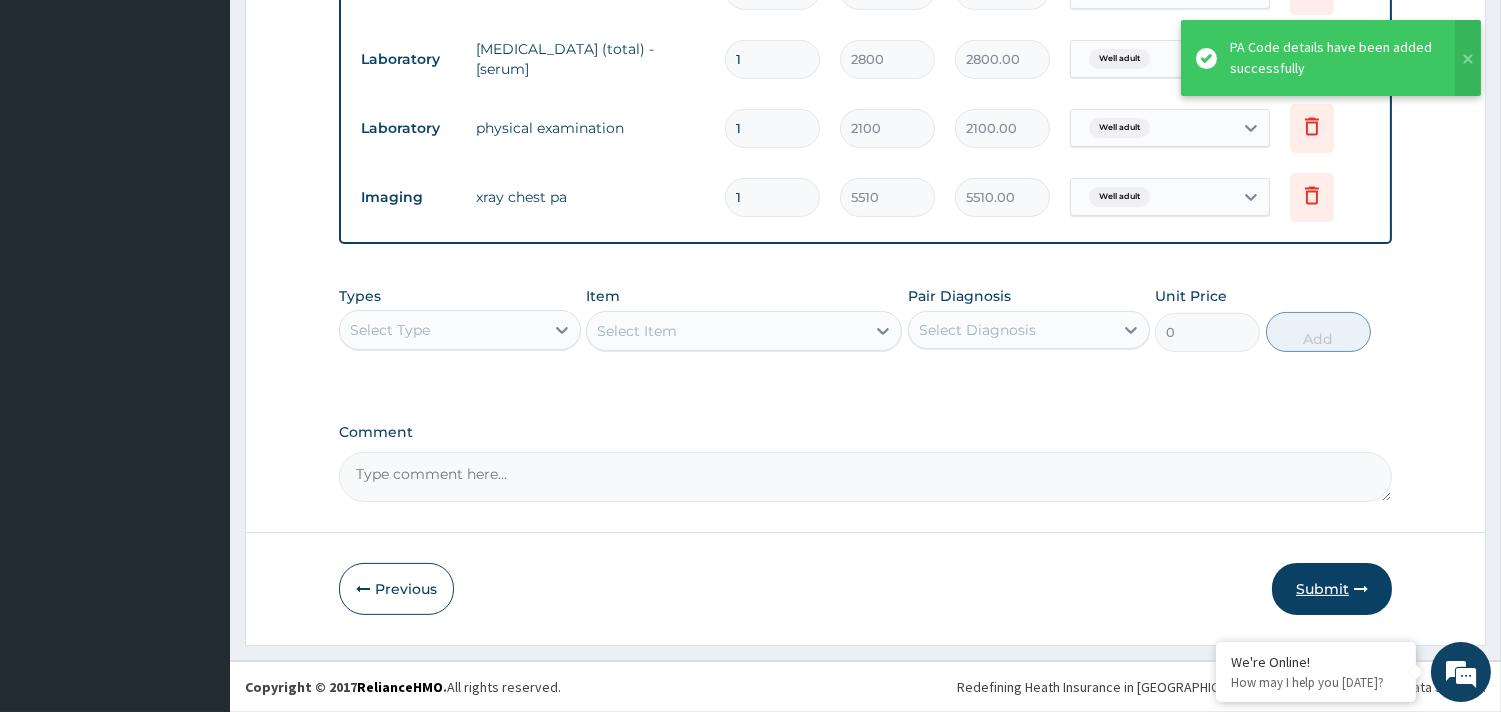 click on "Submit" at bounding box center (1332, 589) 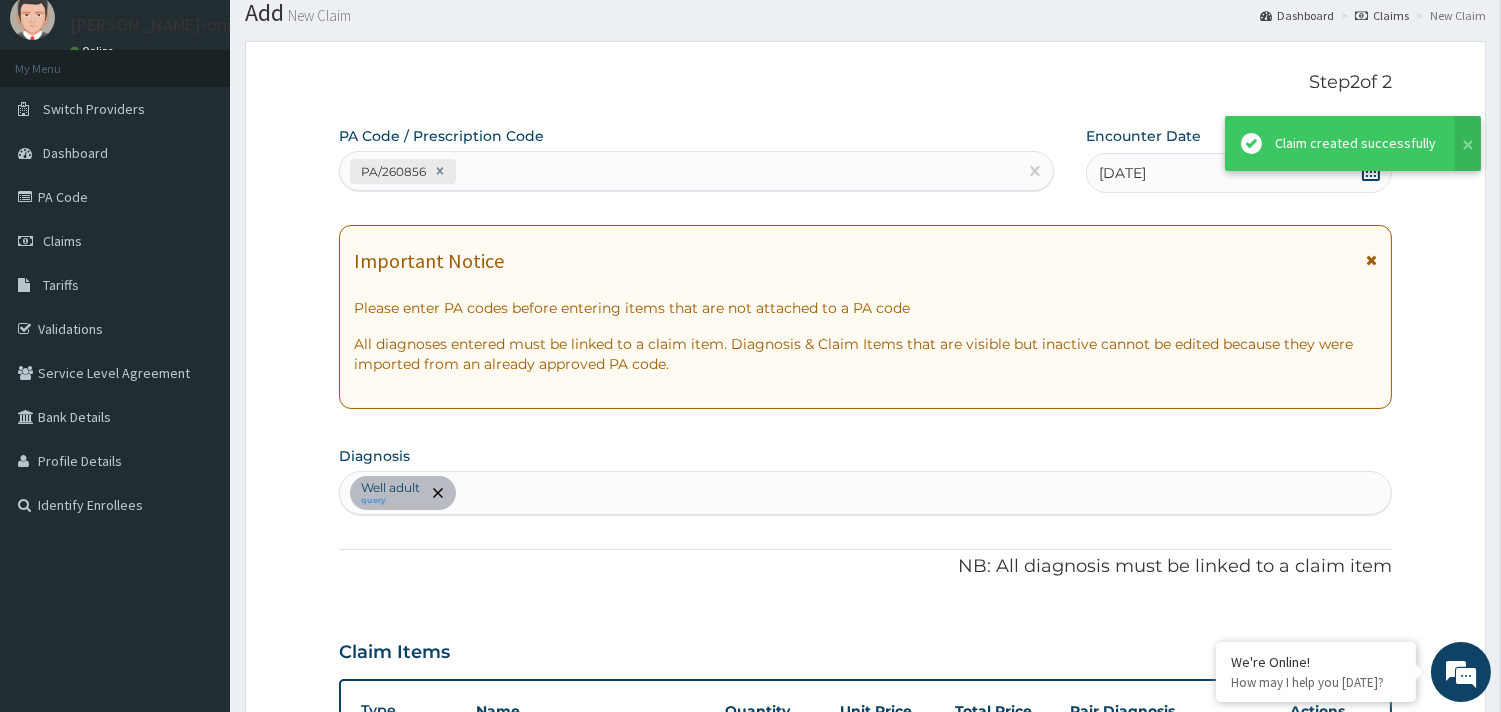 scroll, scrollTop: 911, scrollLeft: 0, axis: vertical 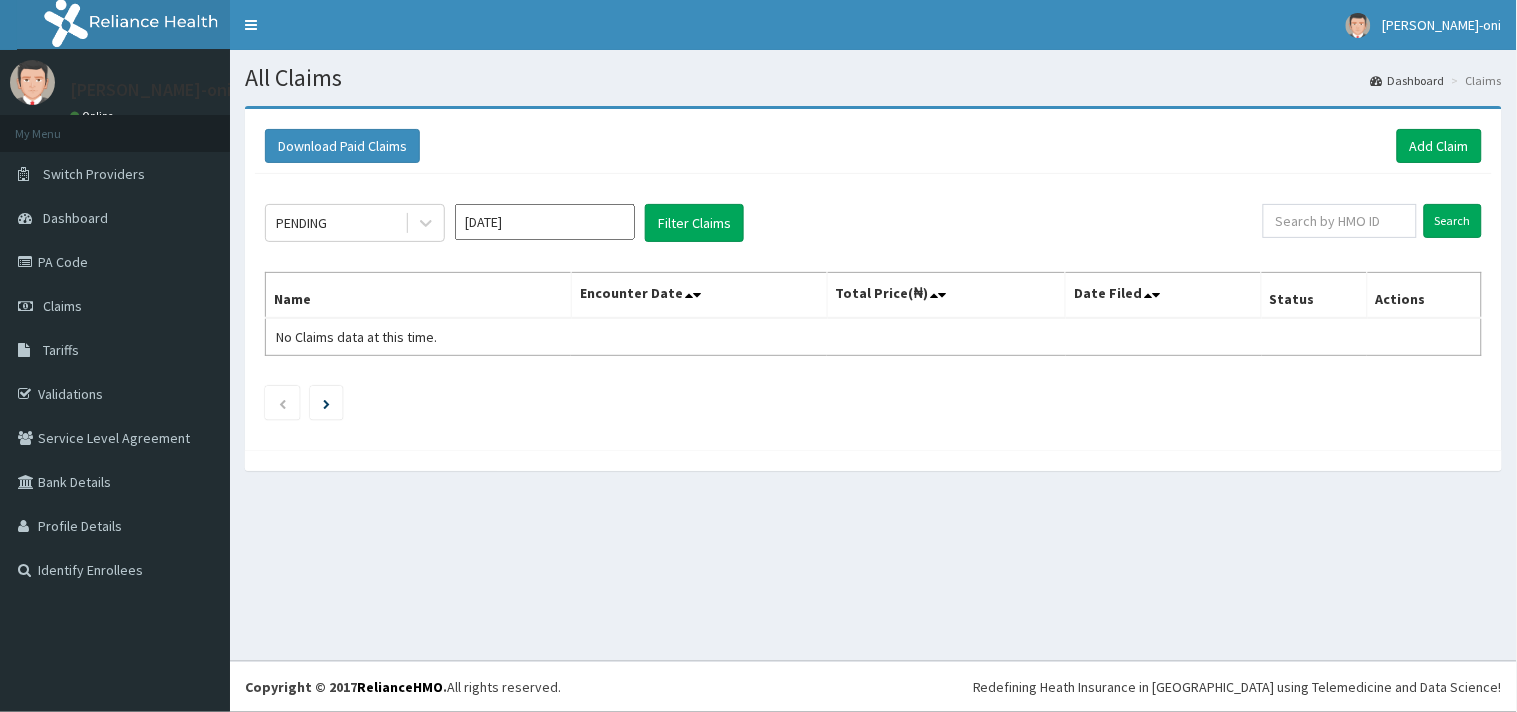 click at bounding box center (1340, 221) 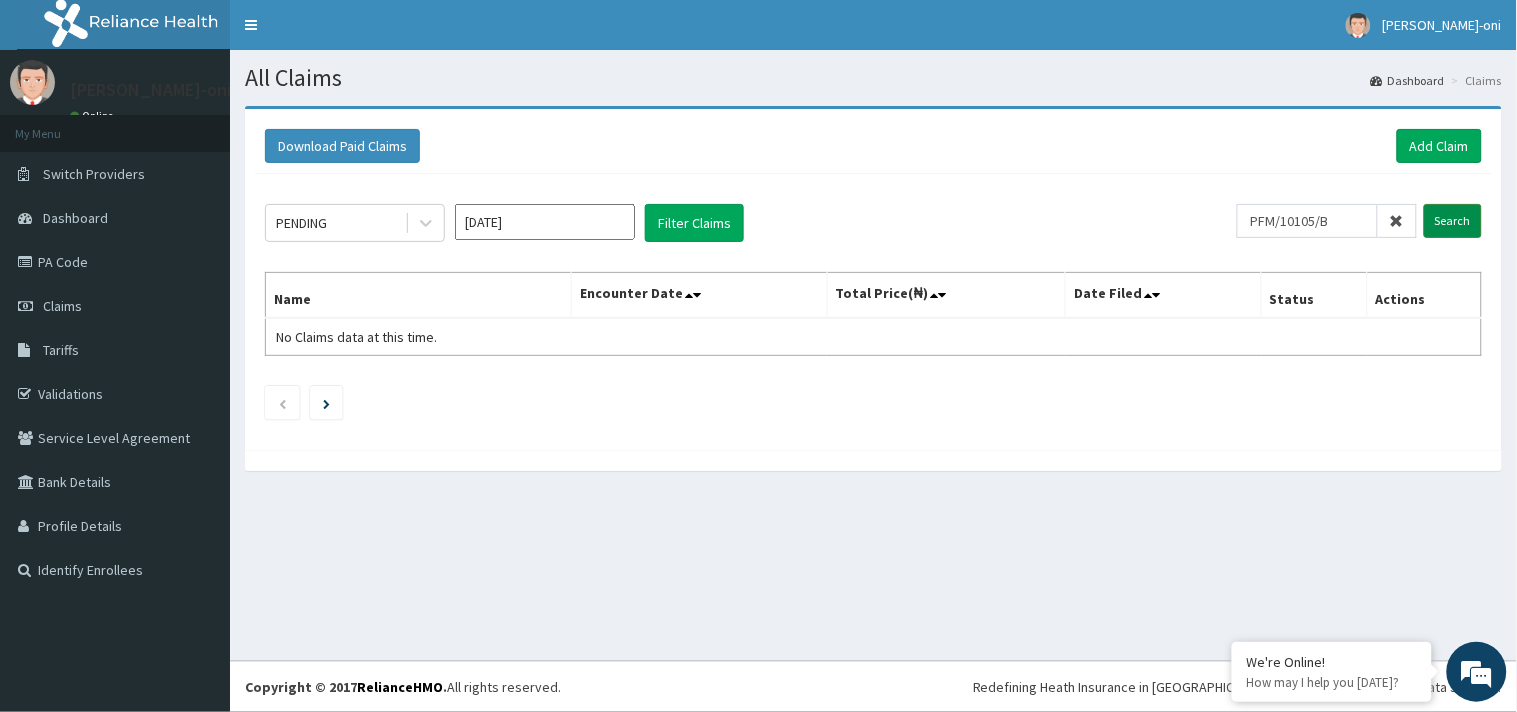 type on "PFM/10105/B" 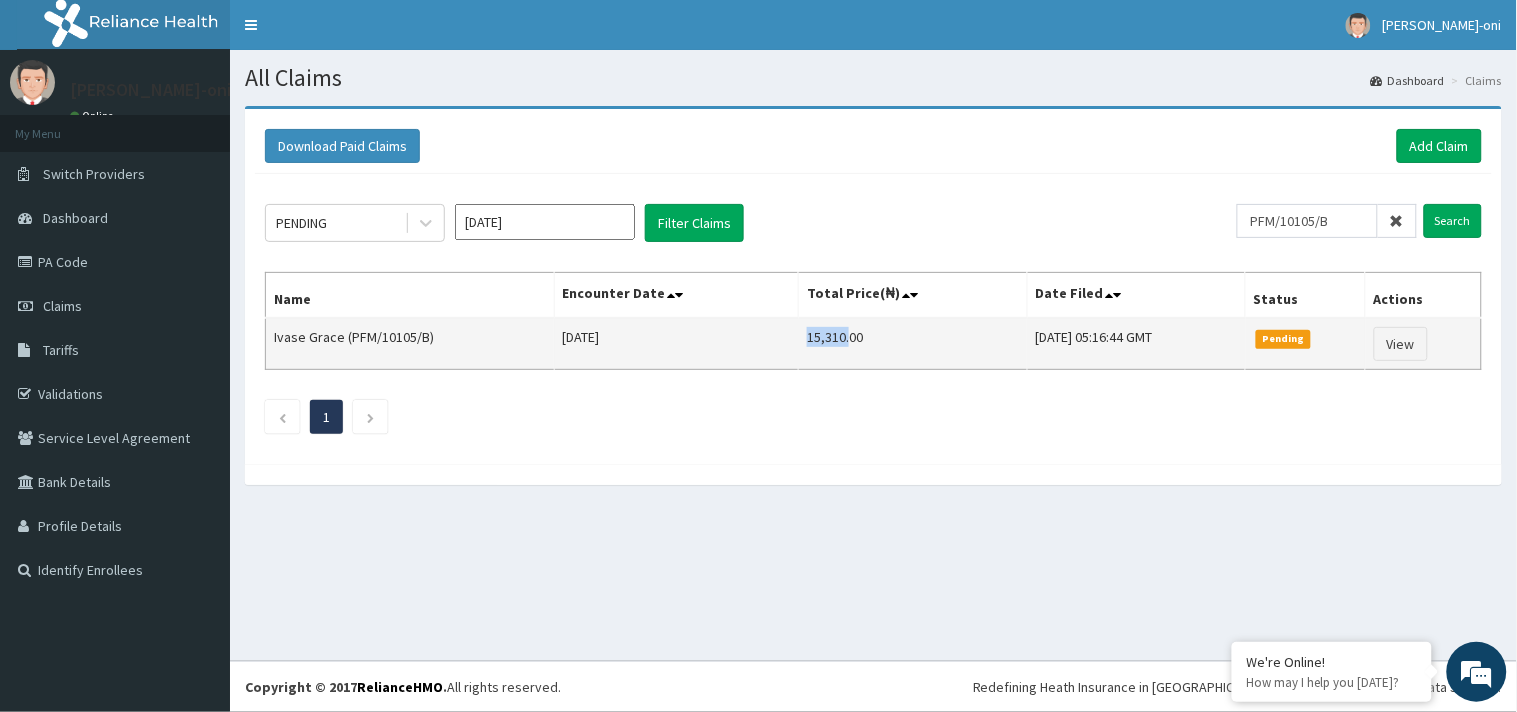 drag, startPoint x: 764, startPoint y: 331, endPoint x: 806, endPoint y: 333, distance: 42.047592 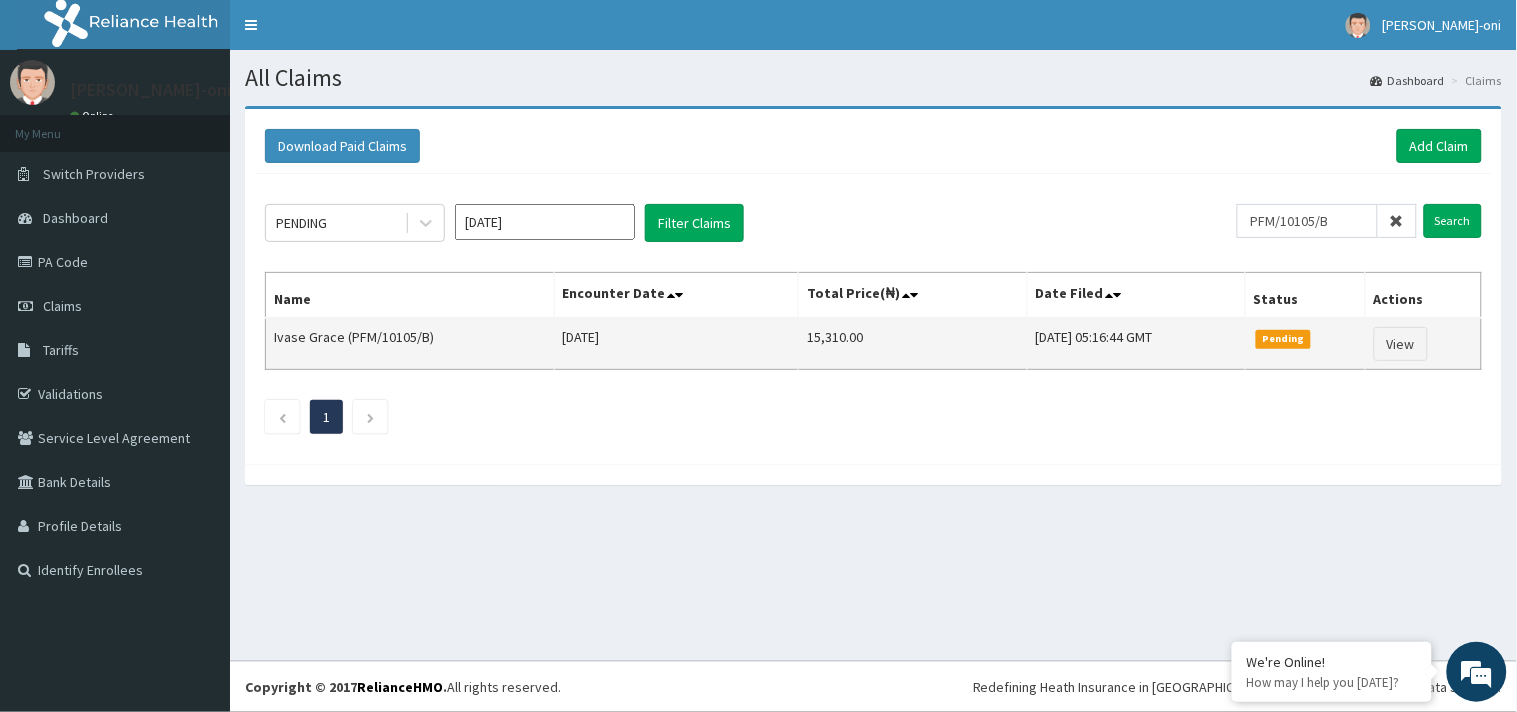 click on "15,310.00" at bounding box center (913, 344) 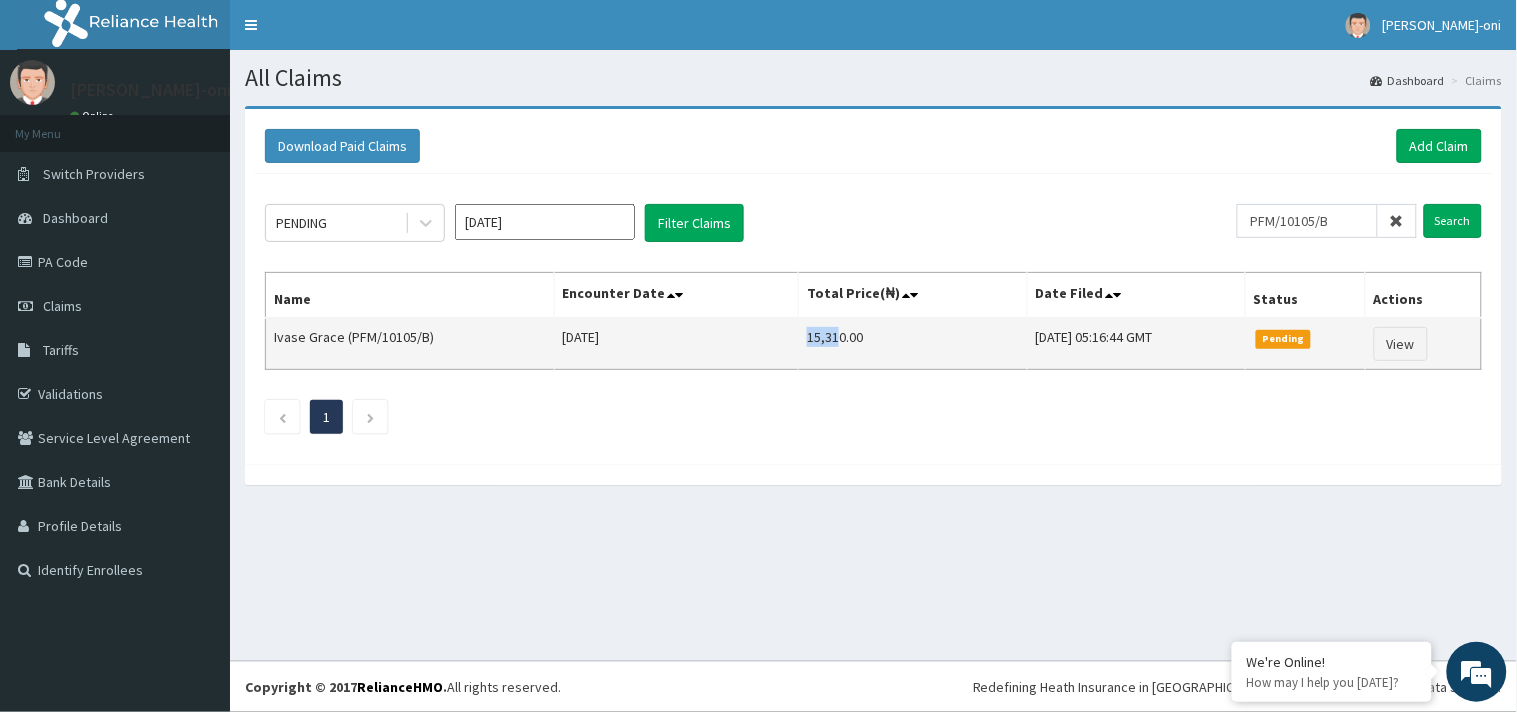 scroll, scrollTop: 0, scrollLeft: 0, axis: both 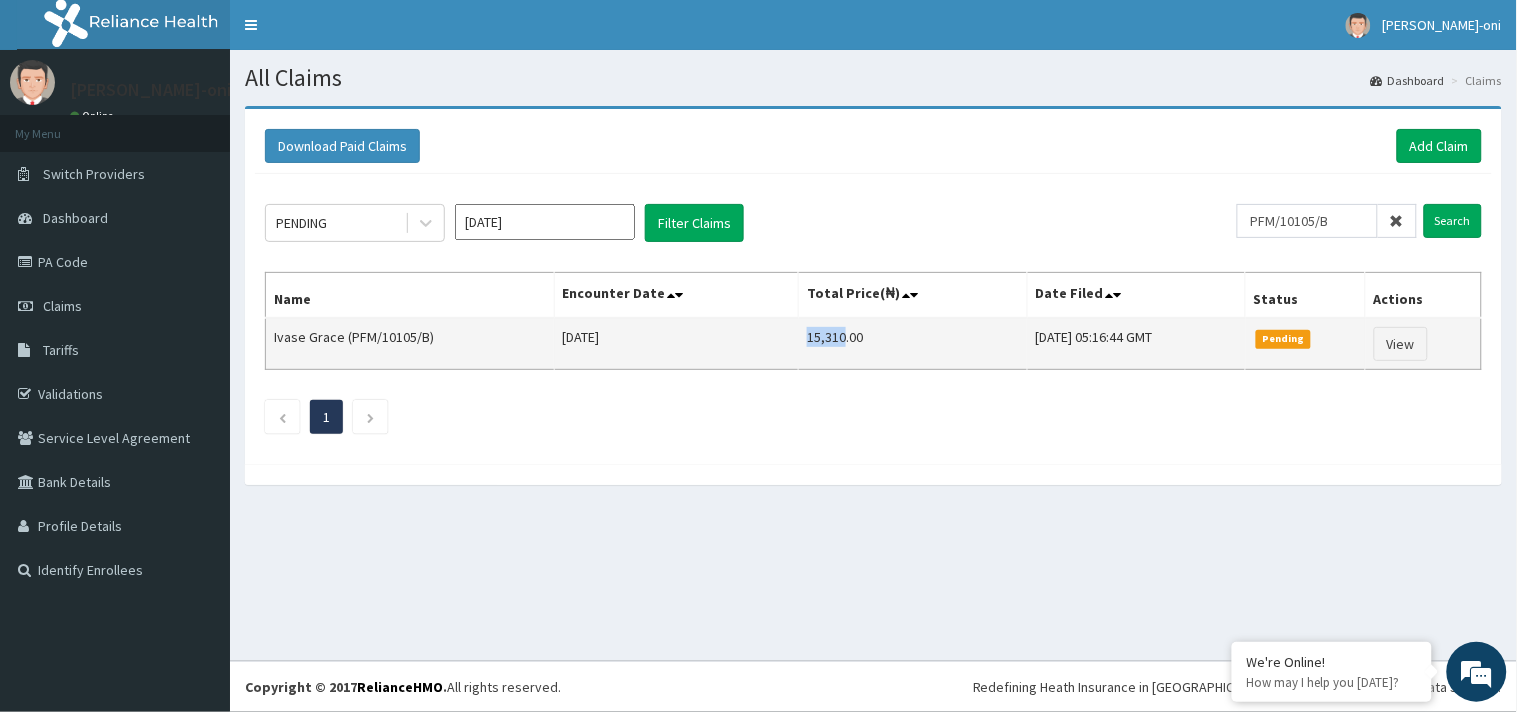 drag, startPoint x: 765, startPoint y: 334, endPoint x: 803, endPoint y: 337, distance: 38.118237 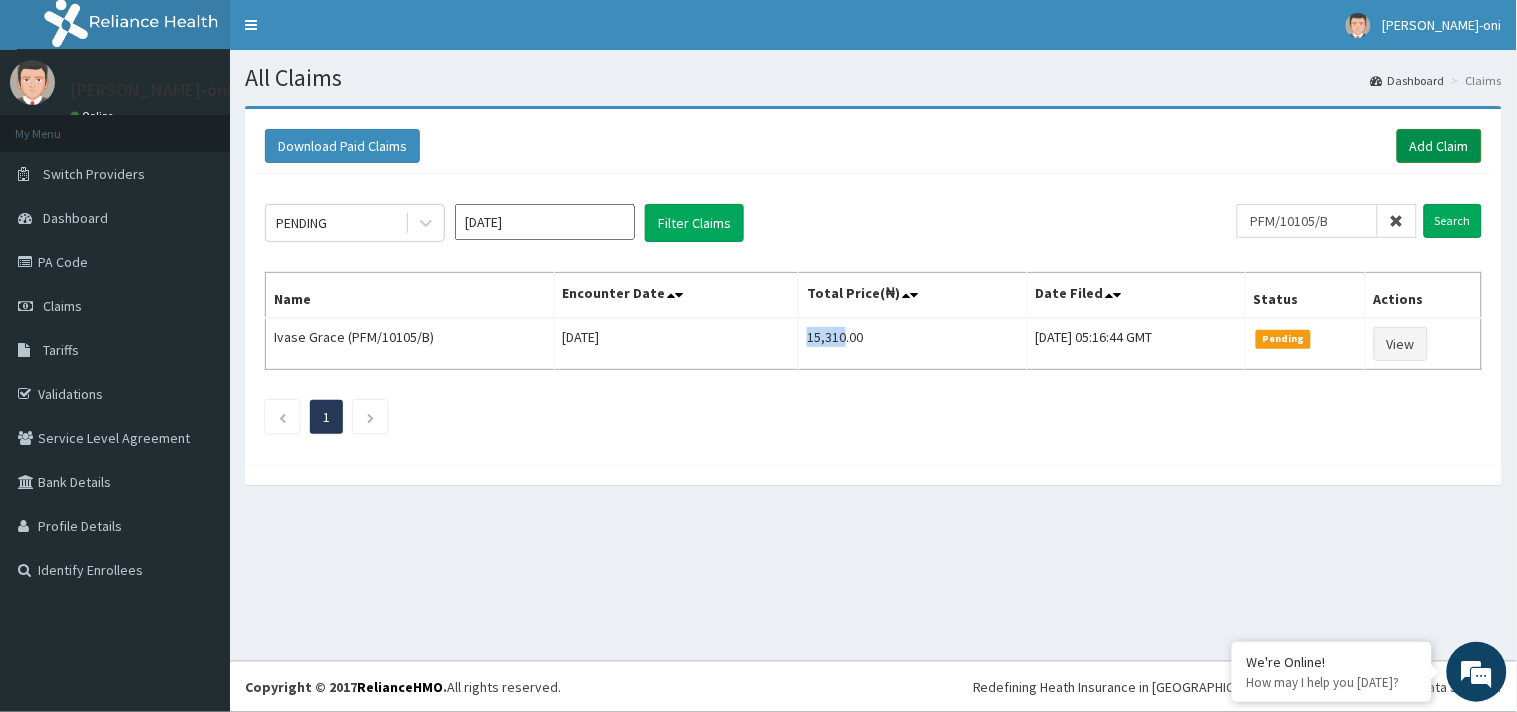 click on "Add Claim" at bounding box center (1439, 146) 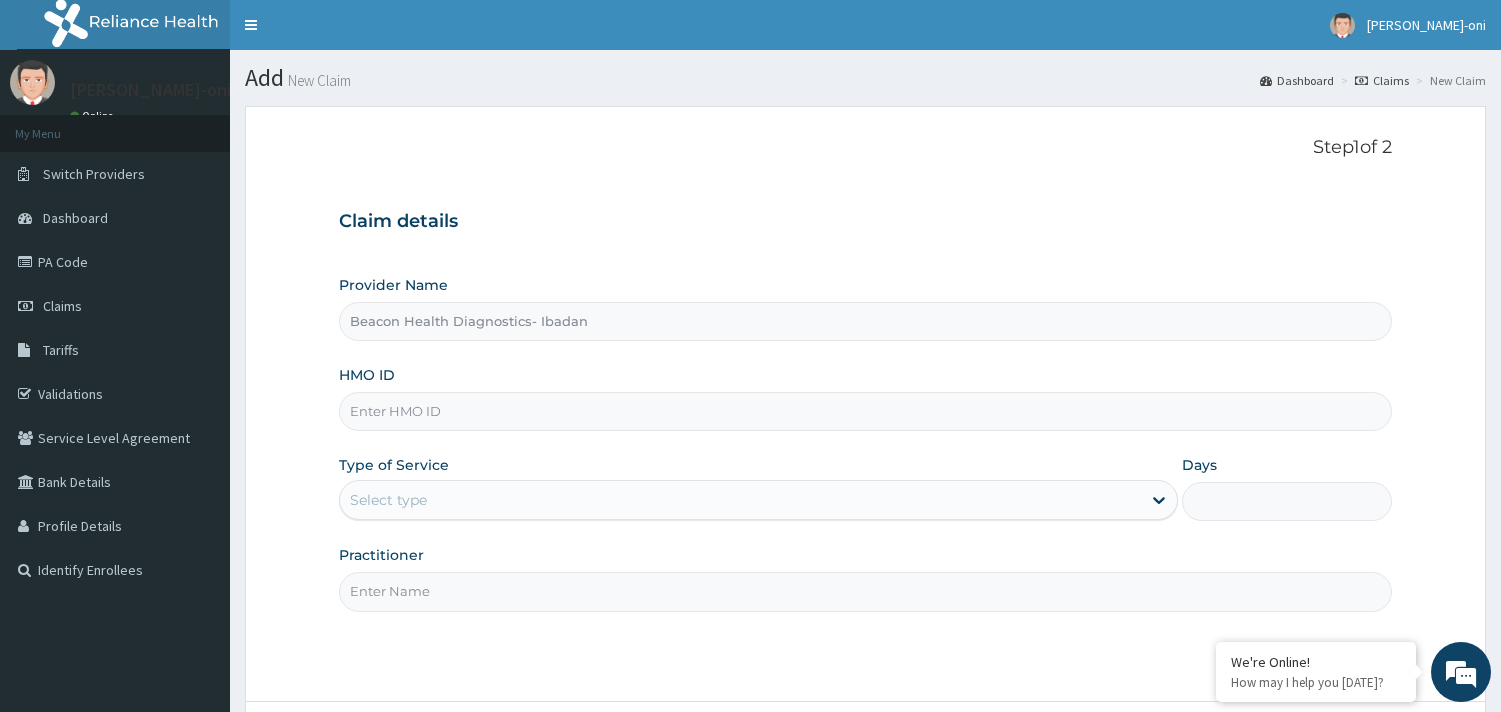 scroll, scrollTop: 0, scrollLeft: 0, axis: both 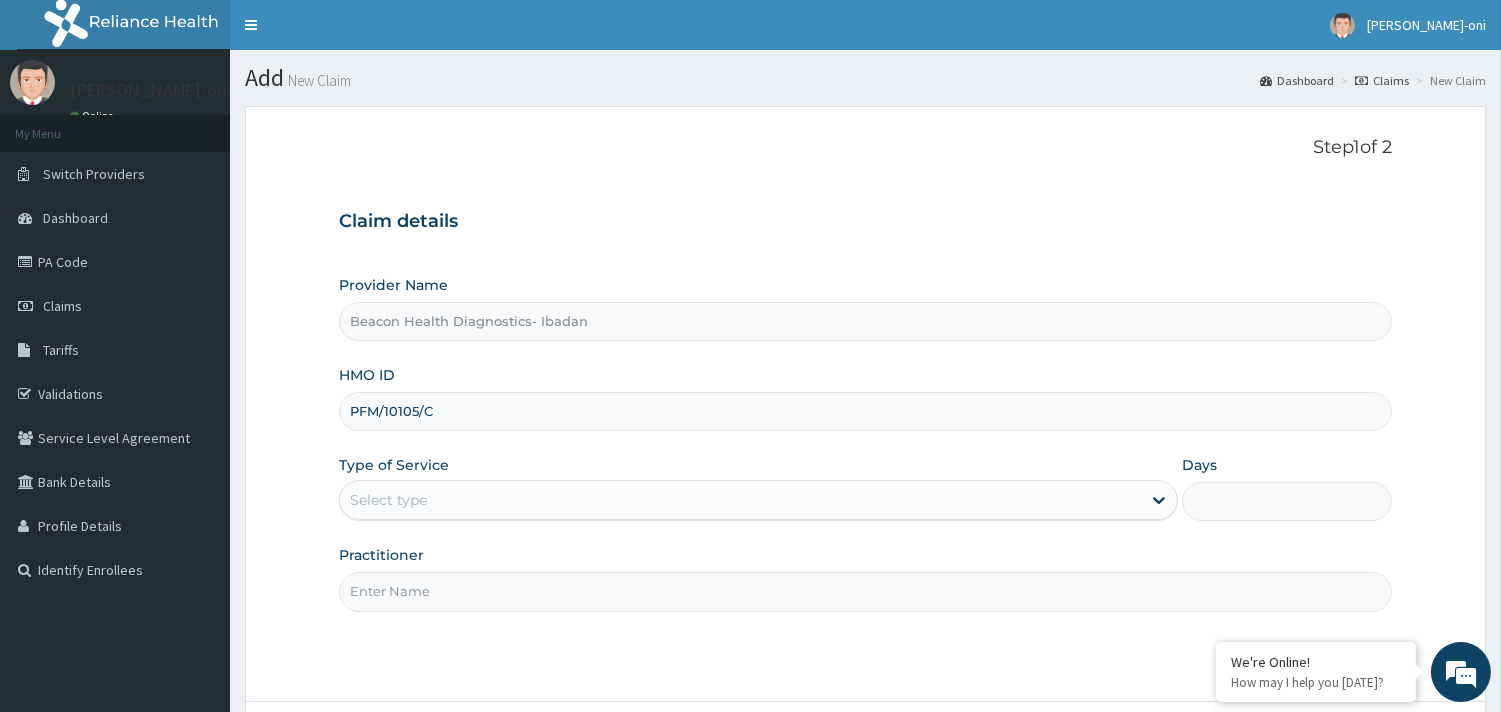 type on "PFM/10105/C" 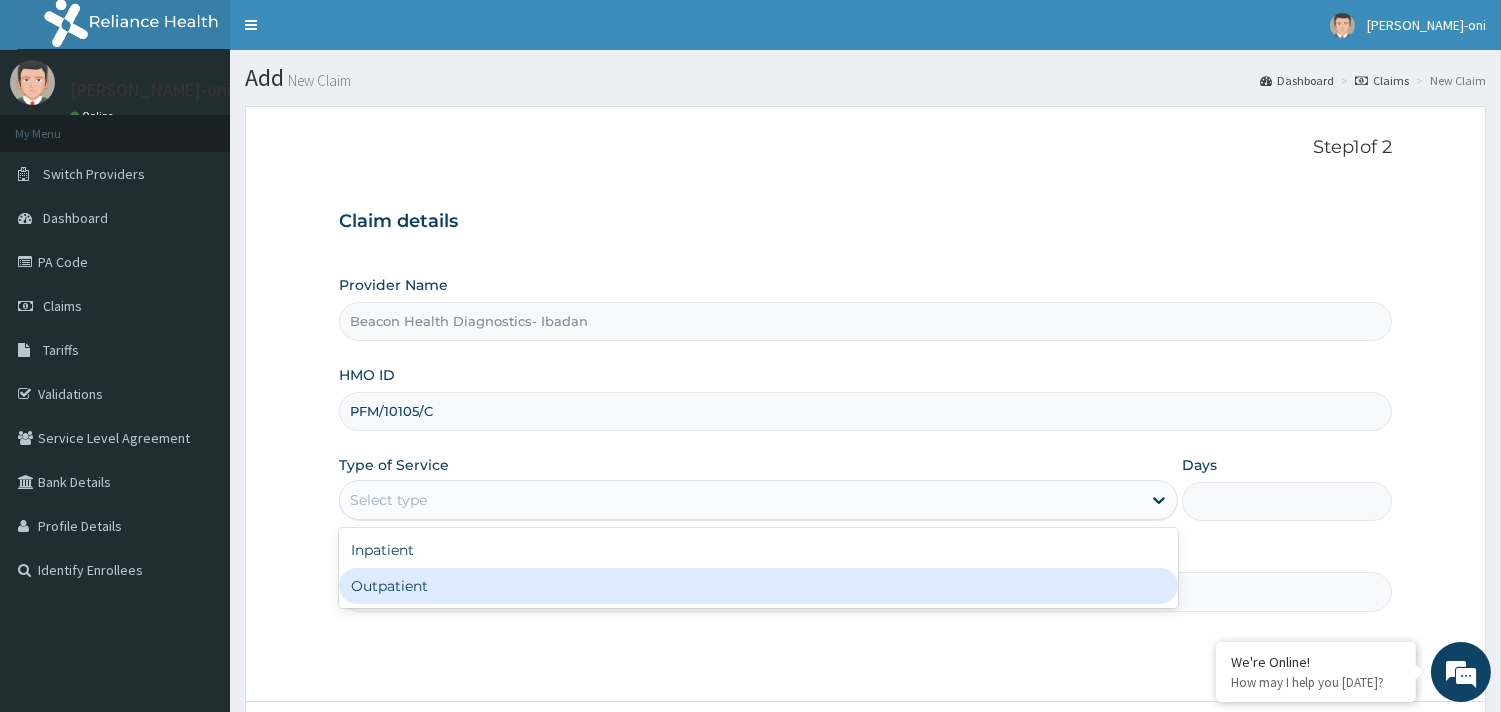 click on "Outpatient" at bounding box center [758, 586] 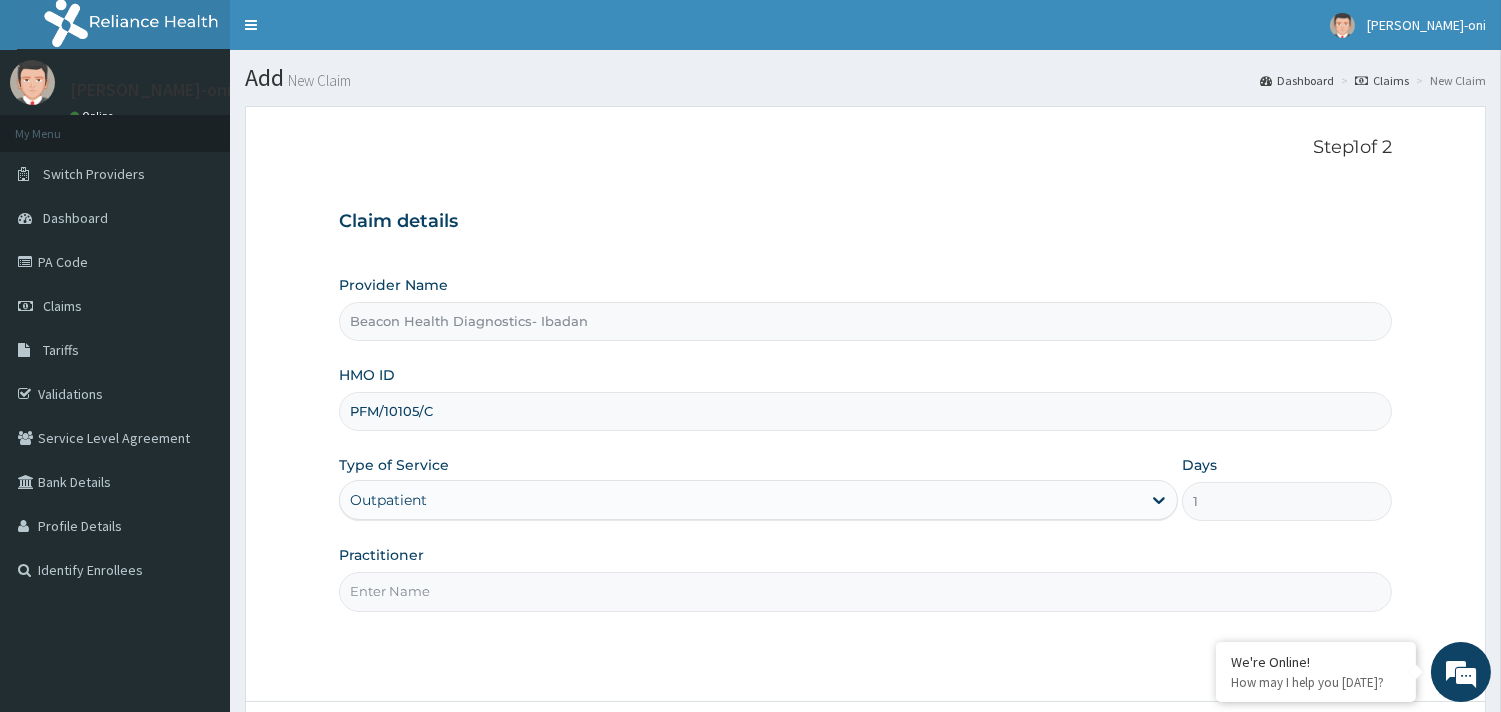 scroll, scrollTop: 0, scrollLeft: 0, axis: both 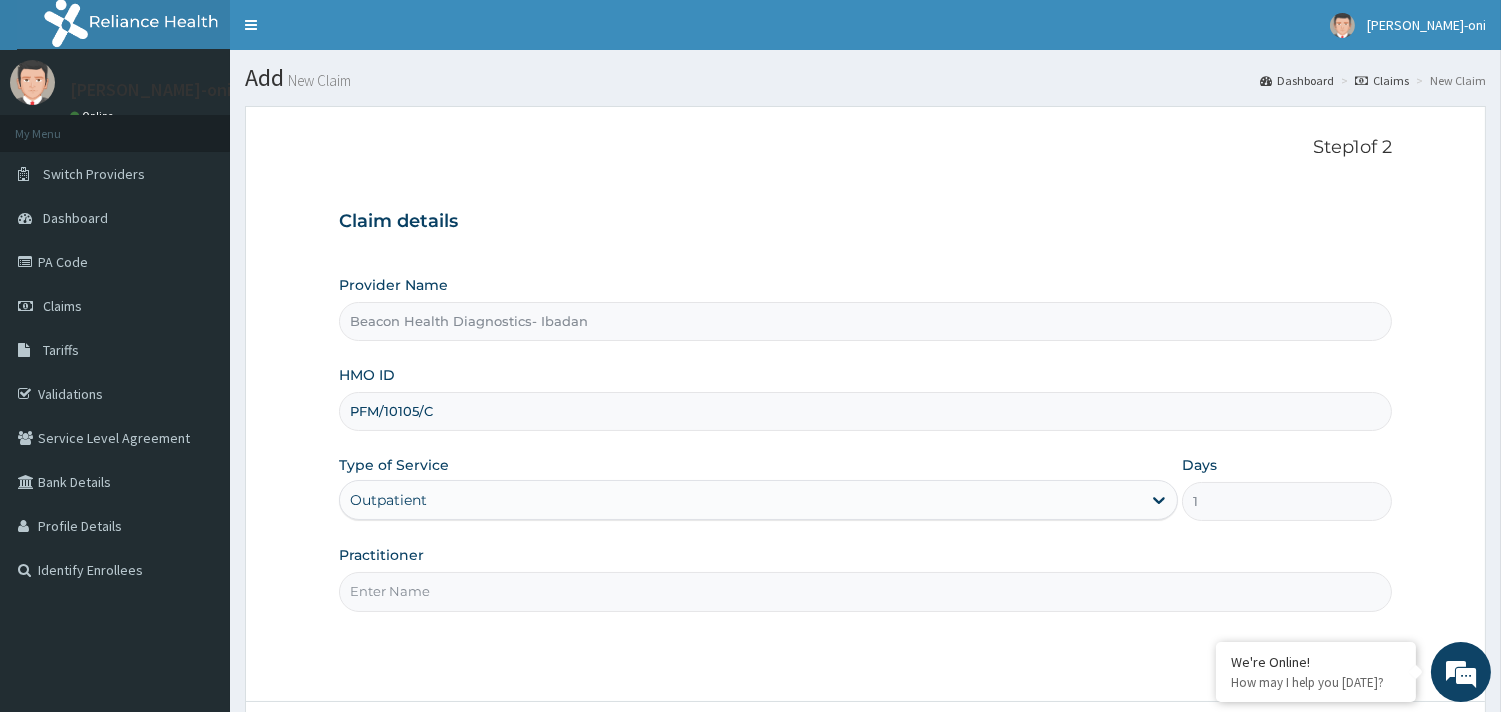 click on "Practitioner" at bounding box center (865, 591) 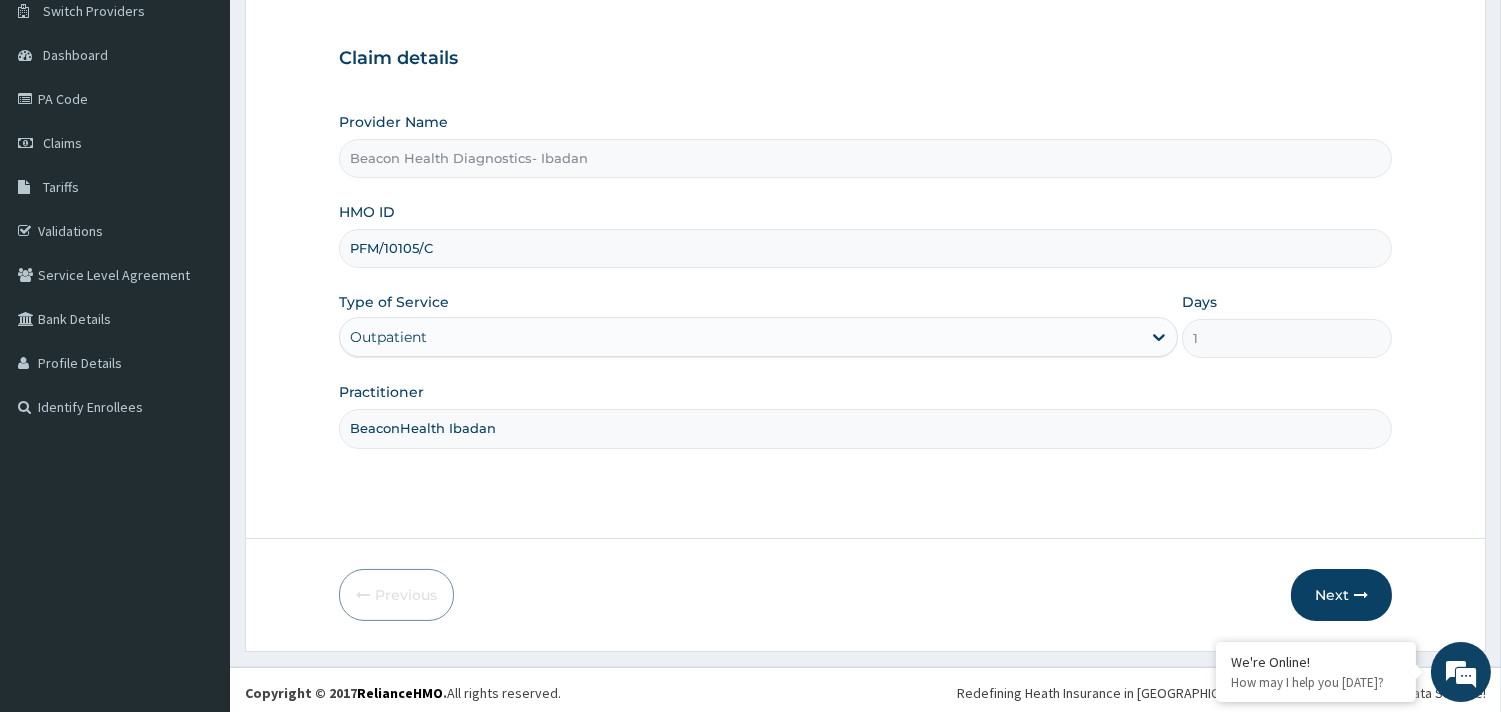 scroll, scrollTop: 170, scrollLeft: 0, axis: vertical 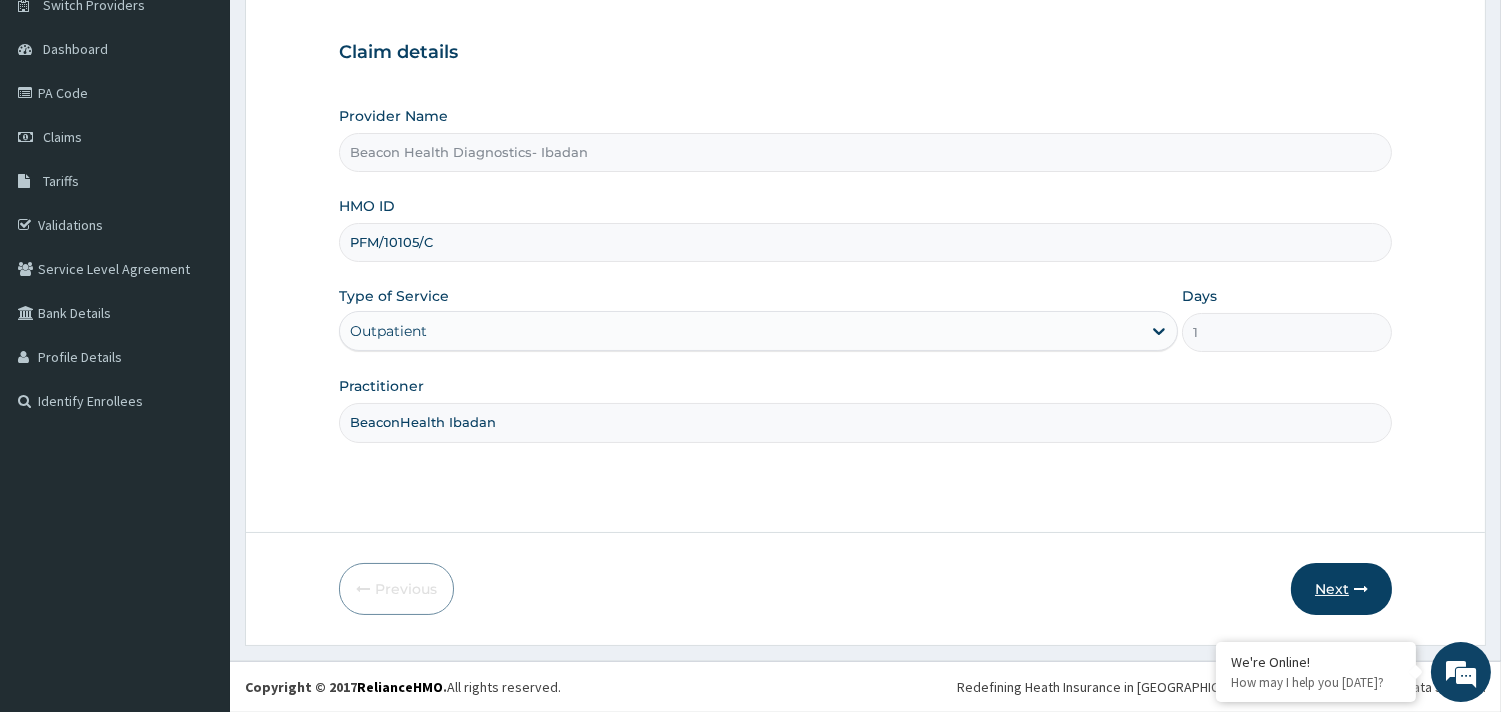 type on "BeaconHealth Ibadan" 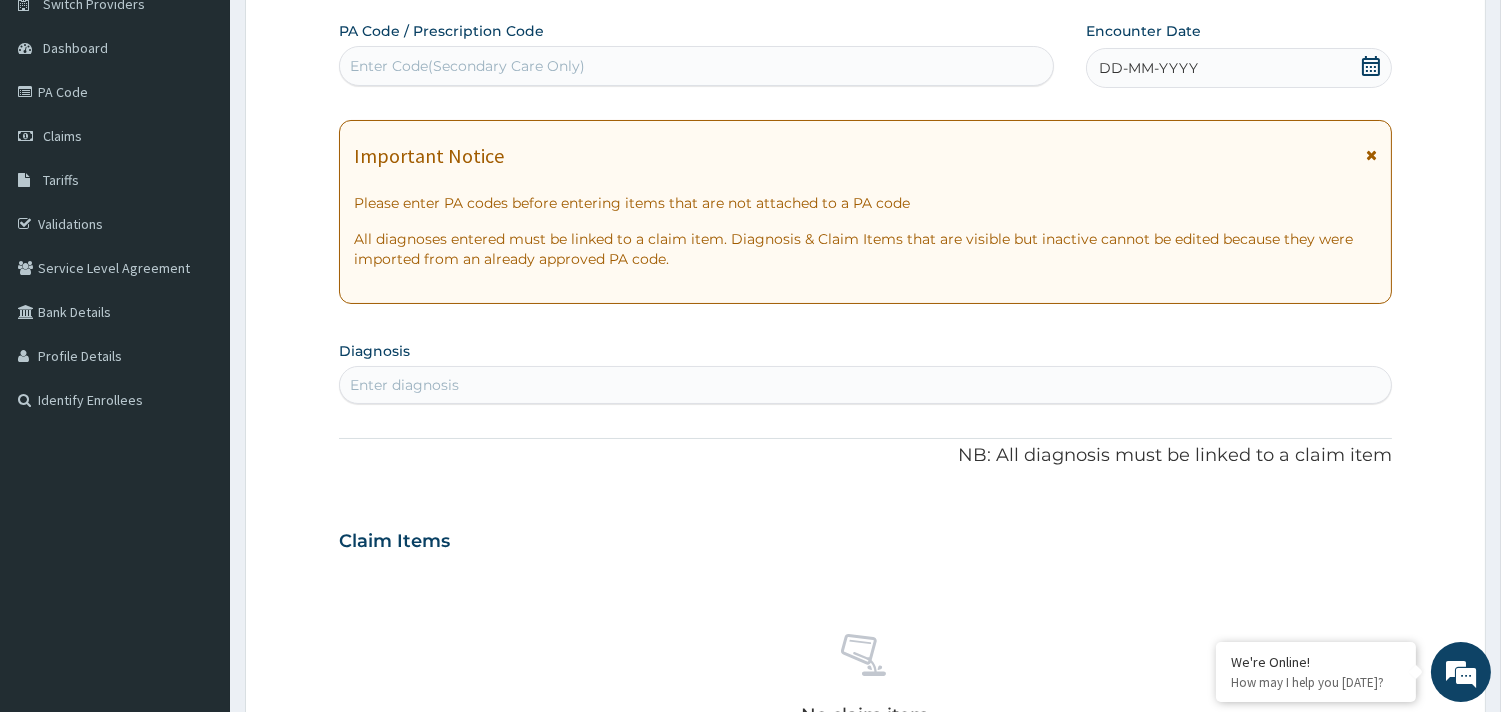 click on "Enter Code(Secondary Care Only)" at bounding box center (696, 66) 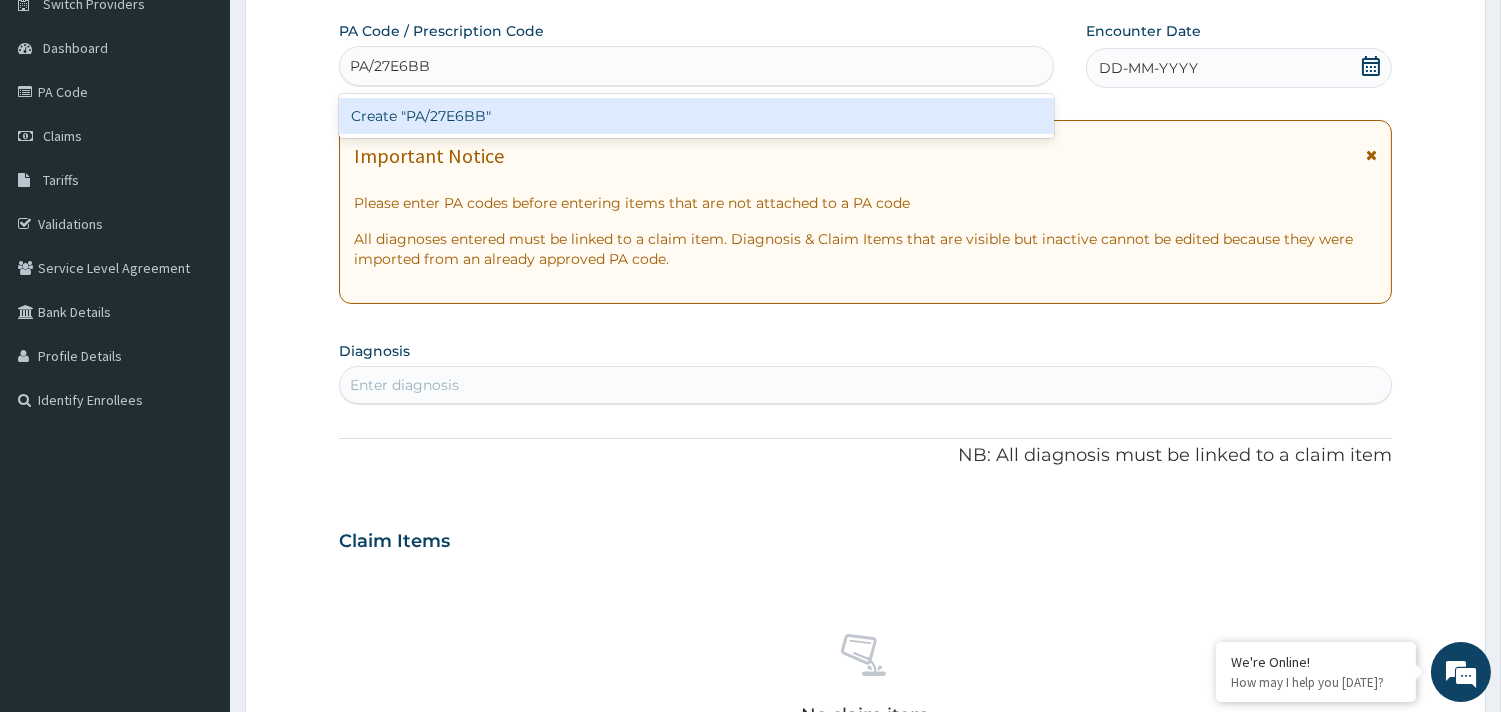 click on "Create "PA/27E6BB"" at bounding box center [696, 116] 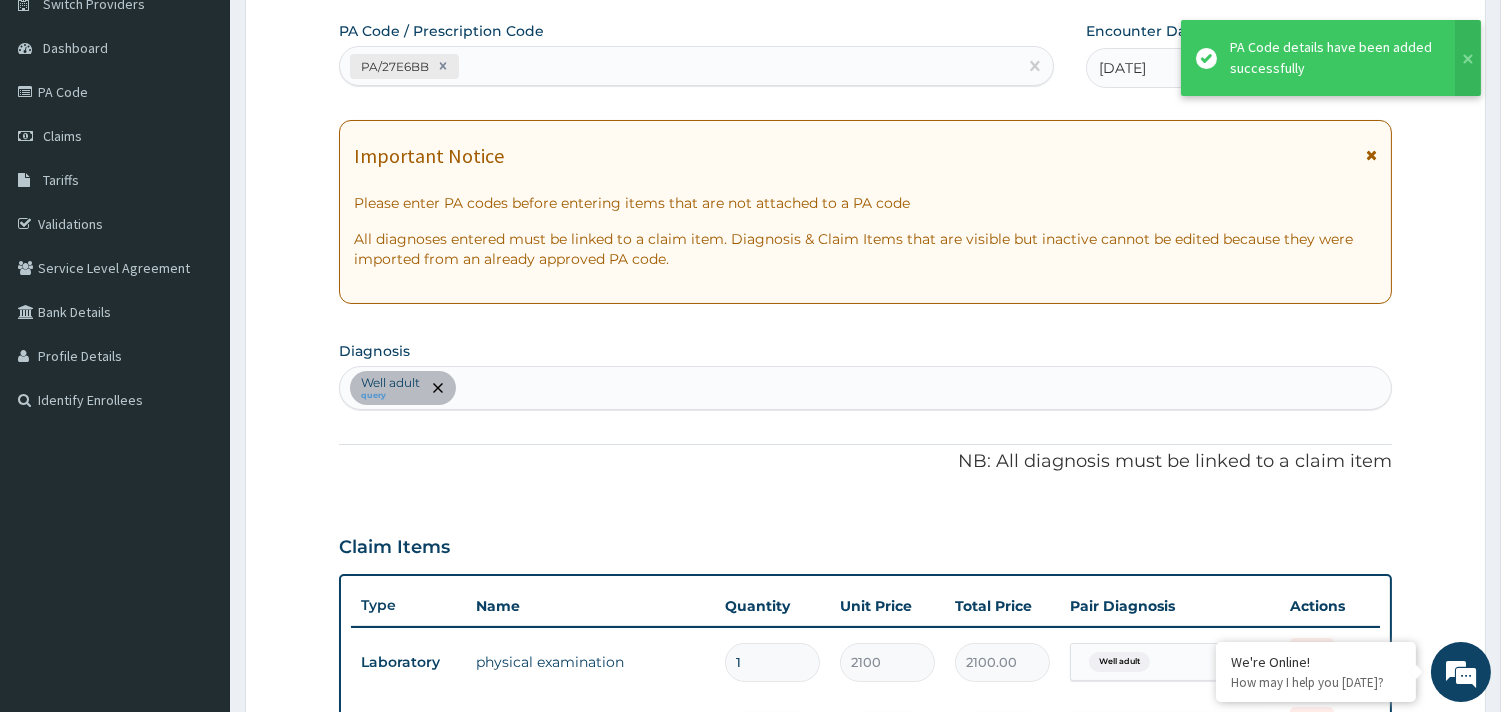 scroll, scrollTop: 753, scrollLeft: 0, axis: vertical 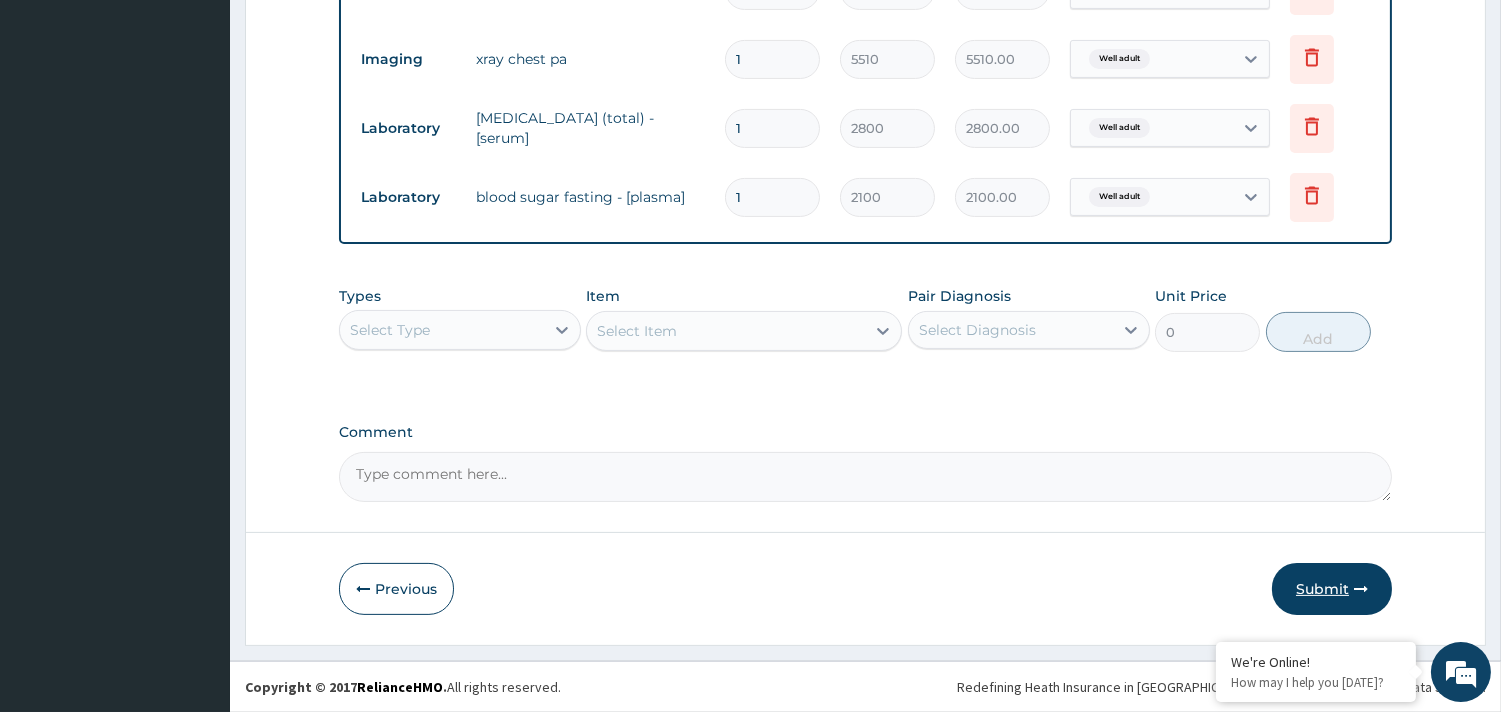 click on "Submit" at bounding box center [1332, 589] 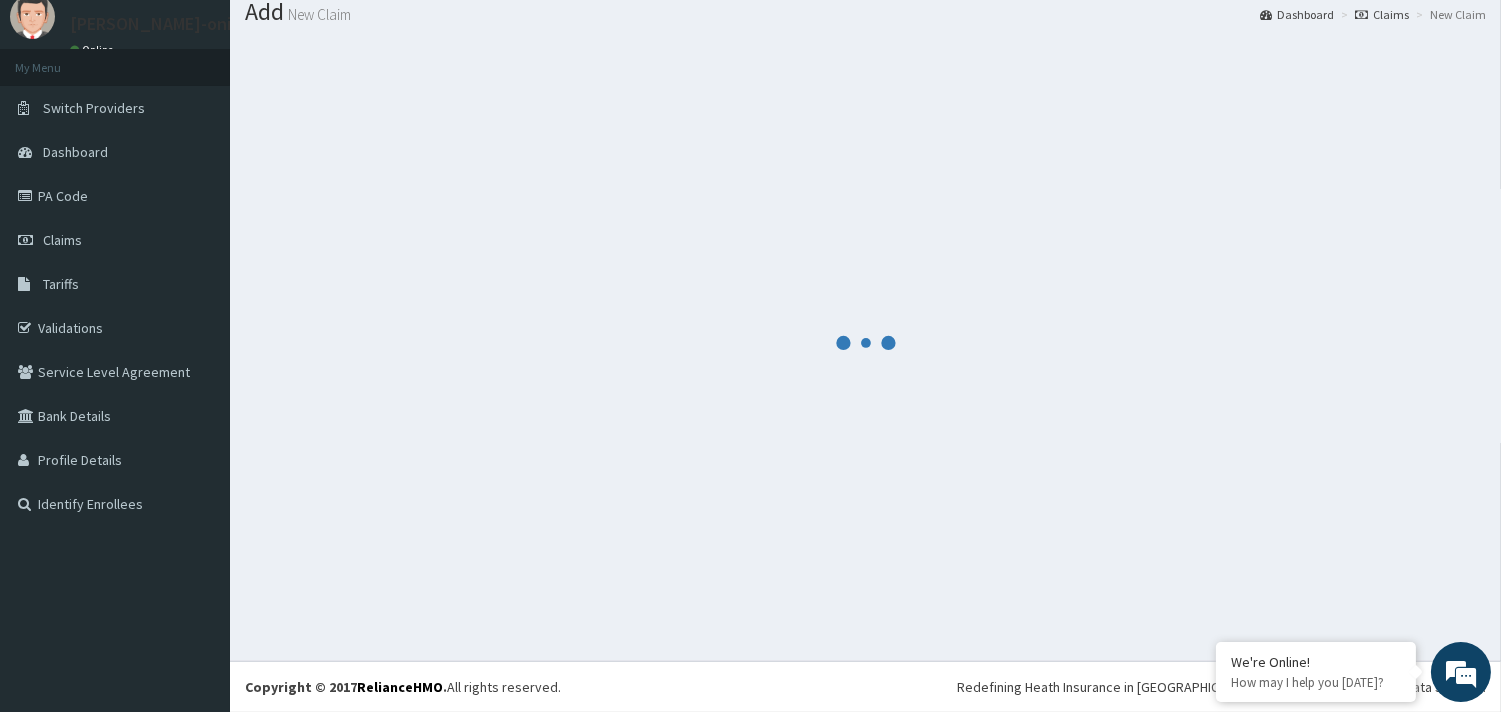 scroll, scrollTop: 65, scrollLeft: 0, axis: vertical 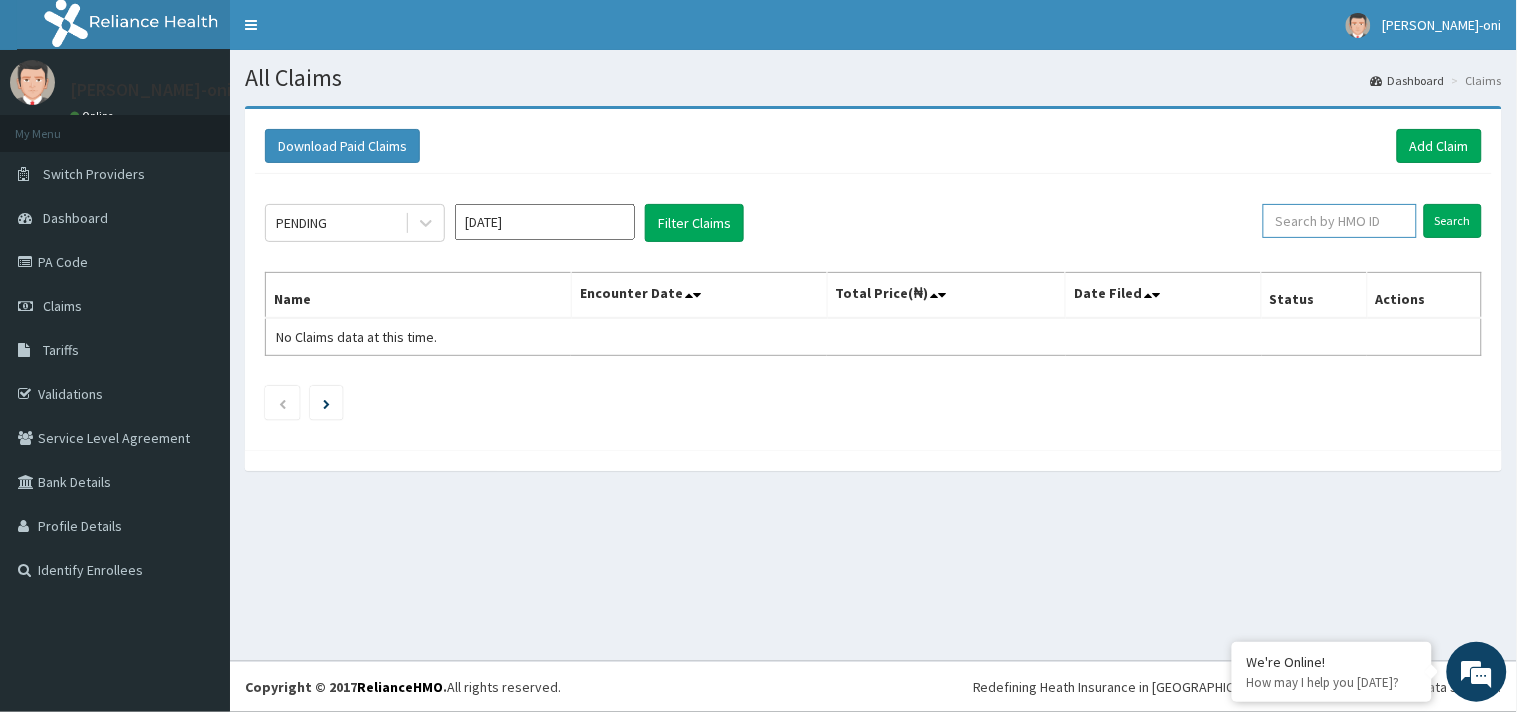 click at bounding box center [1340, 221] 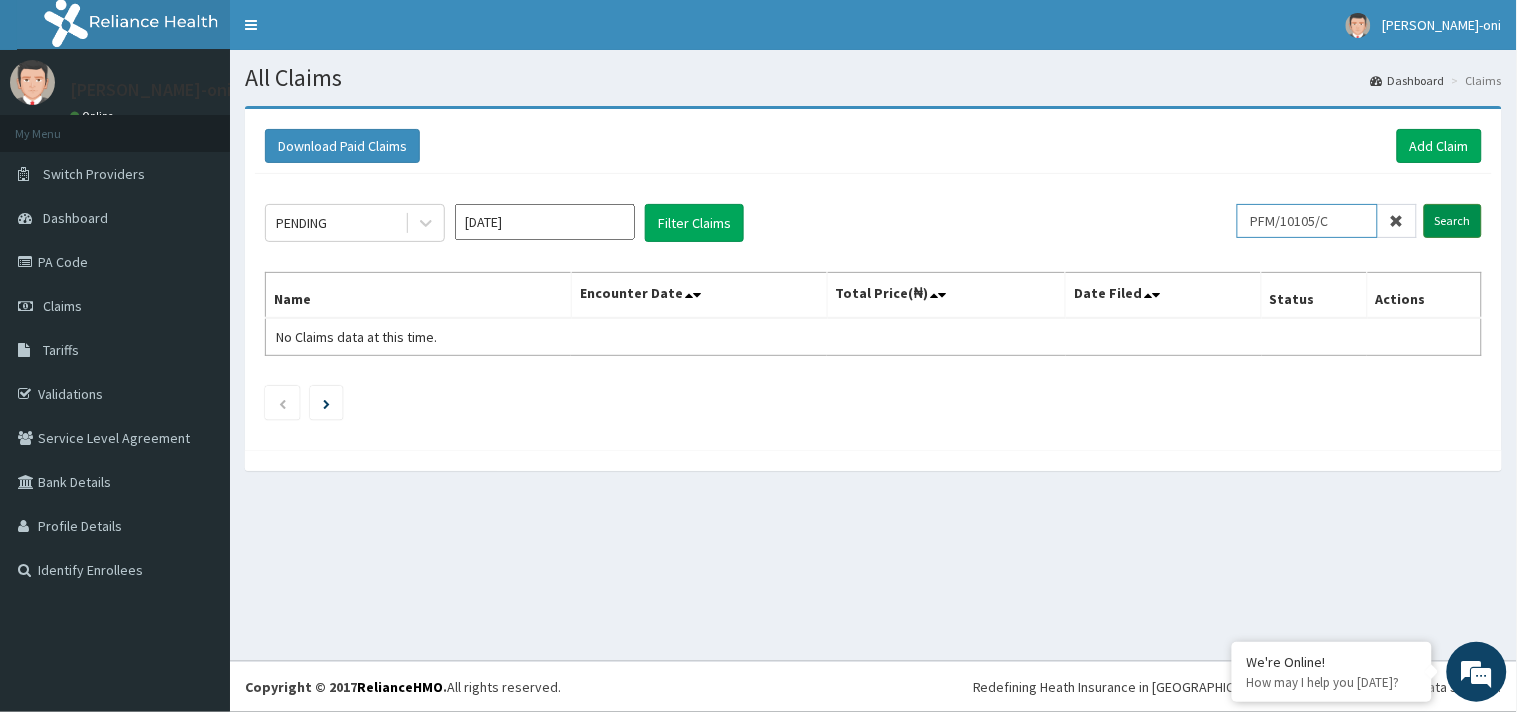 type on "PFM/10105/C" 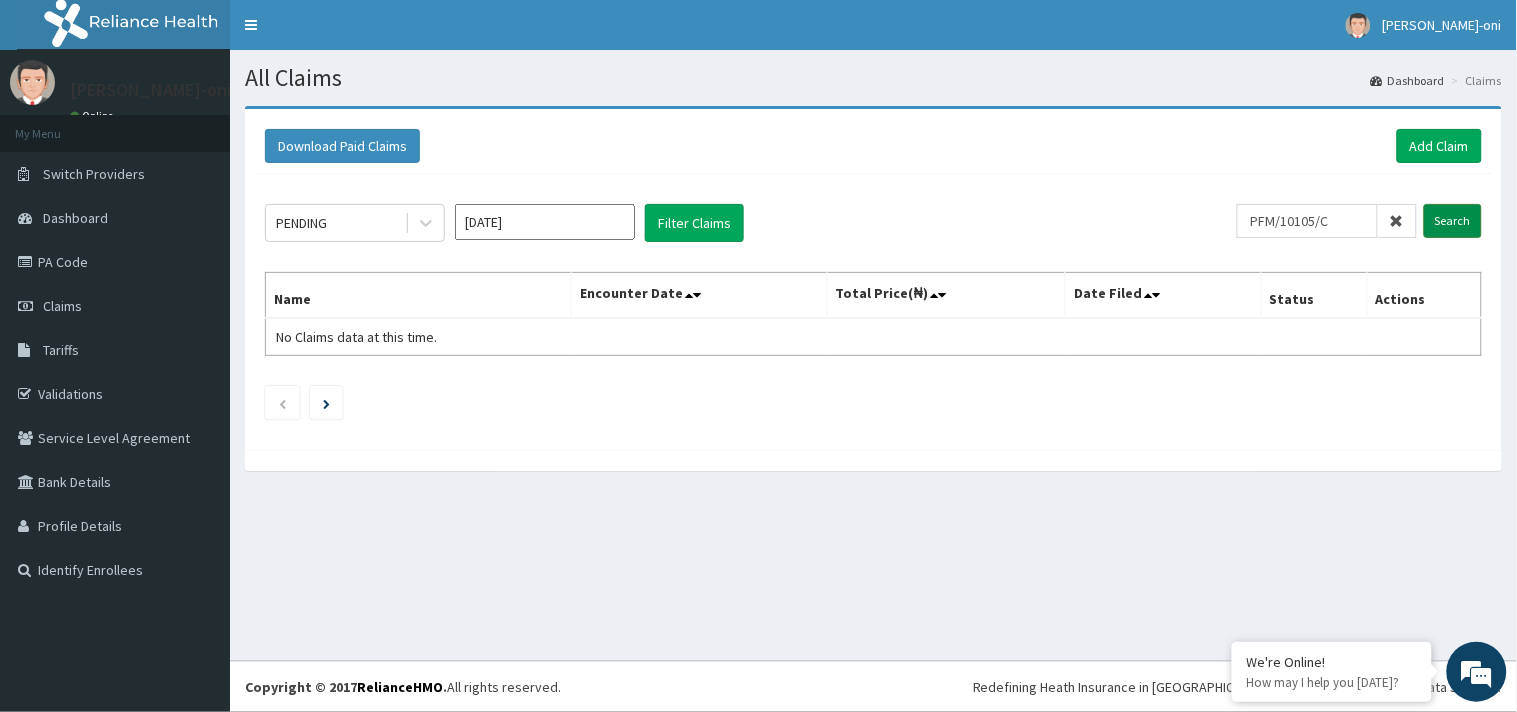 click on "Search" at bounding box center [1453, 221] 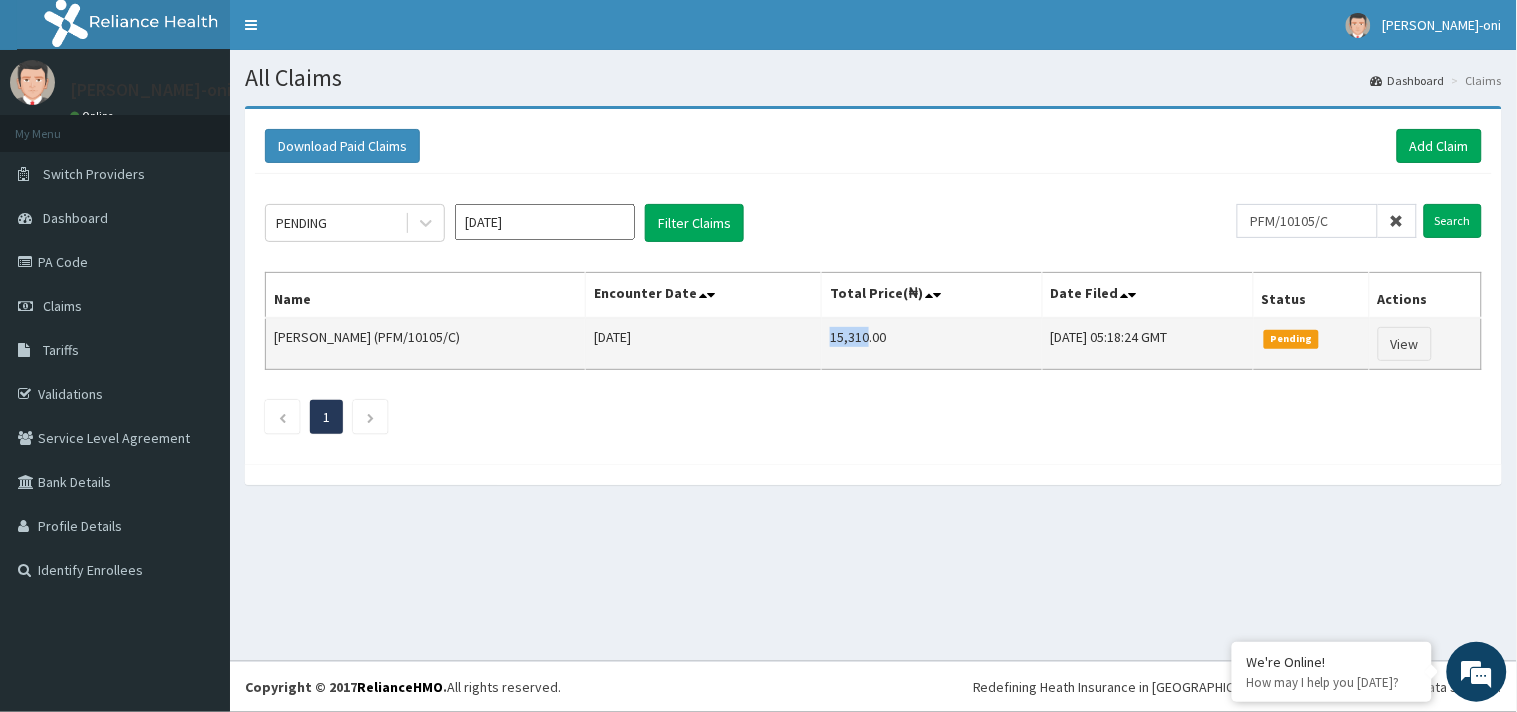 drag, startPoint x: 770, startPoint y: 340, endPoint x: 805, endPoint y: 341, distance: 35.014282 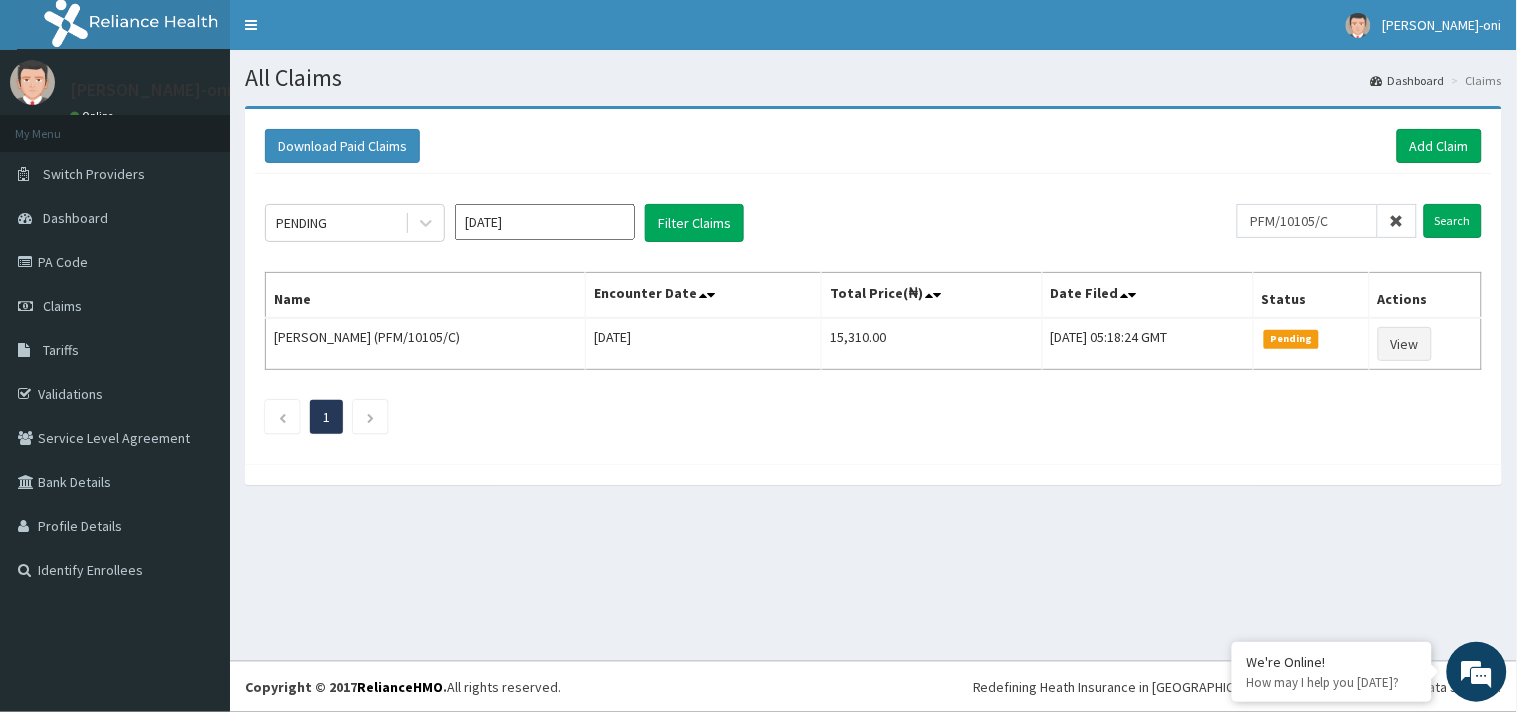scroll, scrollTop: 0, scrollLeft: 0, axis: both 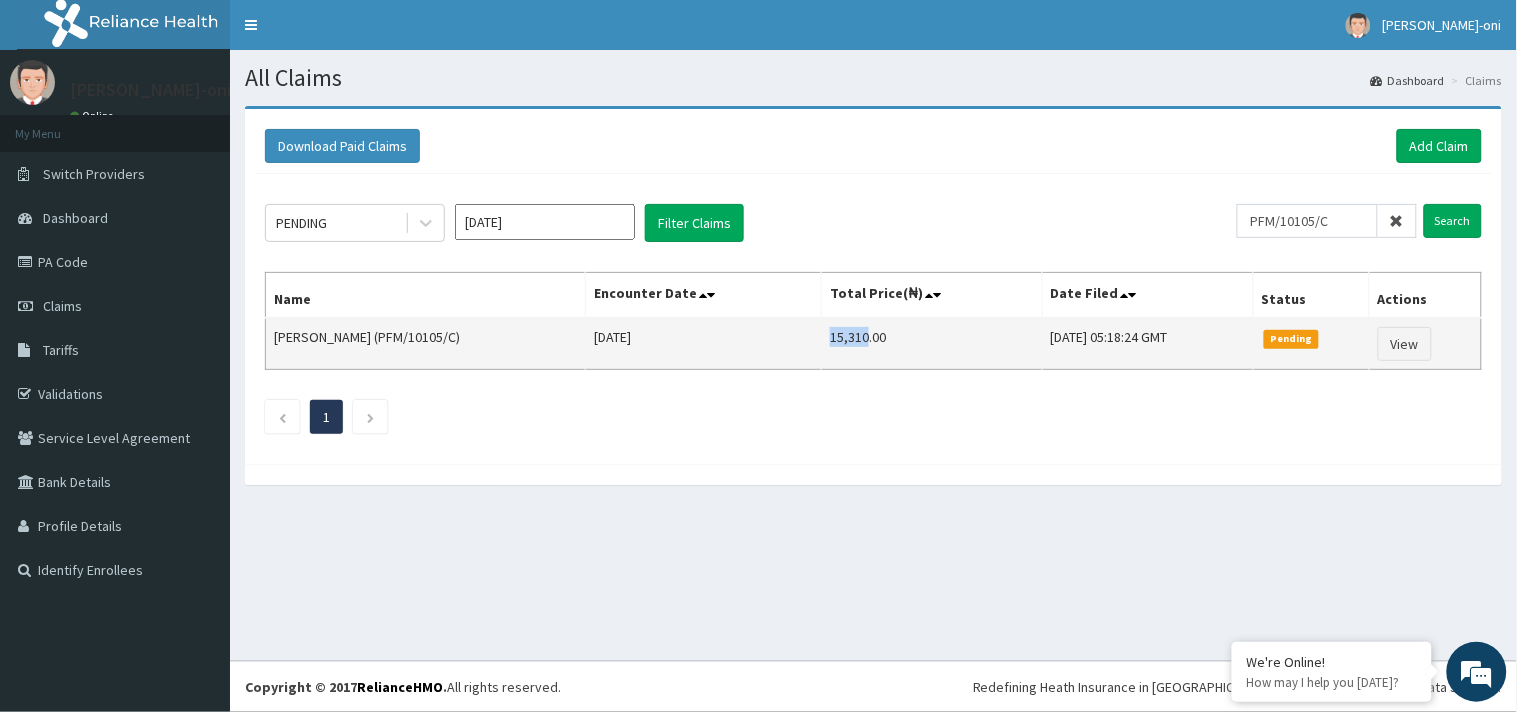 drag, startPoint x: 763, startPoint y: 338, endPoint x: 805, endPoint y: 335, distance: 42.107006 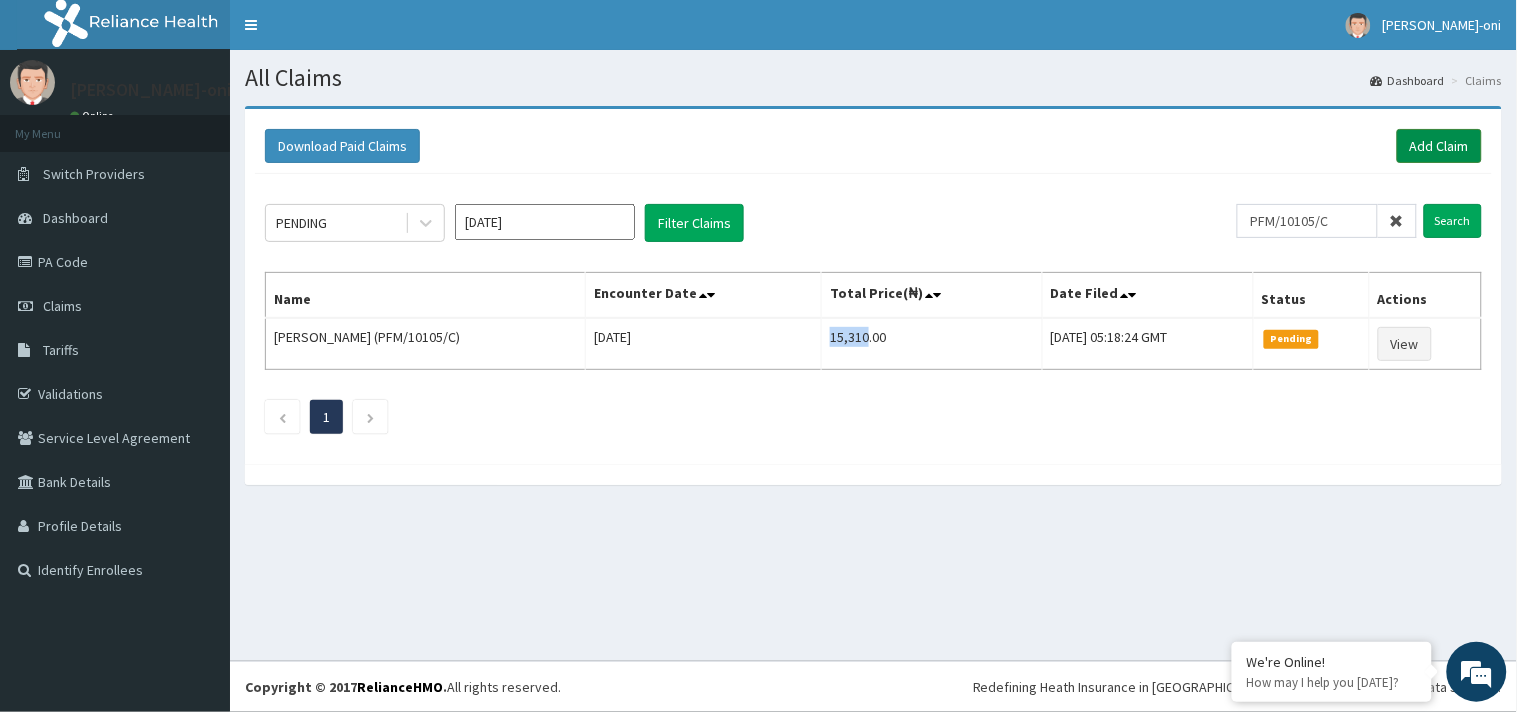 click on "Add Claim" at bounding box center [1439, 146] 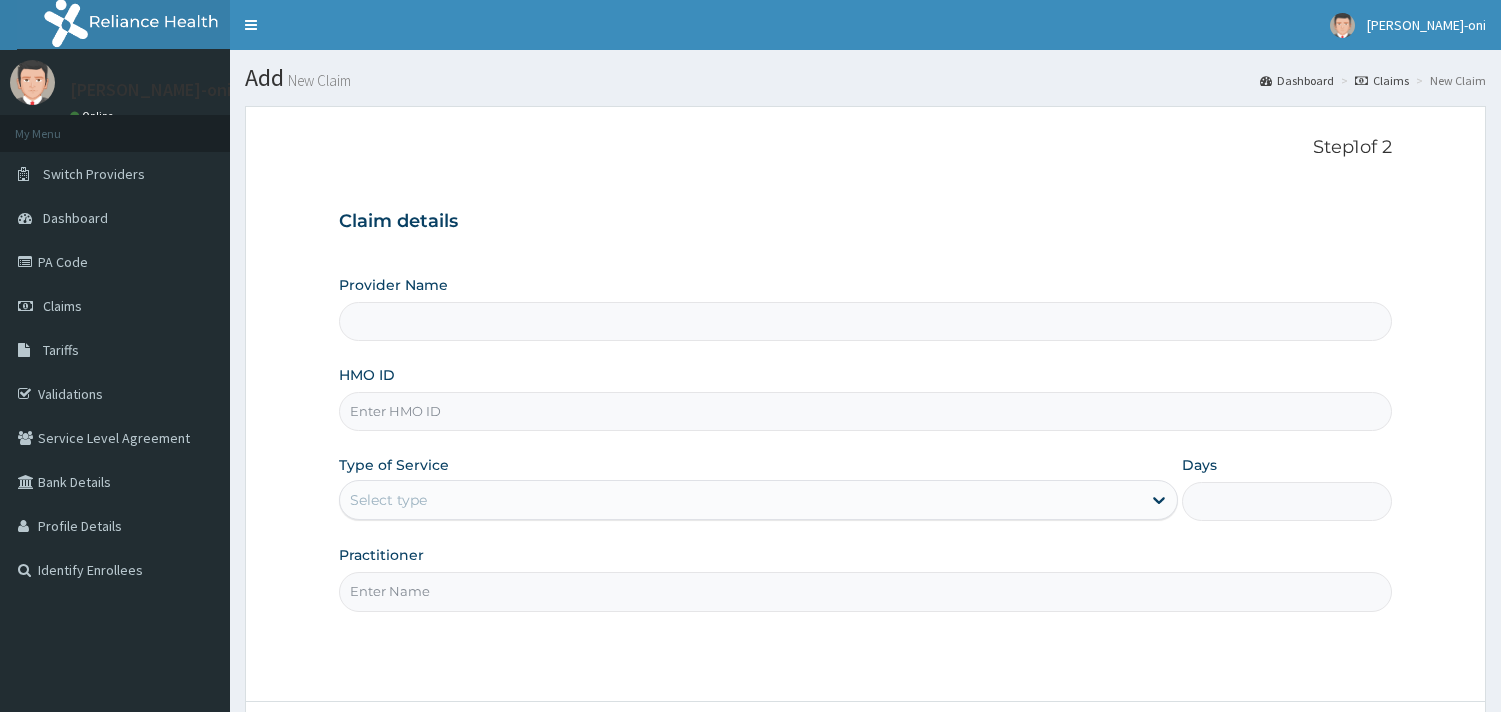 scroll, scrollTop: 0, scrollLeft: 0, axis: both 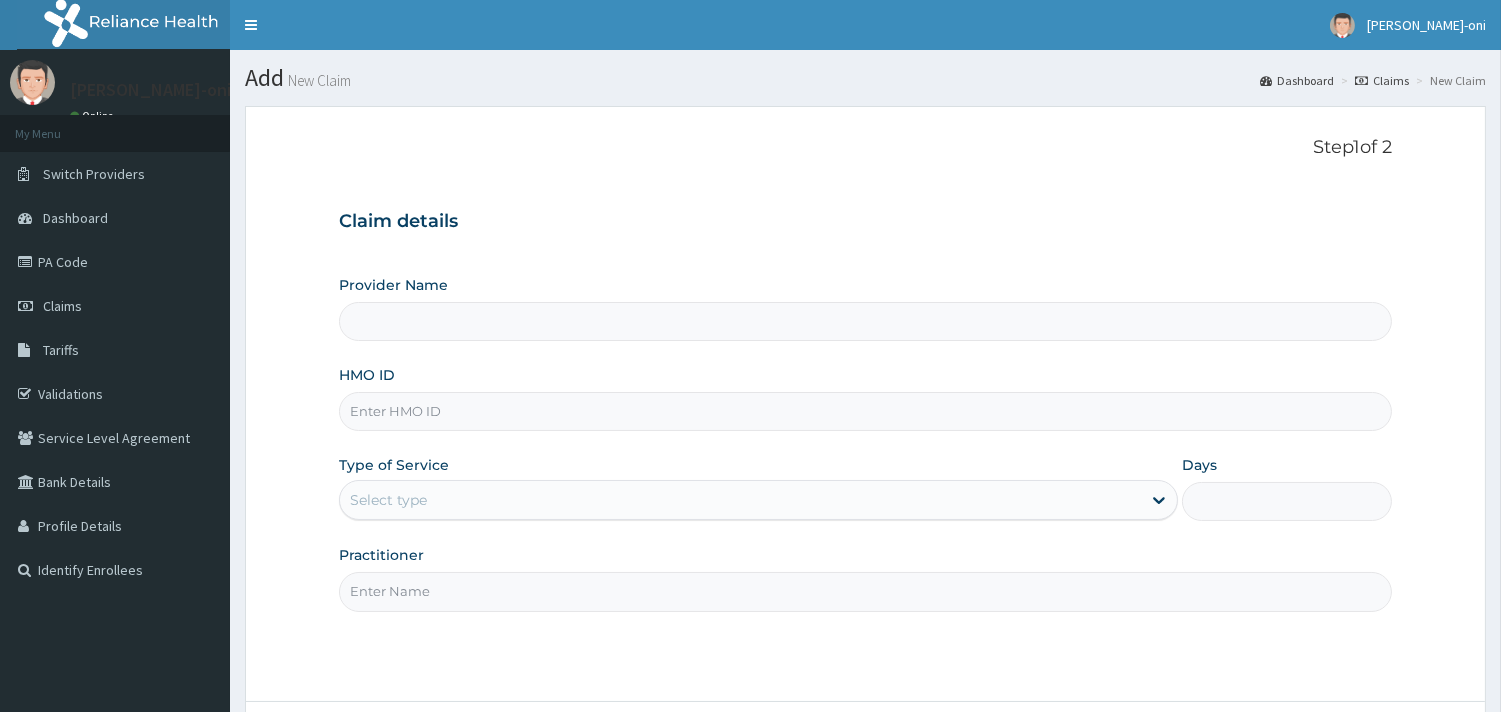 type on "Beacon Health Diagnostics- Ibadan" 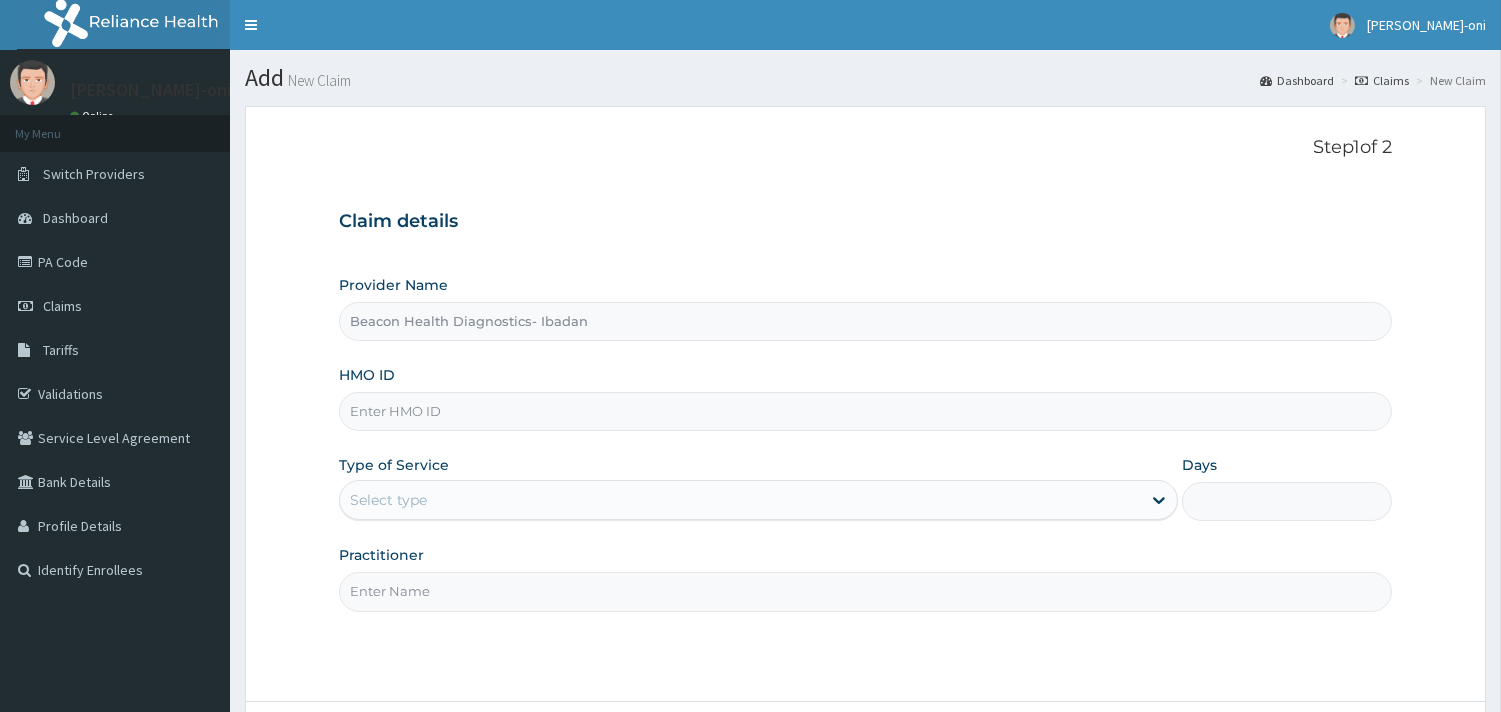 click on "HMO ID" at bounding box center (865, 411) 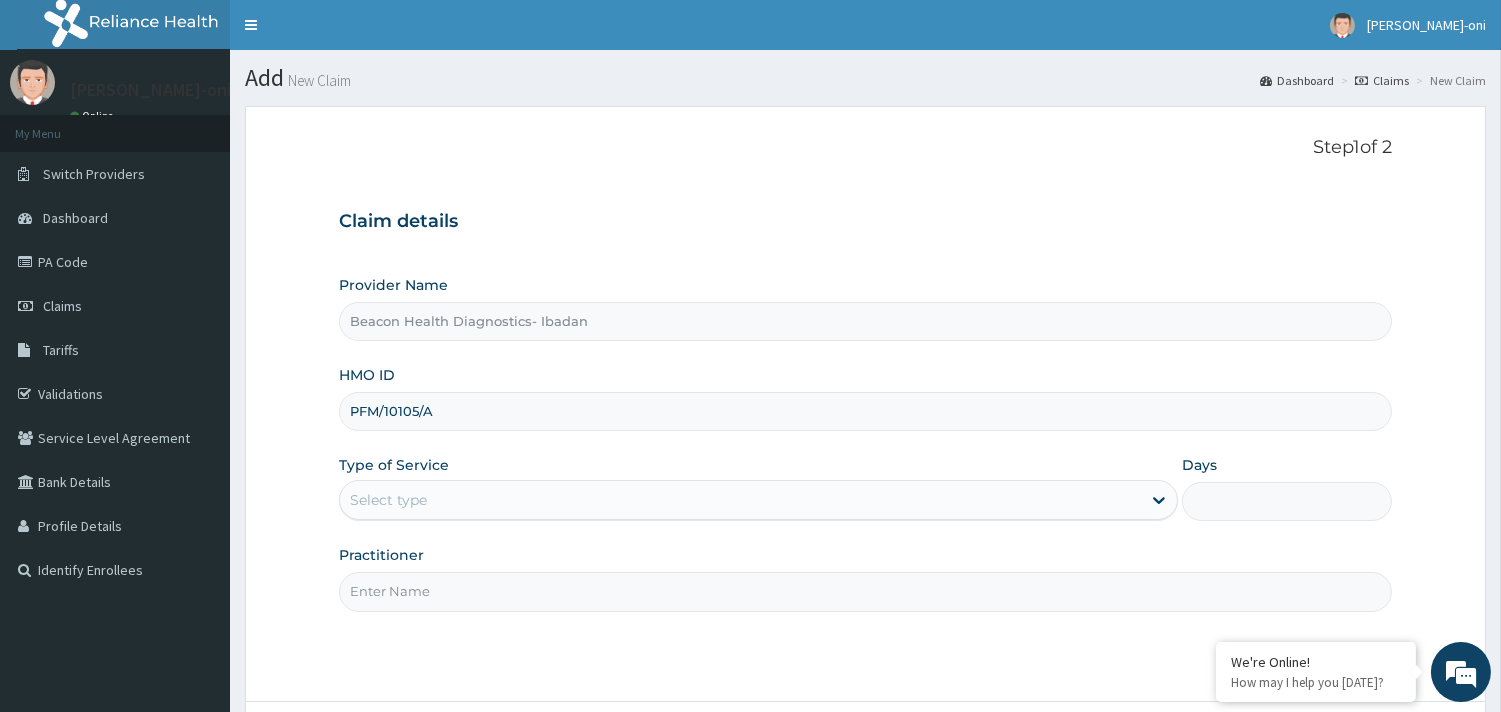 type on "PFM/10105/A" 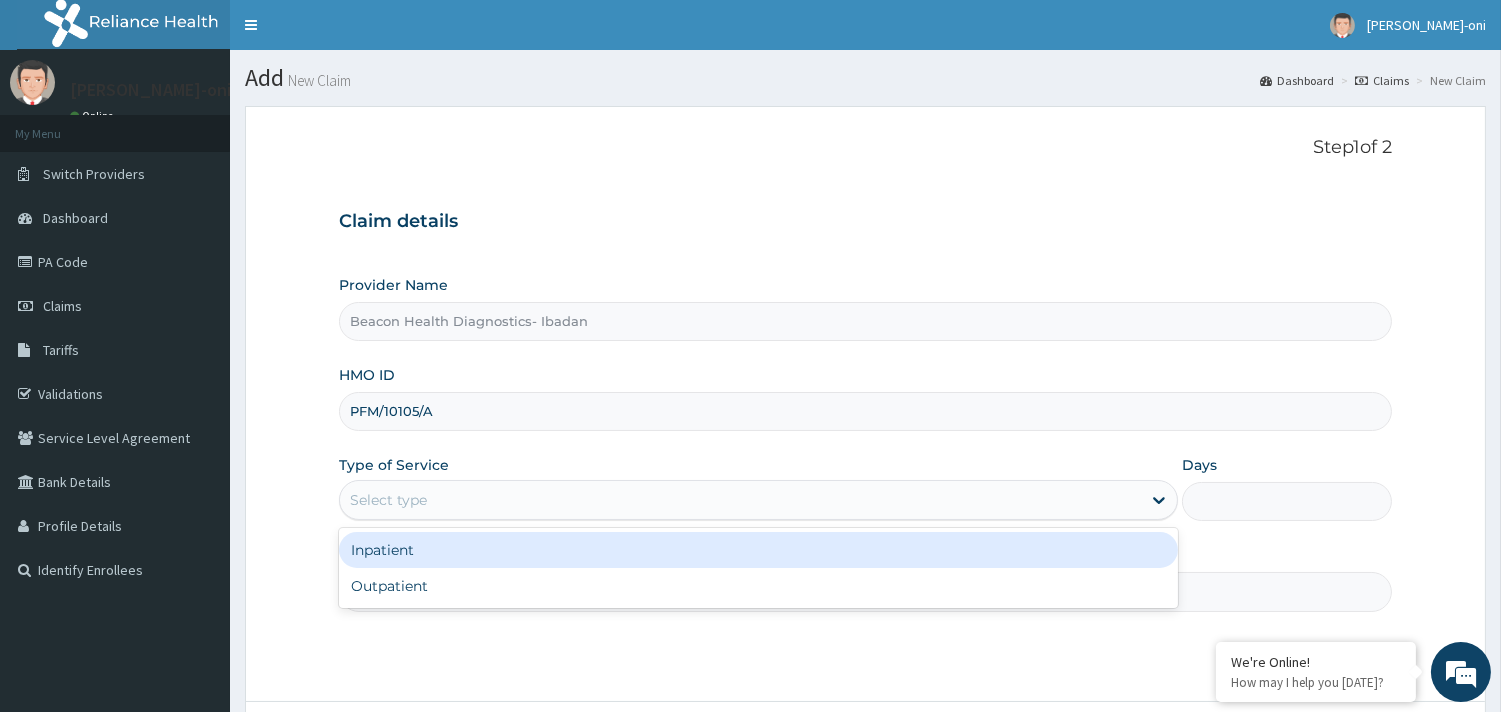 click on "Select type" at bounding box center (740, 500) 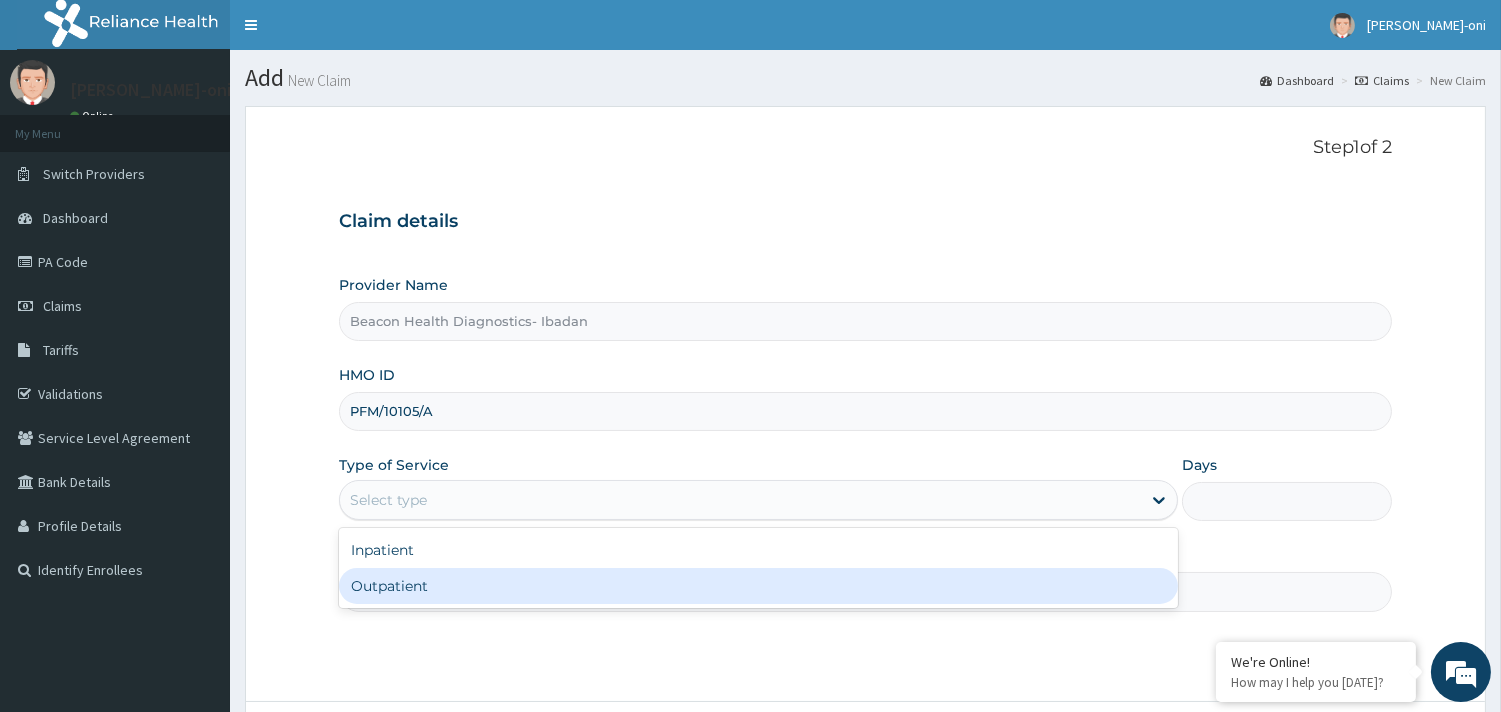 click on "Outpatient" at bounding box center (758, 586) 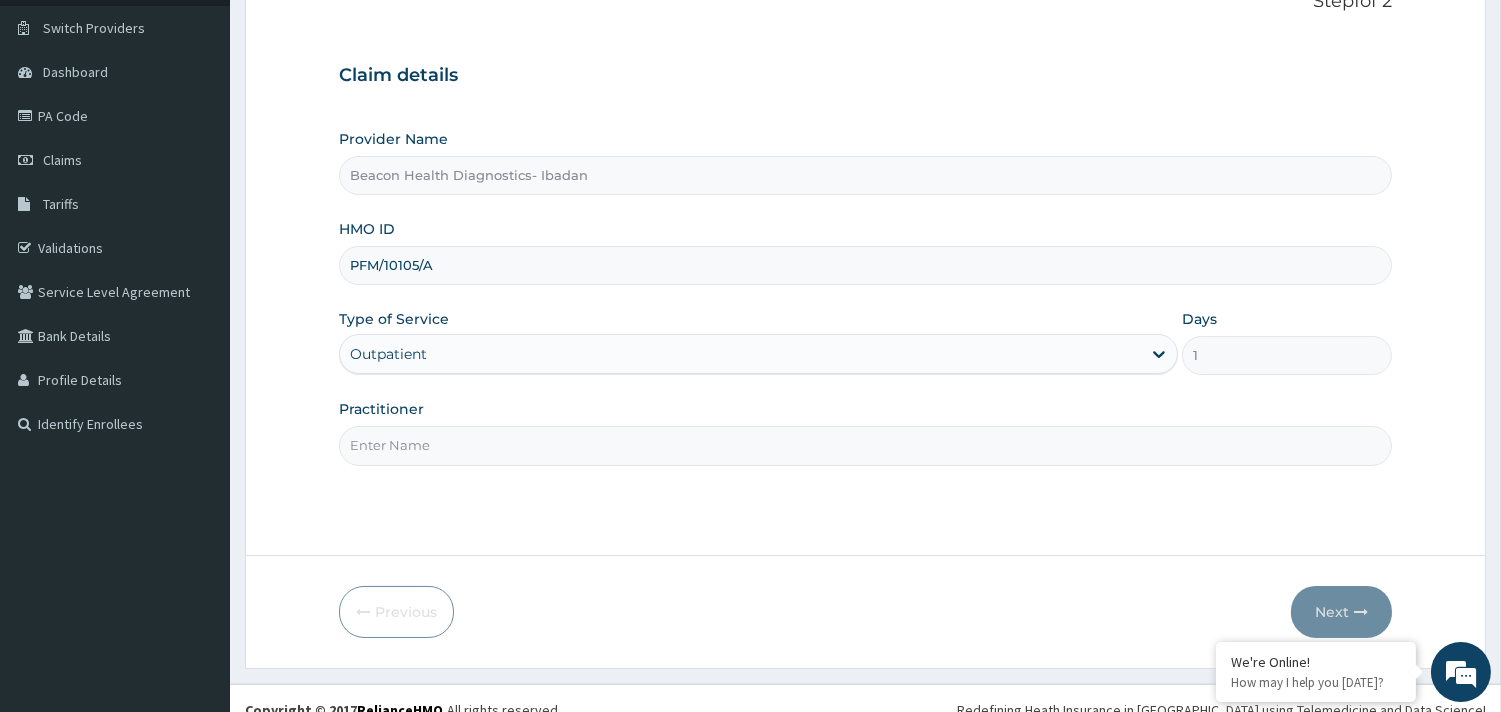 scroll, scrollTop: 170, scrollLeft: 0, axis: vertical 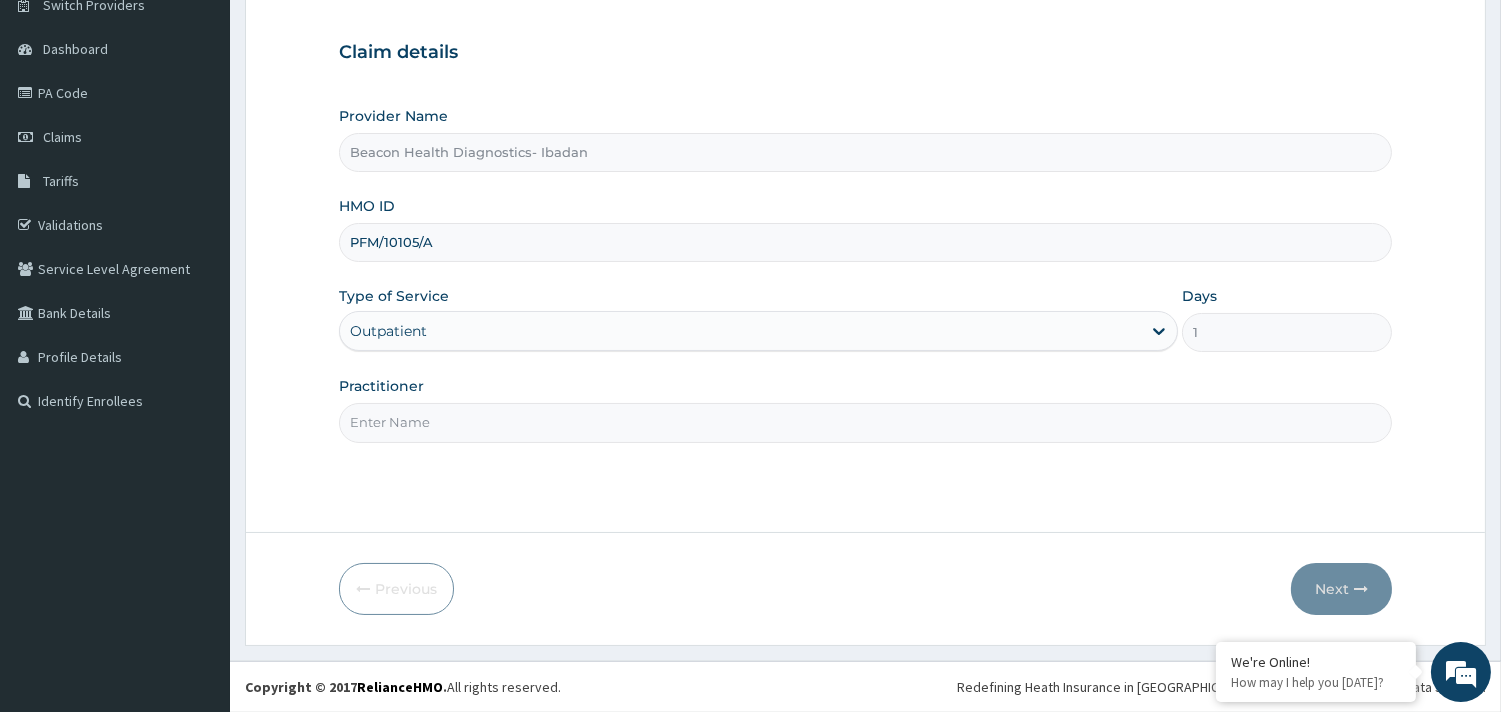 click on "Practitioner" at bounding box center [865, 422] 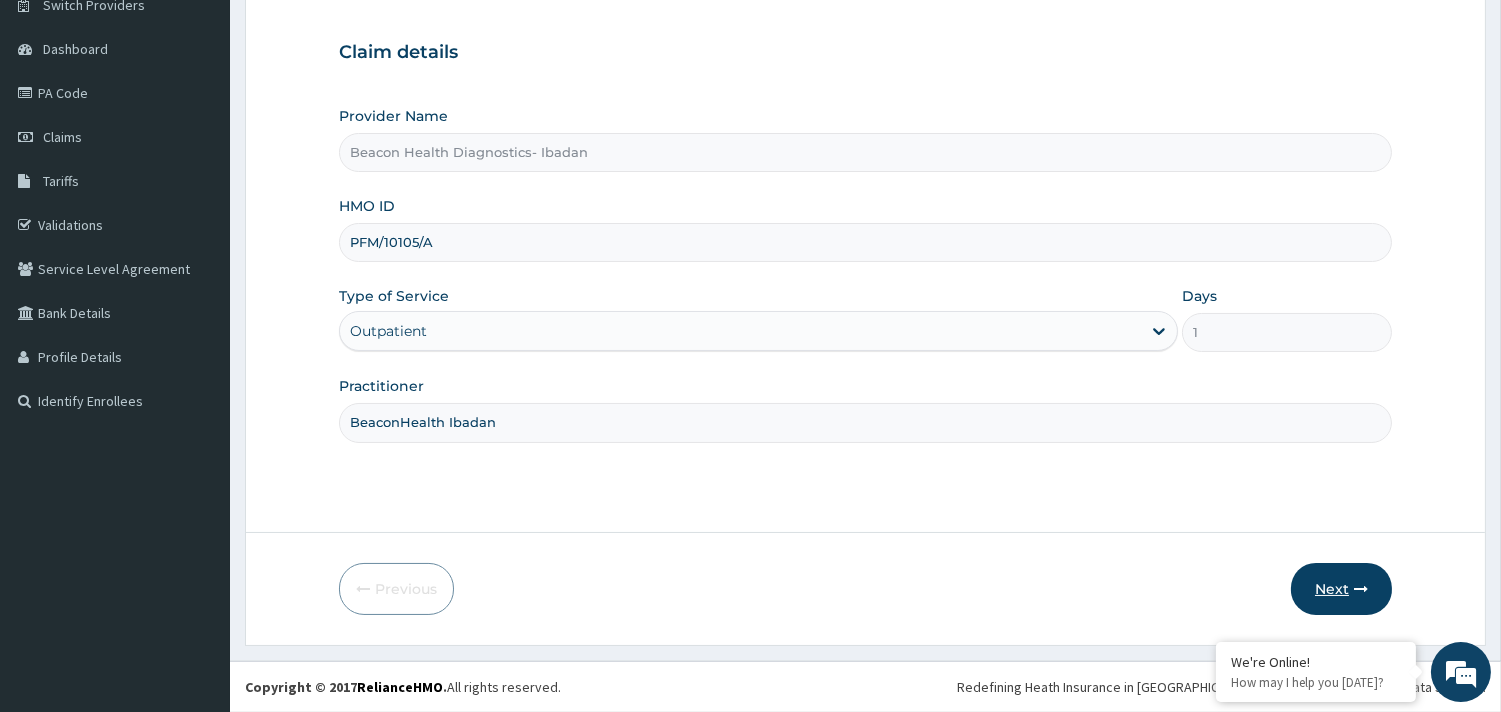type on "BeaconHealth Ibadan" 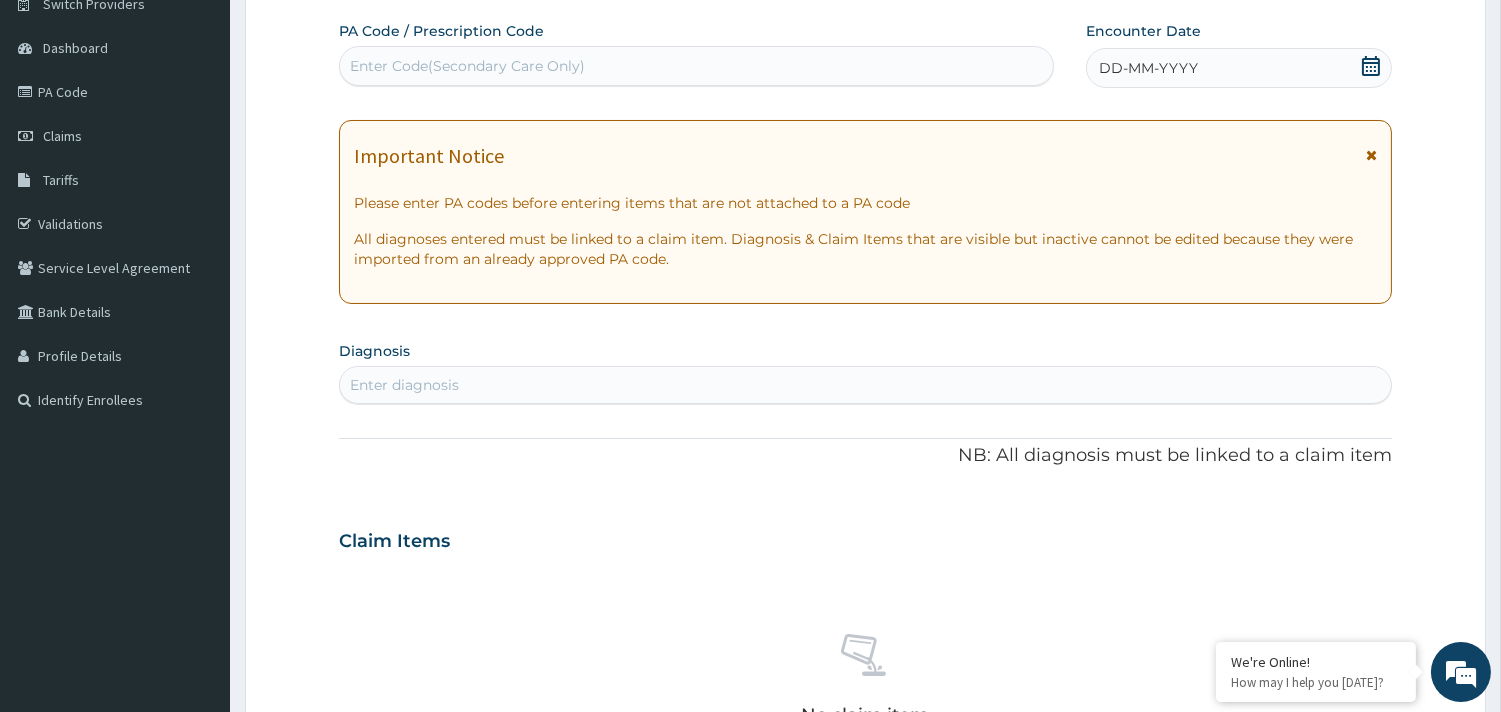 click on "Enter Code(Secondary Care Only)" at bounding box center [696, 66] 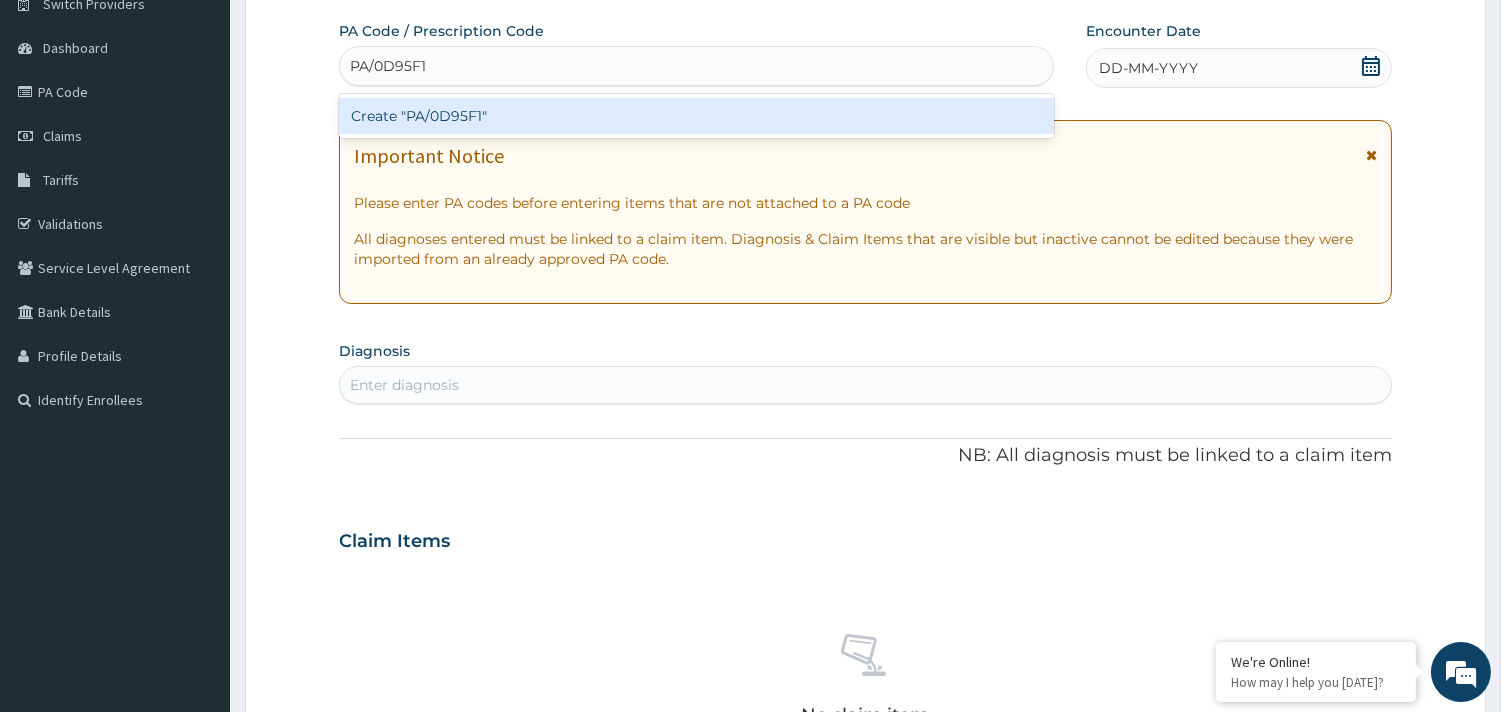 click on "Create "PA/0D95F1"" at bounding box center (696, 116) 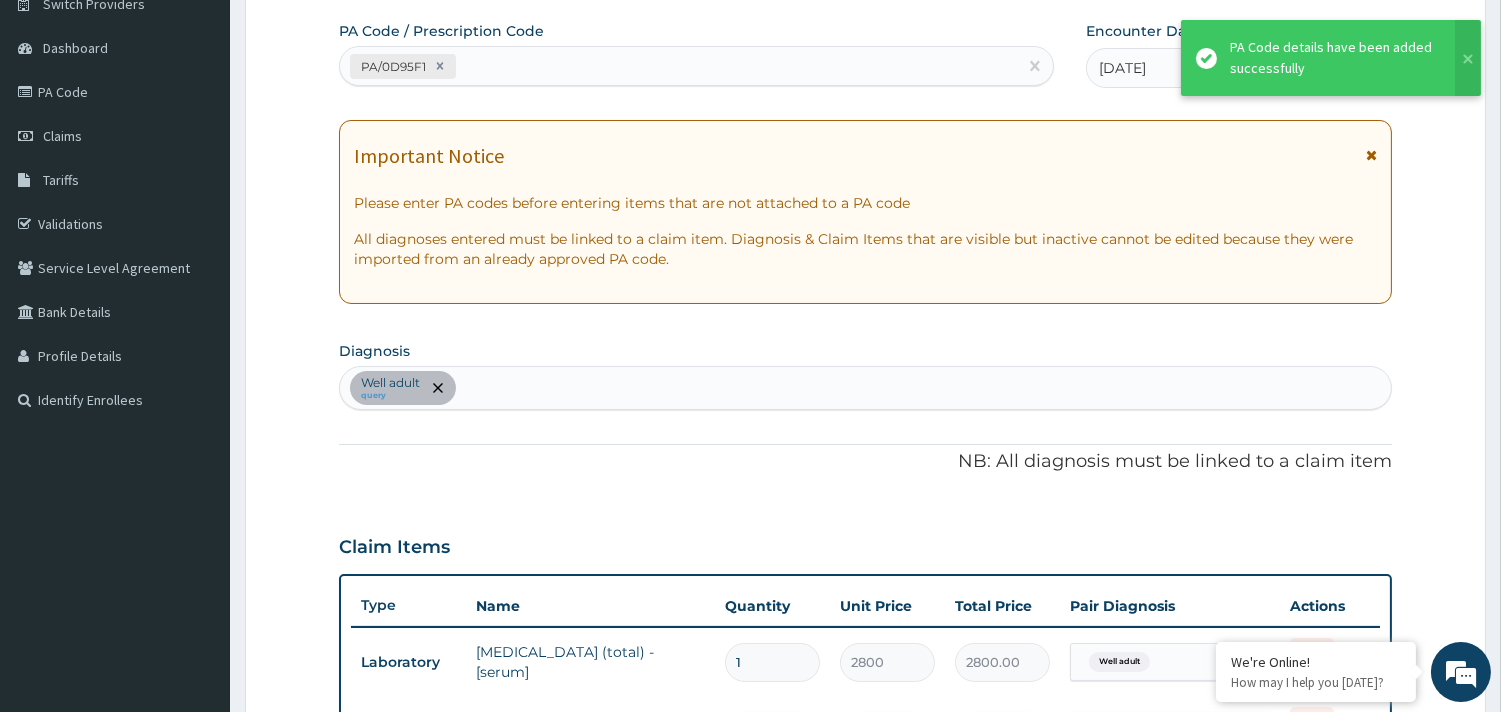 scroll, scrollTop: 822, scrollLeft: 0, axis: vertical 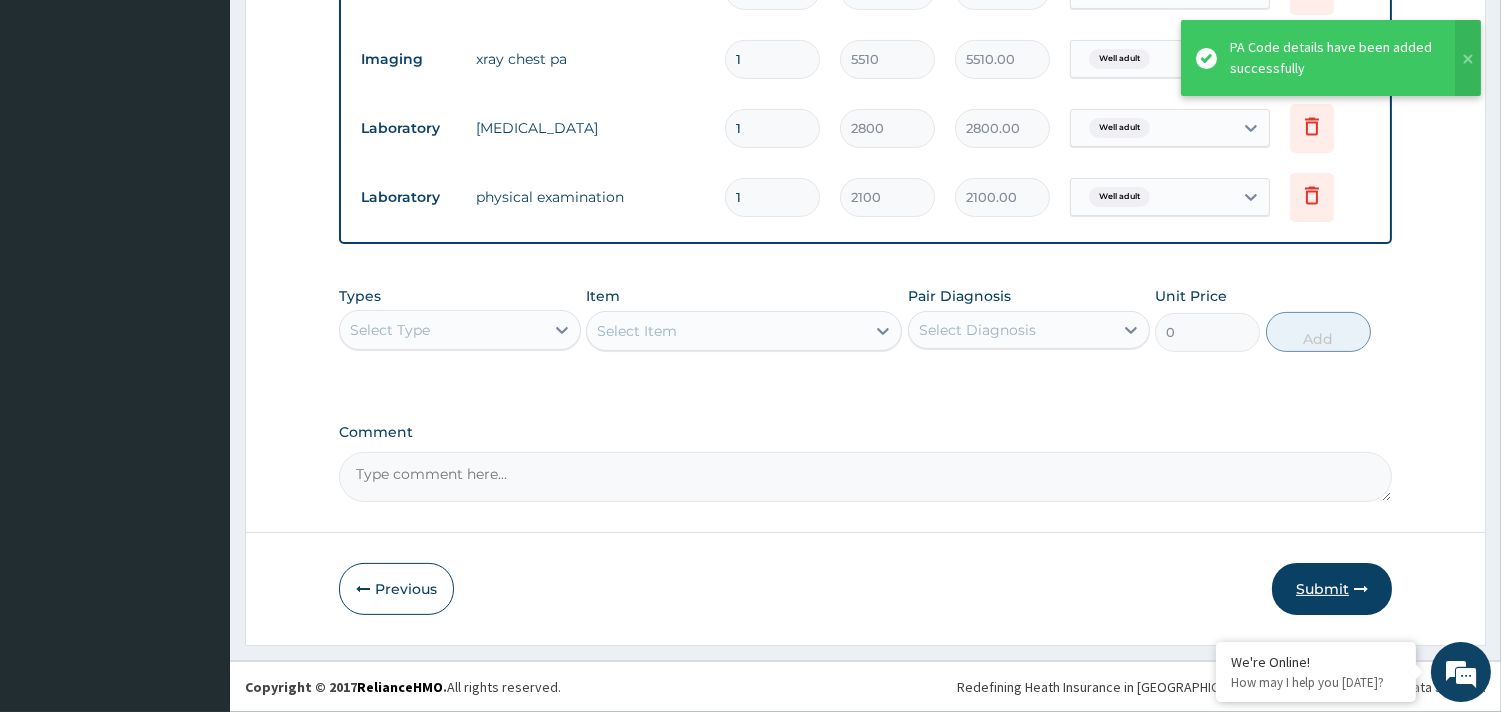 click on "Submit" at bounding box center (1332, 589) 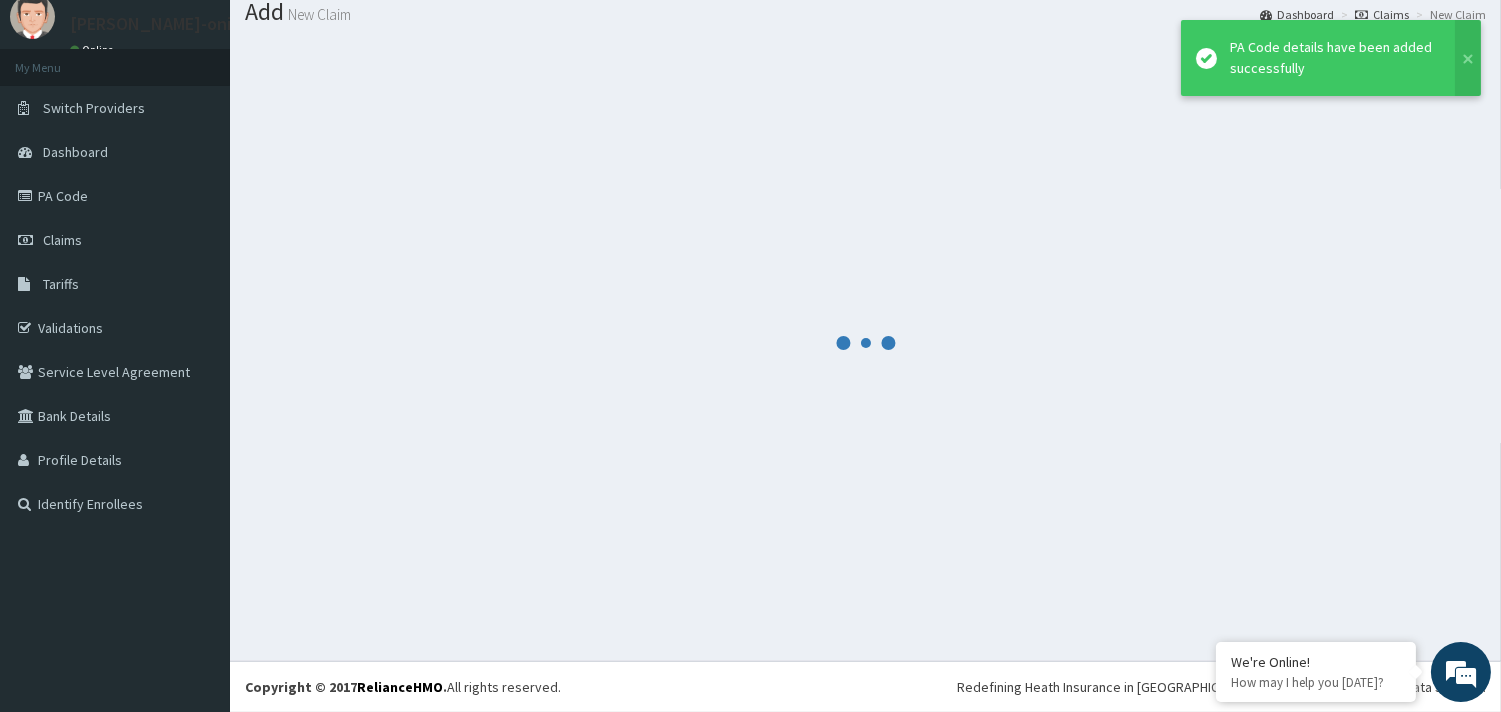 scroll, scrollTop: 65, scrollLeft: 0, axis: vertical 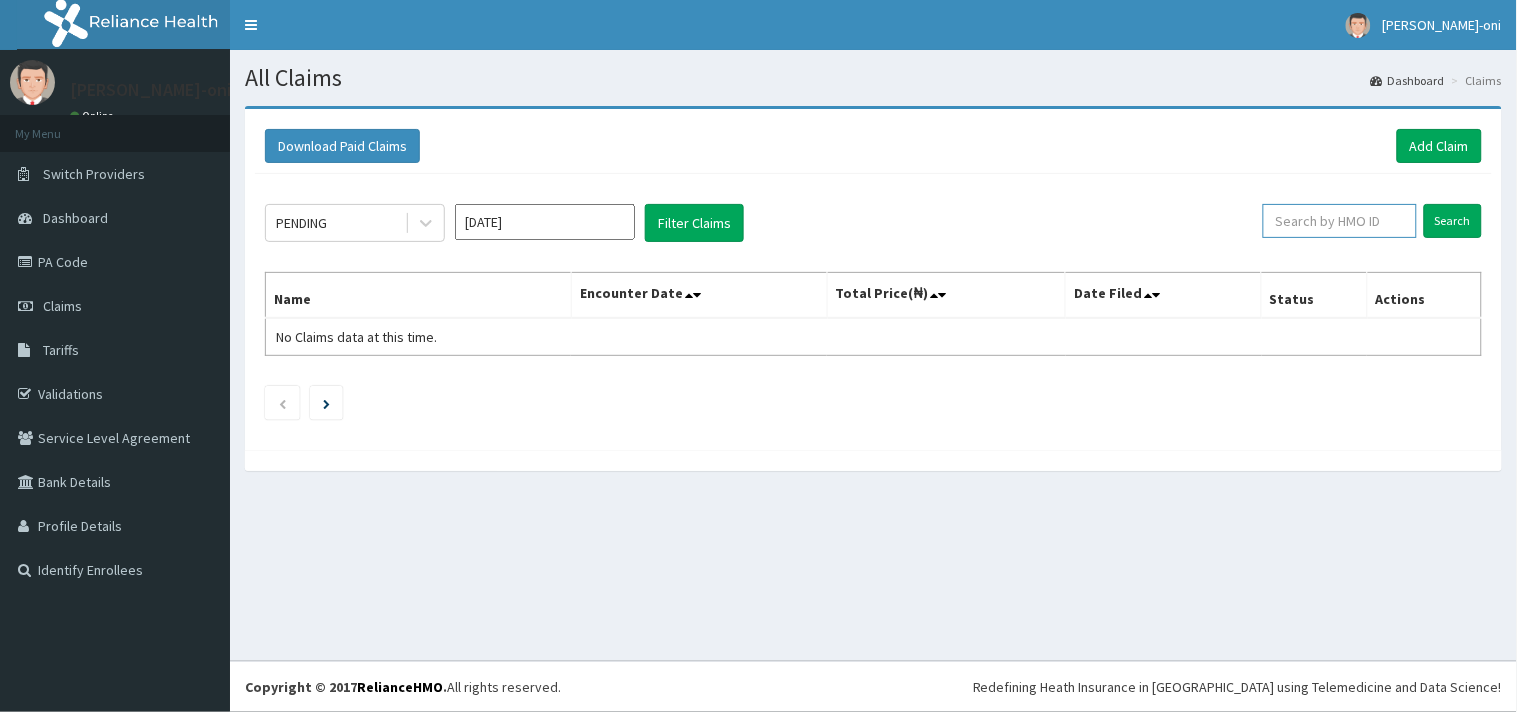 click at bounding box center [1340, 221] 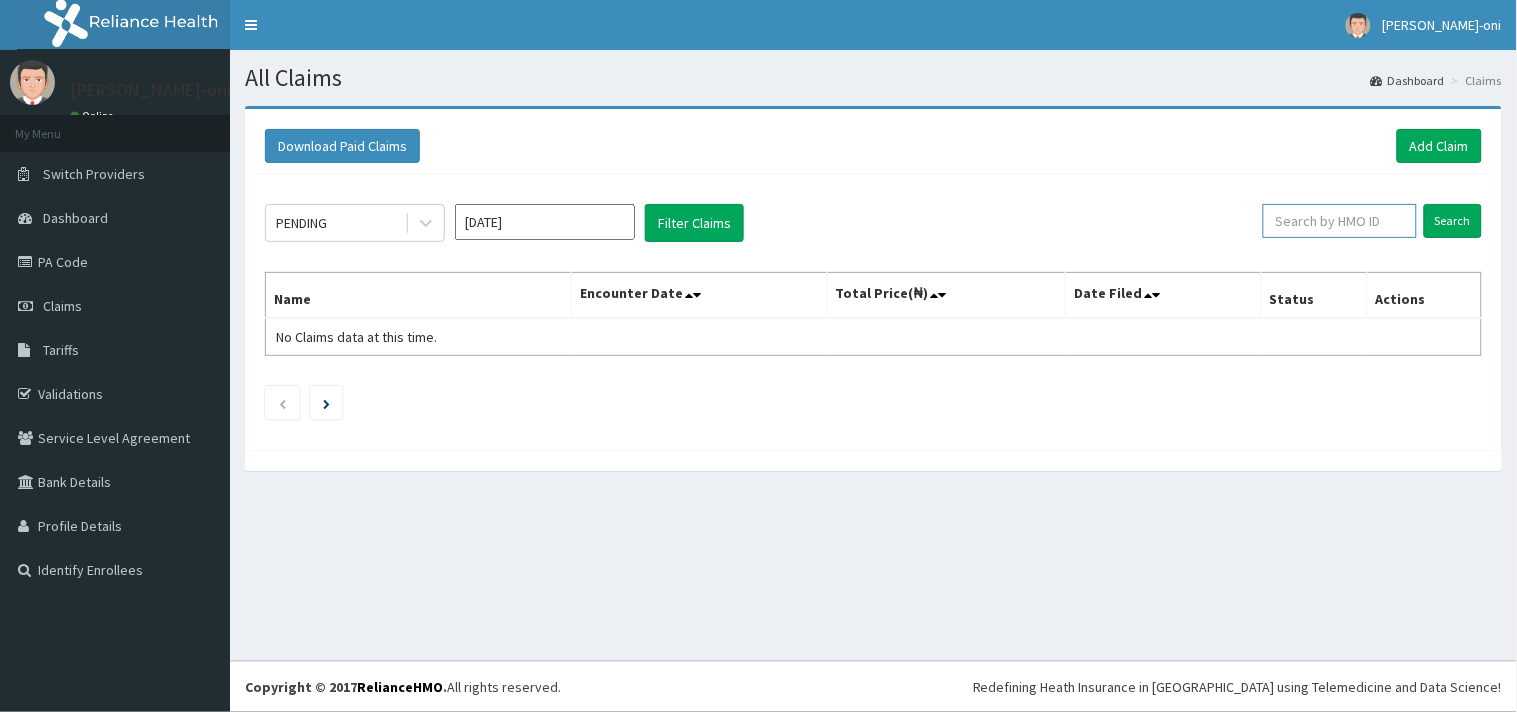 paste on "PFM/10105/A" 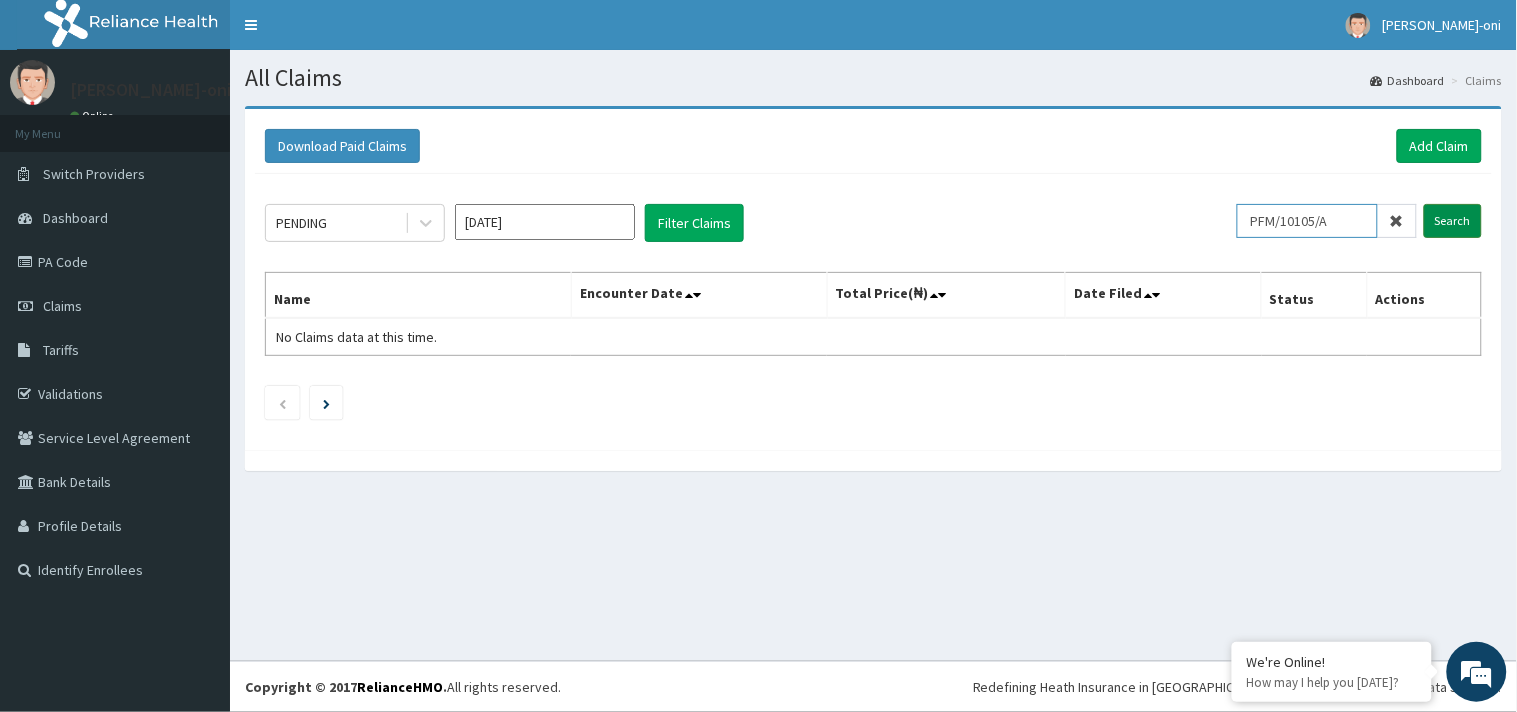 type on "PFM/10105/A" 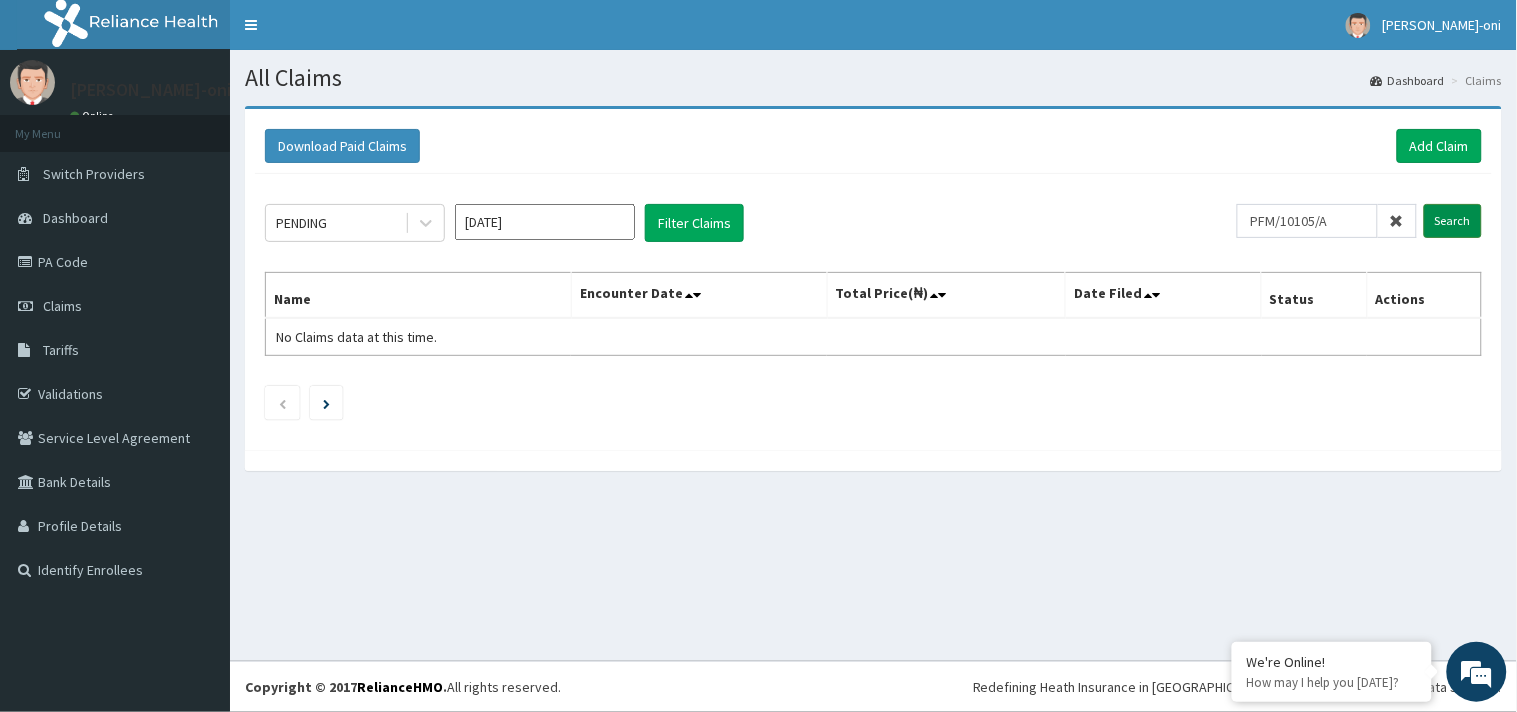 click on "Search" at bounding box center [1453, 221] 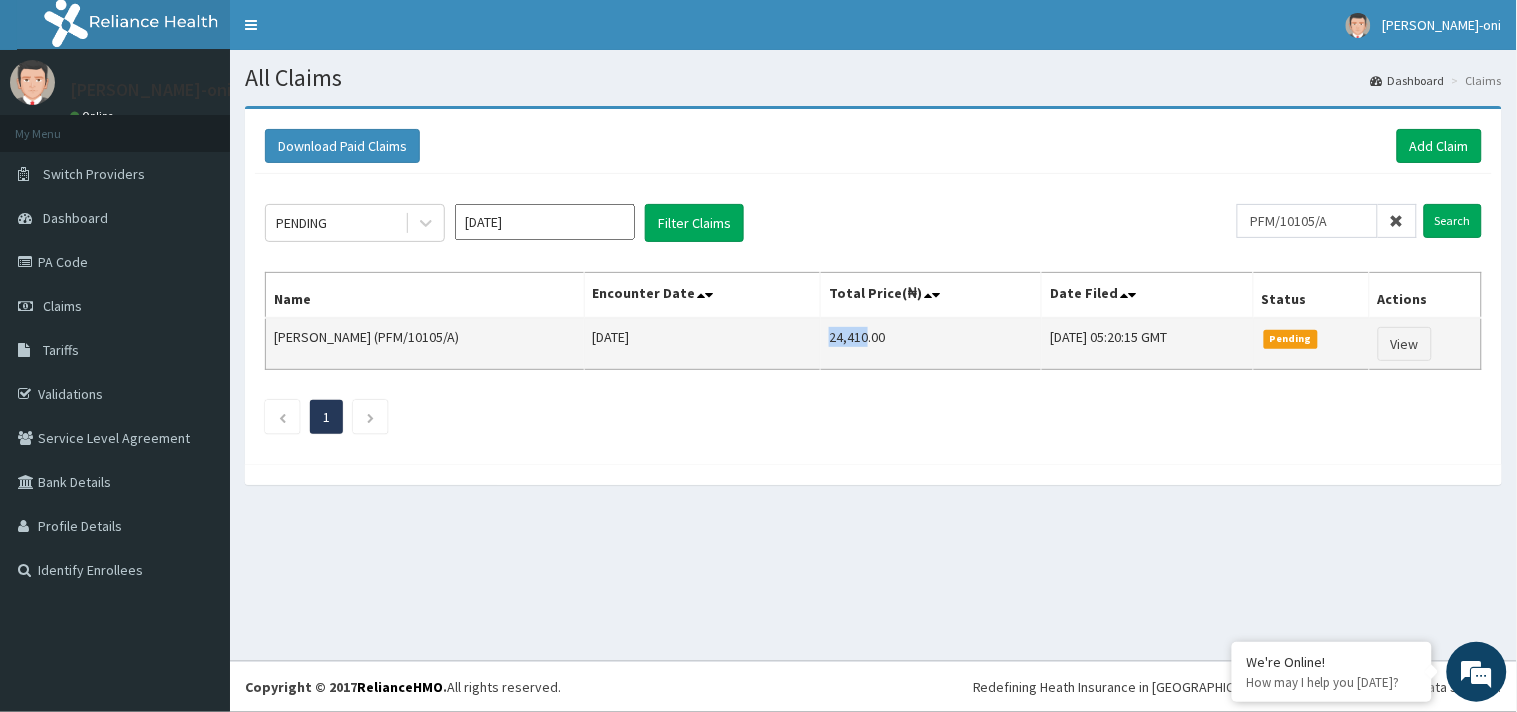 drag, startPoint x: 802, startPoint y: 337, endPoint x: 844, endPoint y: 341, distance: 42.190044 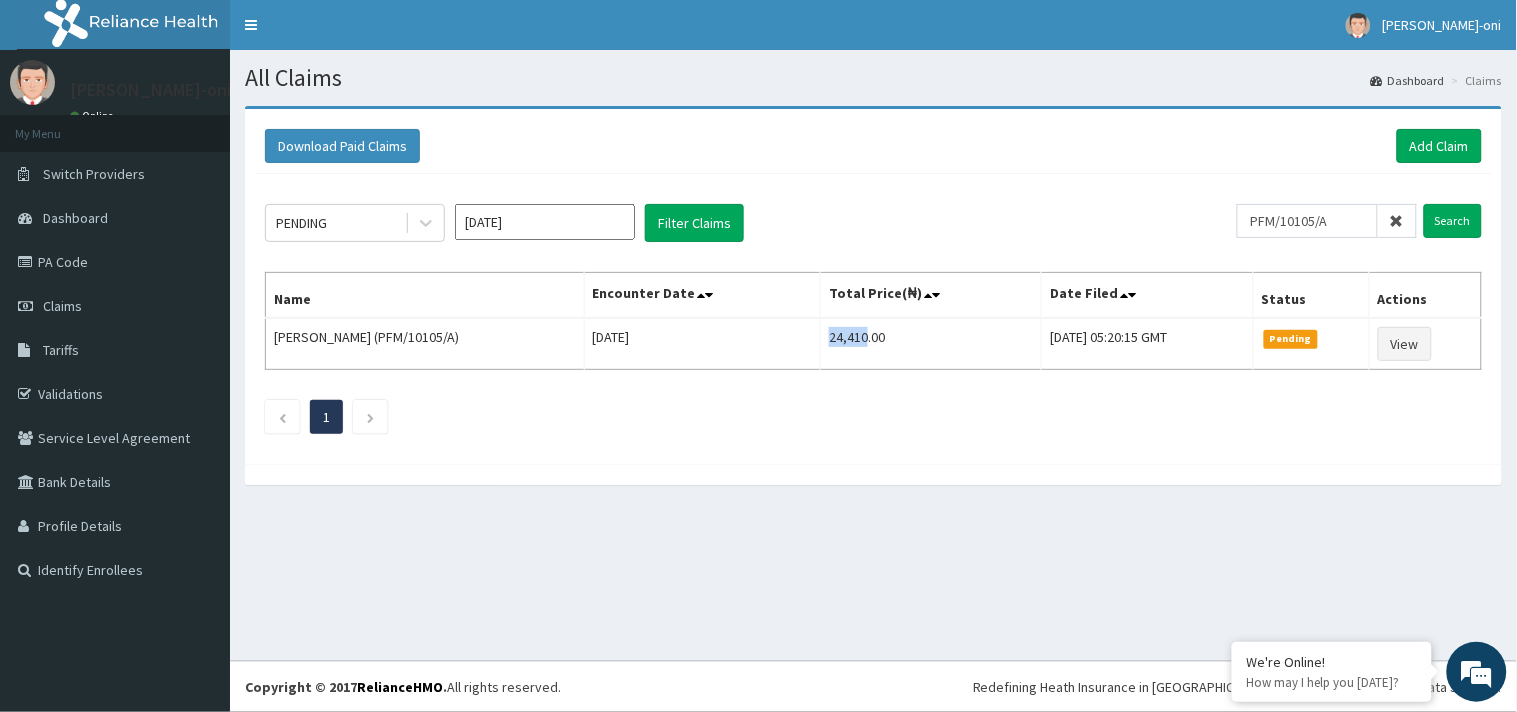 scroll, scrollTop: 0, scrollLeft: 0, axis: both 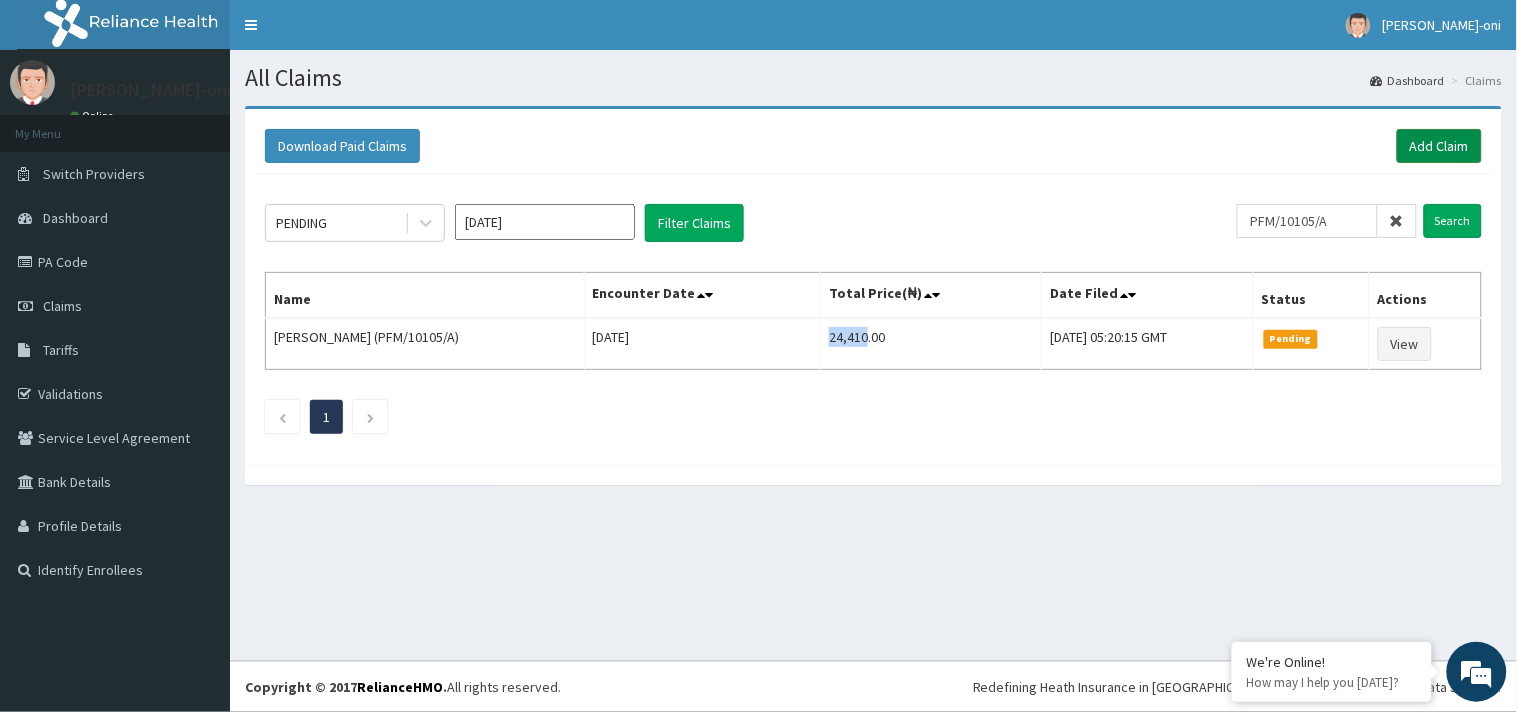 click on "Add Claim" at bounding box center (1439, 146) 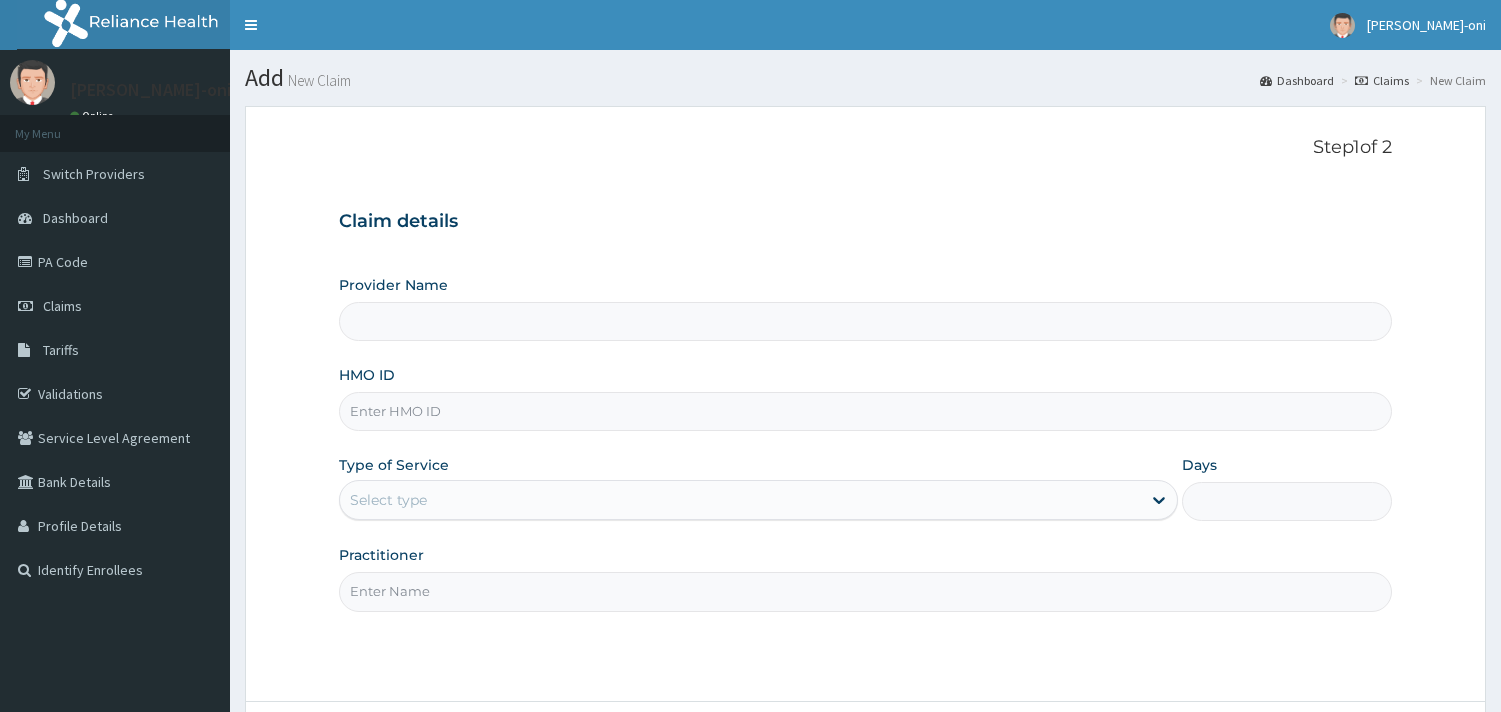 scroll, scrollTop: 0, scrollLeft: 0, axis: both 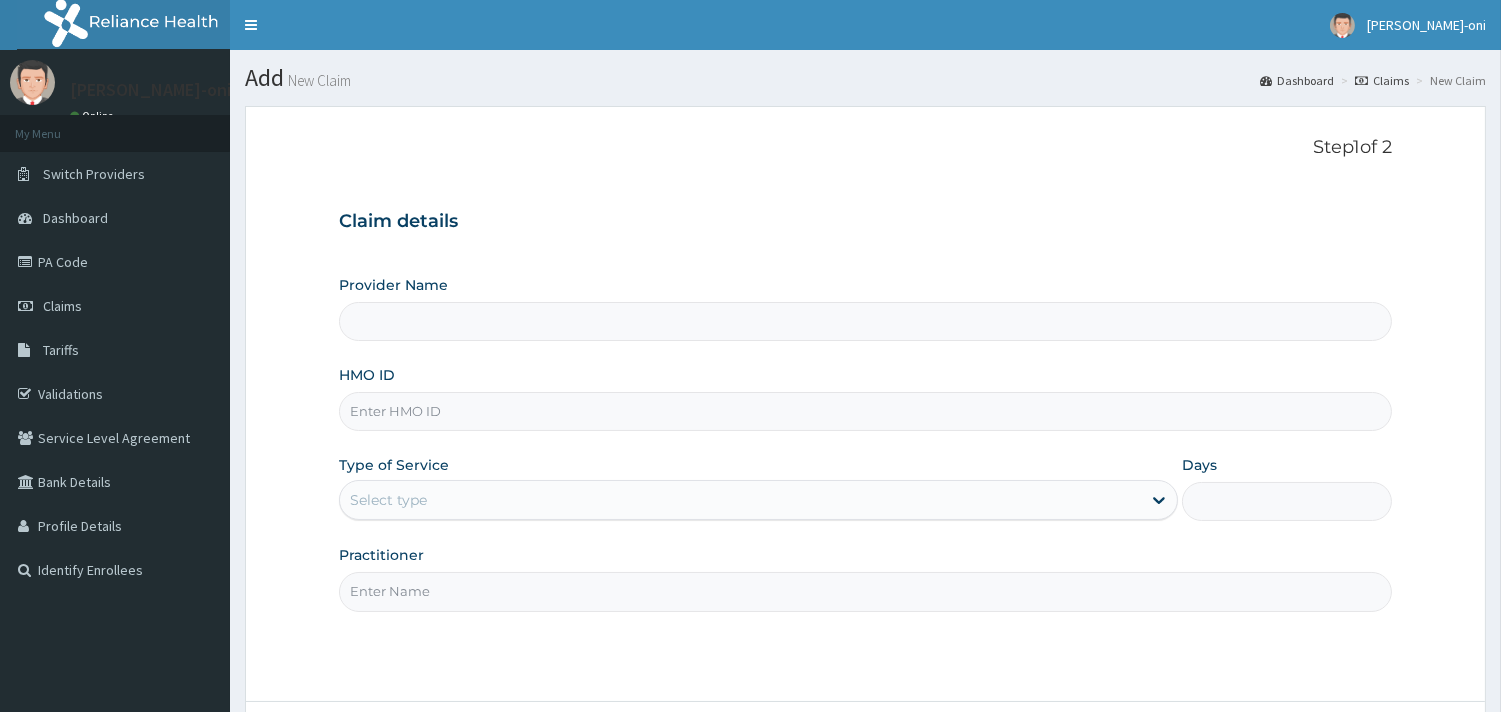 type on "Beacon Health Diagnostics- Ibadan" 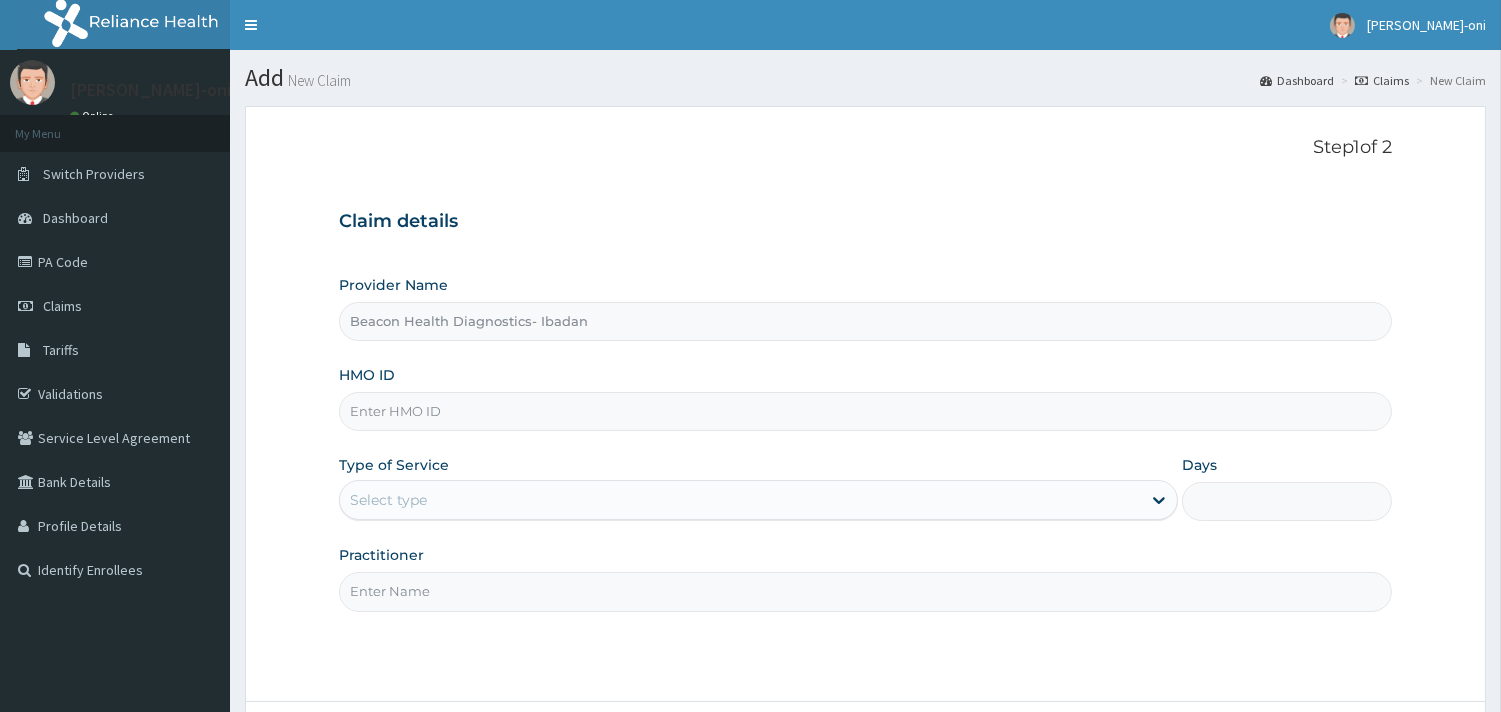 scroll, scrollTop: 0, scrollLeft: 0, axis: both 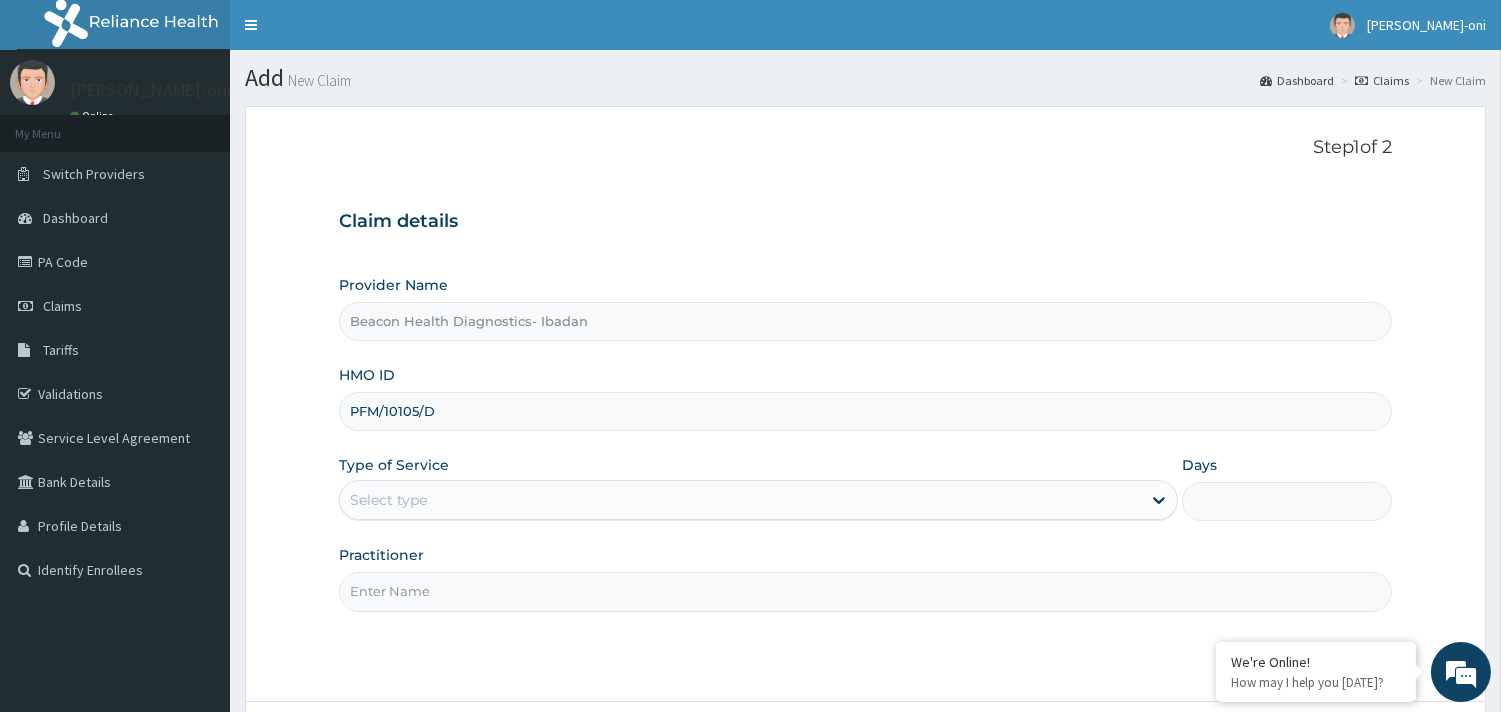 type on "PFM/10105/D" 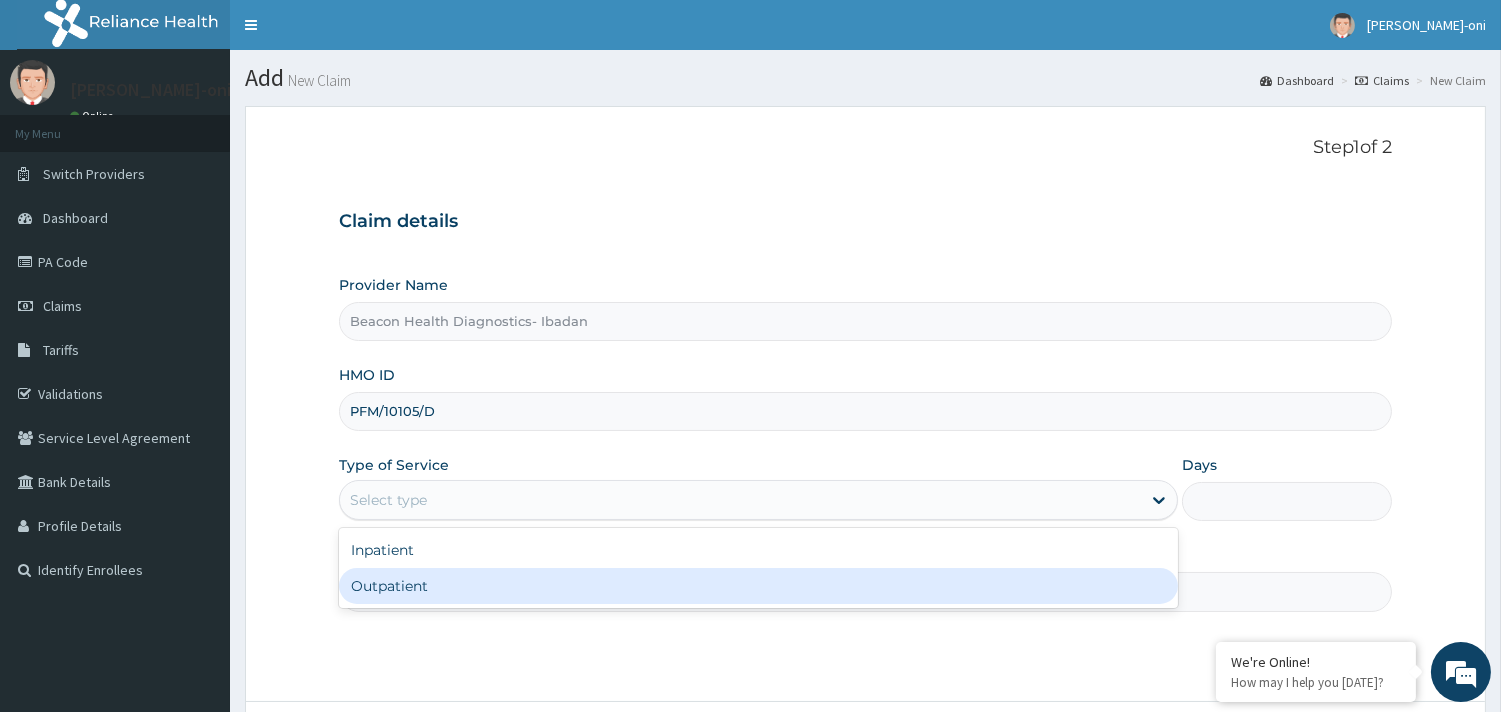 click on "Outpatient" at bounding box center [758, 586] 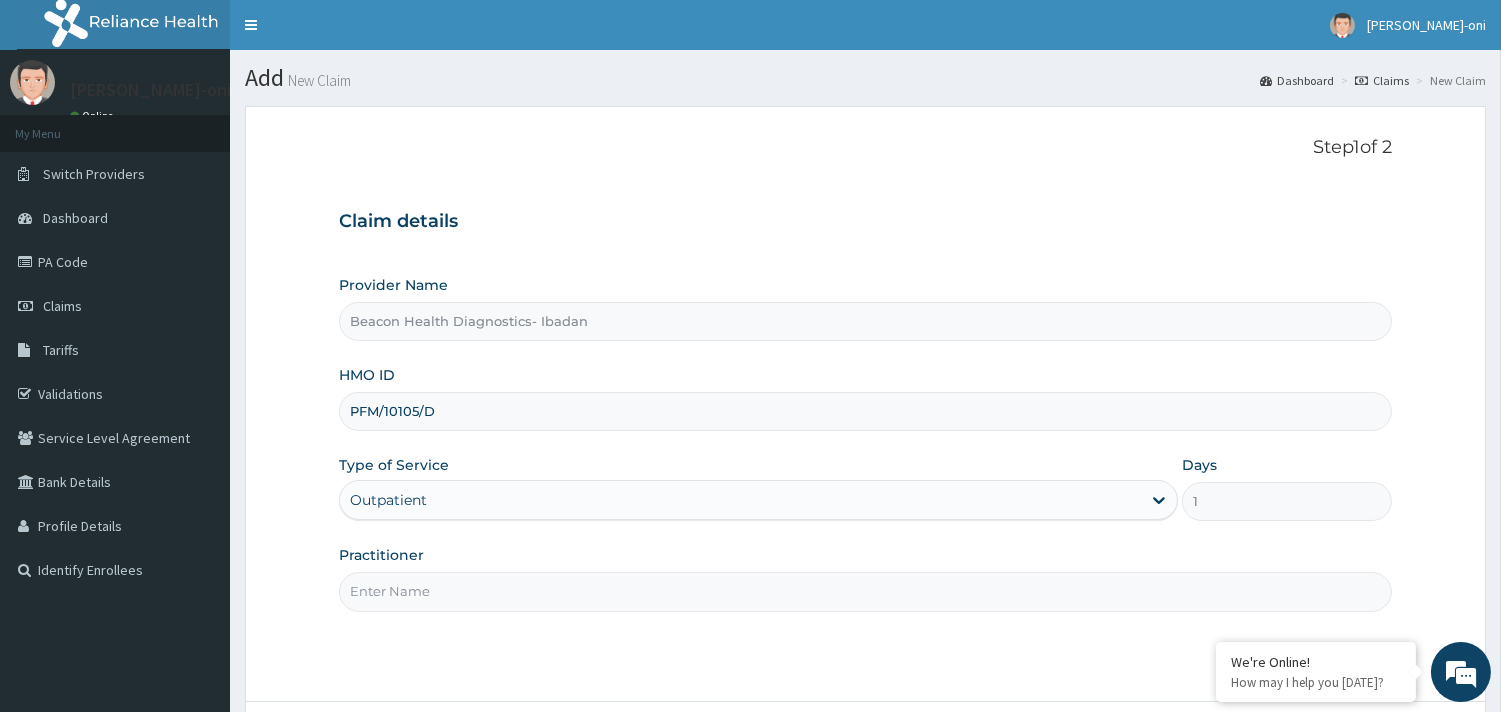 click on "Practitioner" at bounding box center (865, 591) 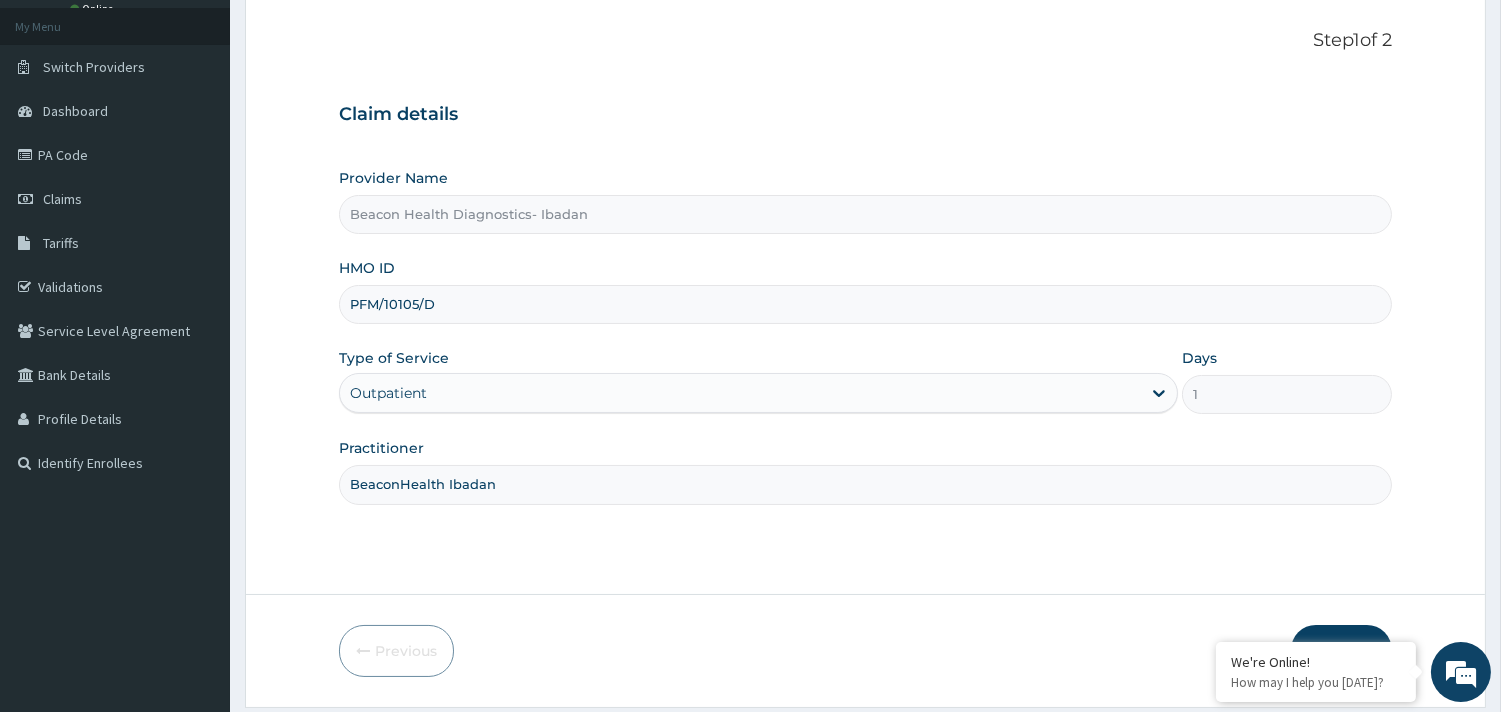 scroll, scrollTop: 170, scrollLeft: 0, axis: vertical 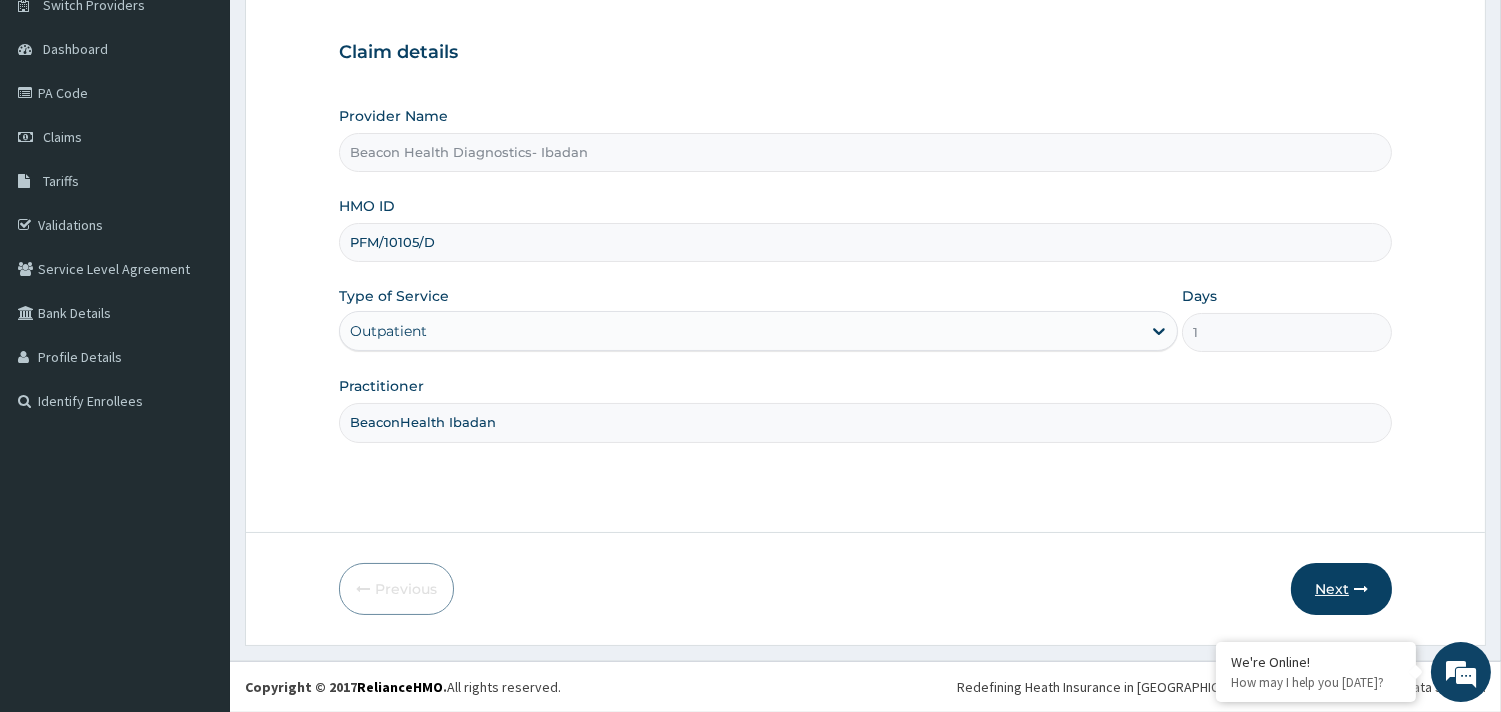 type on "BeaconHealth Ibadan" 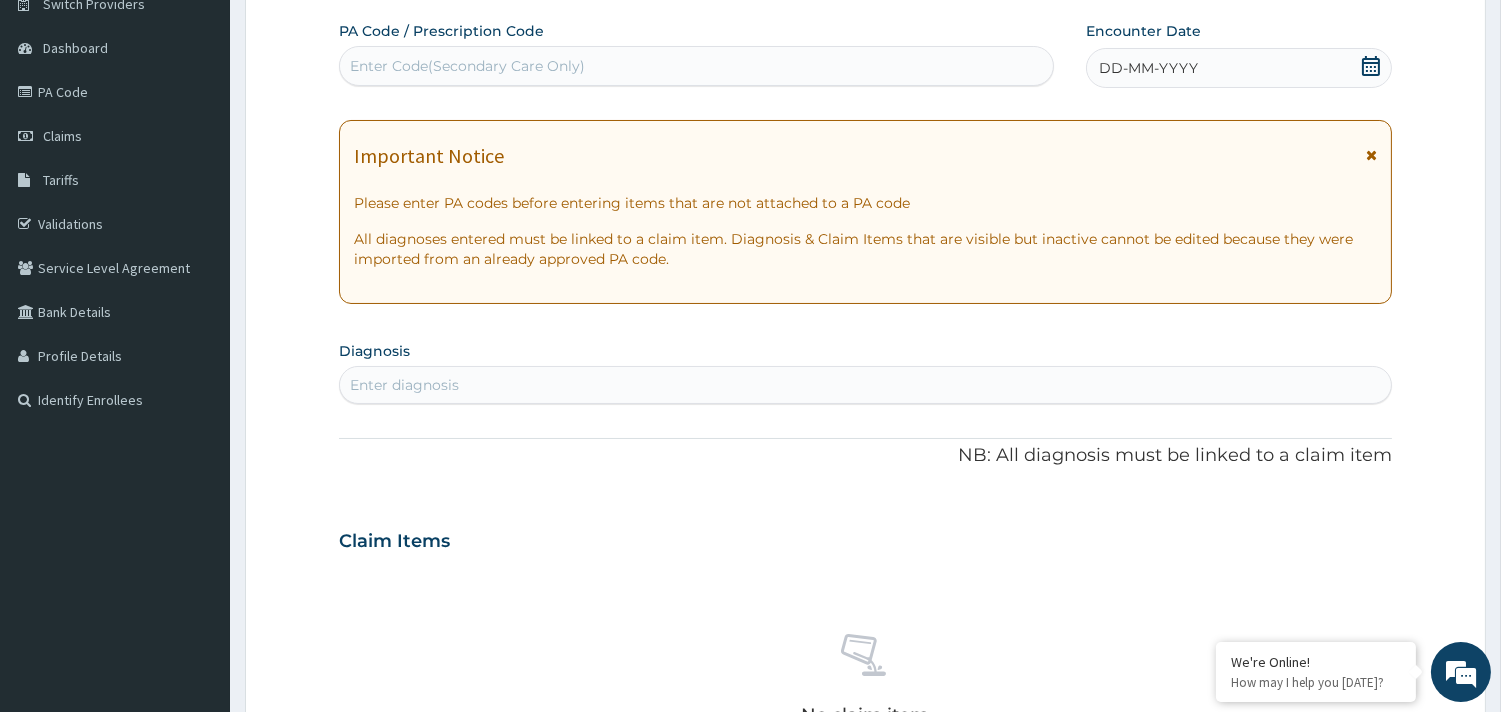 click on "Enter Code(Secondary Care Only)" at bounding box center [696, 66] 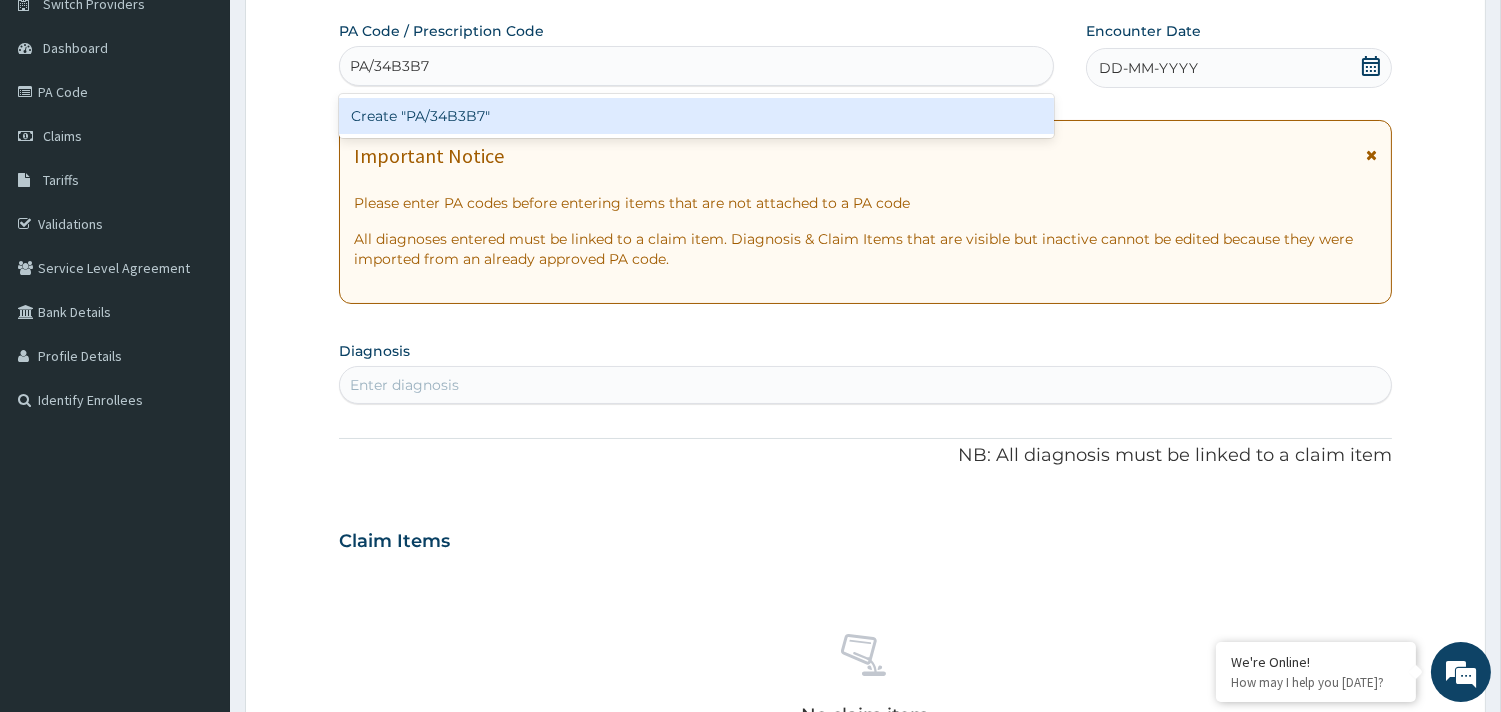click on "Create "PA/34B3B7"" at bounding box center [696, 116] 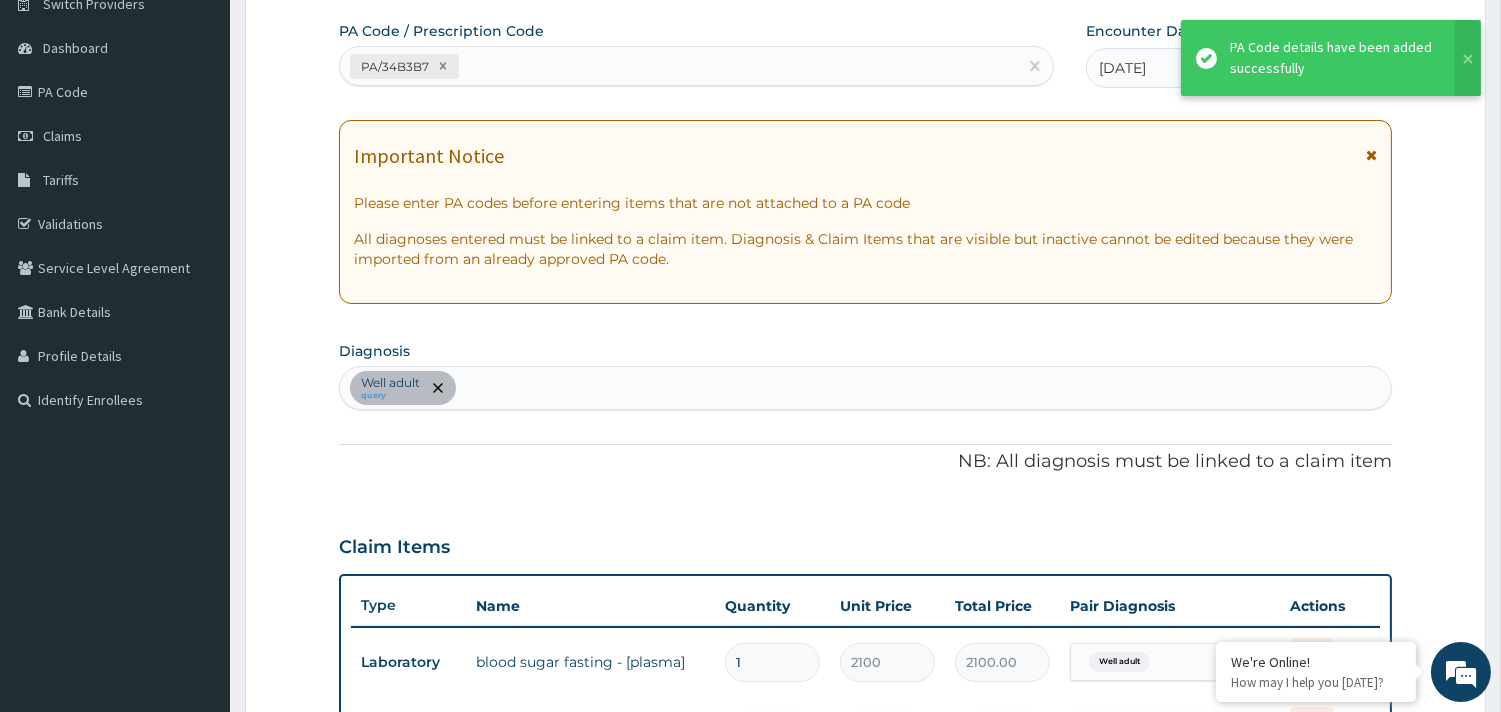scroll, scrollTop: 753, scrollLeft: 0, axis: vertical 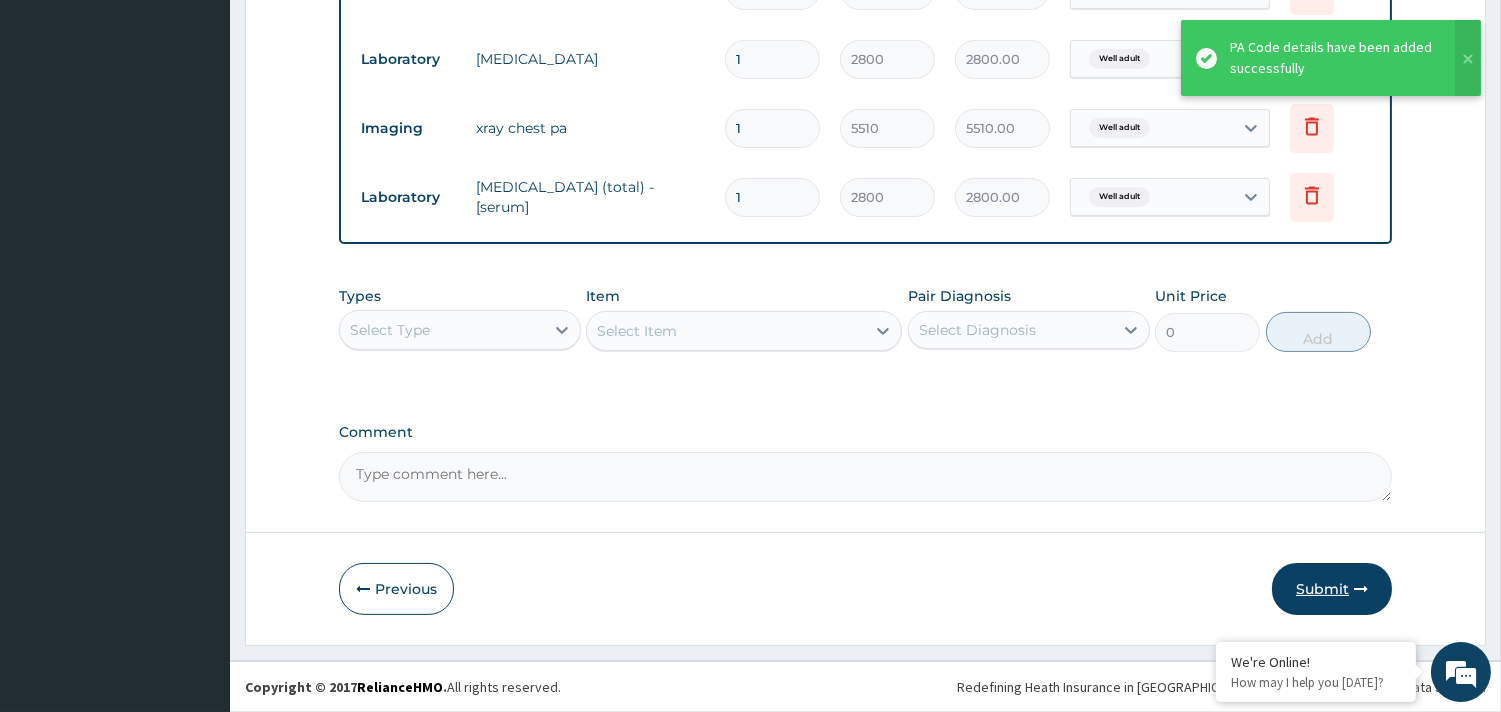 click at bounding box center [1361, 589] 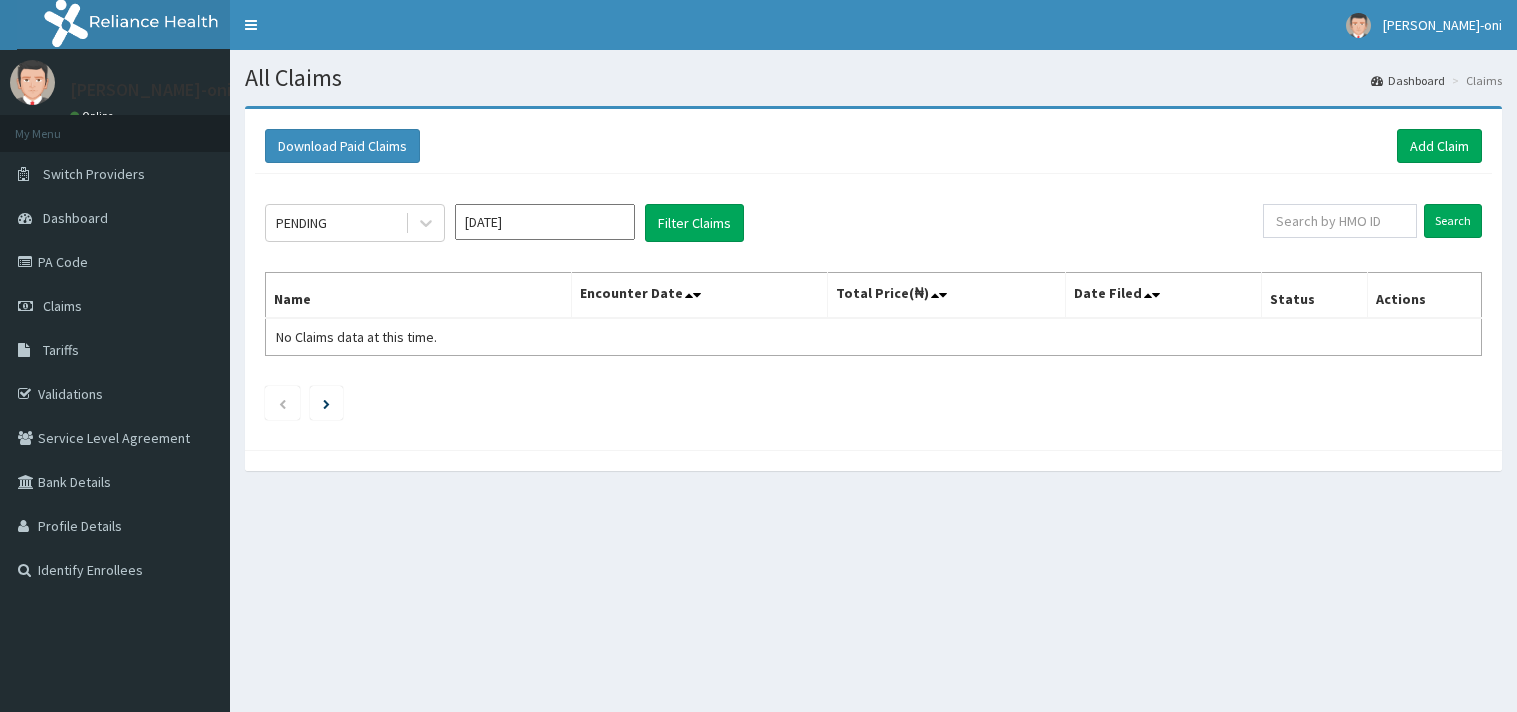 scroll, scrollTop: 0, scrollLeft: 0, axis: both 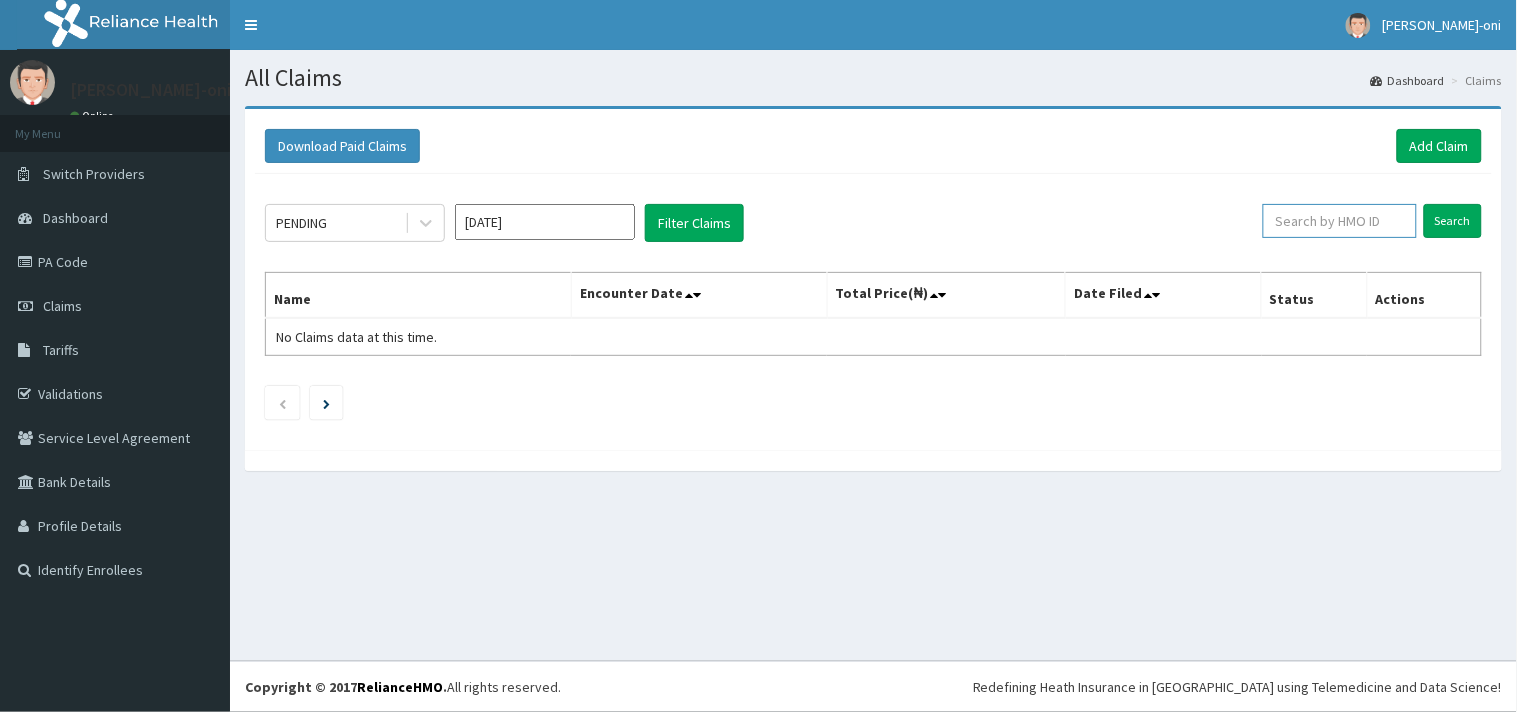click at bounding box center (1340, 221) 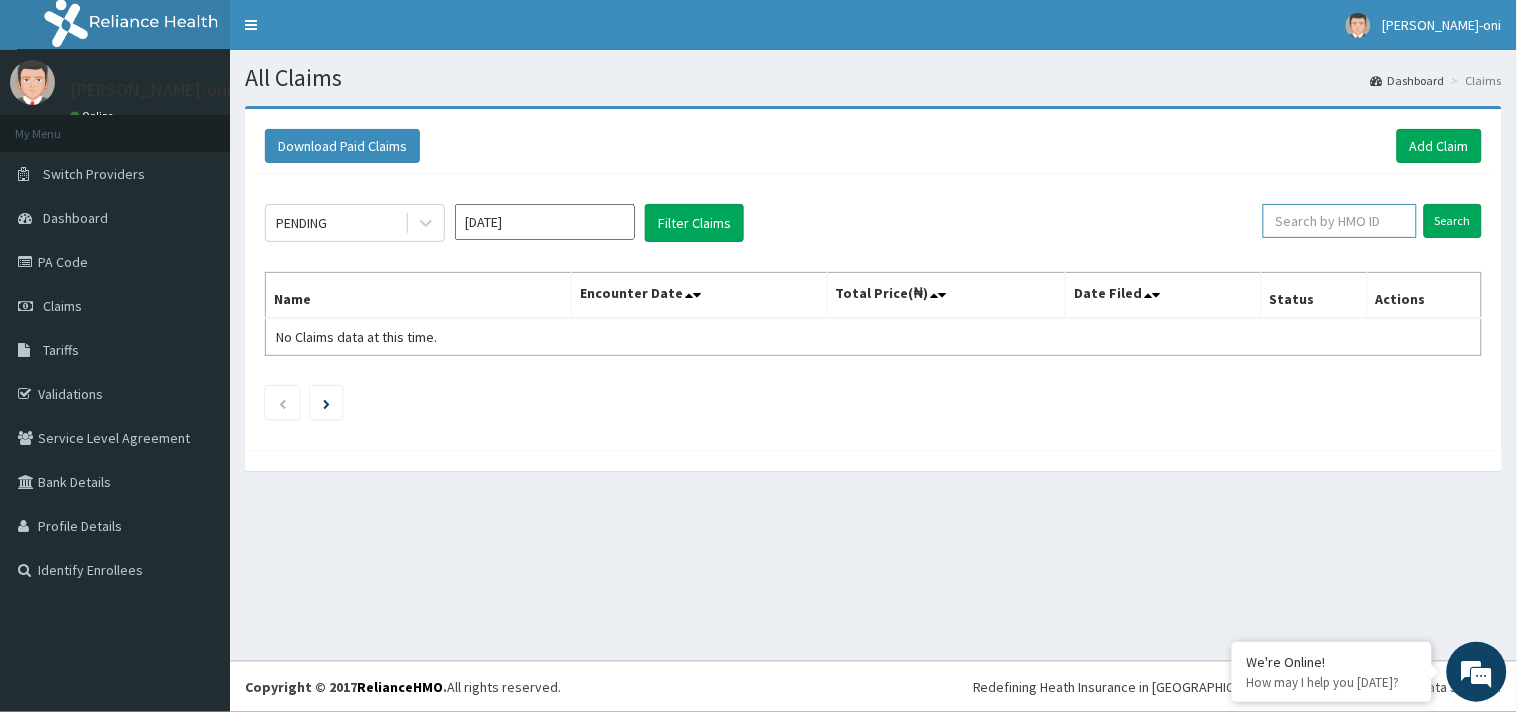 paste on "PFM/10105/D" 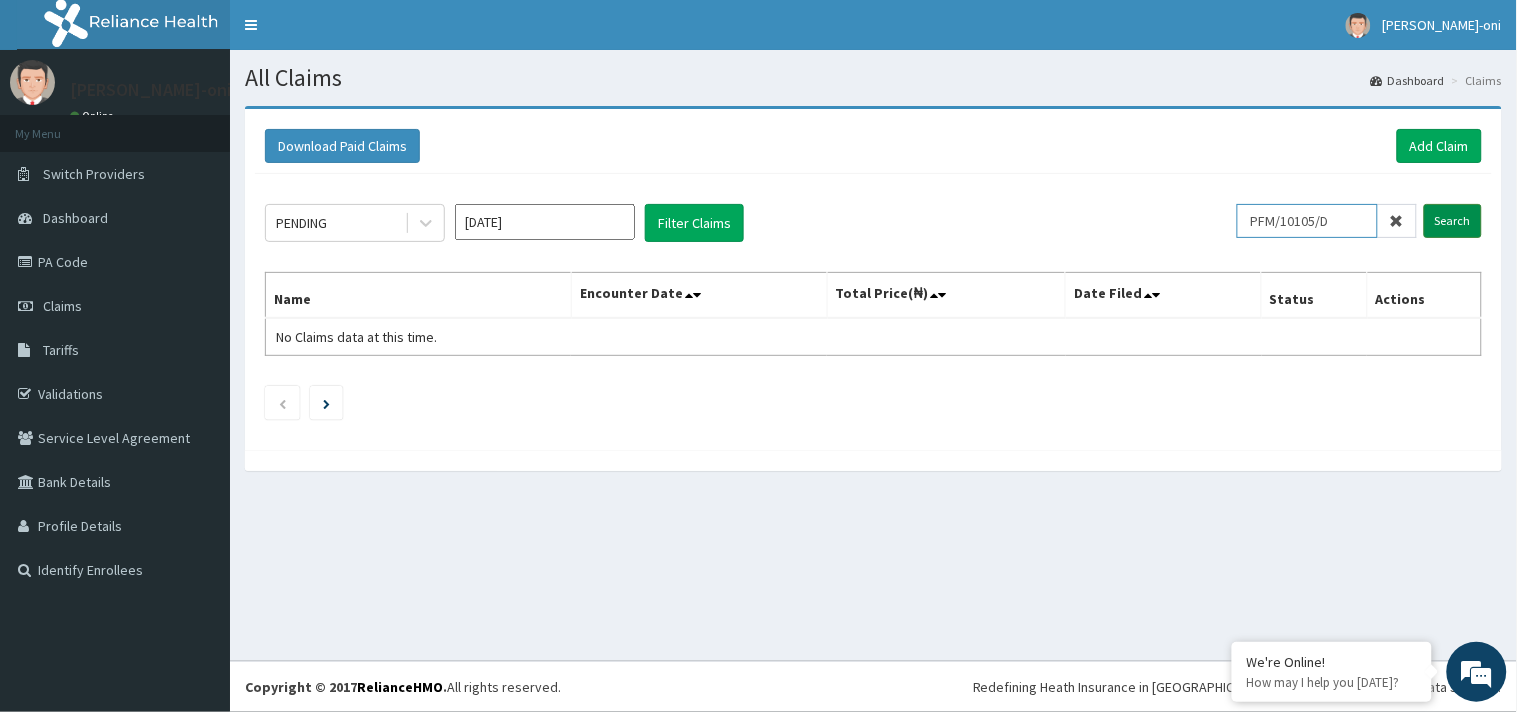 type on "PFM/10105/D" 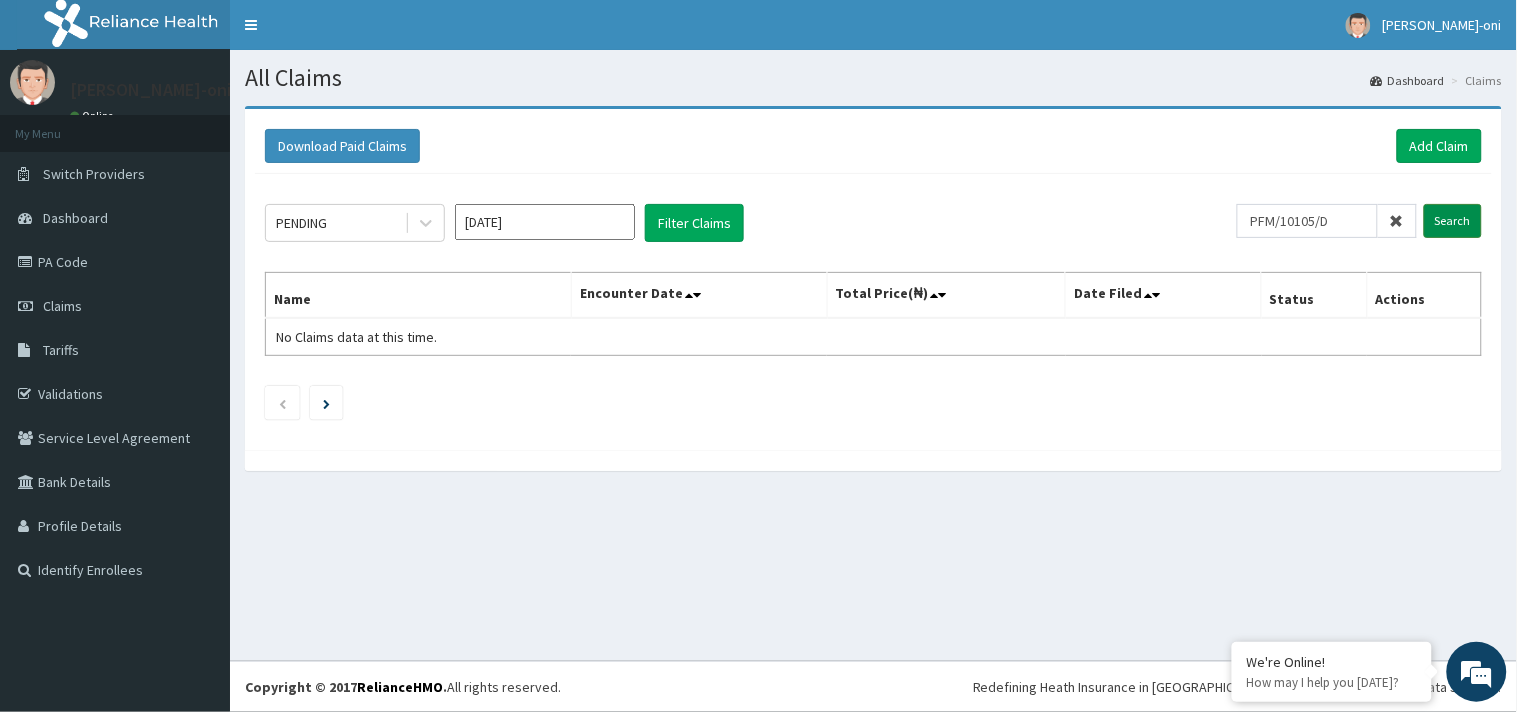 click on "Search" at bounding box center [1453, 221] 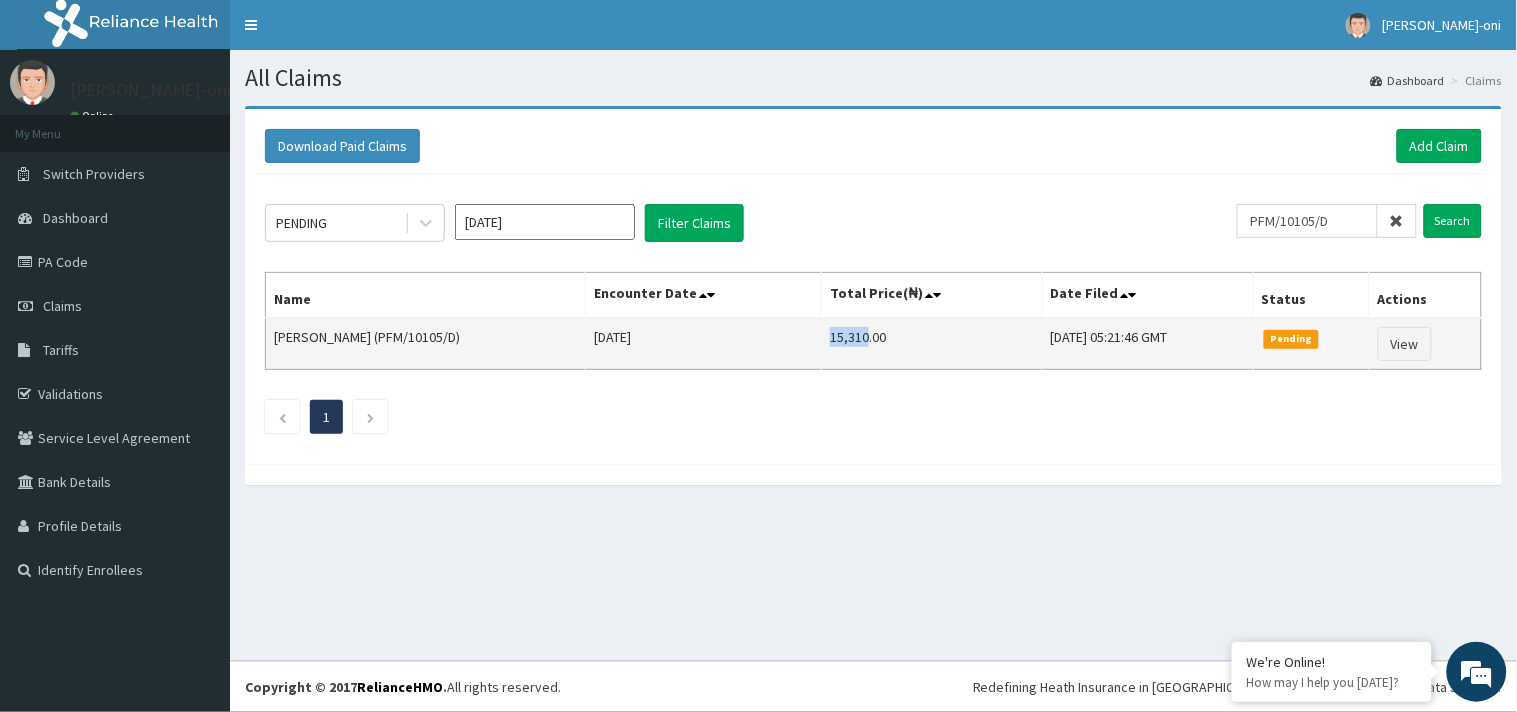 drag, startPoint x: 764, startPoint y: 338, endPoint x: 805, endPoint y: 345, distance: 41.59327 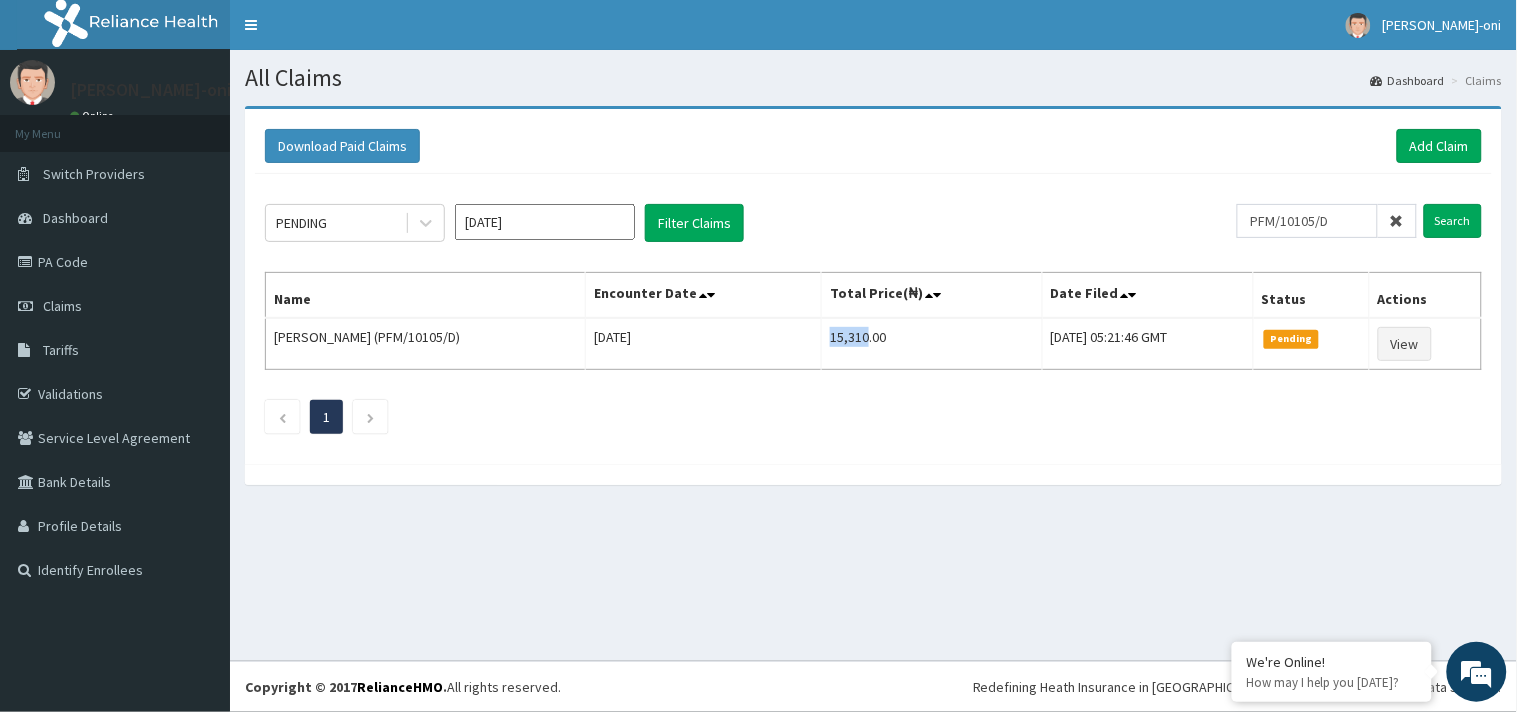 scroll, scrollTop: 0, scrollLeft: 0, axis: both 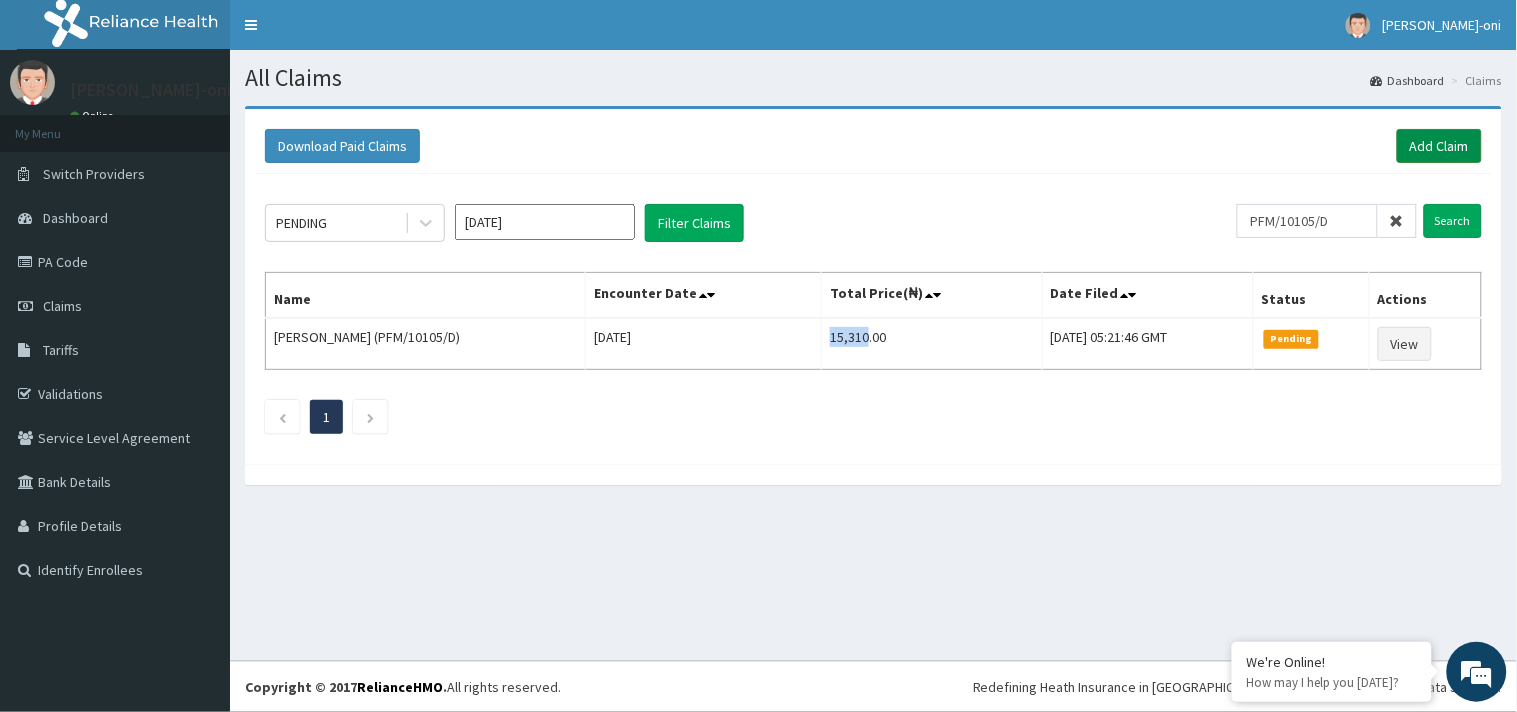 click on "Add Claim" at bounding box center (1439, 146) 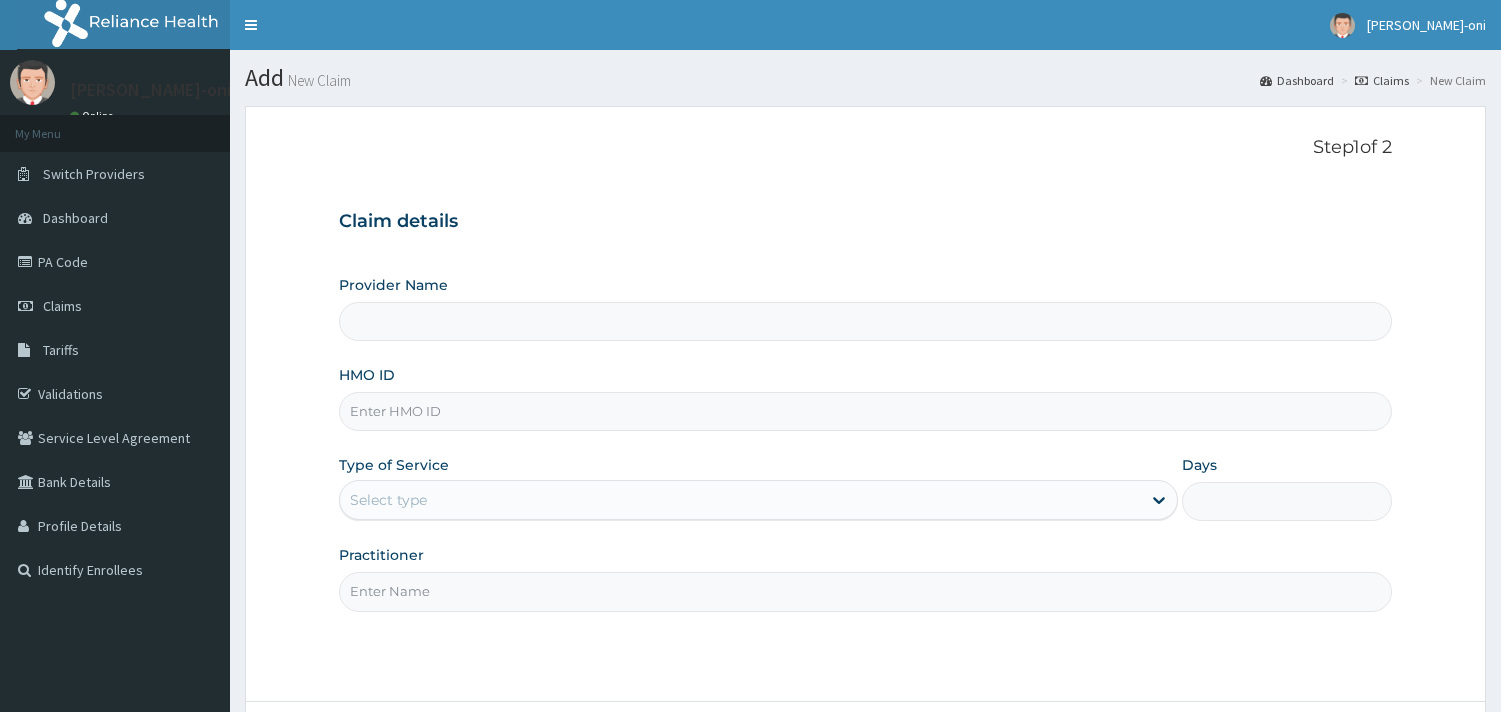 scroll, scrollTop: 0, scrollLeft: 0, axis: both 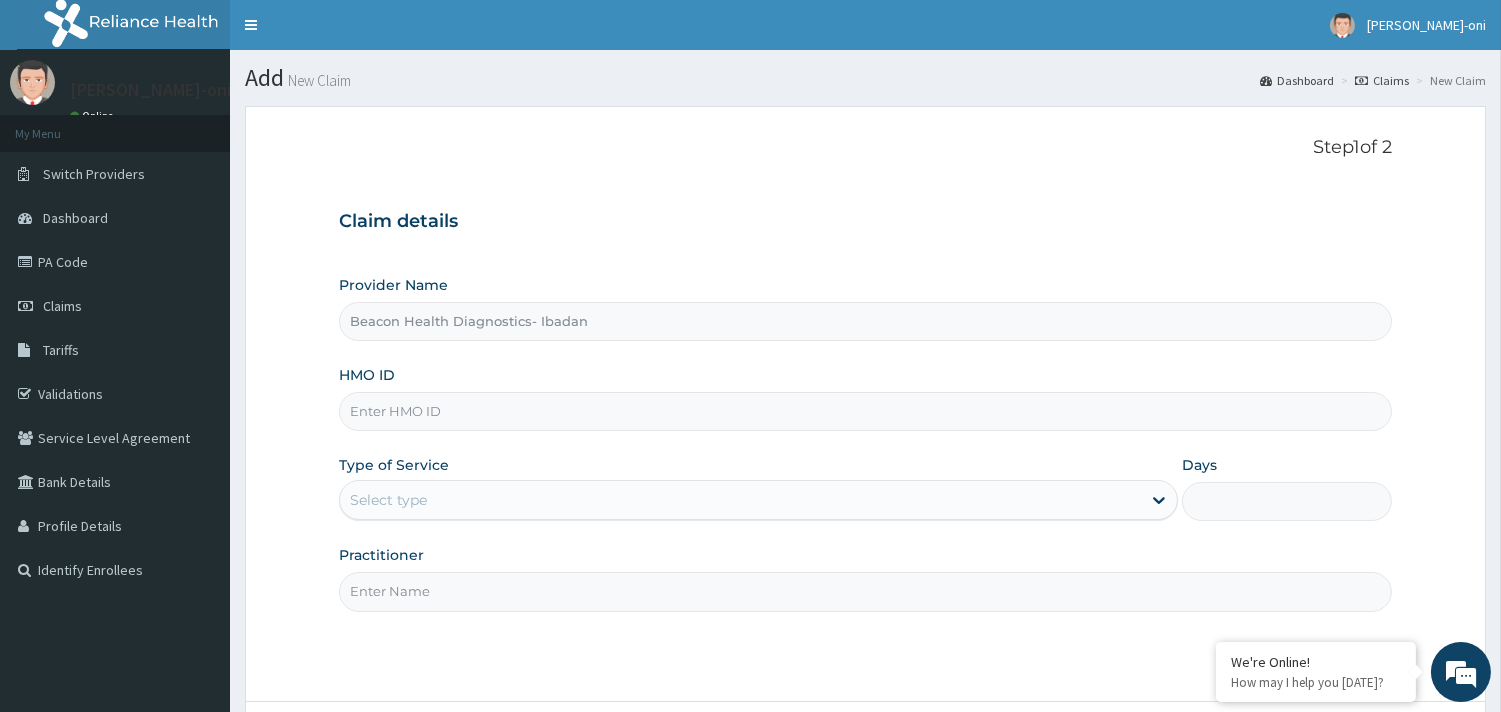 type on "Beacon Health Diagnostics- Ibadan" 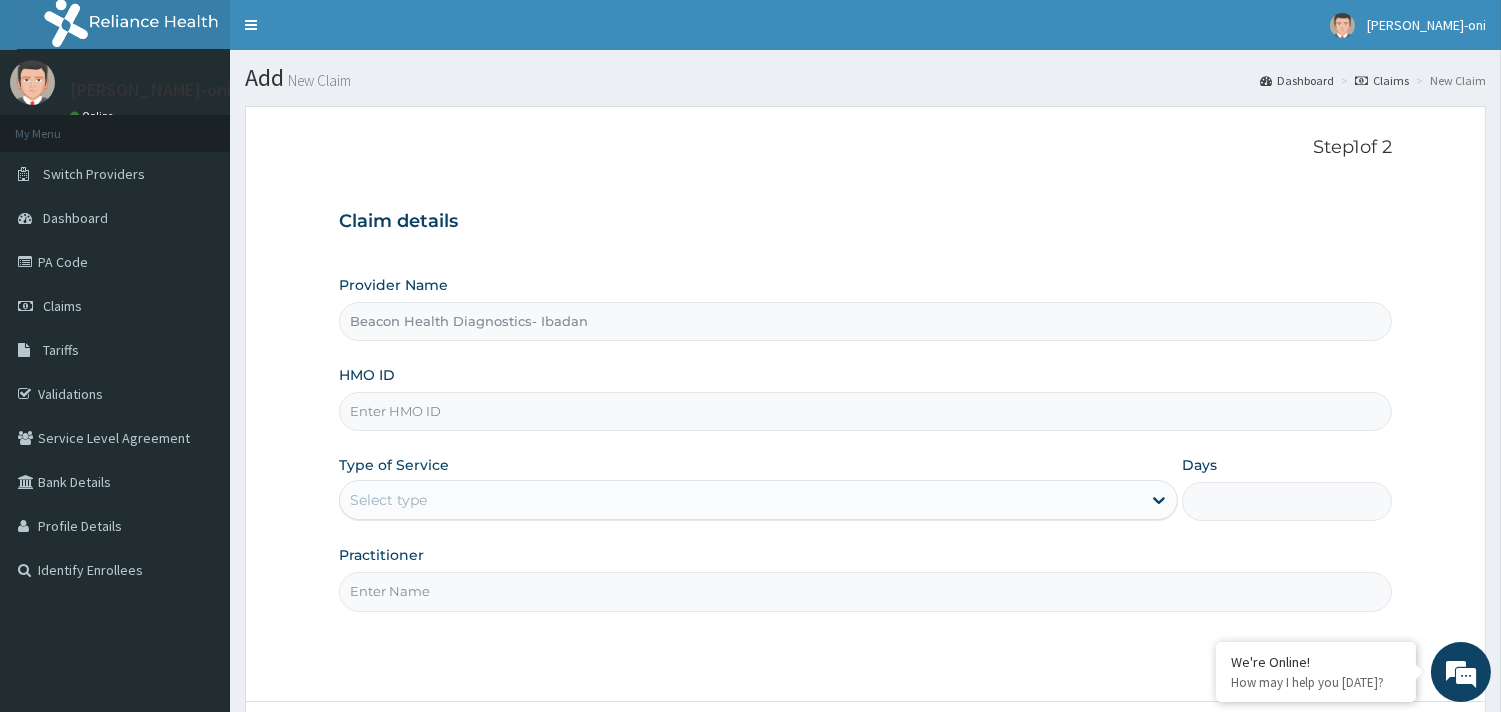 click on "HMO ID" at bounding box center [865, 411] 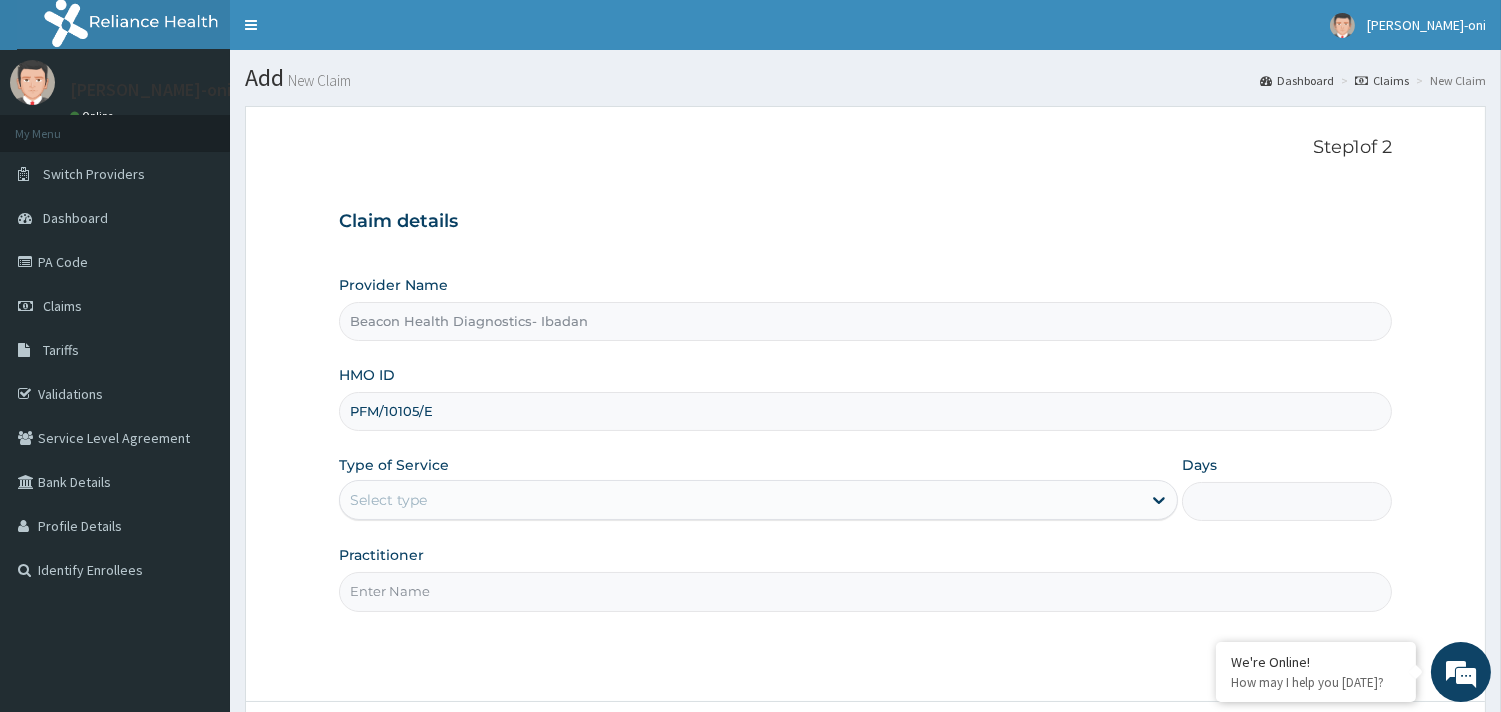 type on "PFM/10105/E" 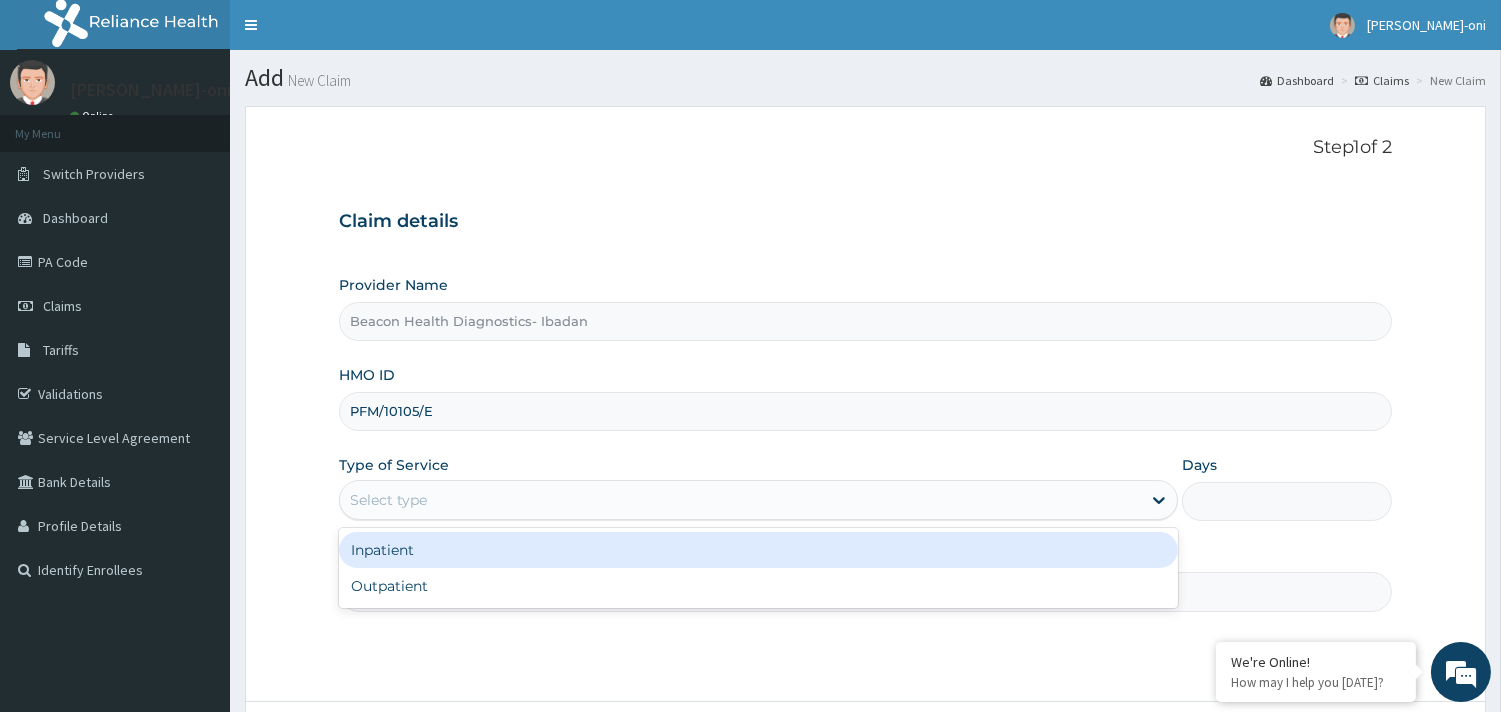 click on "Select type" at bounding box center (740, 500) 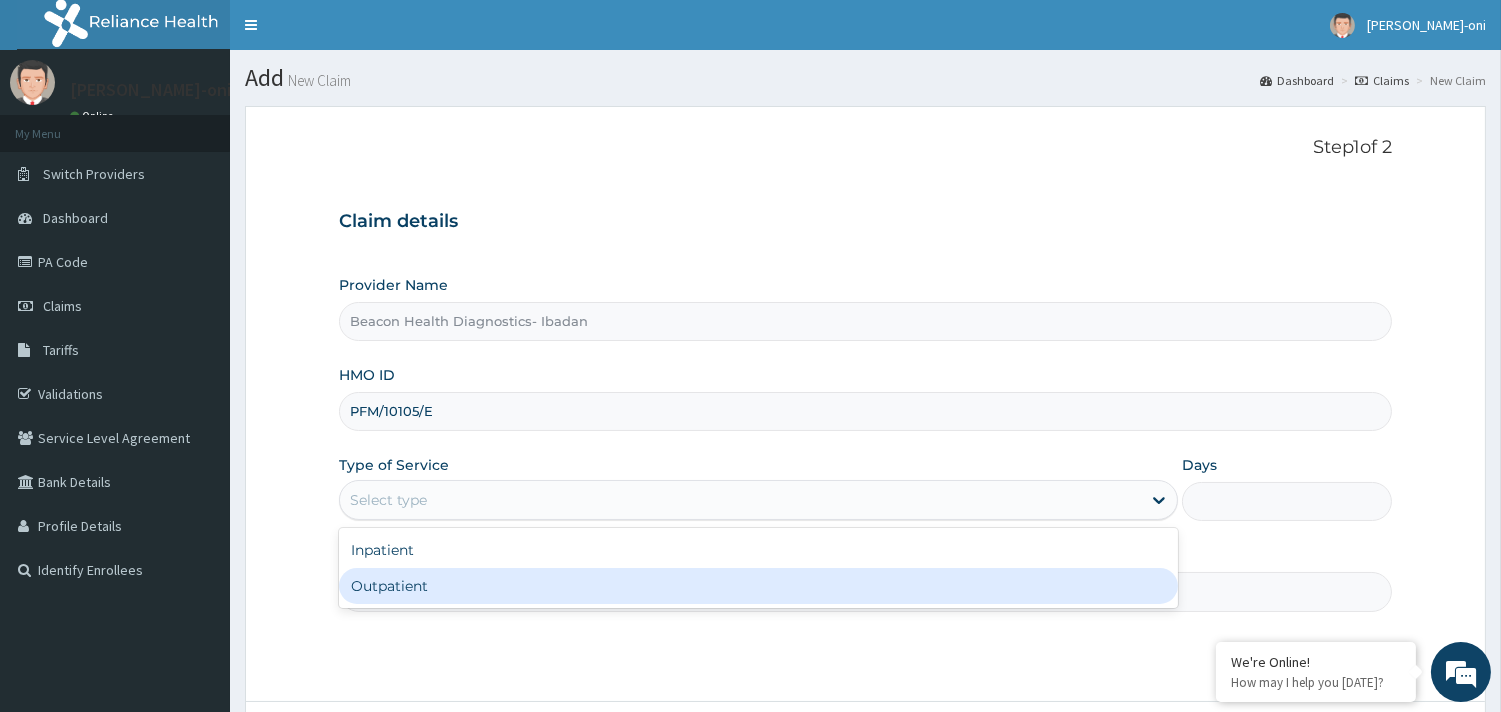 click on "Outpatient" at bounding box center [758, 586] 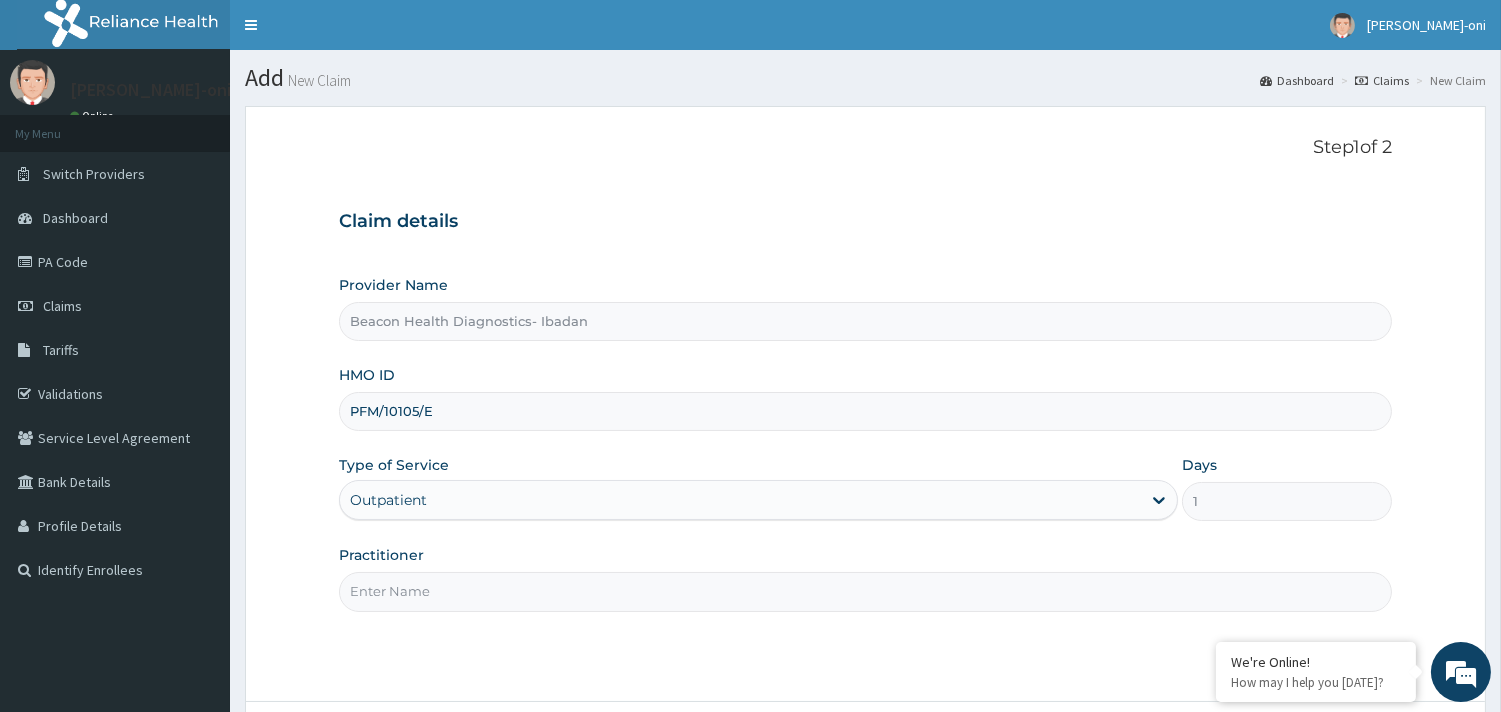 scroll, scrollTop: 0, scrollLeft: 0, axis: both 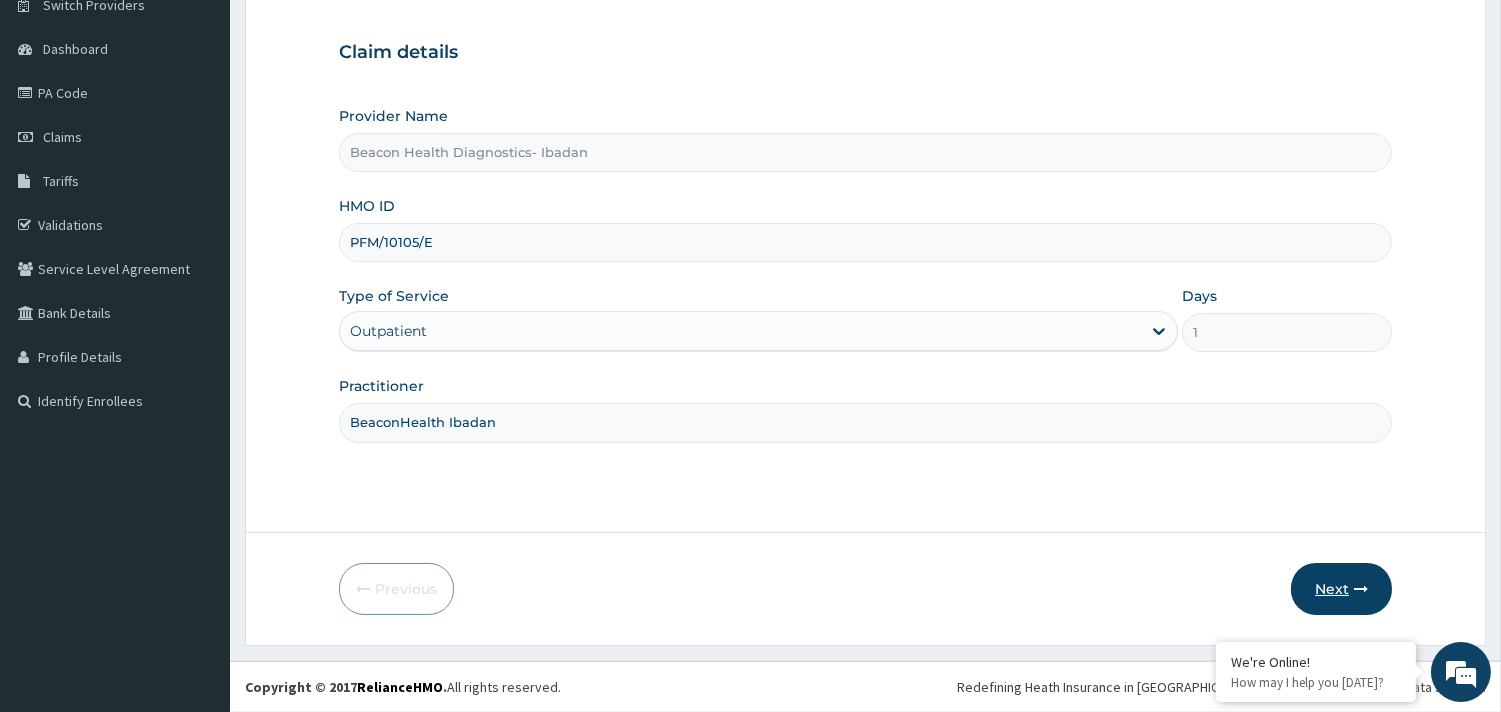 type on "BeaconHealth Ibadan" 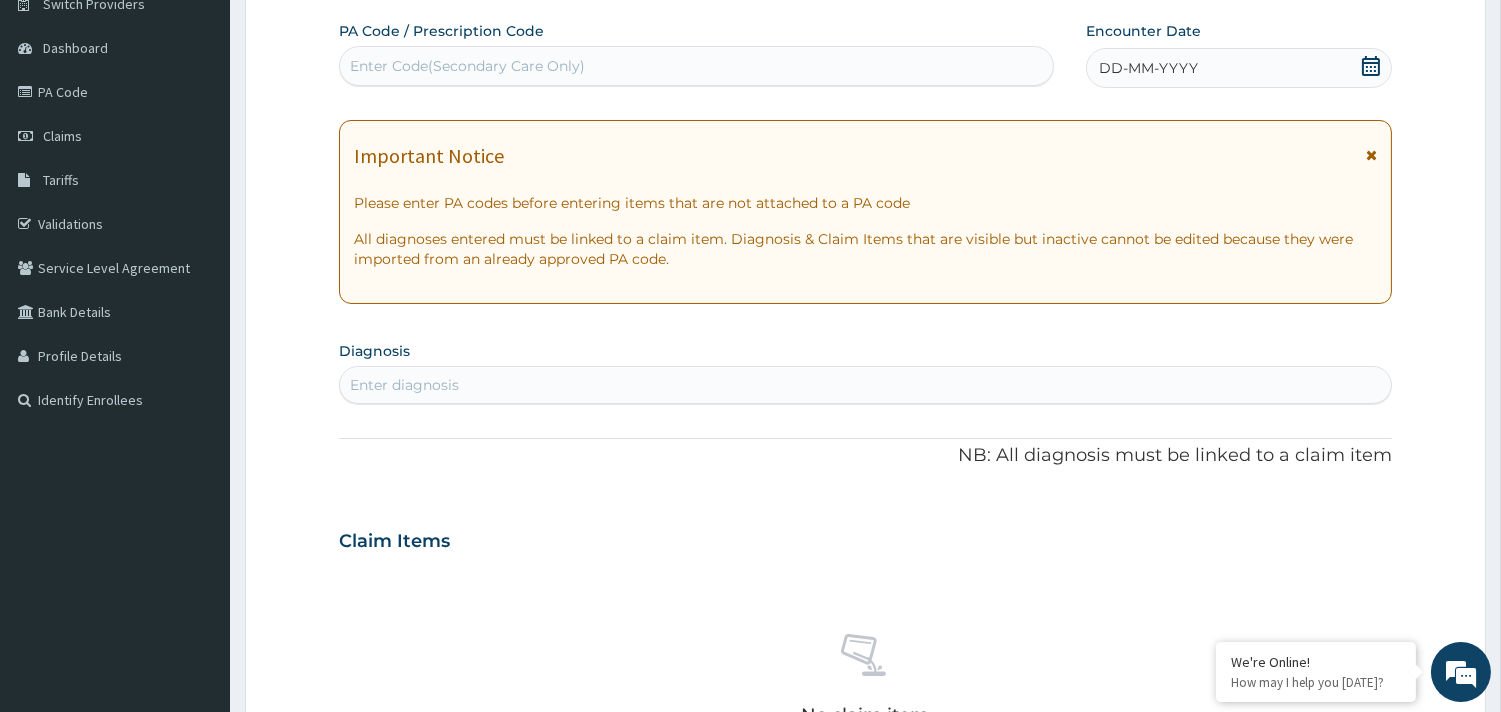 click on "Enter Code(Secondary Care Only)" at bounding box center [696, 66] 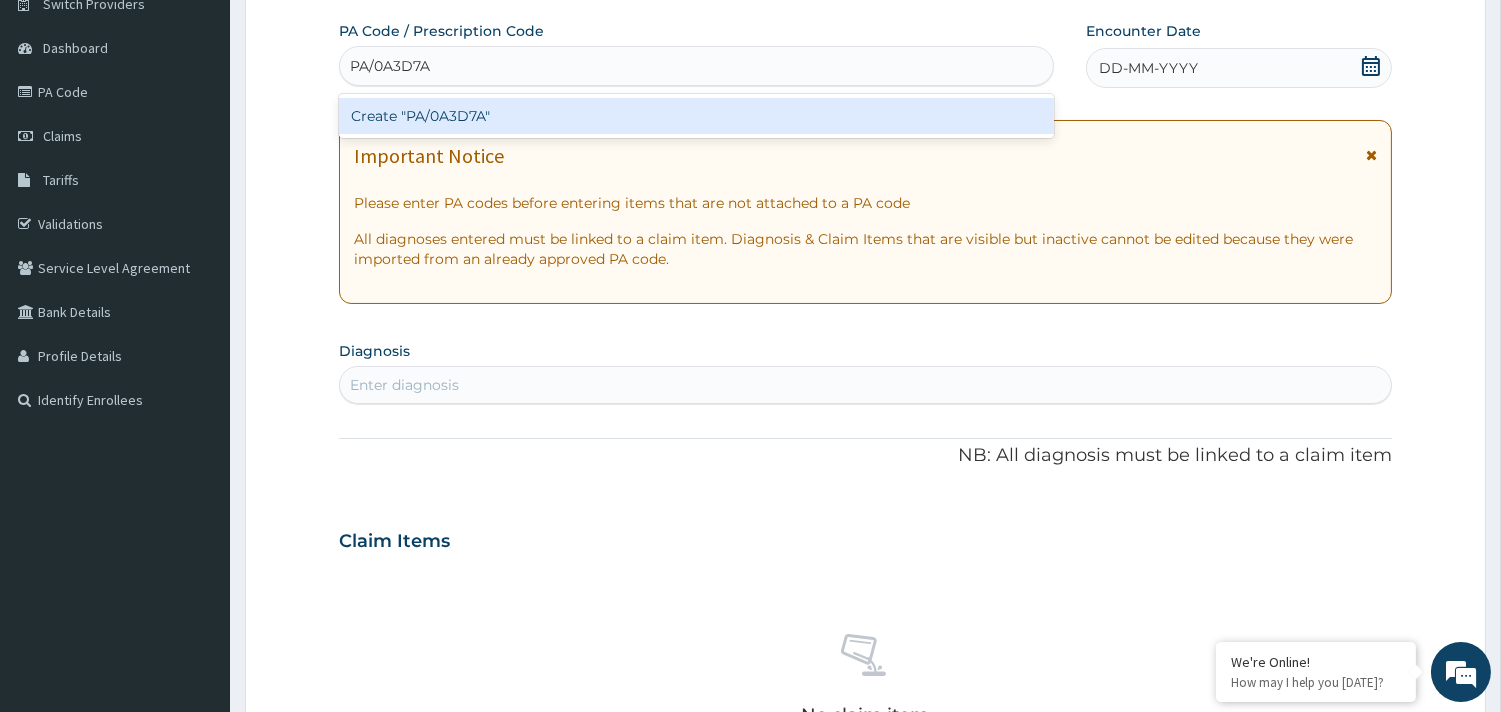 click on "Create "PA/0A3D7A"" at bounding box center (696, 116) 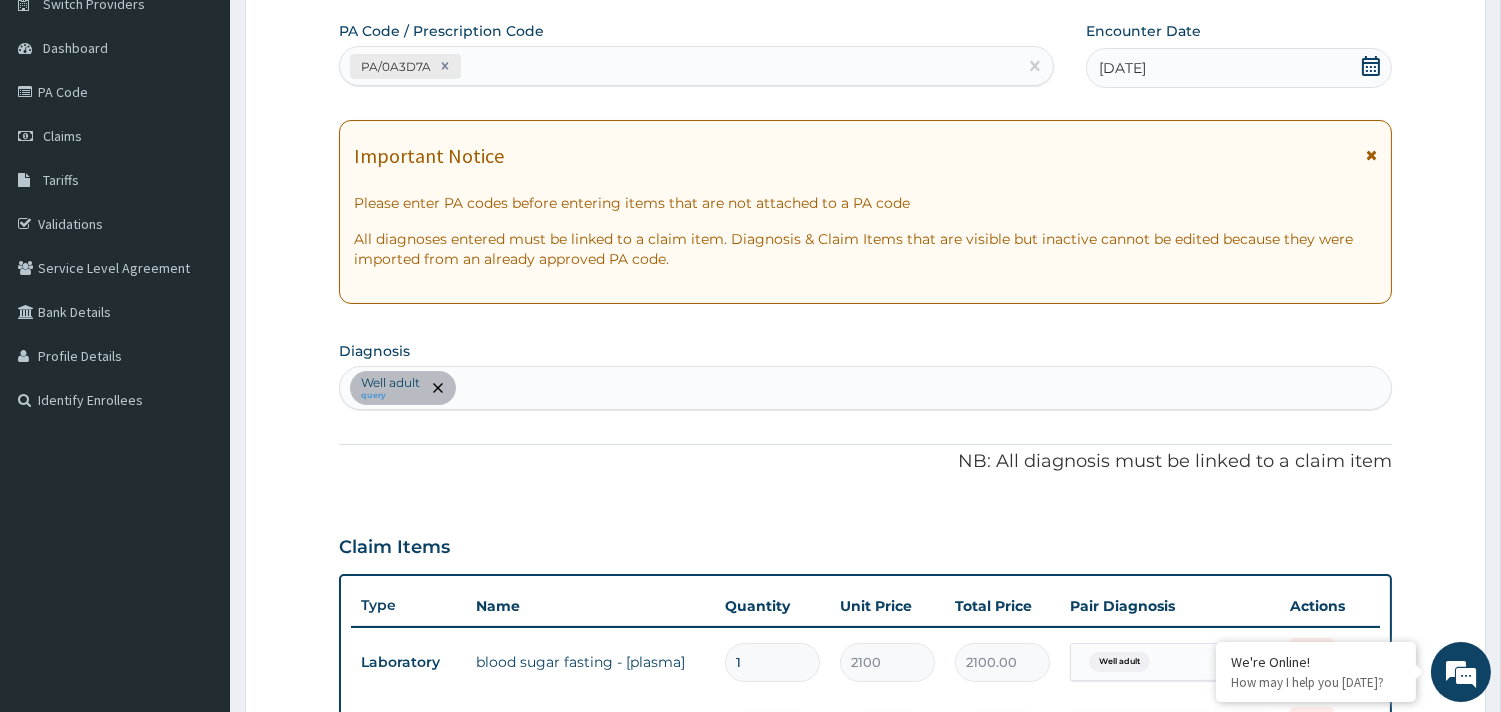 scroll, scrollTop: 753, scrollLeft: 0, axis: vertical 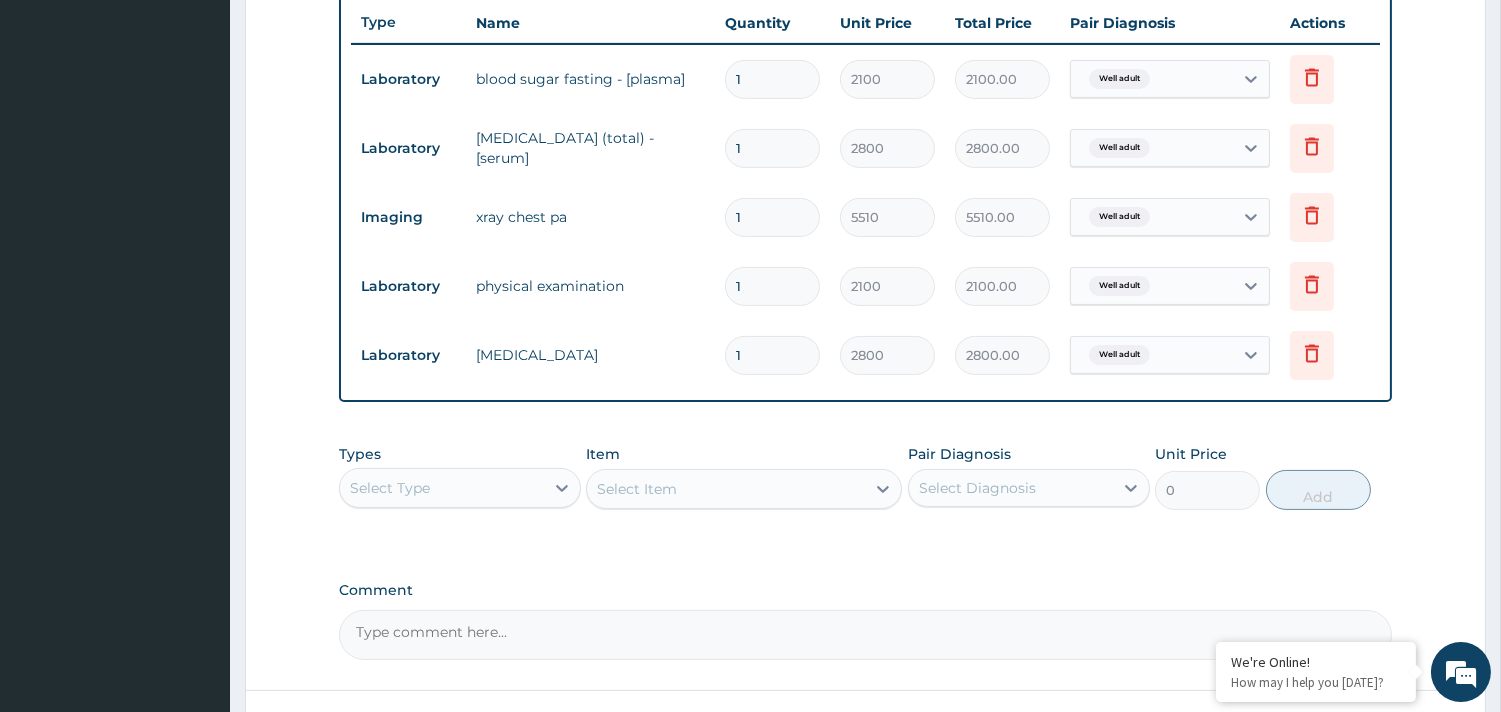 click on "Comment" at bounding box center [865, 621] 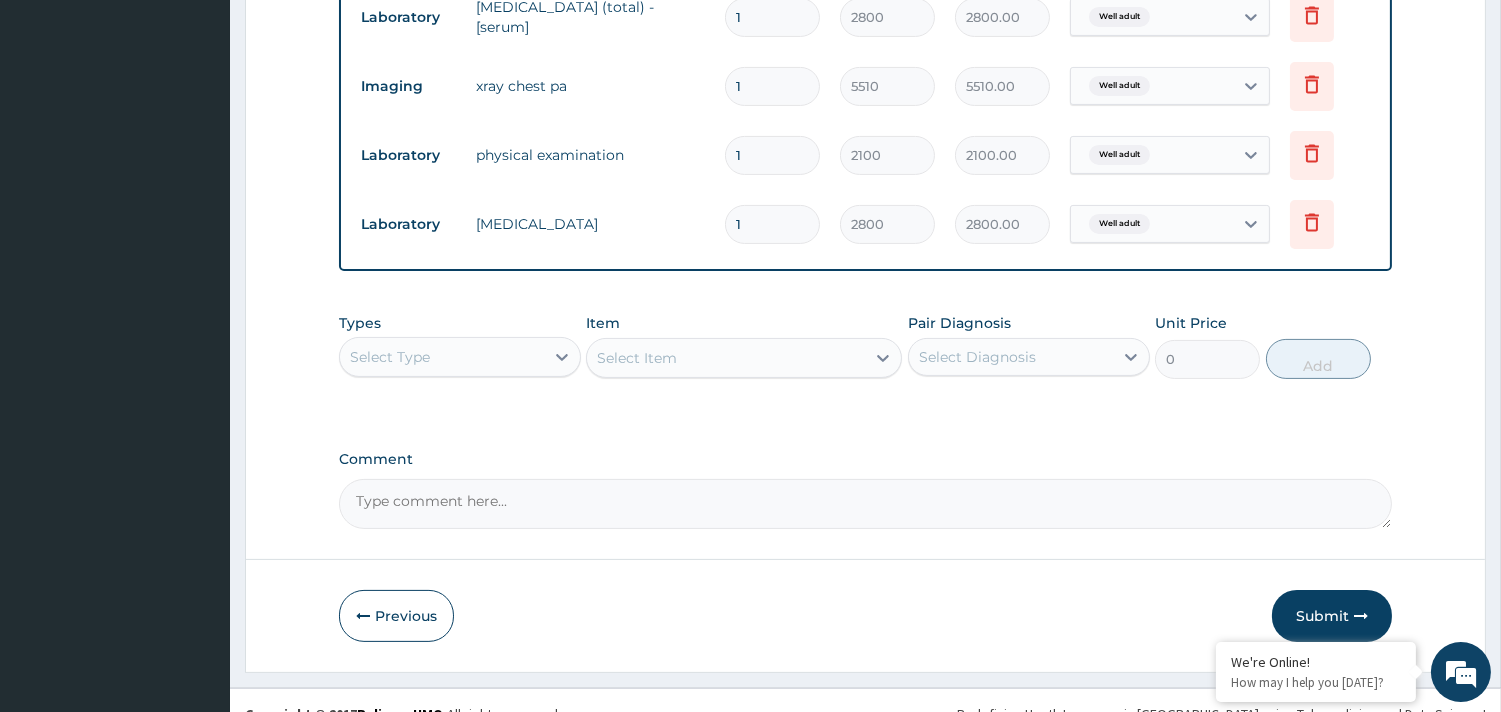 scroll, scrollTop: 911, scrollLeft: 0, axis: vertical 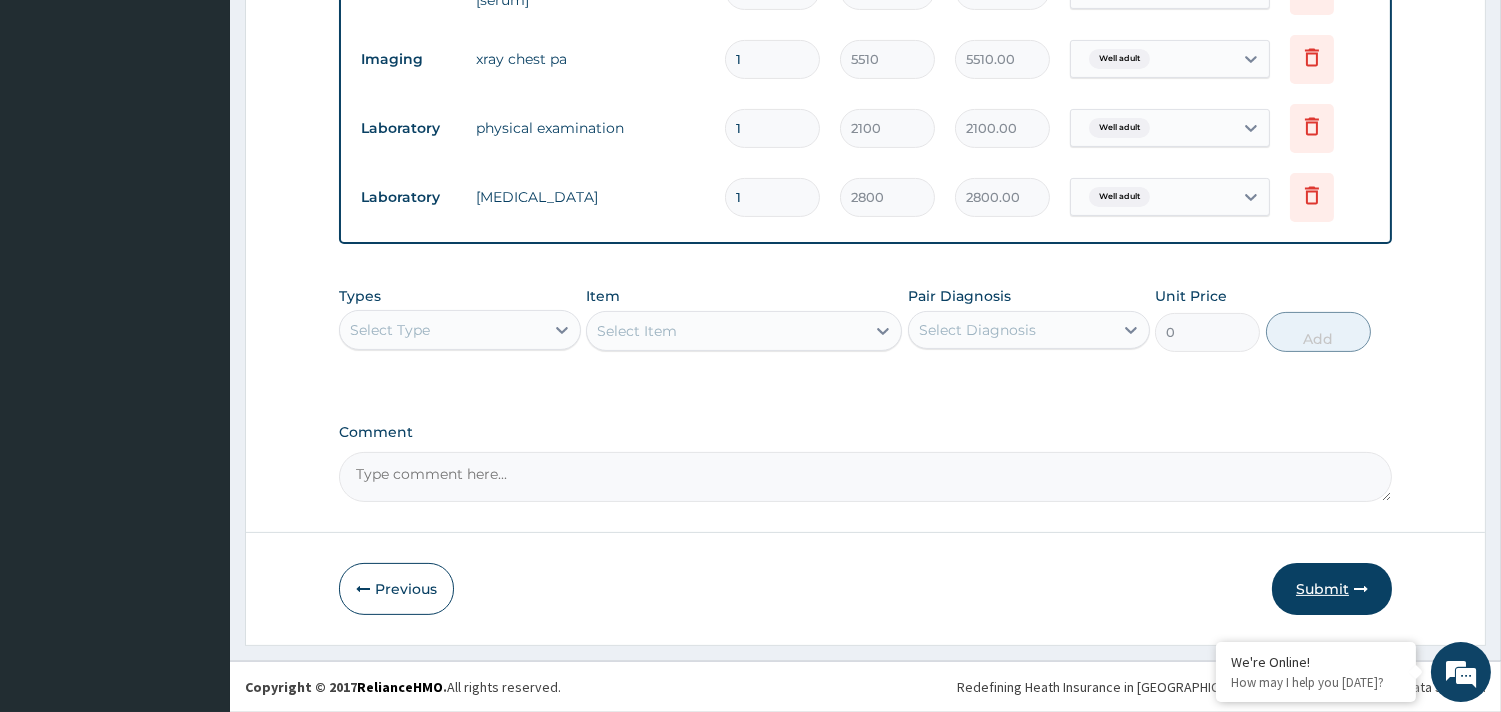 click on "Submit" at bounding box center (1332, 589) 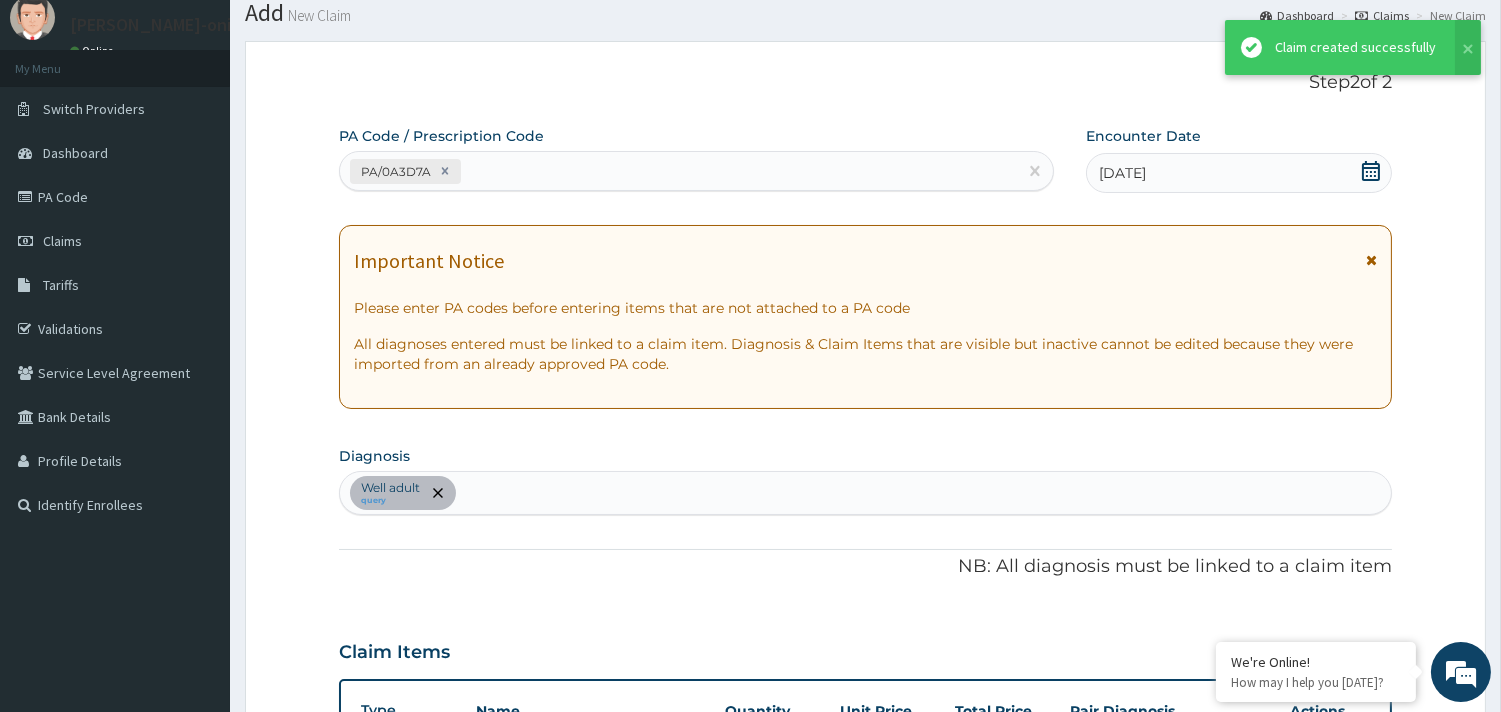 scroll, scrollTop: 911, scrollLeft: 0, axis: vertical 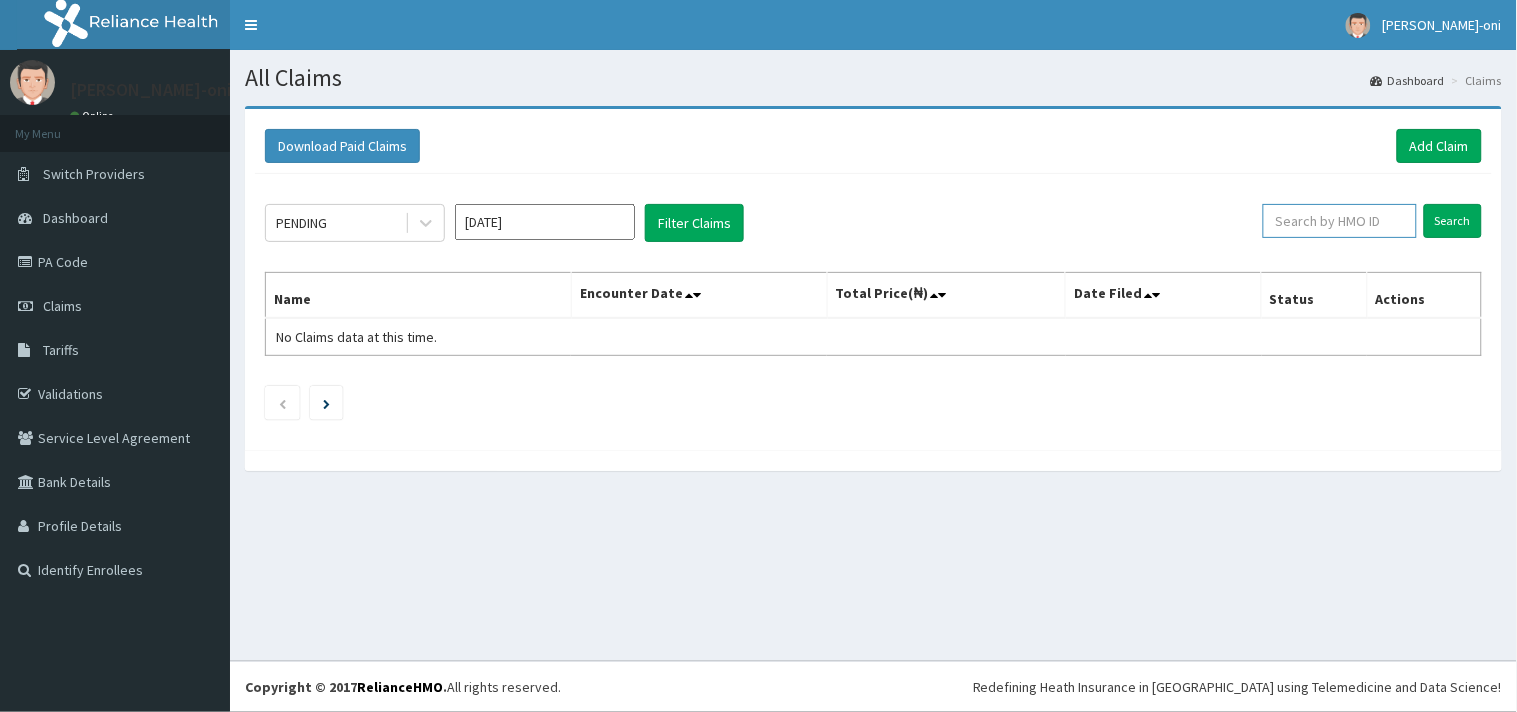 click at bounding box center (1340, 221) 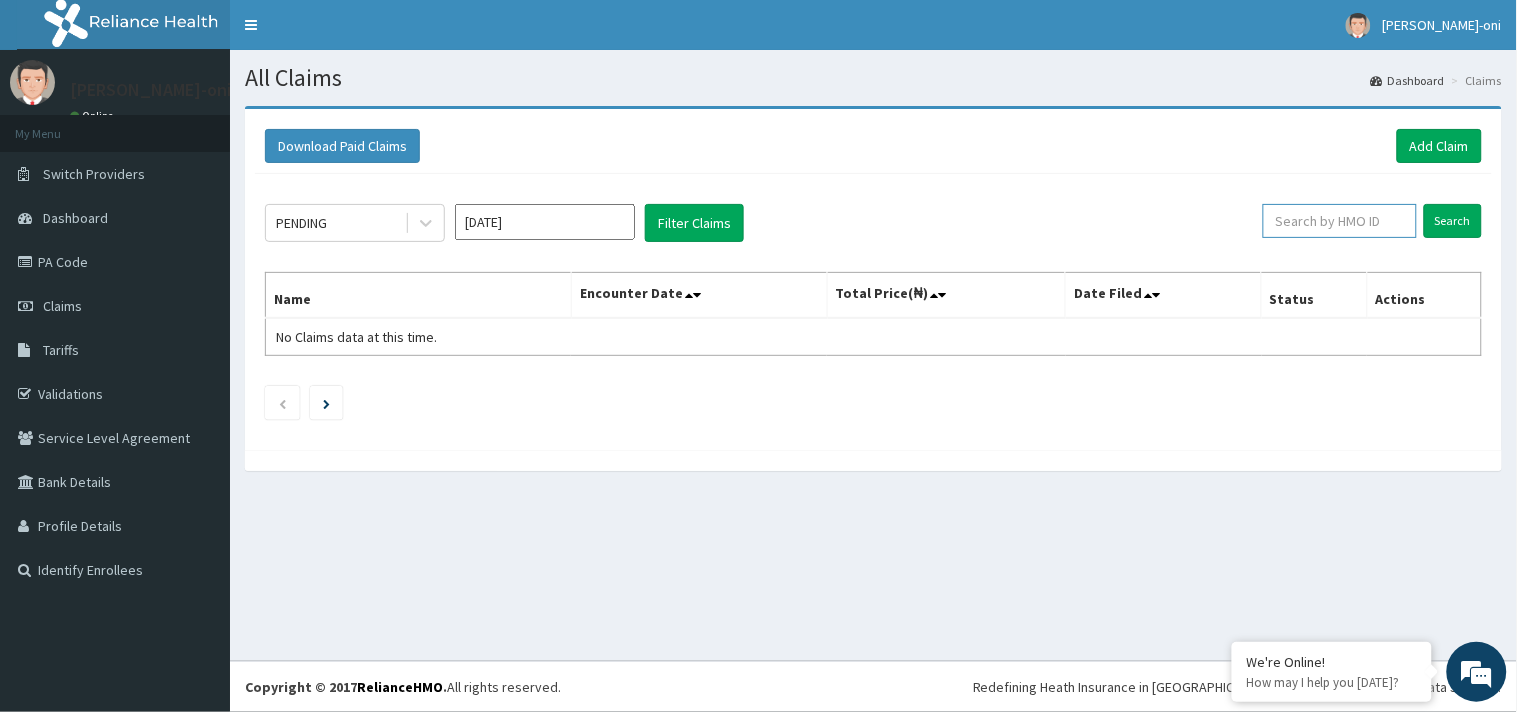 scroll, scrollTop: 0, scrollLeft: 0, axis: both 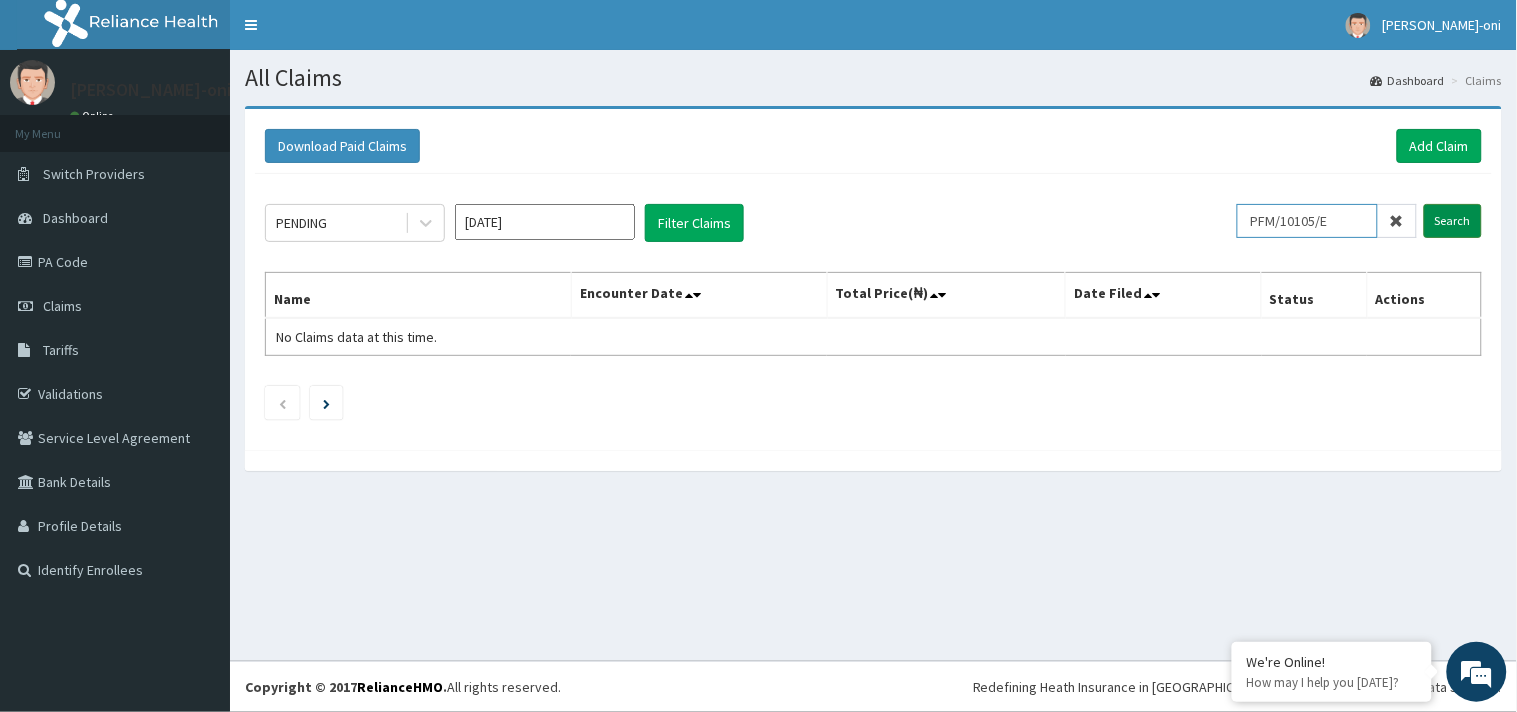 type on "PFM/10105/E" 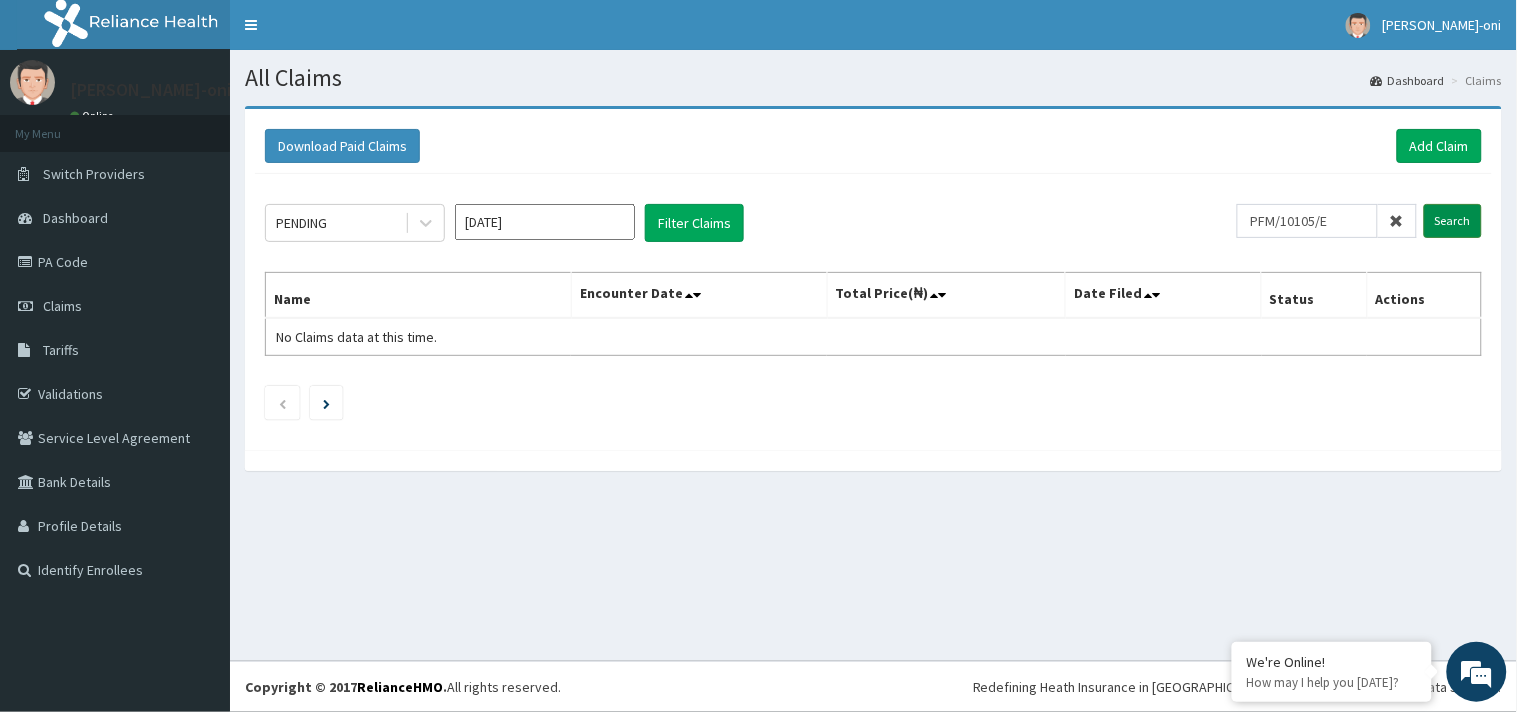 click on "Search" at bounding box center [1453, 221] 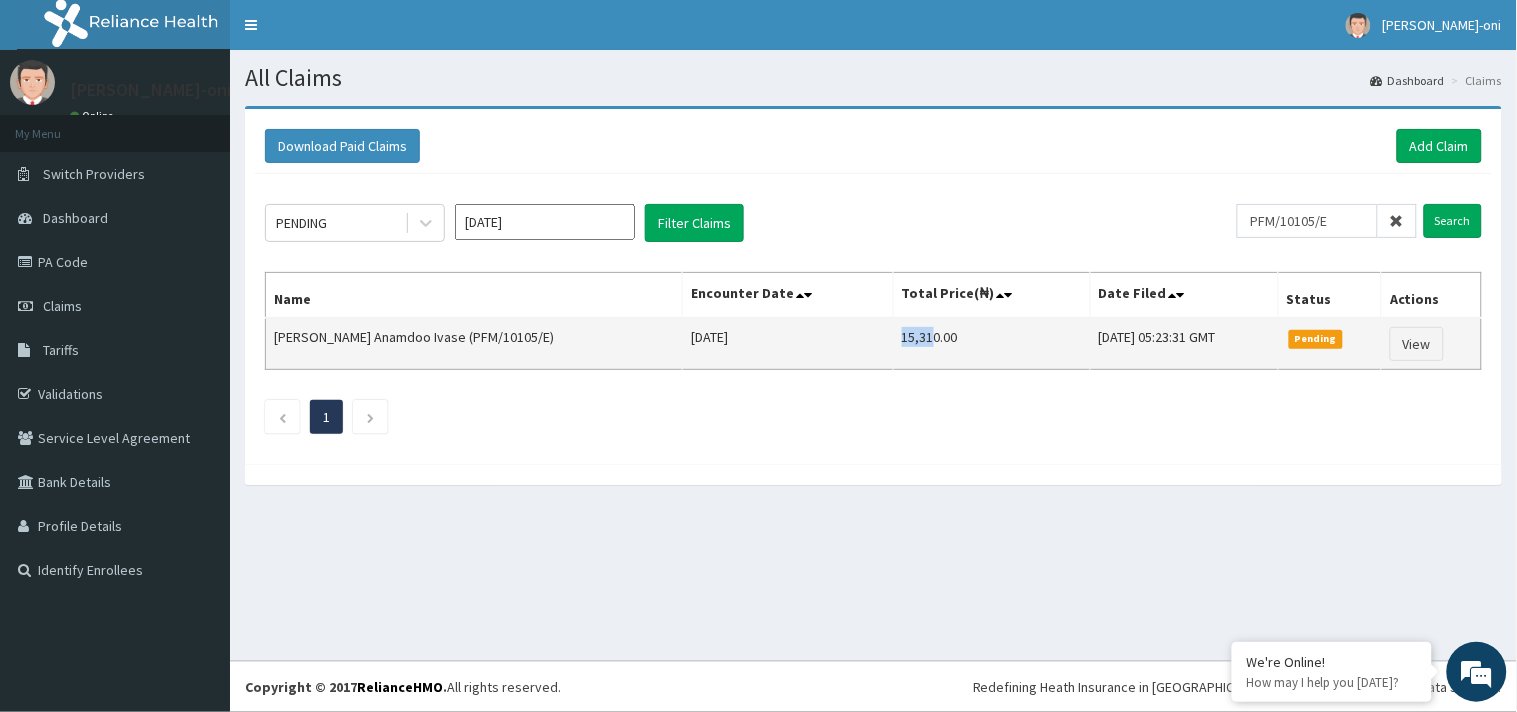 scroll, scrollTop: 0, scrollLeft: 0, axis: both 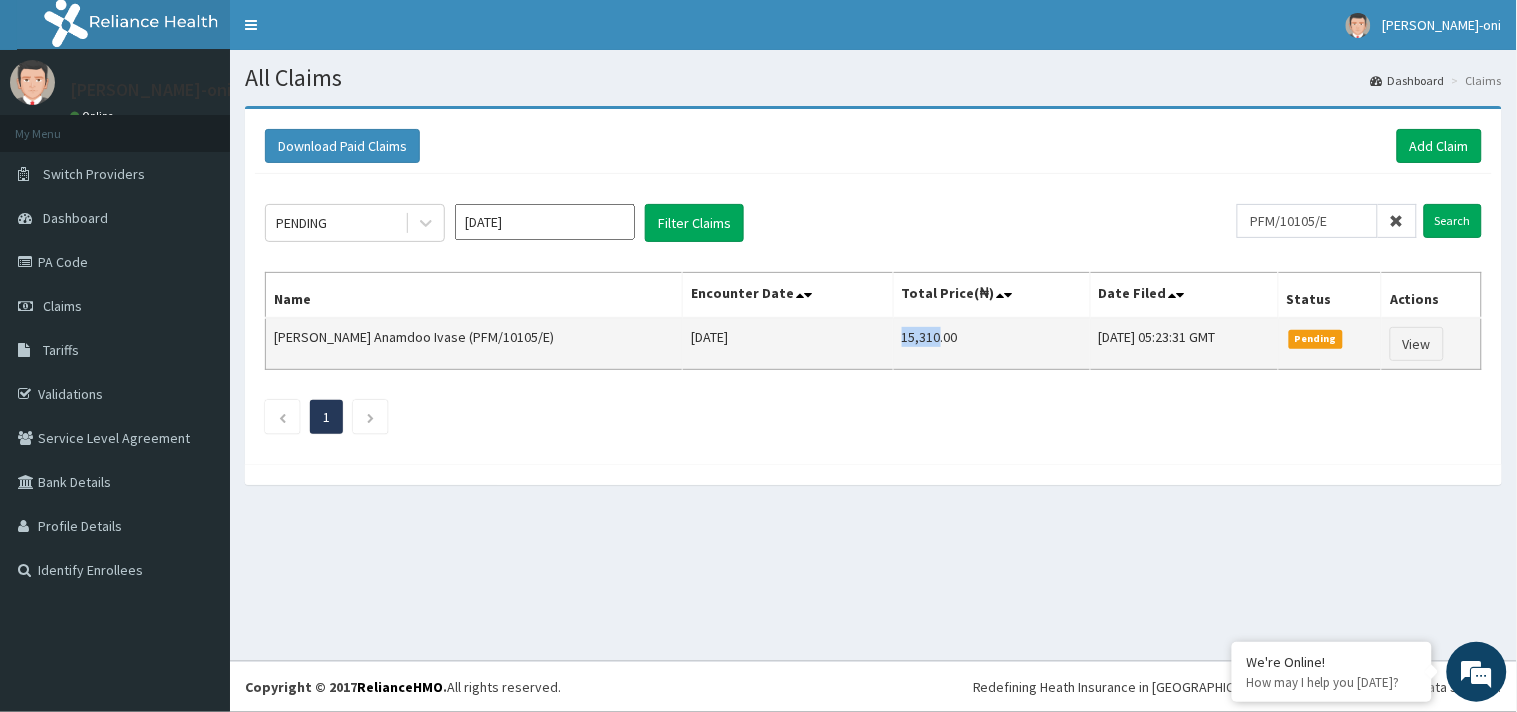 drag, startPoint x: 815, startPoint y: 333, endPoint x: 858, endPoint y: 336, distance: 43.104523 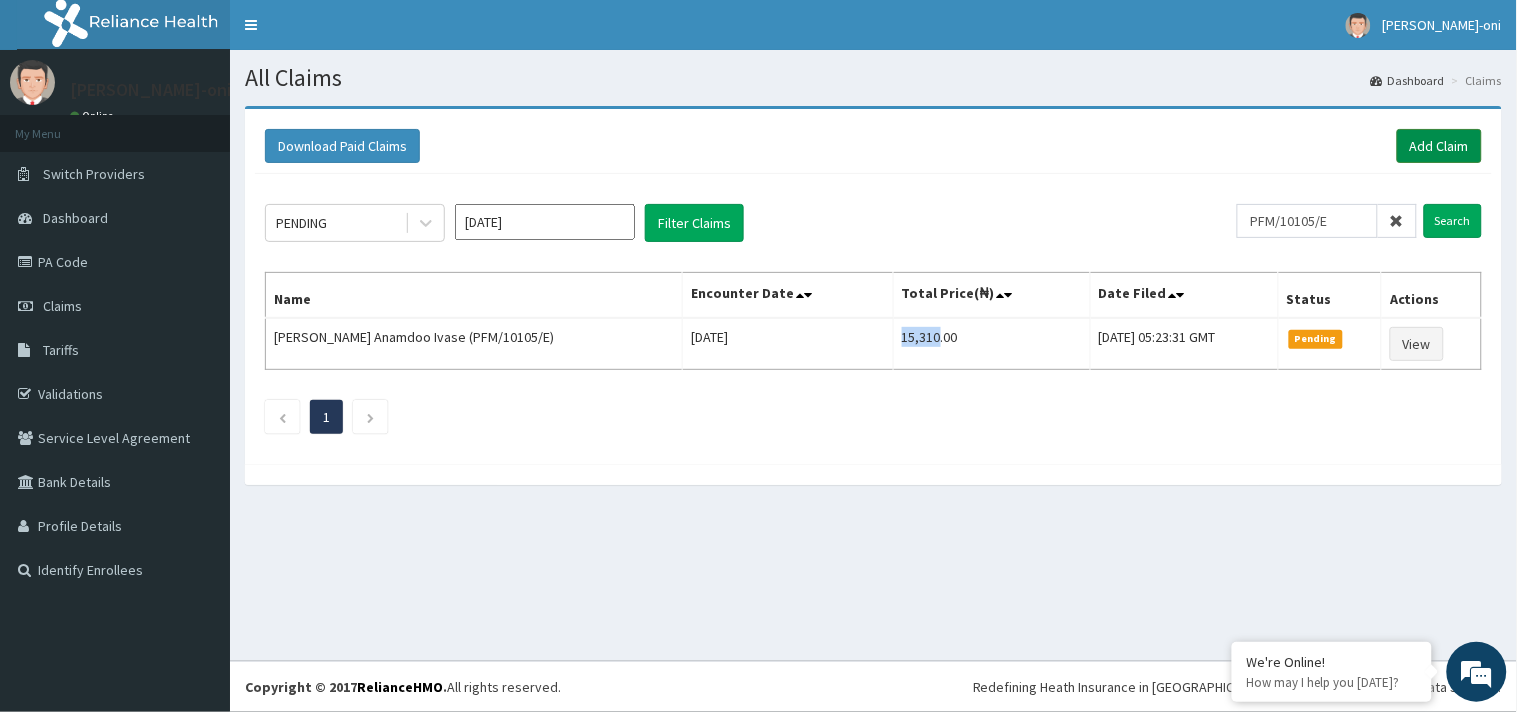click on "Add Claim" at bounding box center [1439, 146] 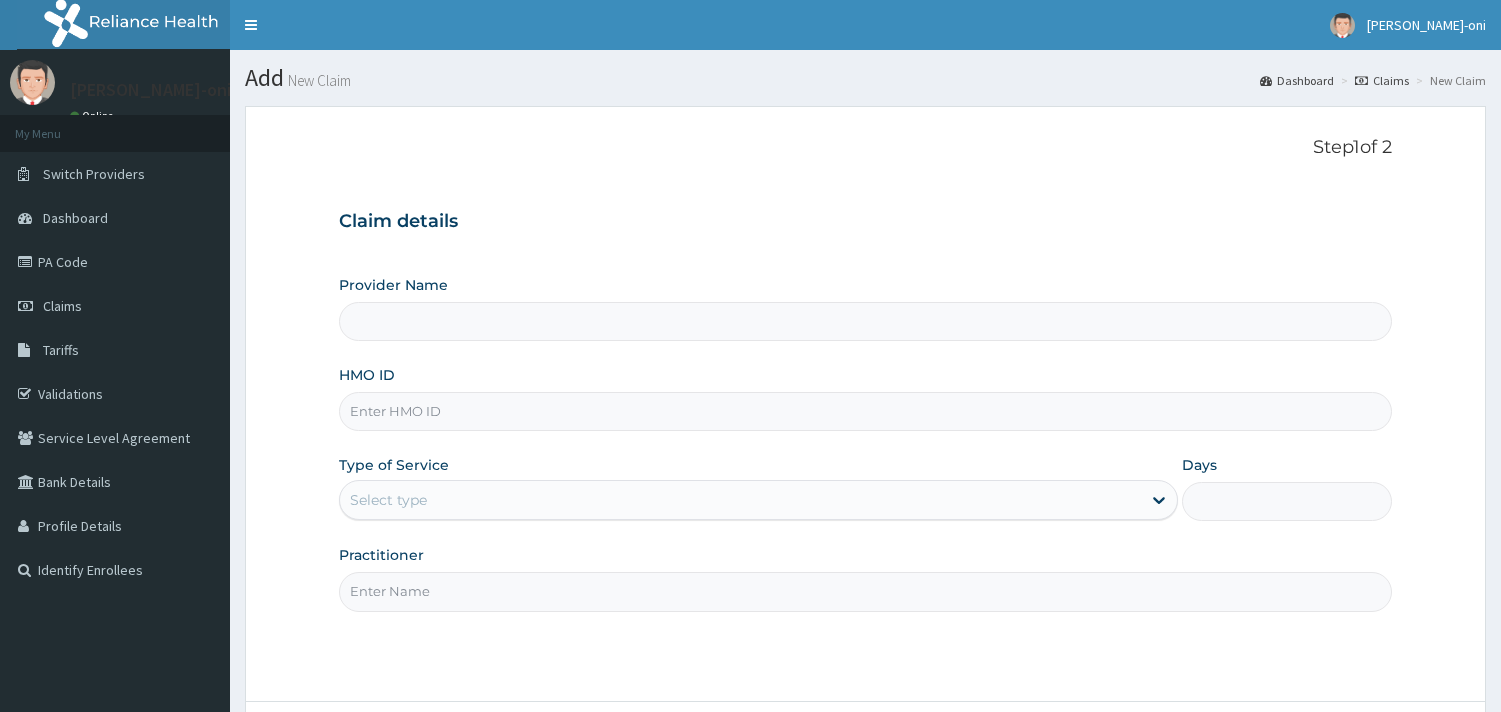 type on "Beacon Health Diagnostics- Ibadan" 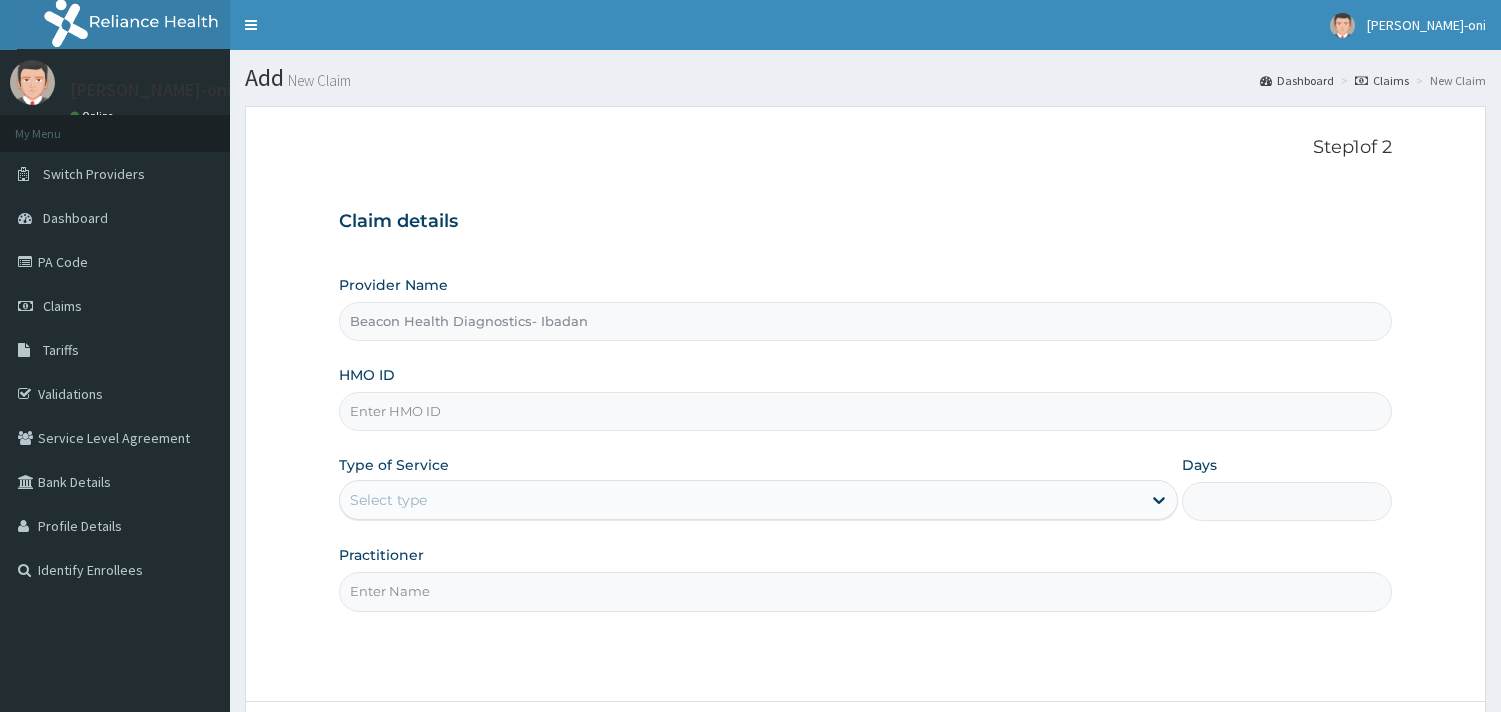 scroll, scrollTop: 0, scrollLeft: 0, axis: both 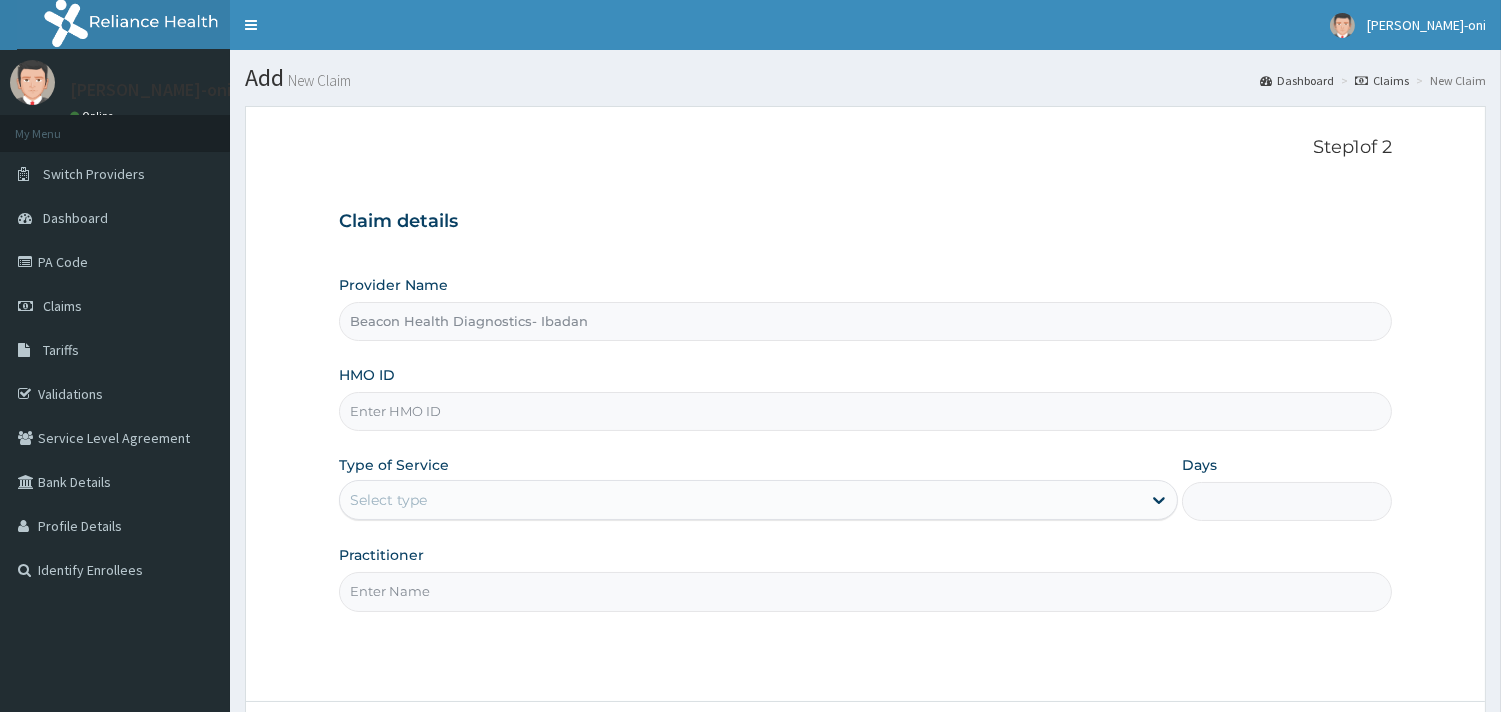 drag, startPoint x: 657, startPoint y: 381, endPoint x: 641, endPoint y: 430, distance: 51.546097 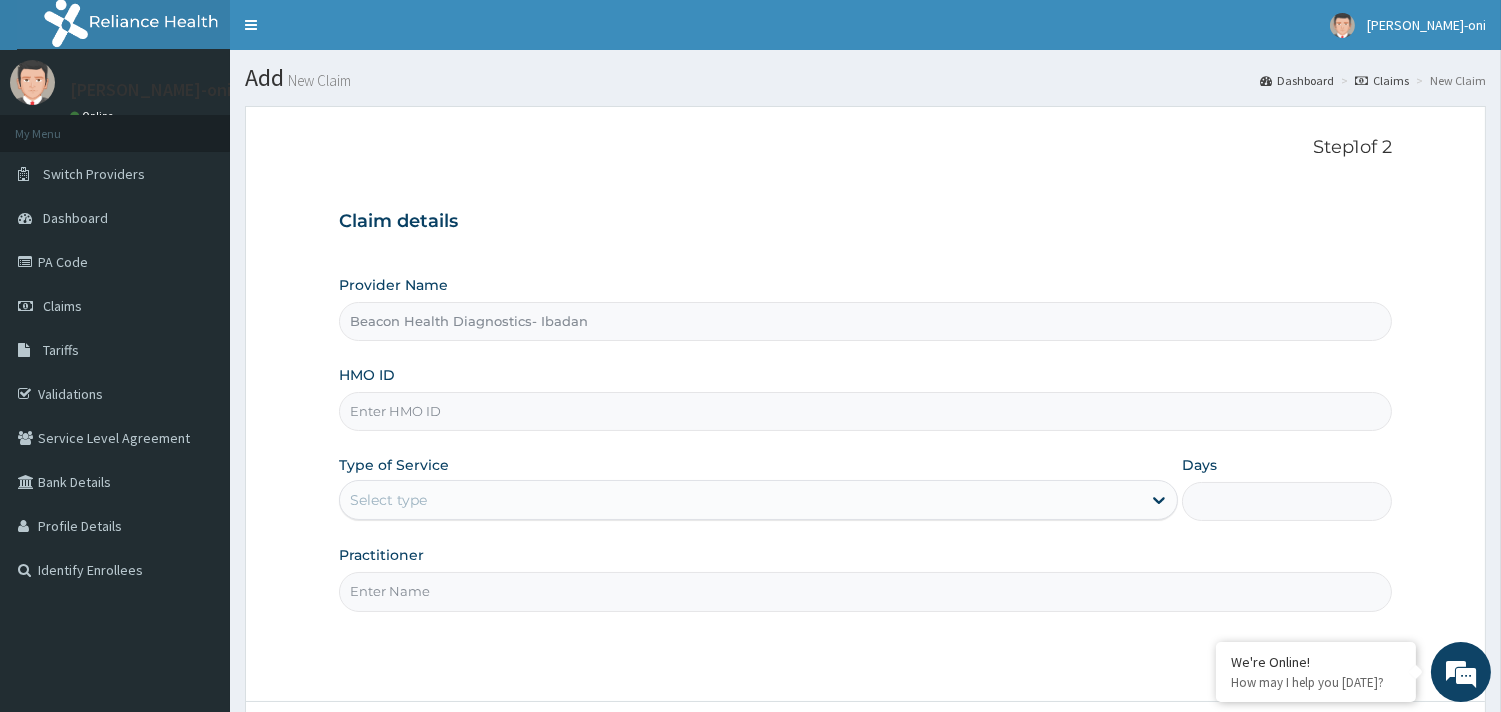 click on "HMO ID" at bounding box center [865, 411] 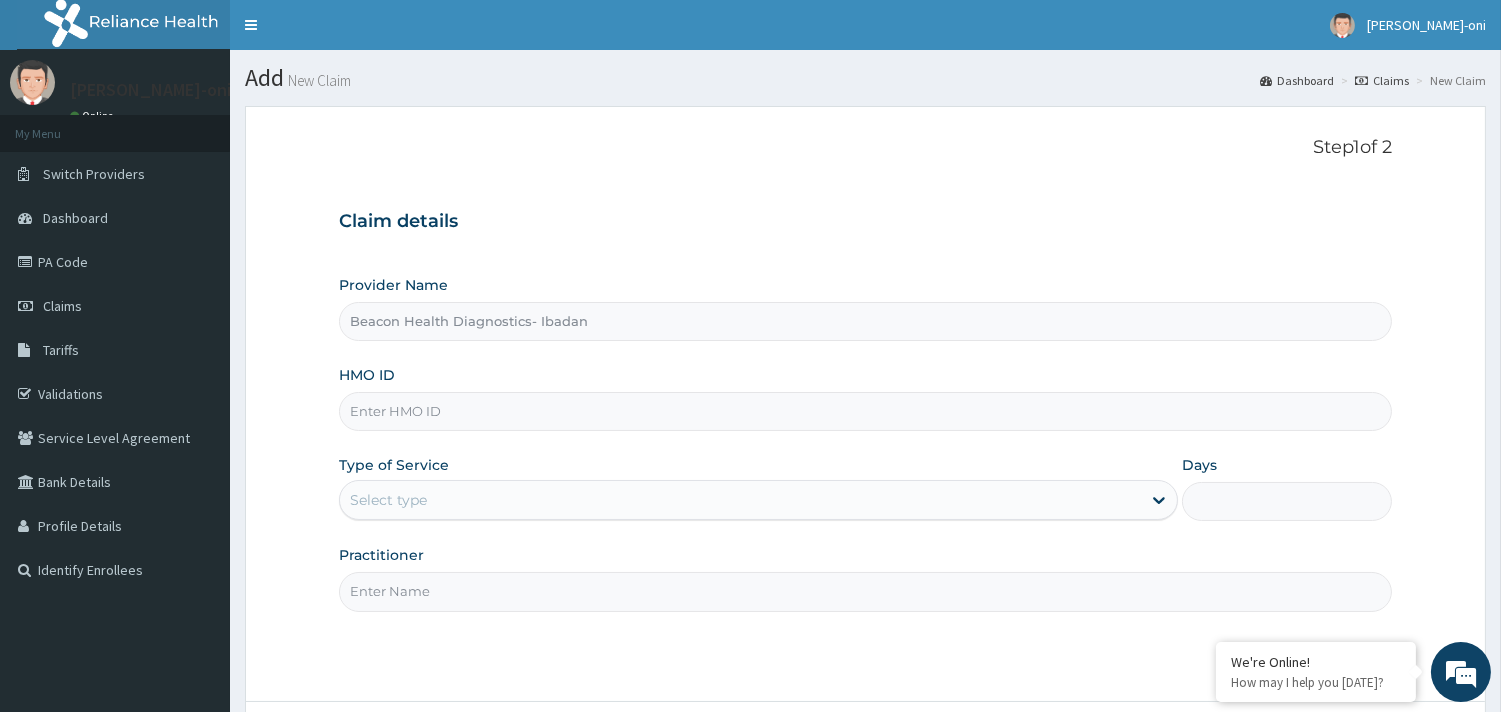 paste on "NPM/10073/E" 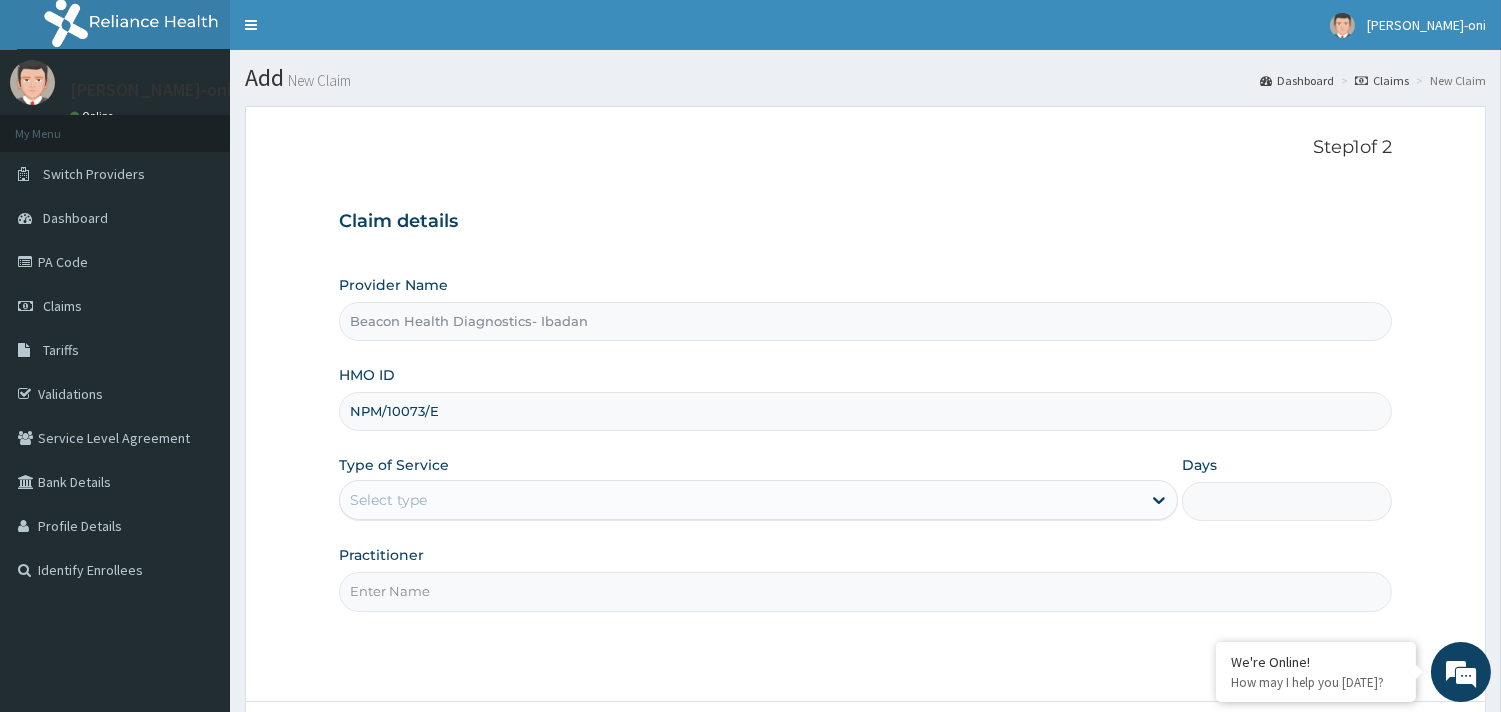 type on "NPM/10073/E" 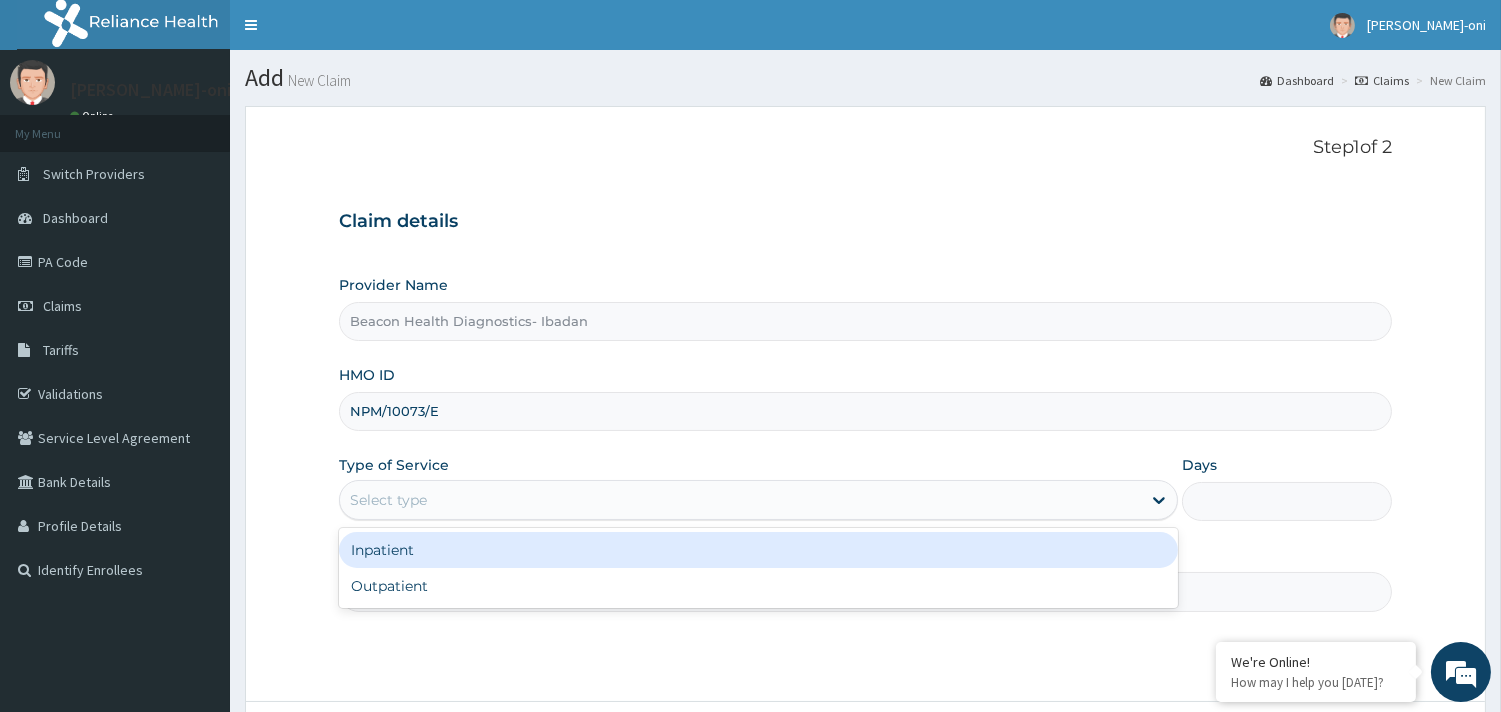 click on "Select type" at bounding box center (740, 500) 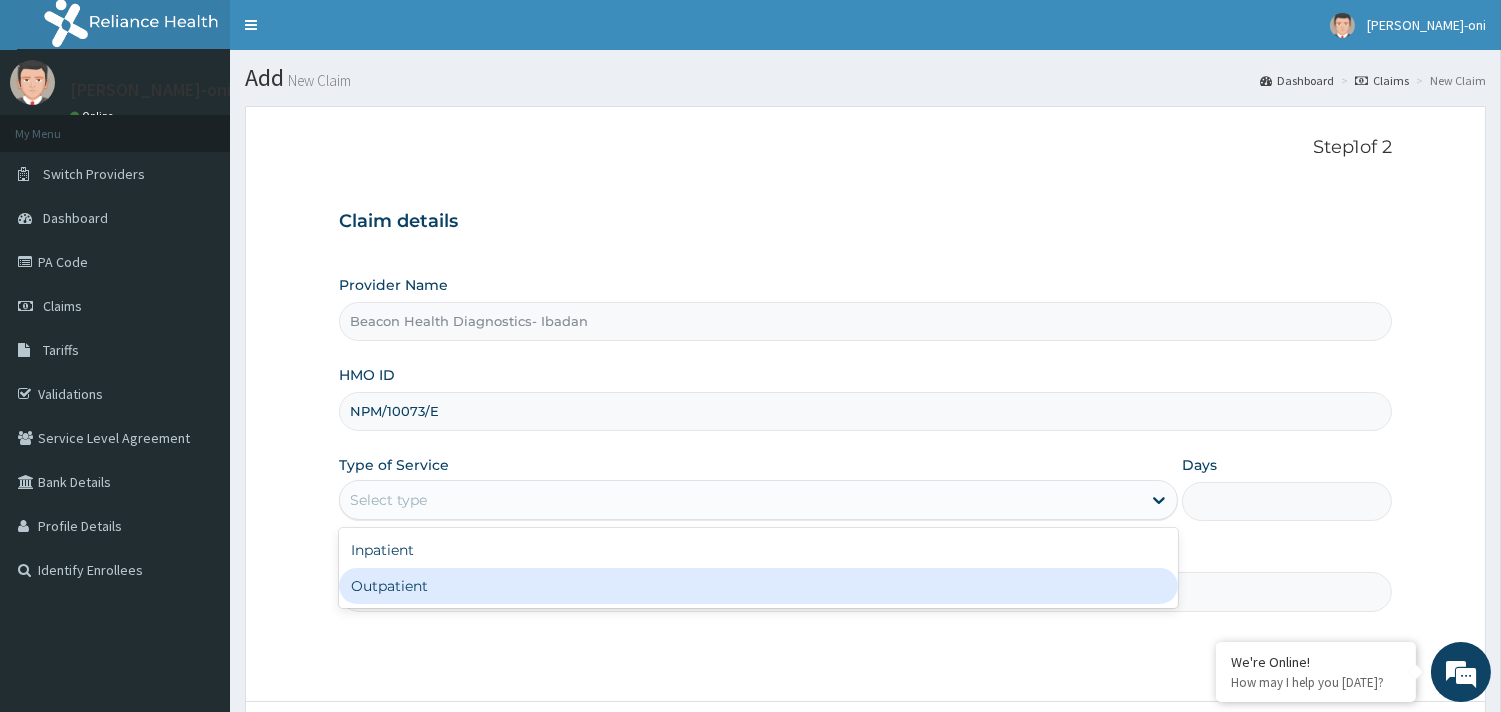 click on "Outpatient" at bounding box center (758, 586) 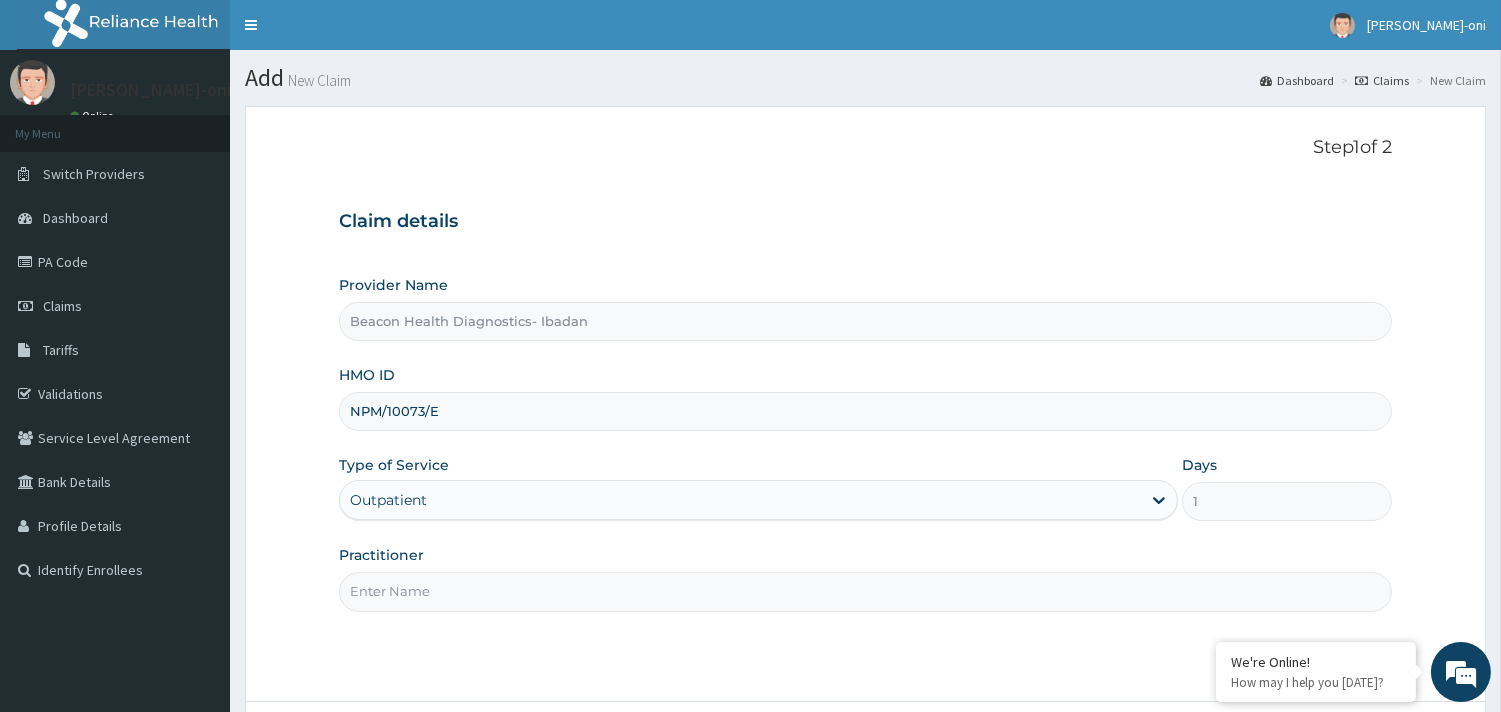 scroll, scrollTop: 0, scrollLeft: 0, axis: both 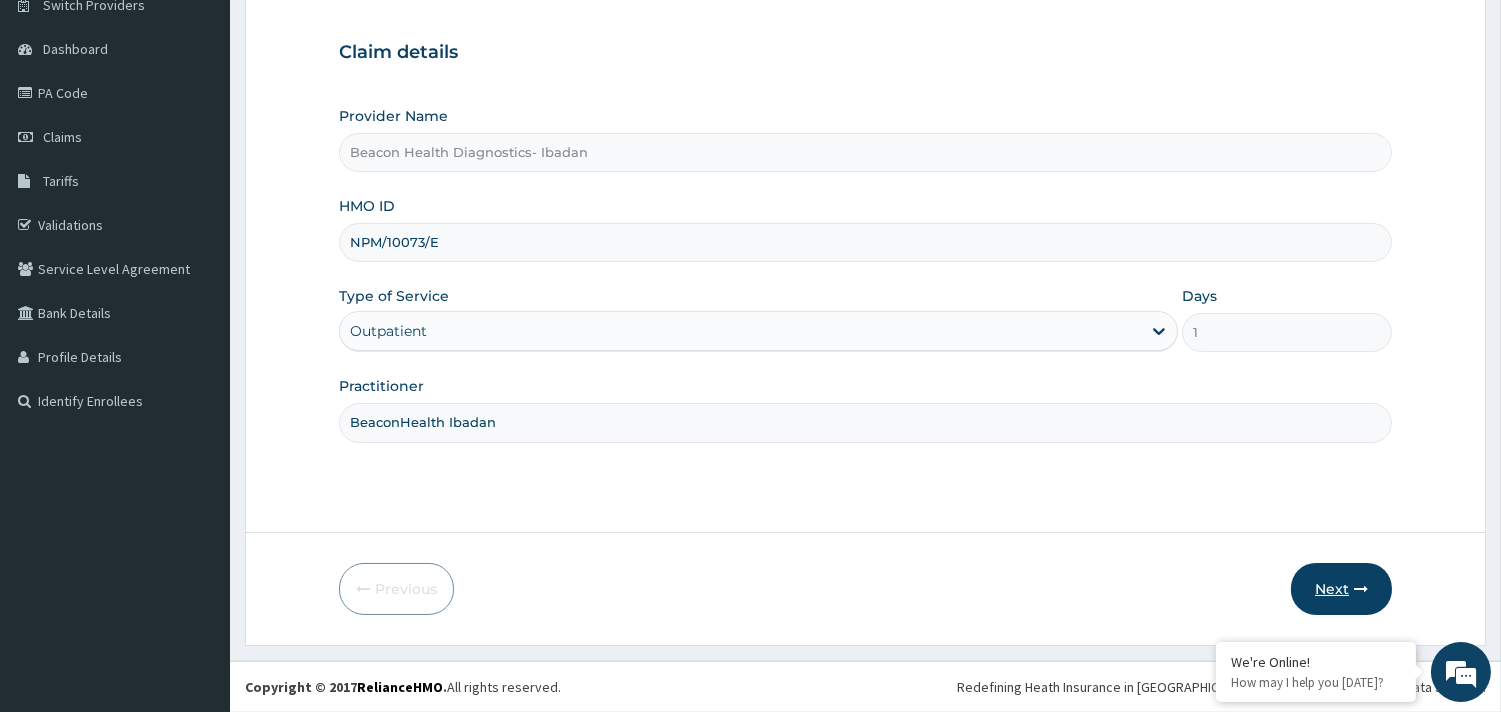 type on "BeaconHealth Ibadan" 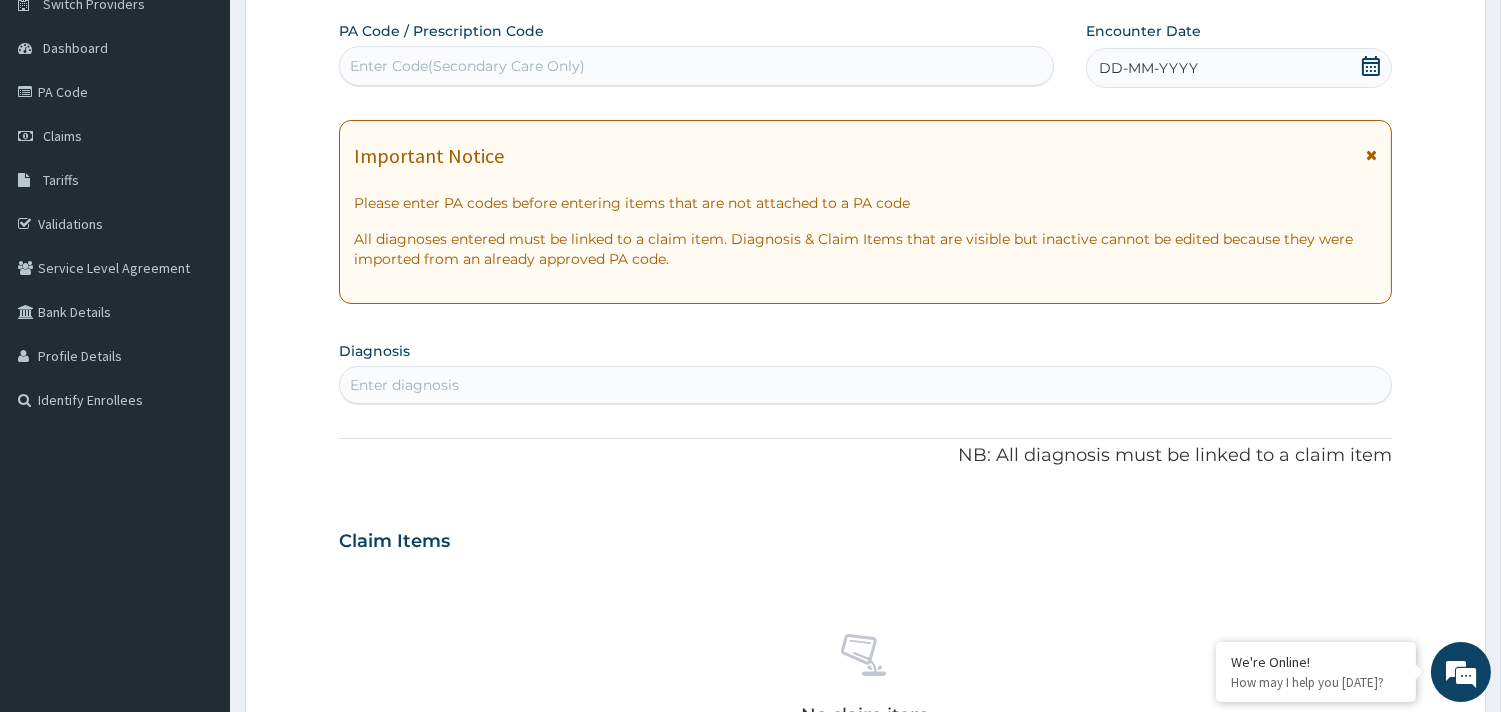 click on "Enter Code(Secondary Care Only)" at bounding box center (696, 66) 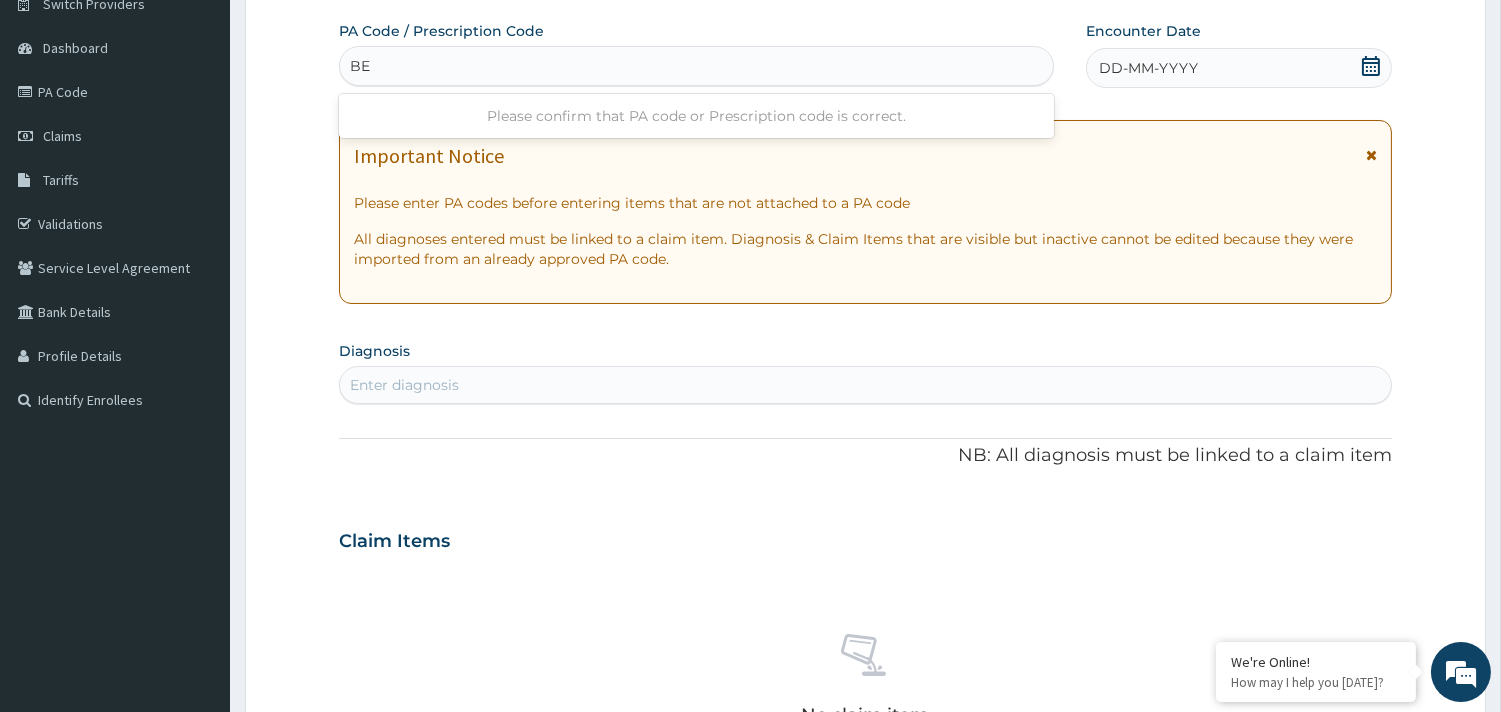 type on "B" 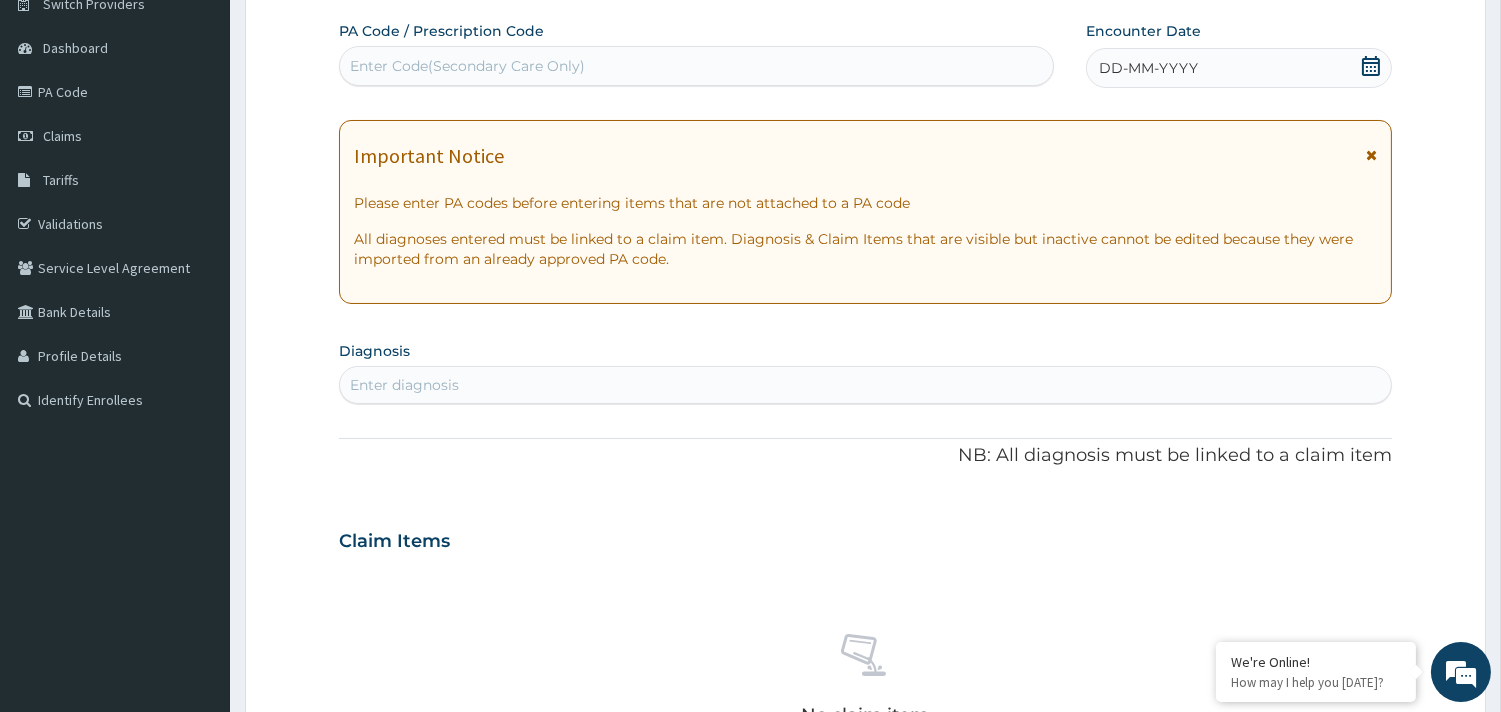paste on "PA/DE0801" 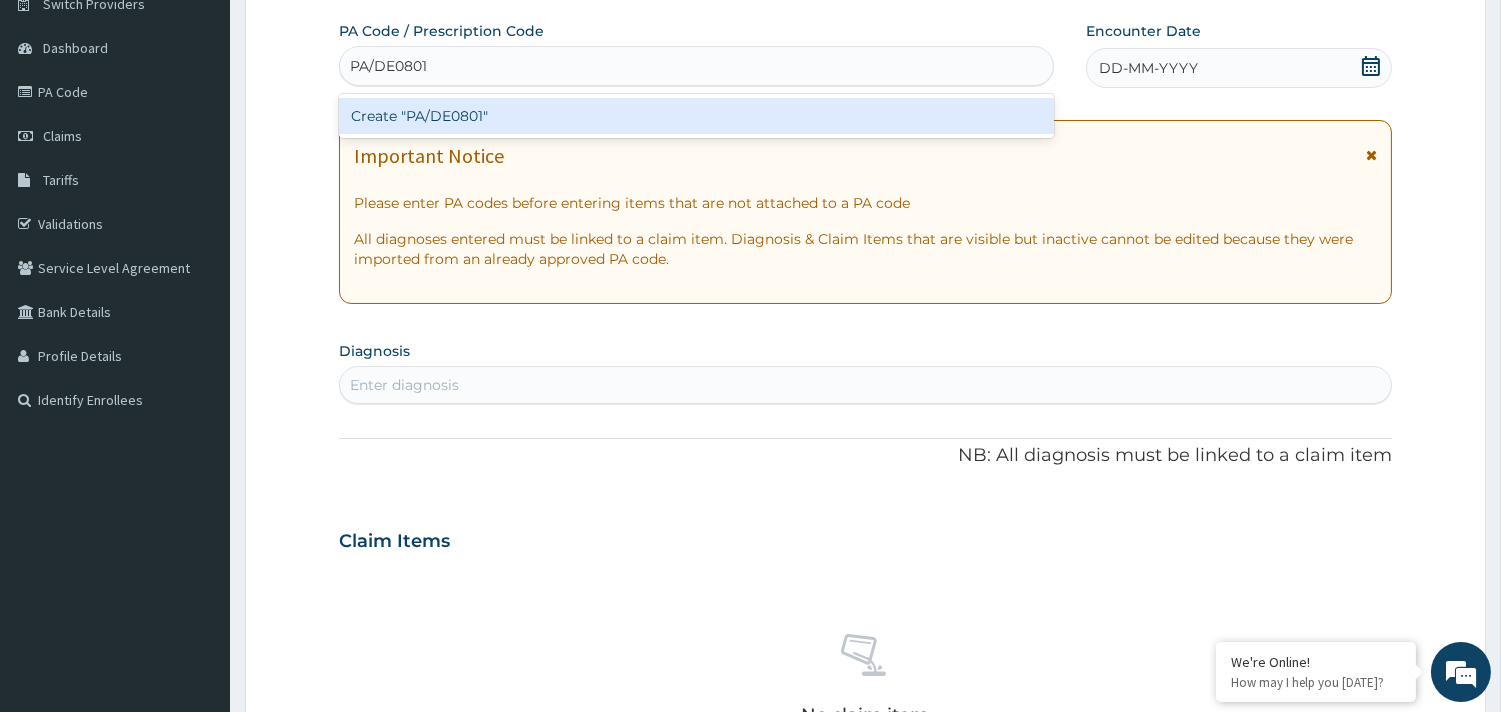 click on "Create "PA/DE0801"" at bounding box center (696, 116) 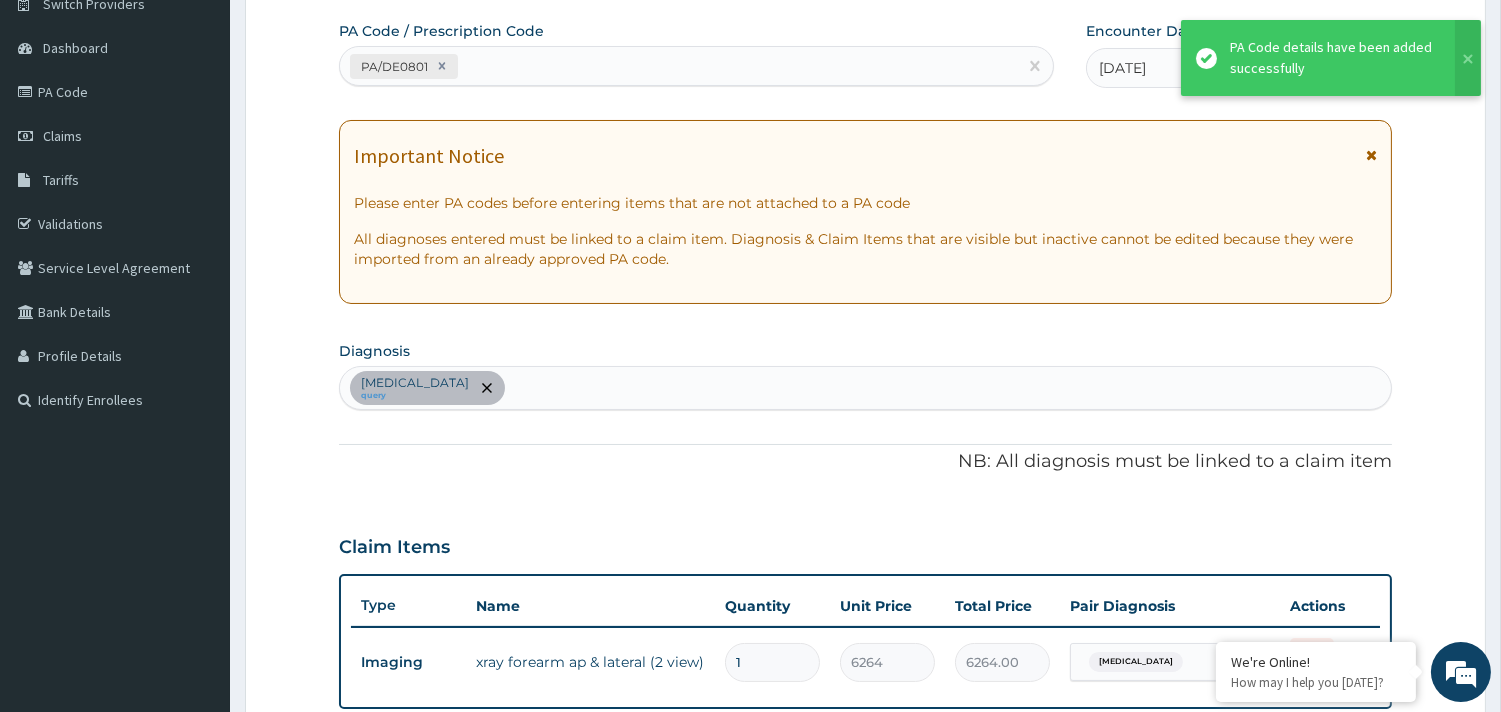 scroll, scrollTop: 633, scrollLeft: 0, axis: vertical 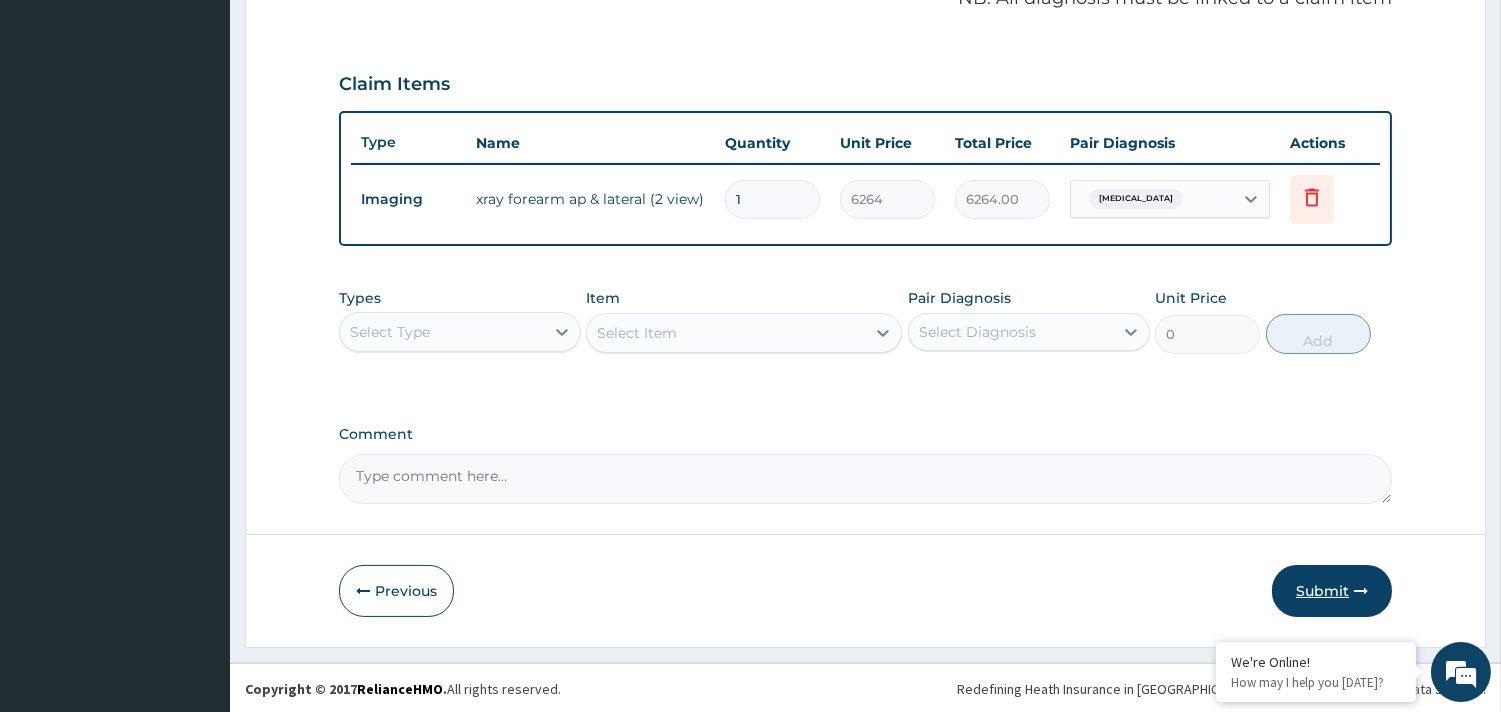 click on "Submit" at bounding box center [1332, 591] 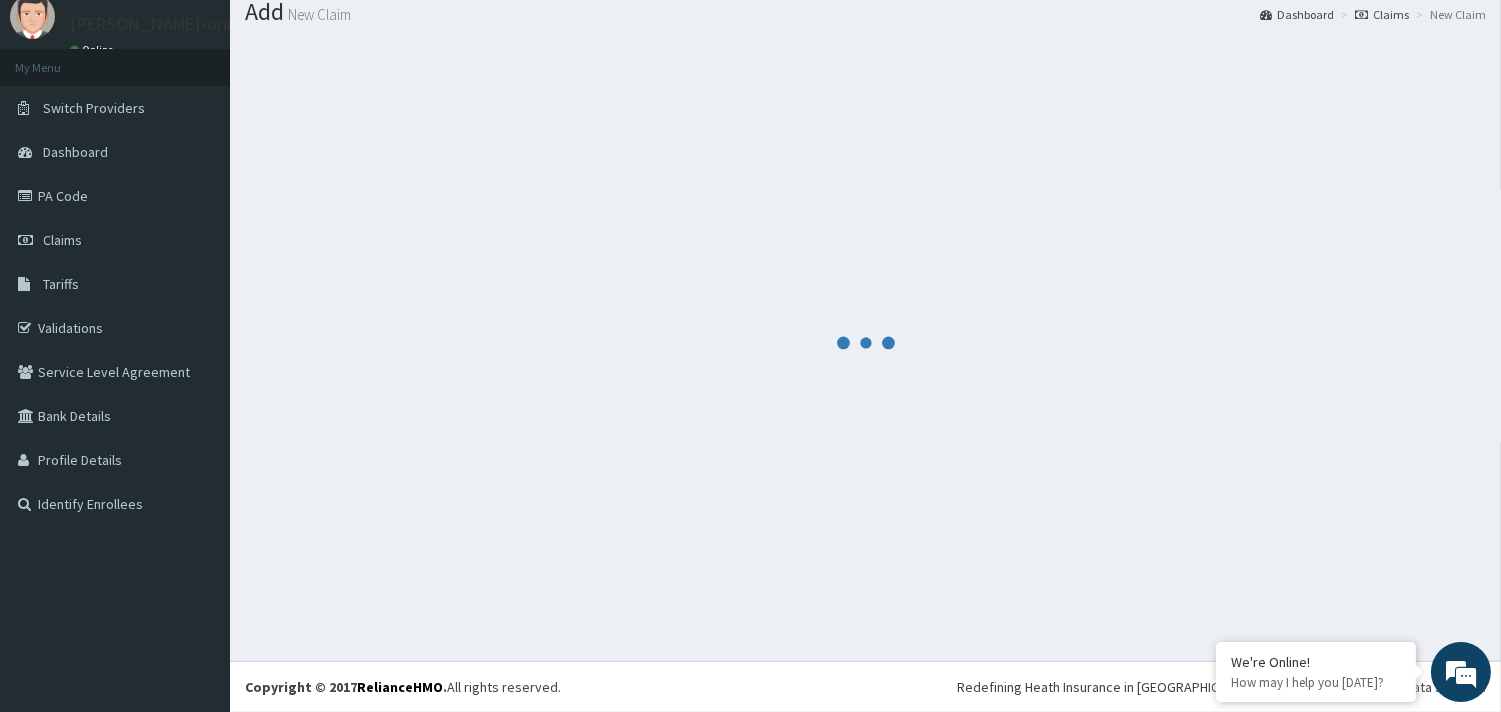 scroll, scrollTop: 65, scrollLeft: 0, axis: vertical 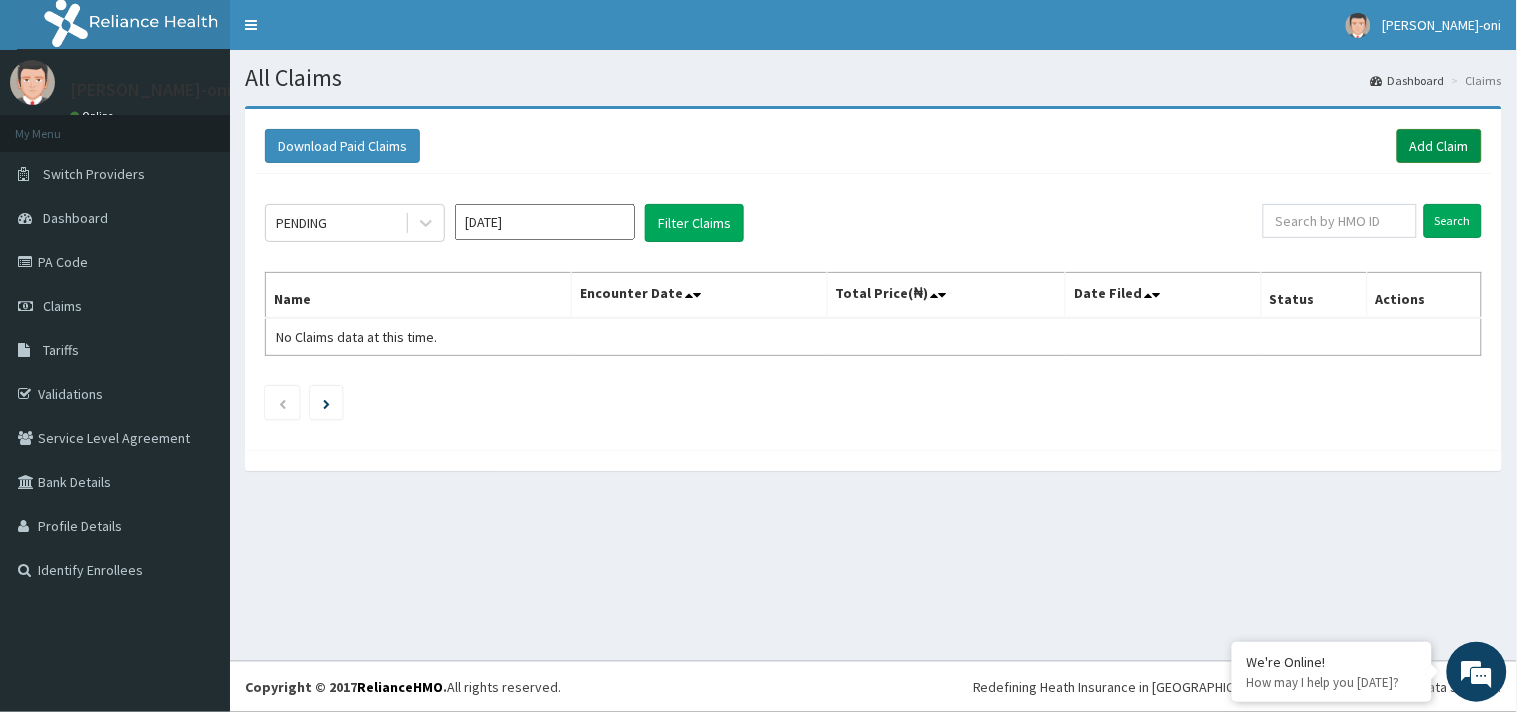 click on "Add Claim" at bounding box center (1439, 146) 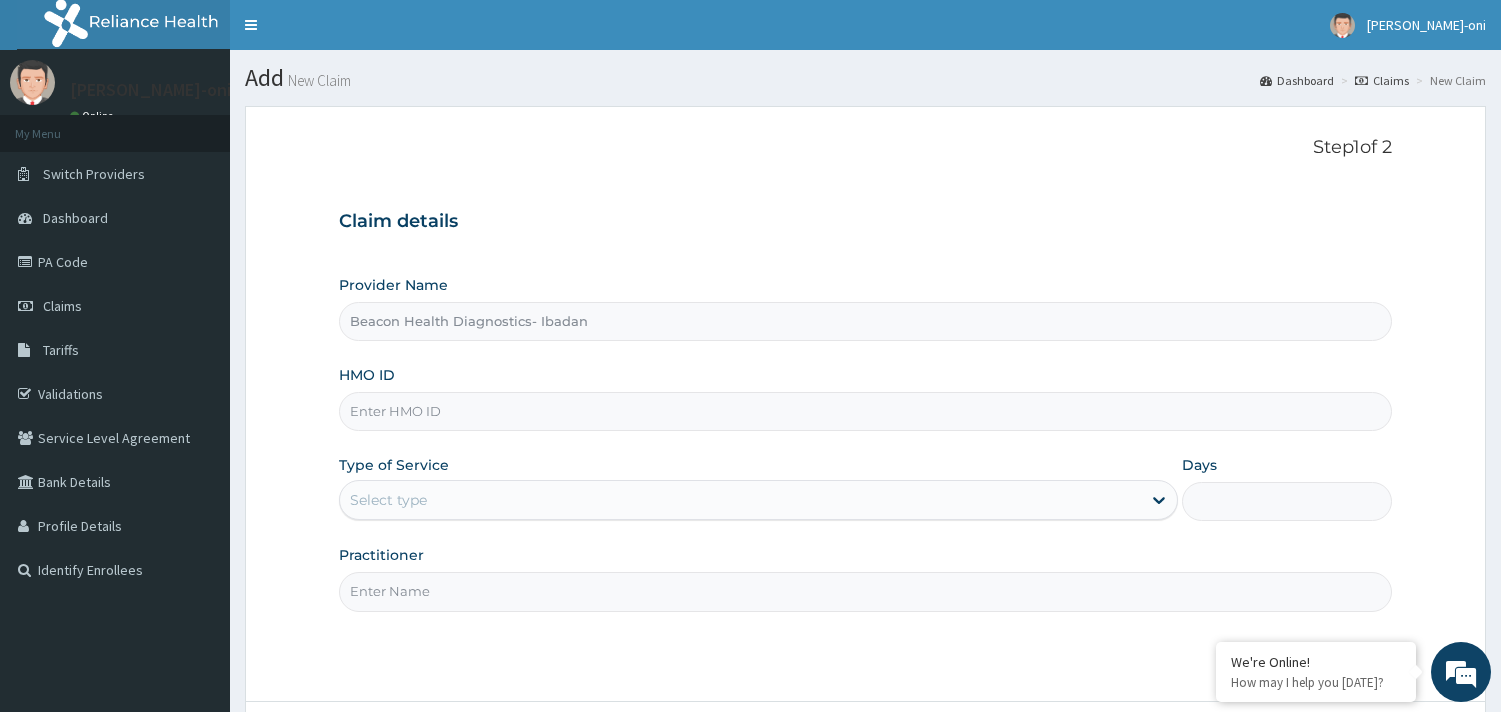 scroll, scrollTop: 0, scrollLeft: 0, axis: both 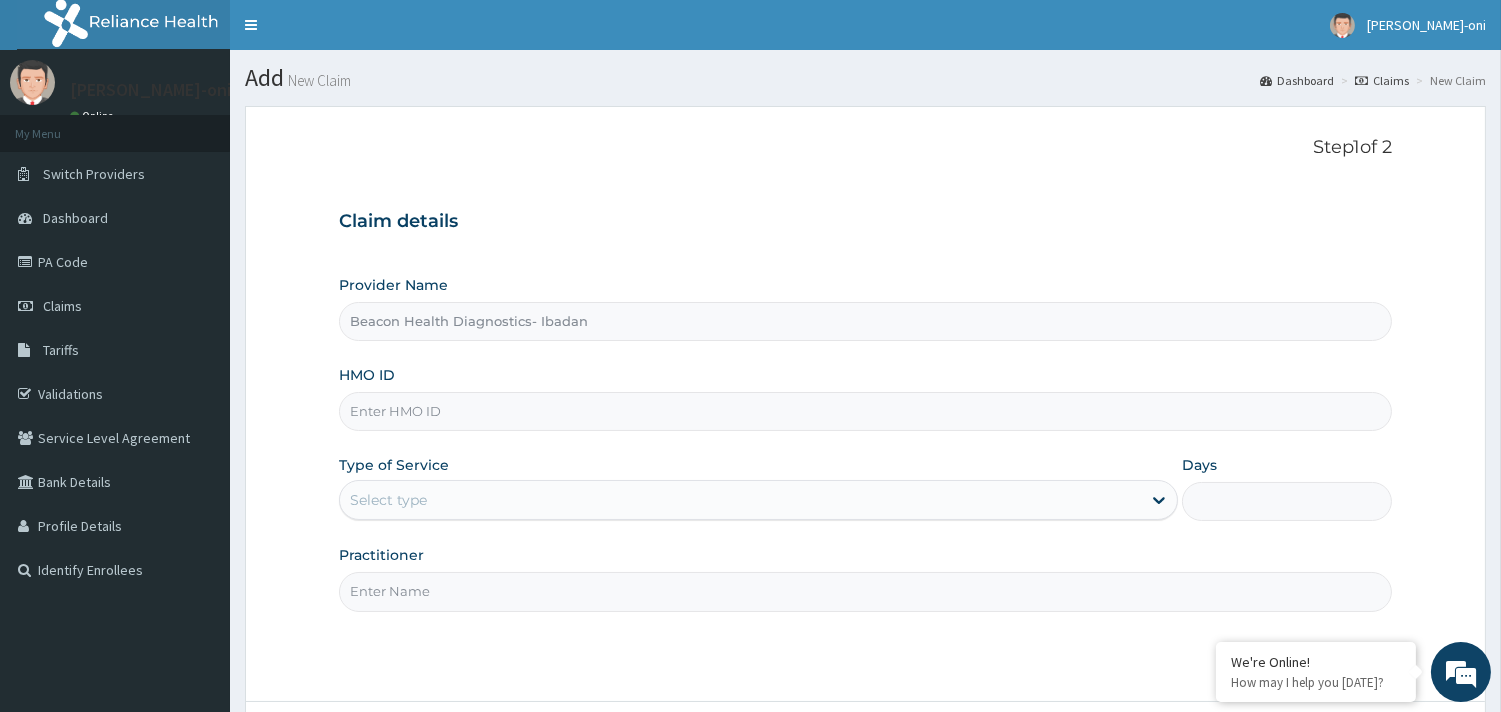 click on "HMO ID" at bounding box center (865, 411) 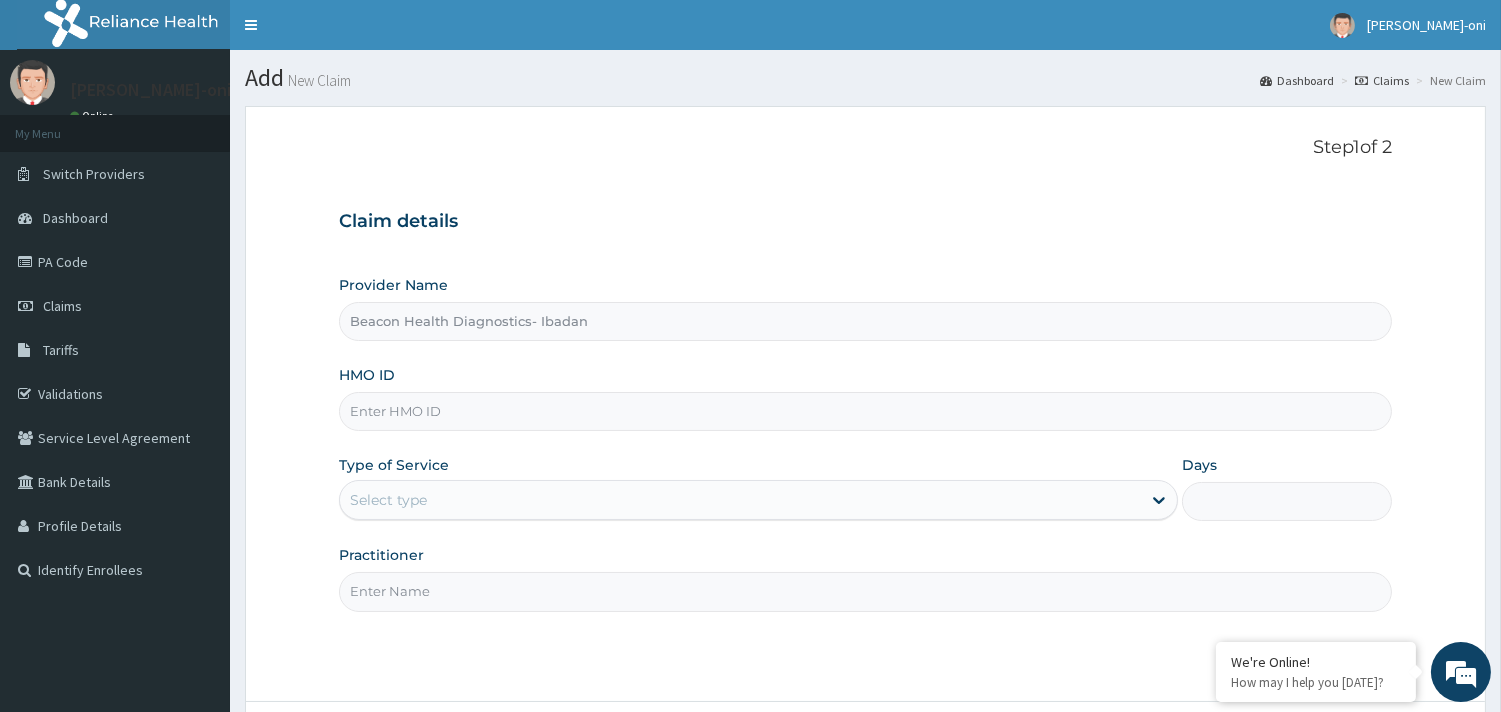 paste on "PFM/10052/B" 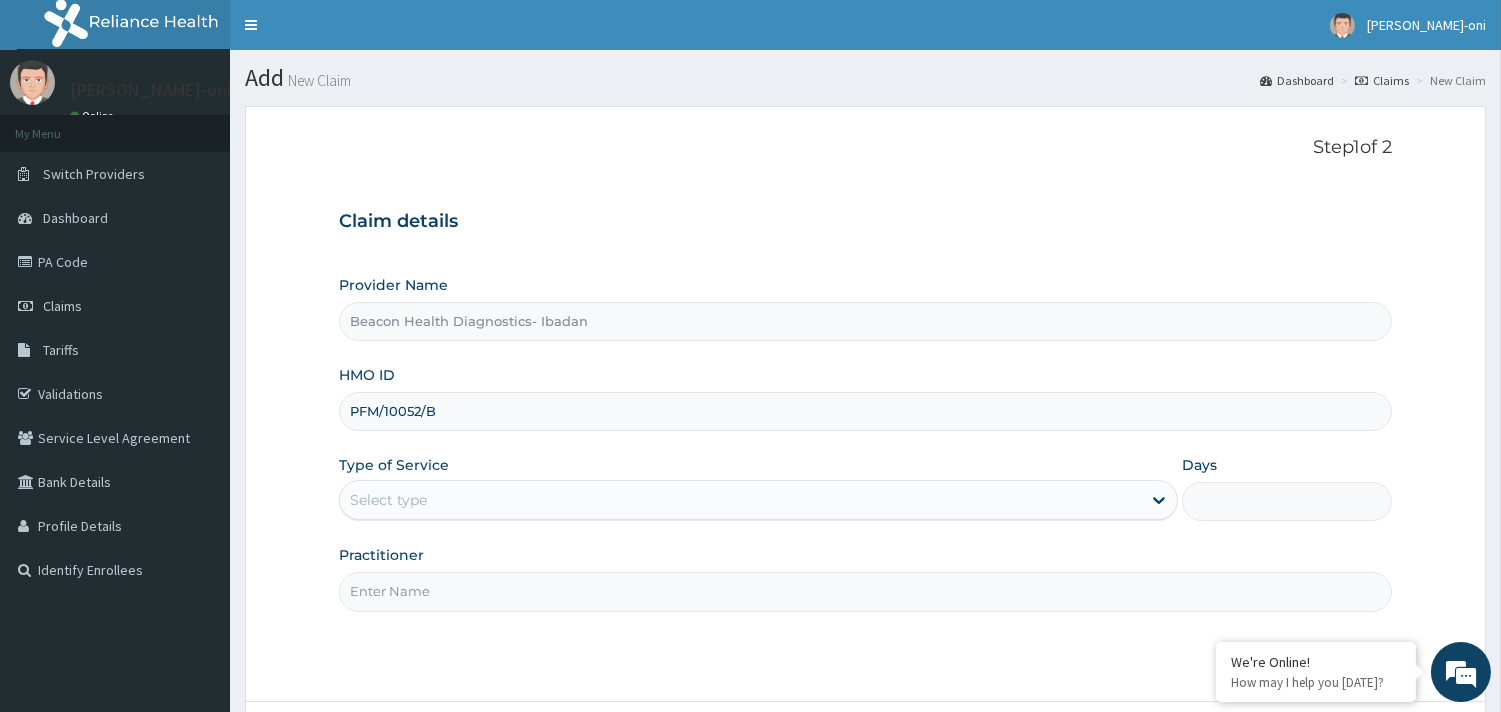 type on "PFM/10052/B" 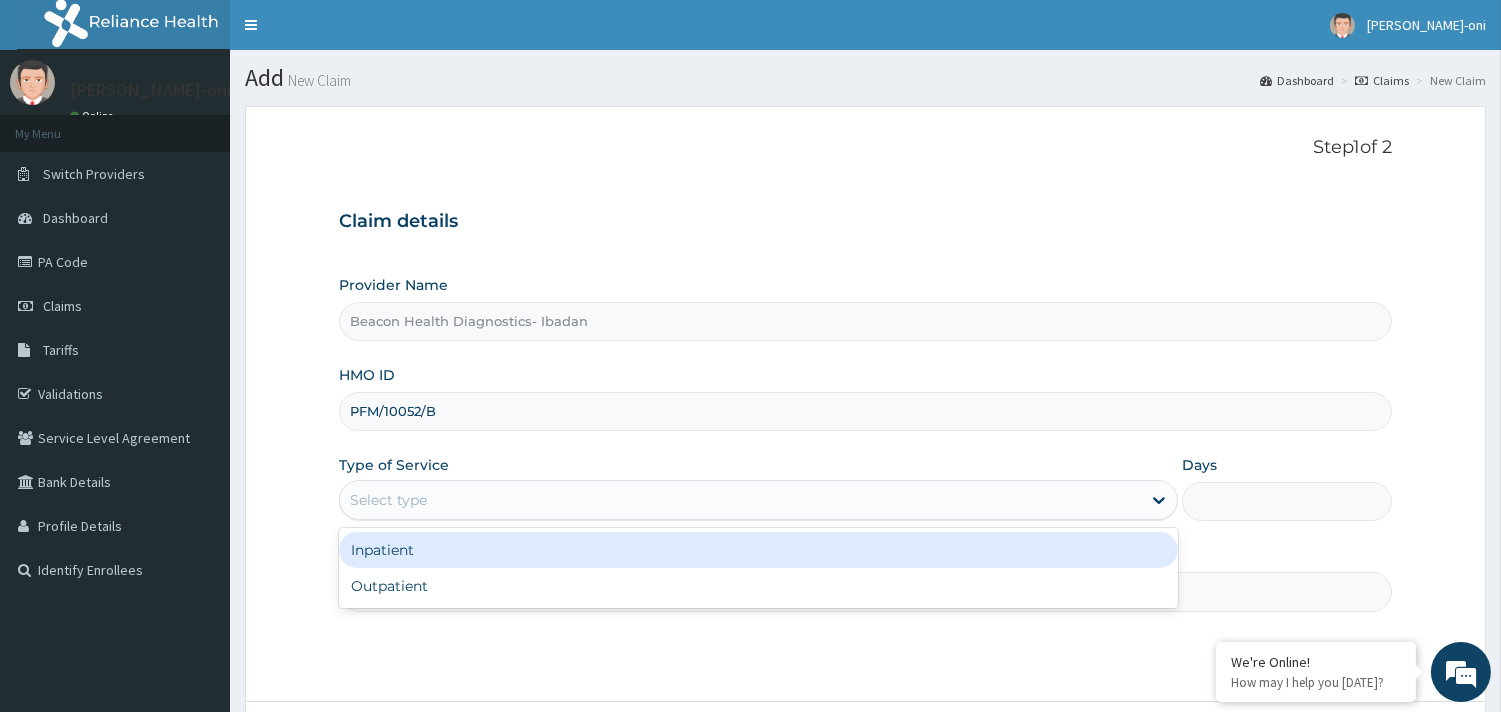 click on "Select type" at bounding box center [740, 500] 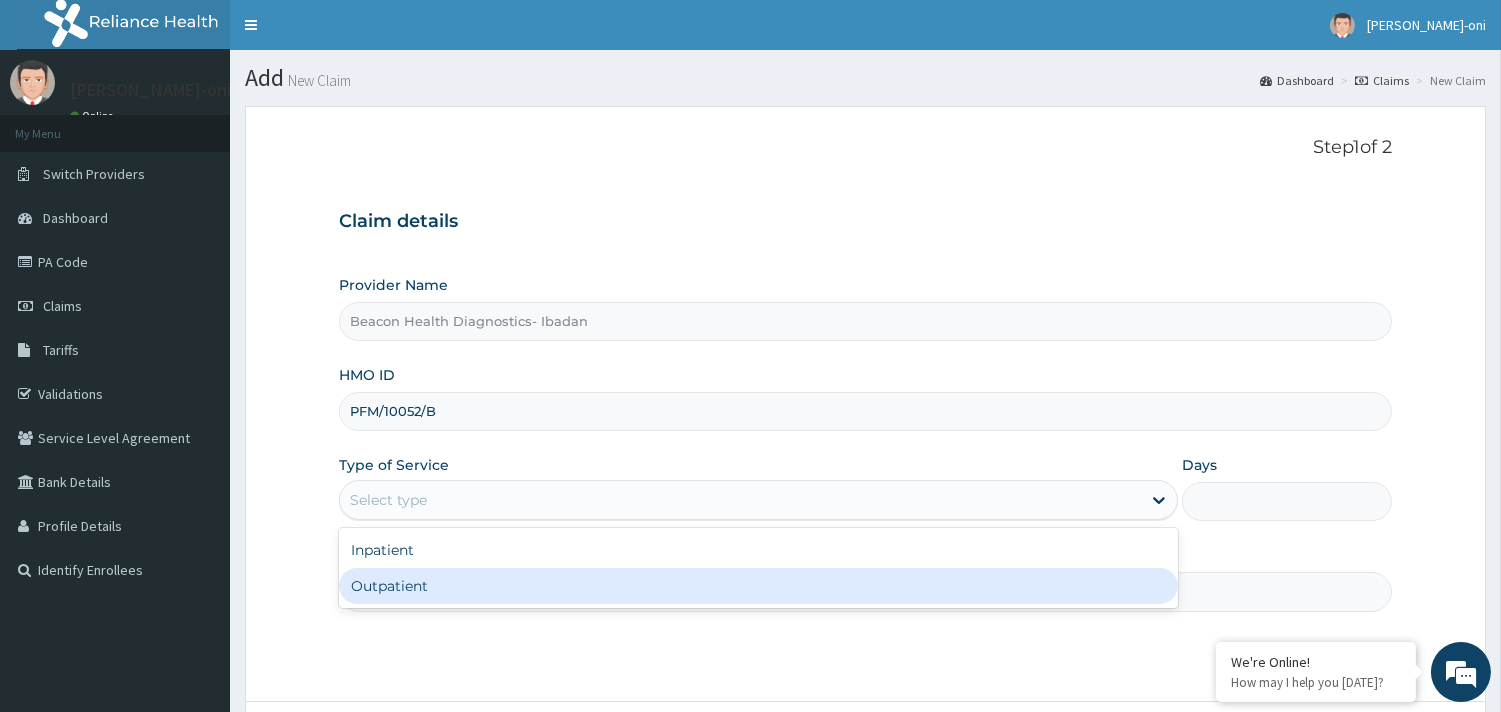 click on "Outpatient" at bounding box center (758, 586) 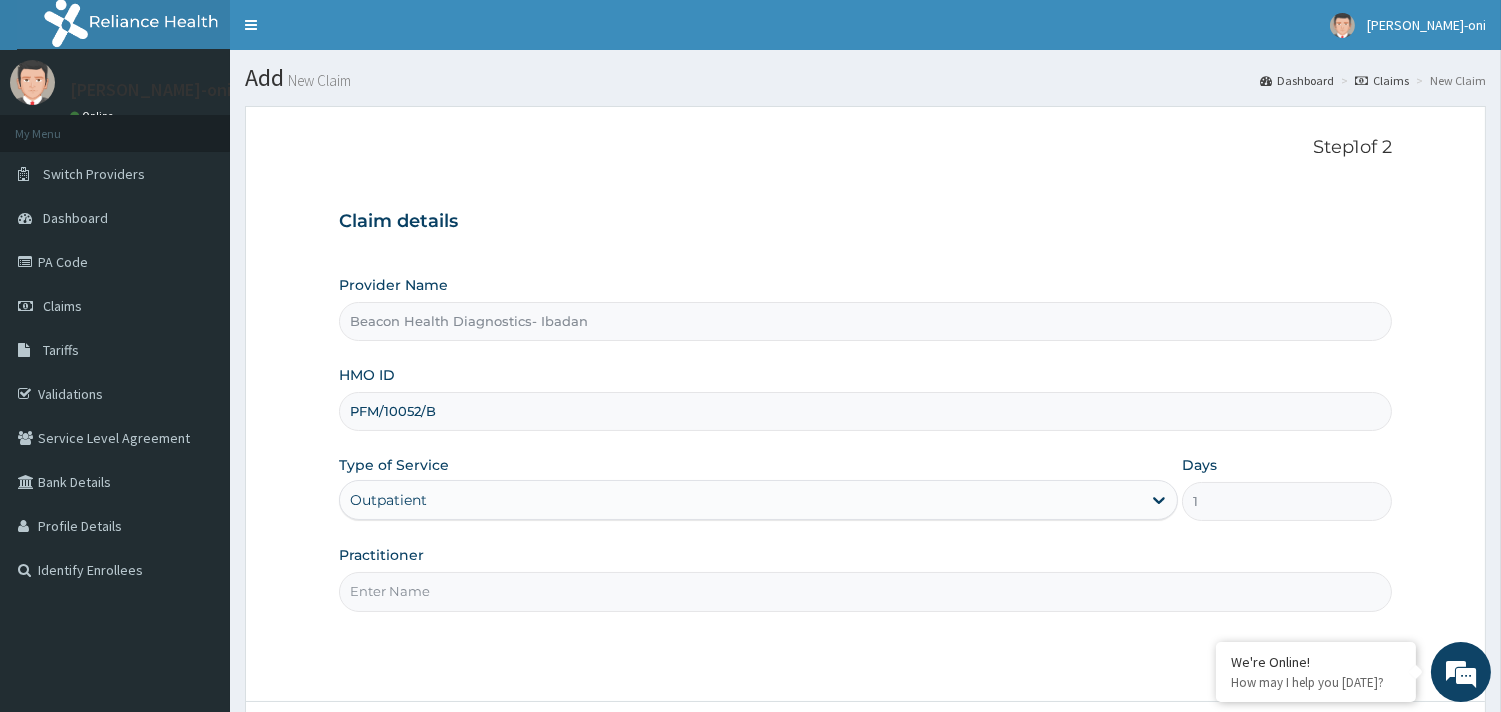 scroll, scrollTop: 0, scrollLeft: 0, axis: both 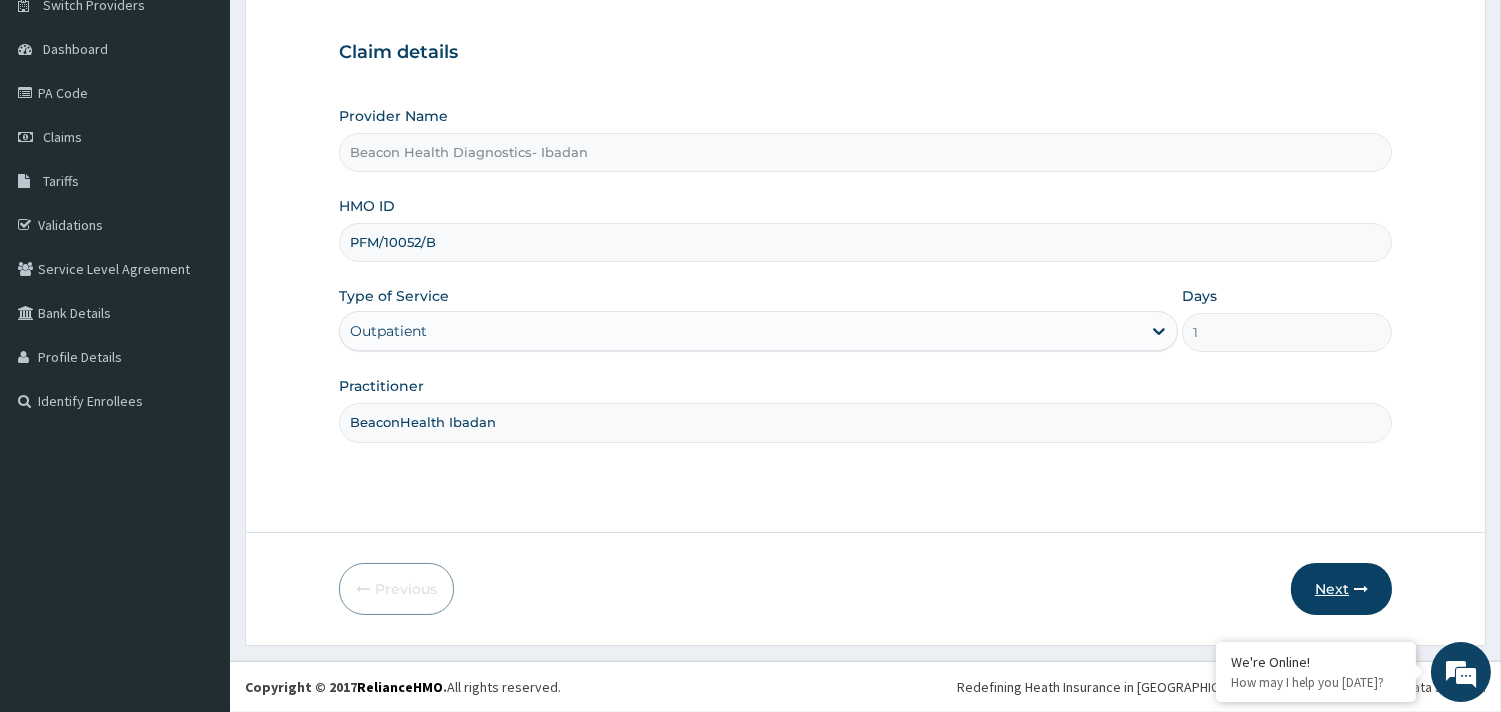 type on "BeaconHealth Ibadan" 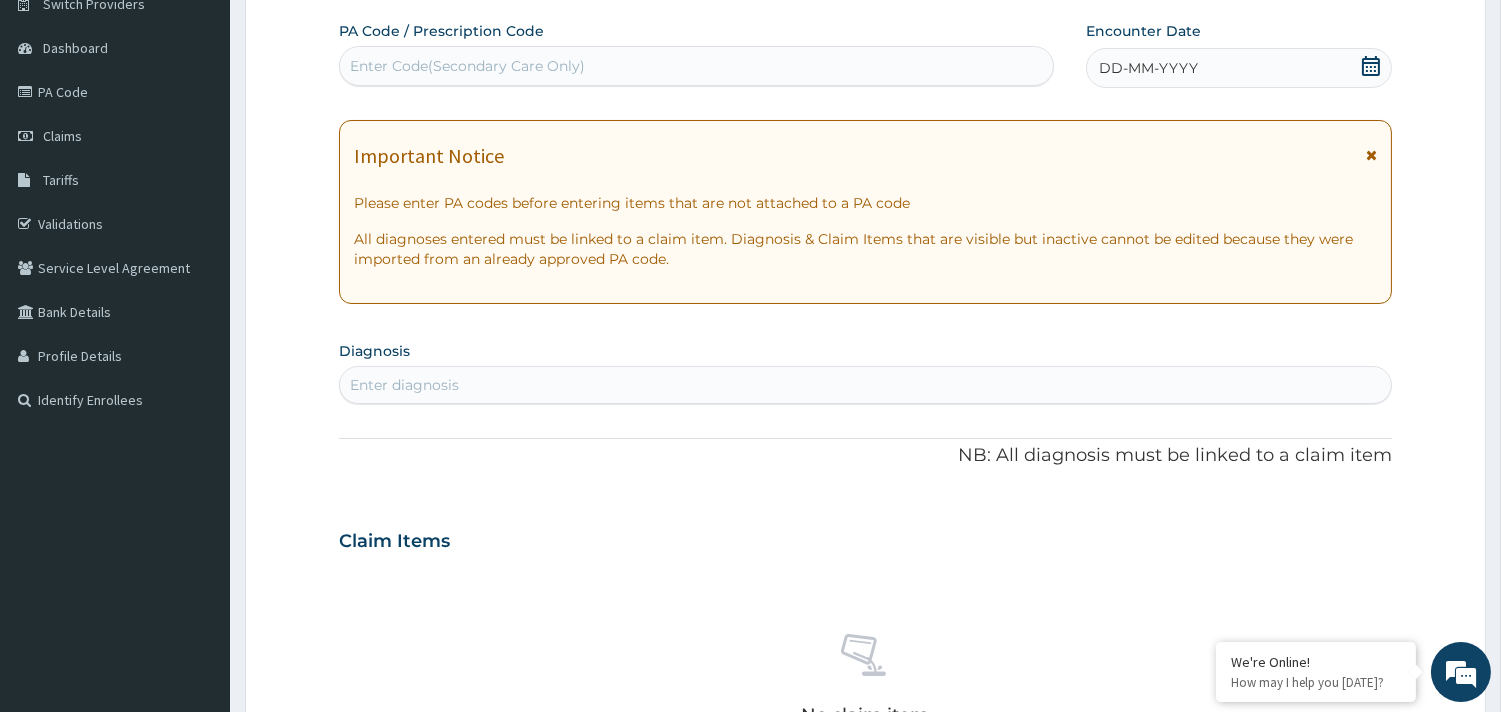 click on "Enter Code(Secondary Care Only)" at bounding box center [696, 66] 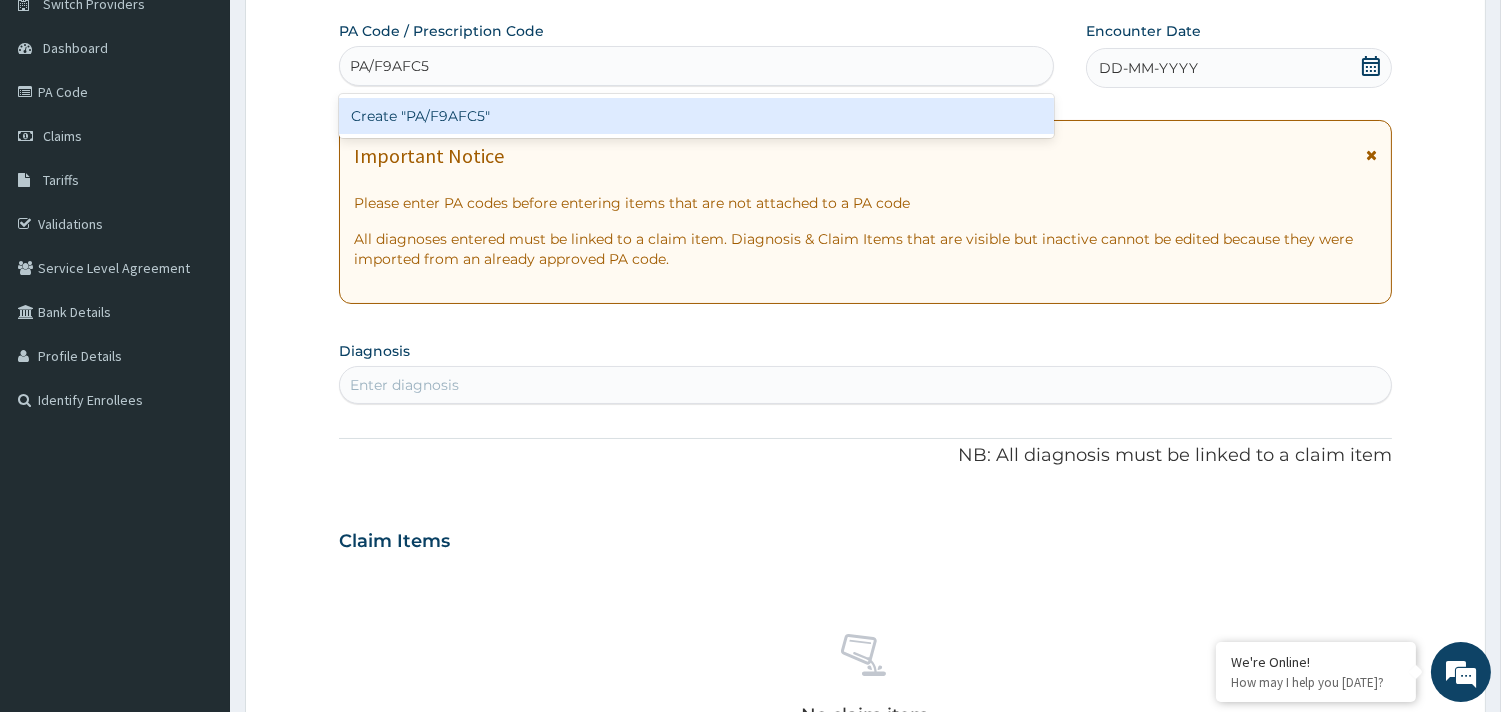 click on "Create "PA/F9AFC5"" at bounding box center [696, 116] 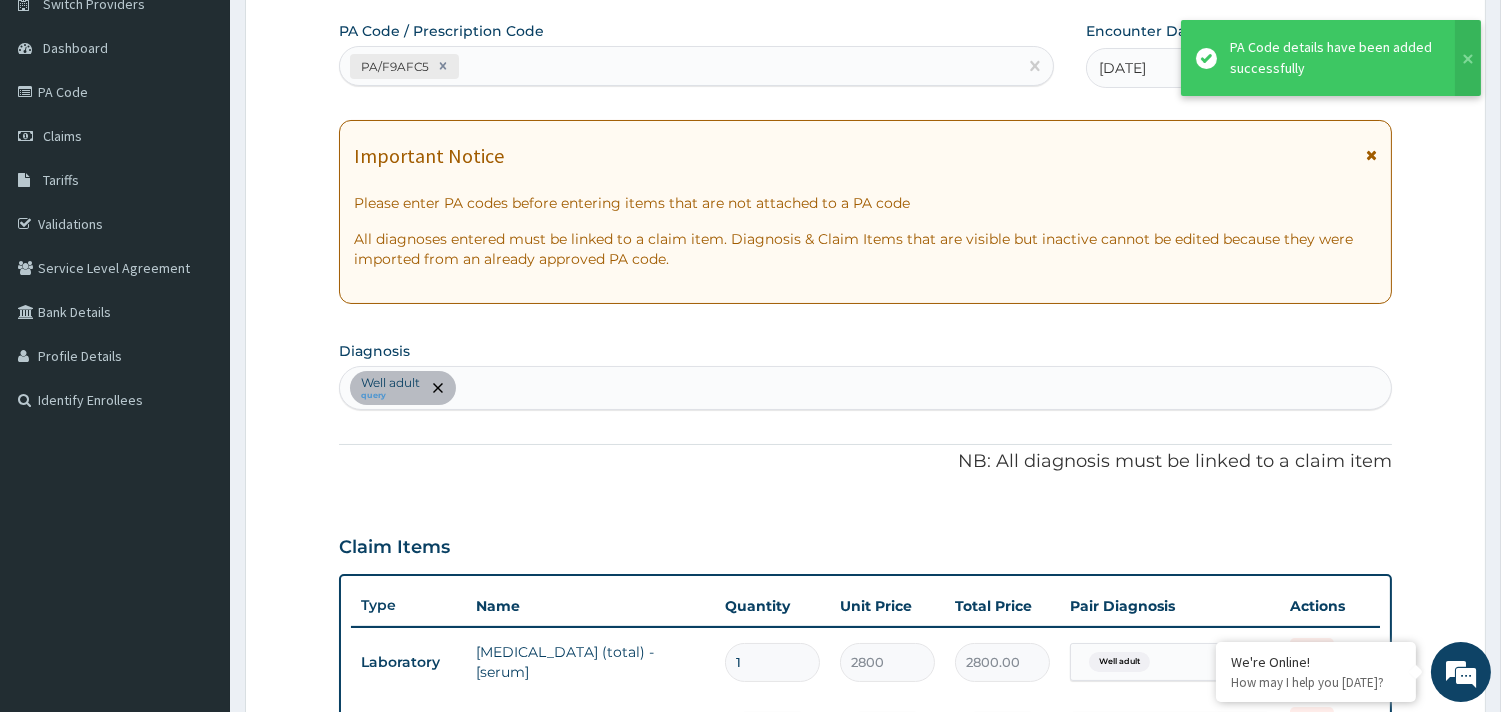 scroll, scrollTop: 753, scrollLeft: 0, axis: vertical 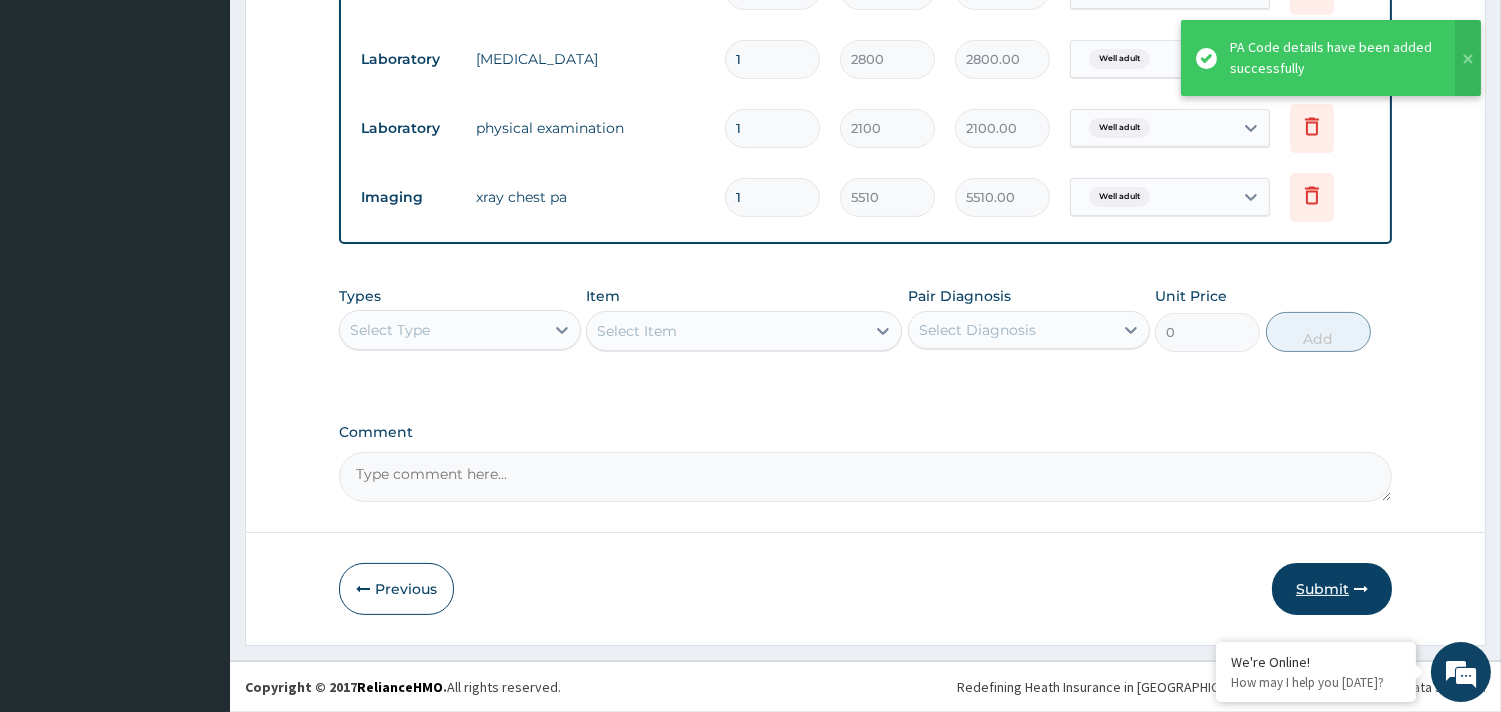 click on "Submit" at bounding box center (1332, 589) 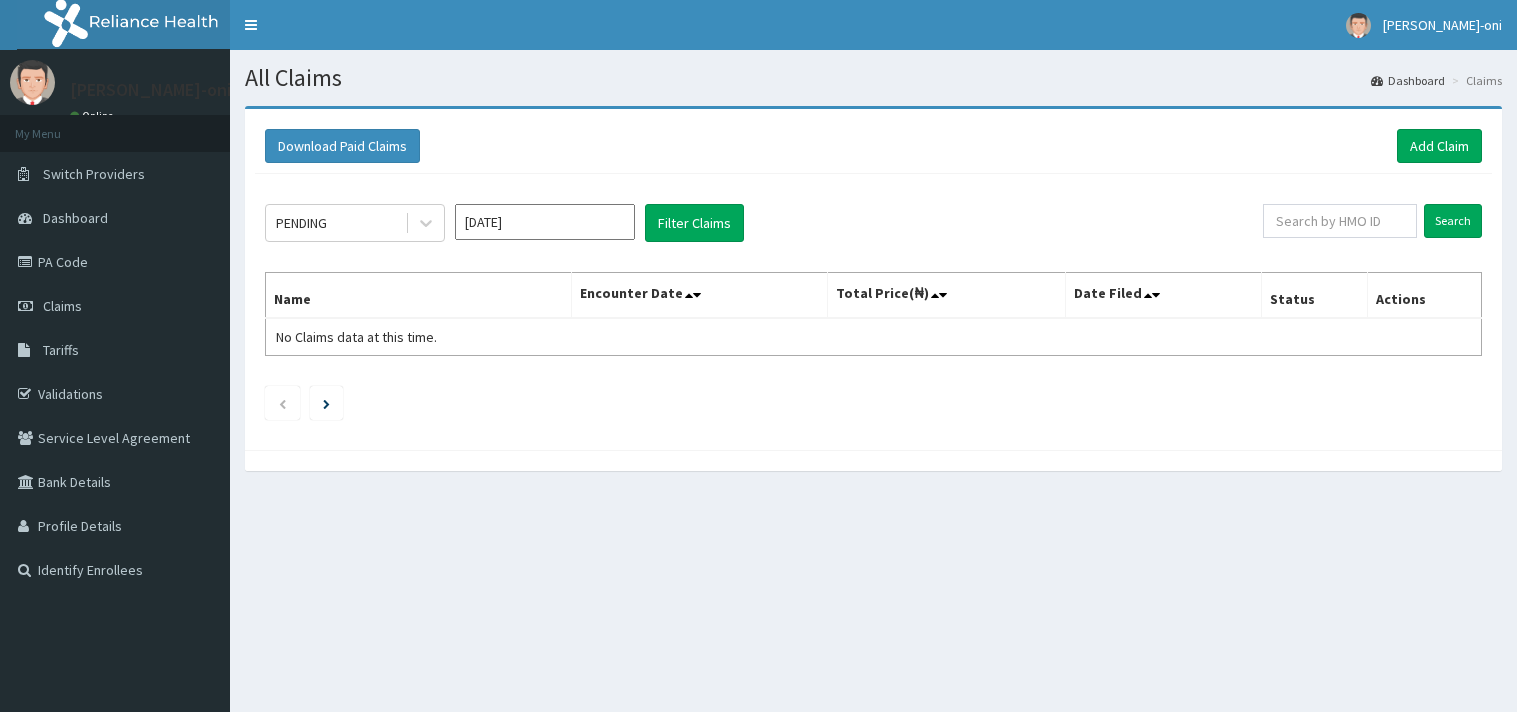 scroll, scrollTop: 0, scrollLeft: 0, axis: both 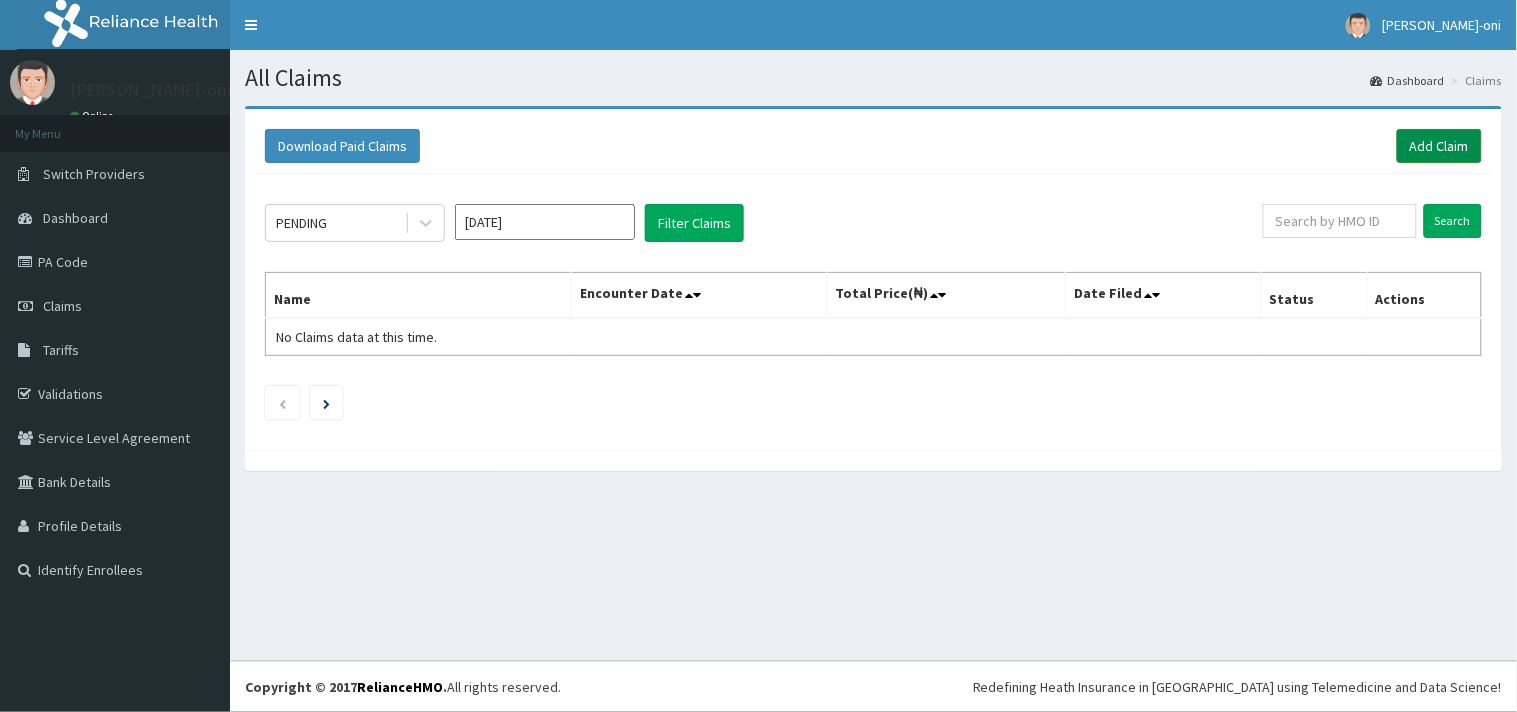 click on "Add Claim" at bounding box center (1439, 146) 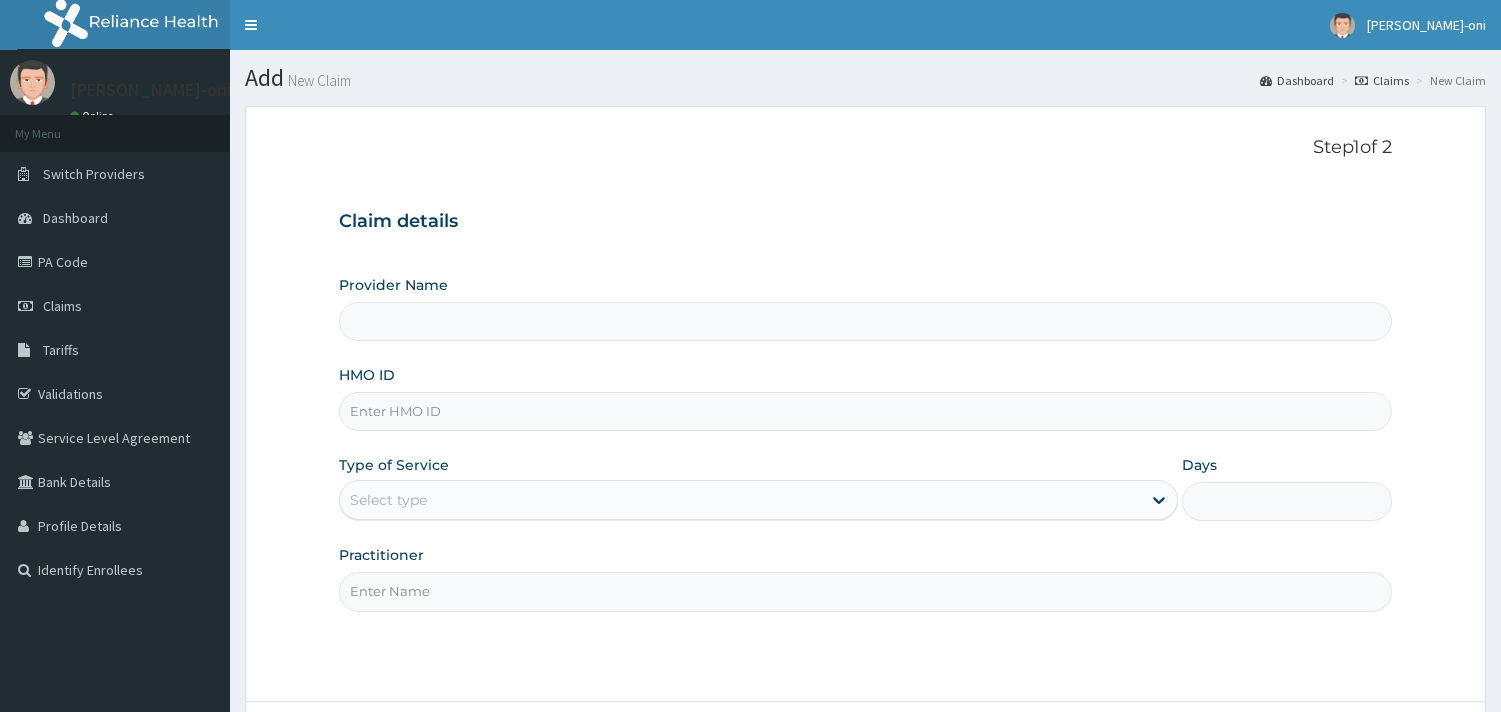 scroll, scrollTop: 0, scrollLeft: 0, axis: both 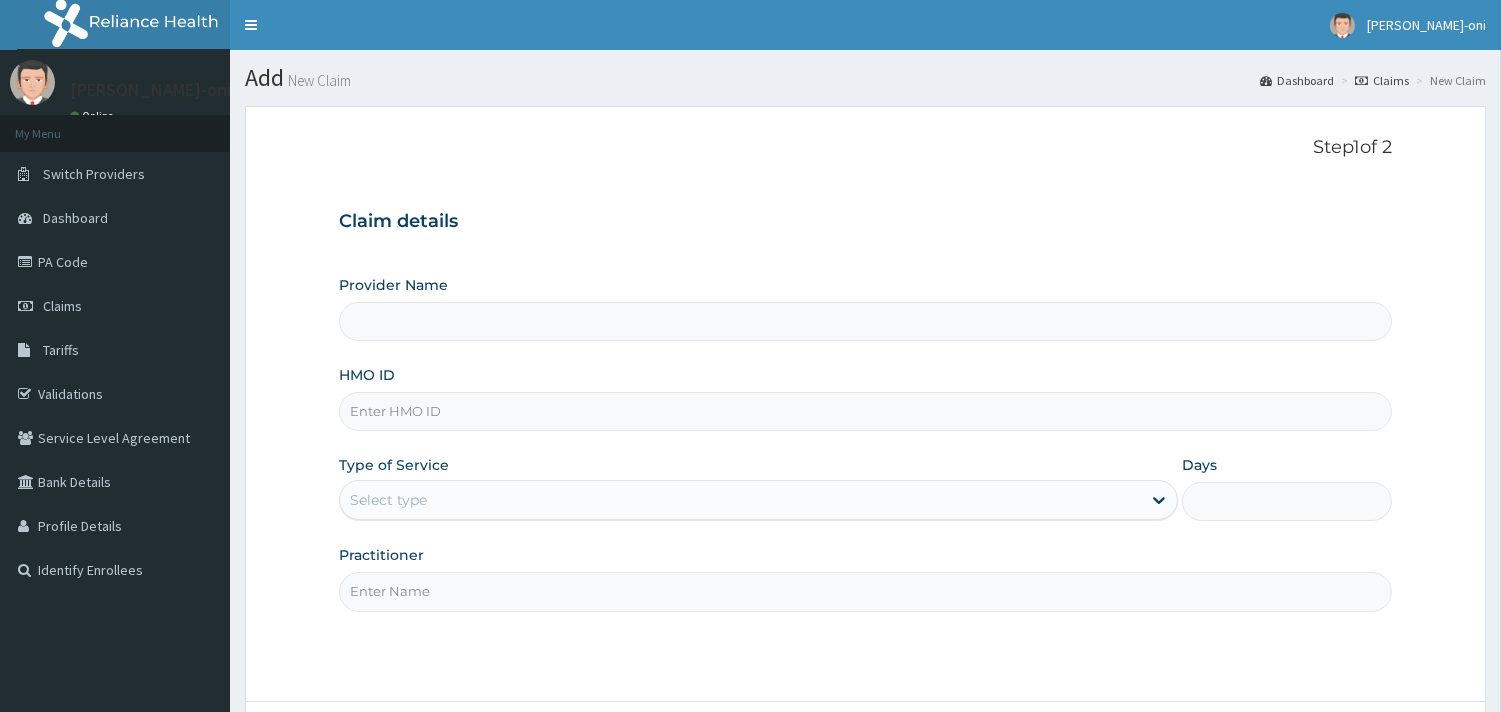 type on "Beacon Health Diagnostics- Ibadan" 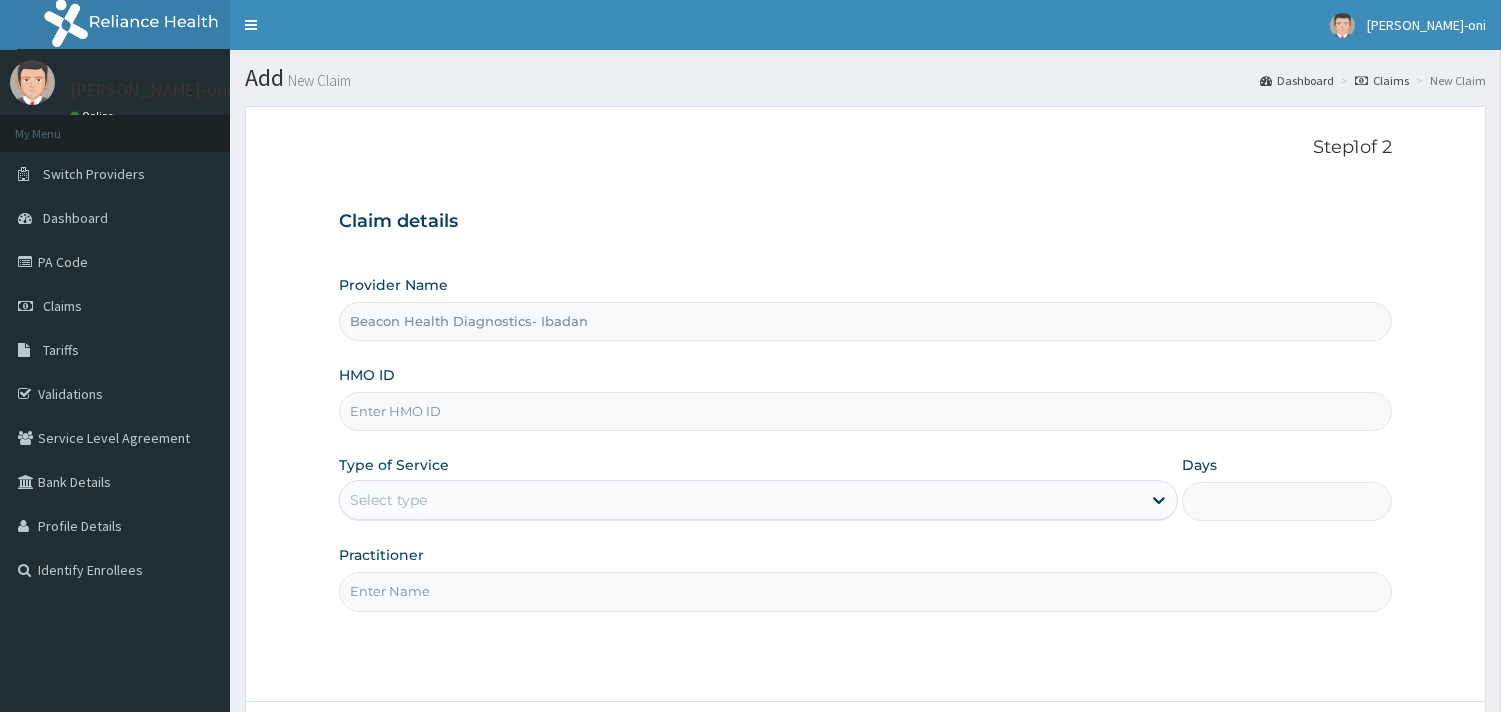 scroll, scrollTop: 0, scrollLeft: 0, axis: both 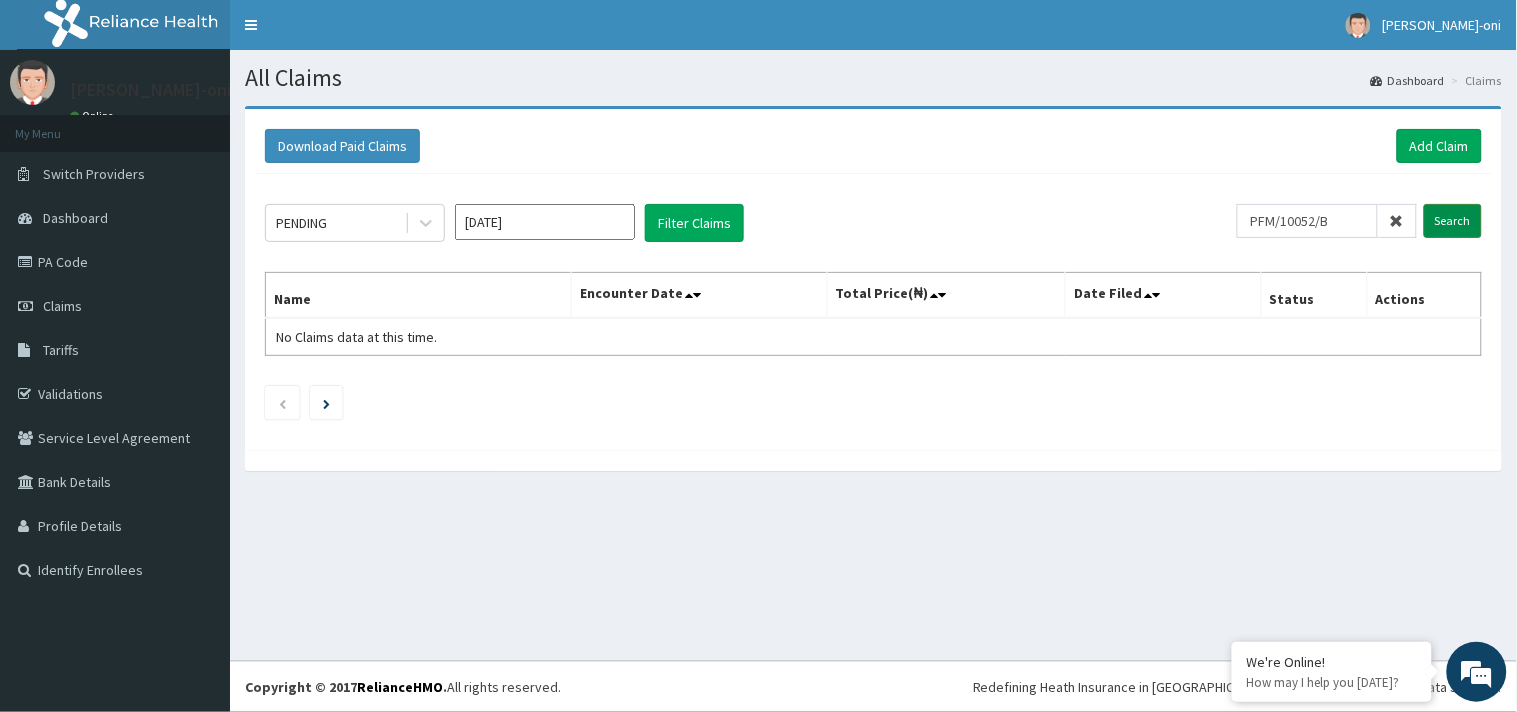 type on "PFM/10052/B" 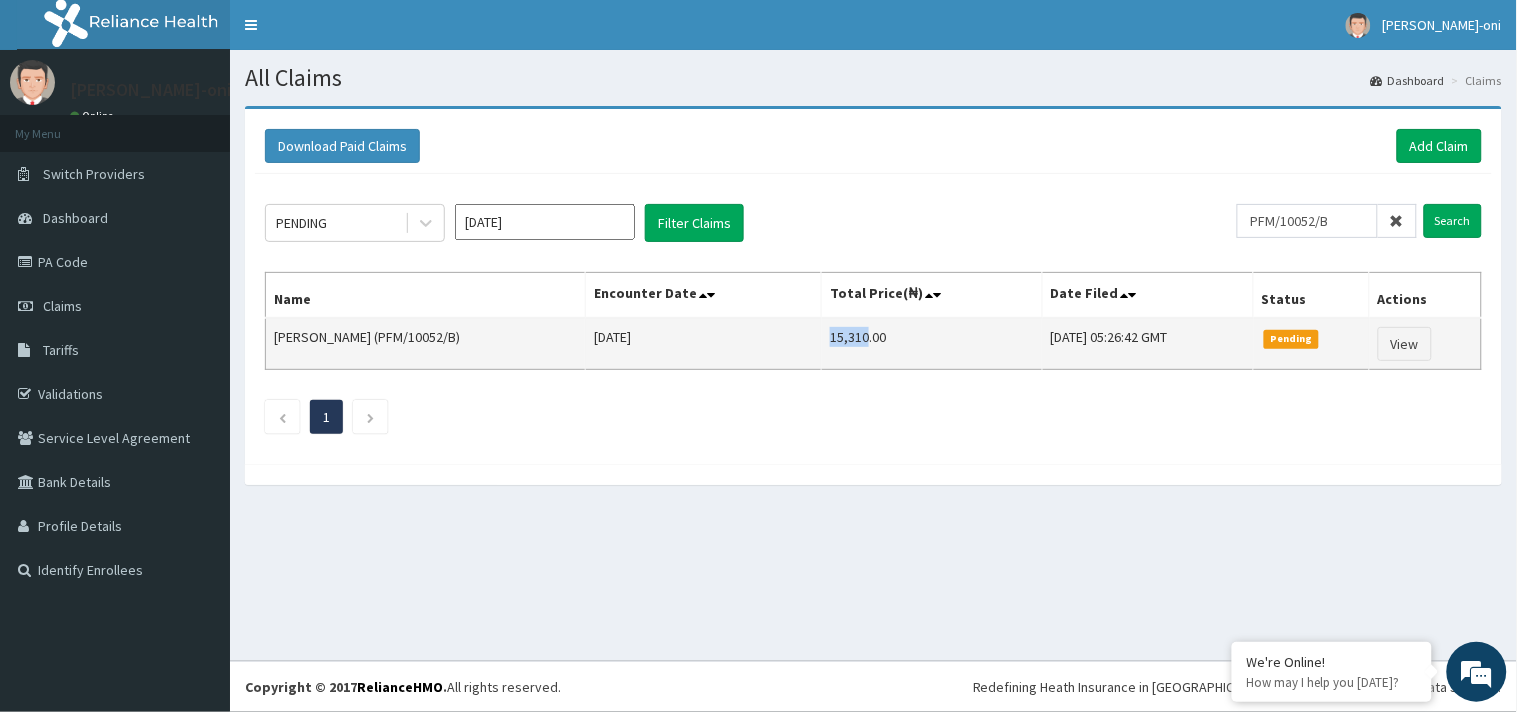 drag, startPoint x: 773, startPoint y: 342, endPoint x: 808, endPoint y: 345, distance: 35.128338 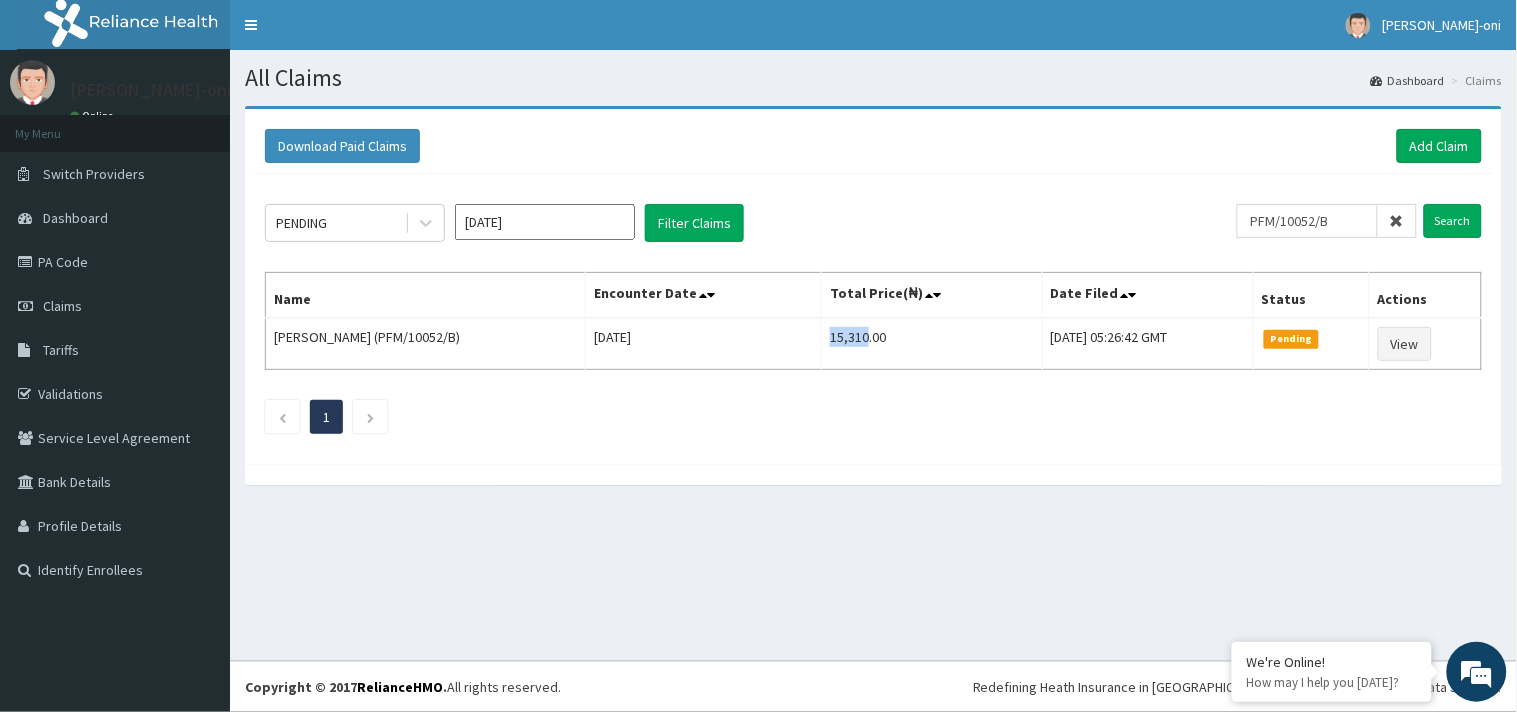 scroll, scrollTop: 0, scrollLeft: 0, axis: both 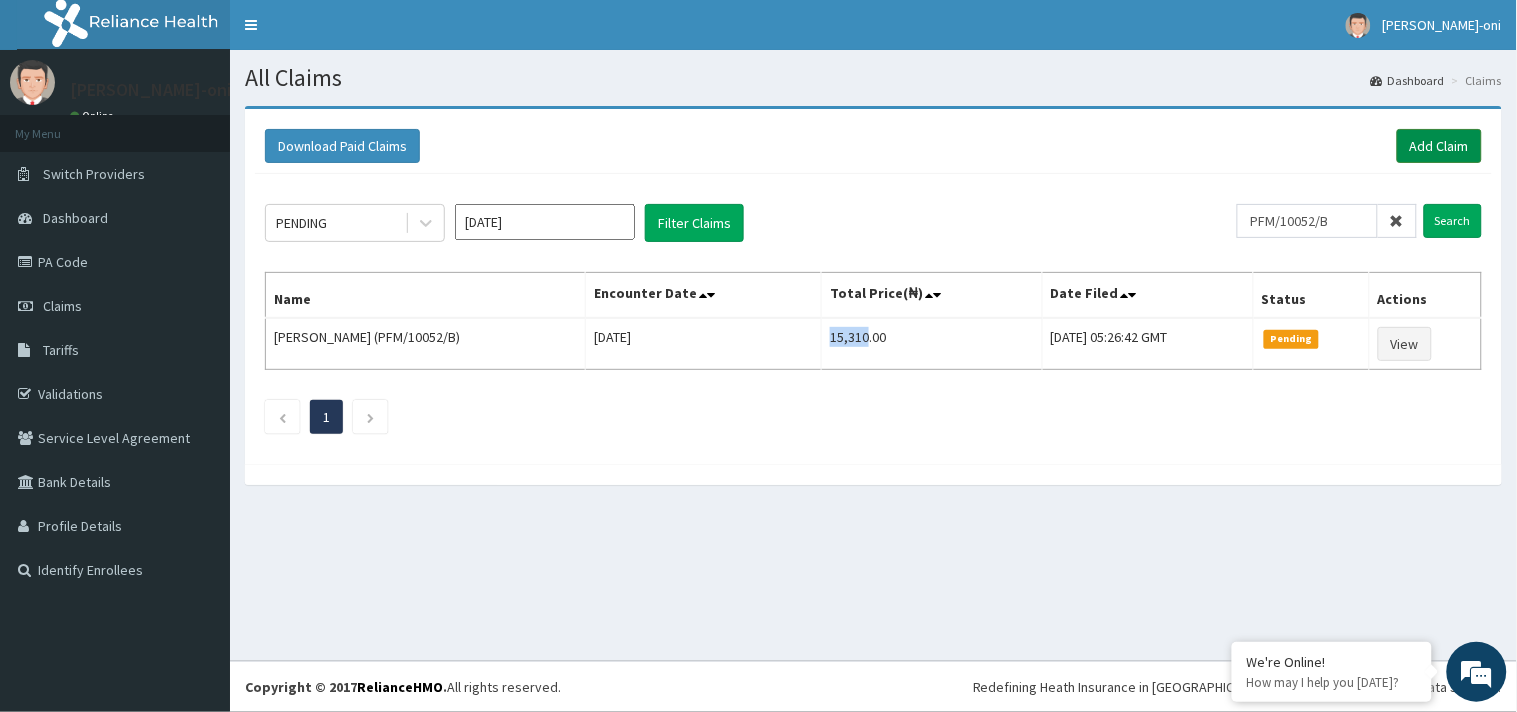 click on "Add Claim" at bounding box center (1439, 146) 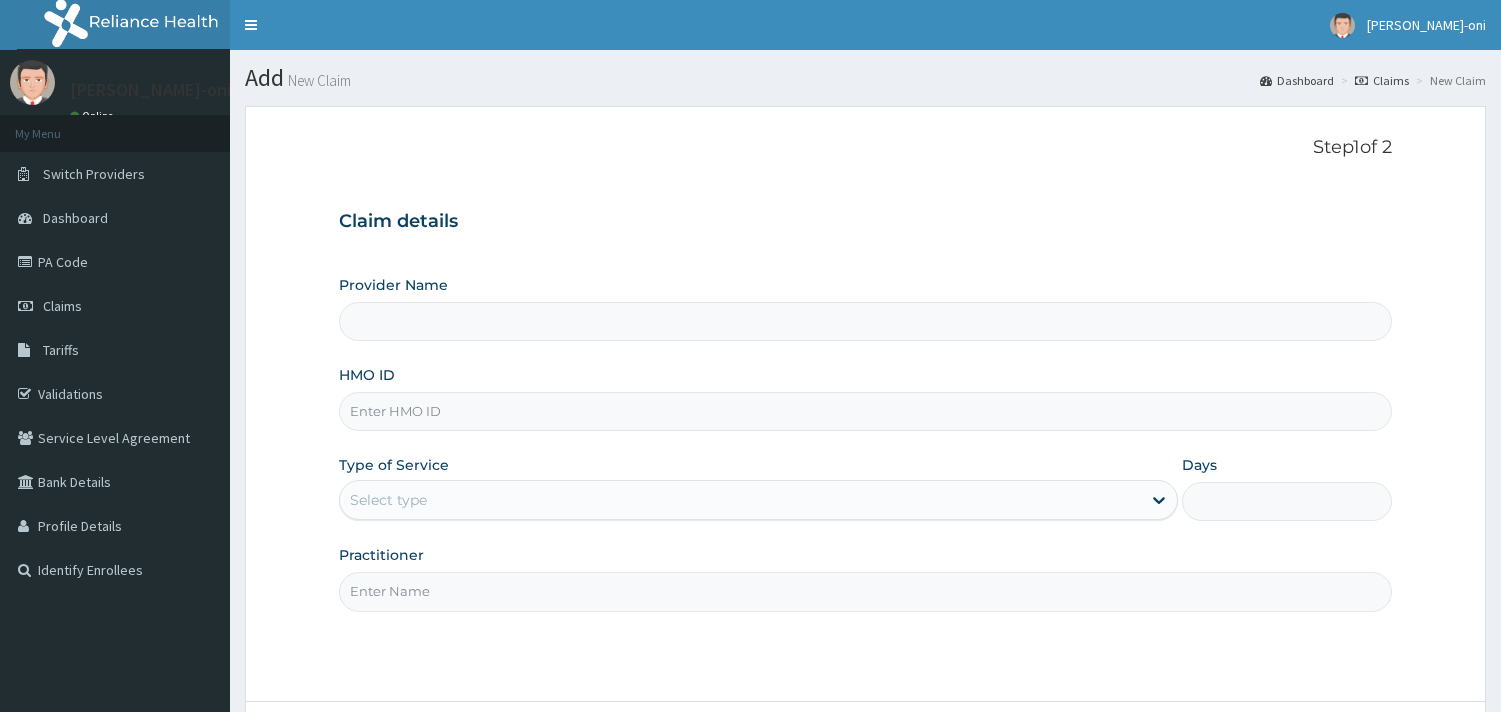 scroll, scrollTop: 0, scrollLeft: 0, axis: both 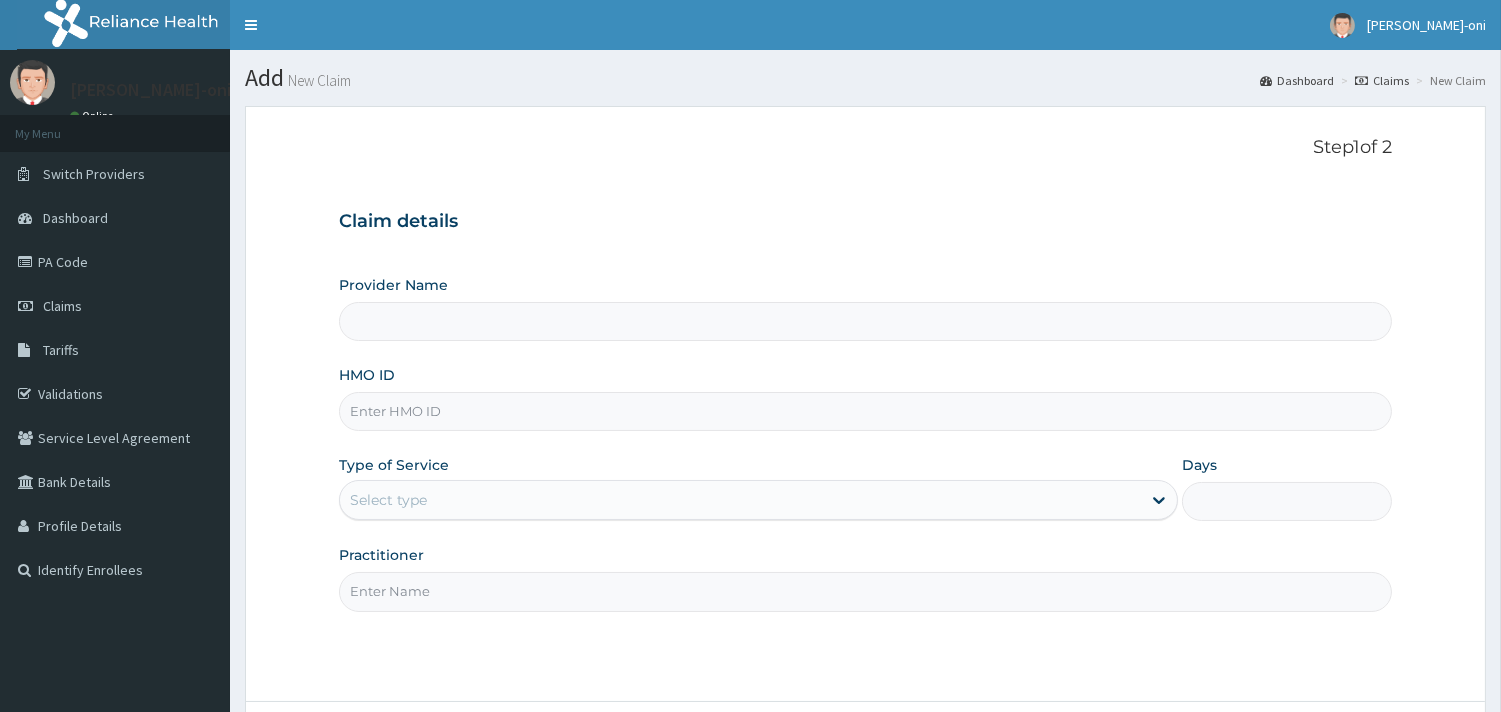 click on "HMO ID" at bounding box center (865, 411) 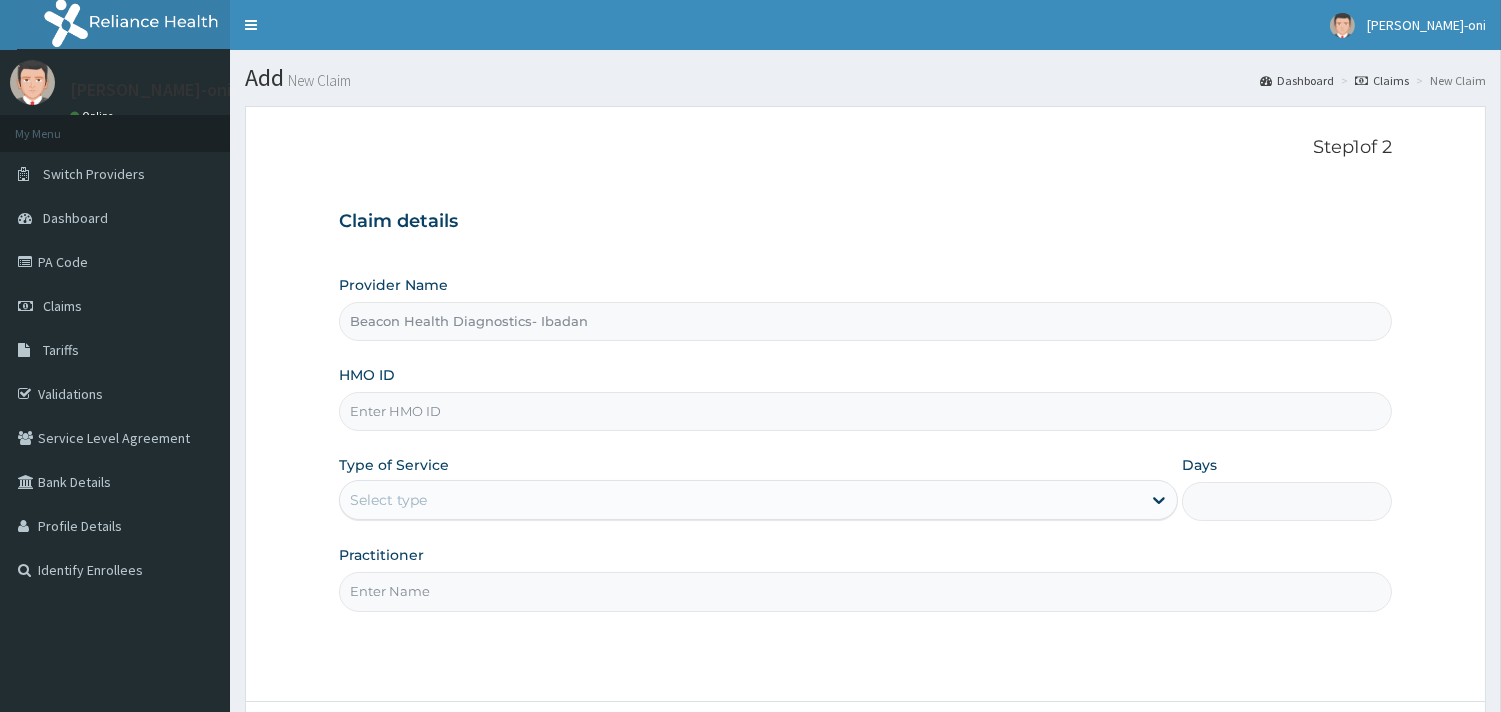 type on "Beacon Health Diagnostics- Ibadan" 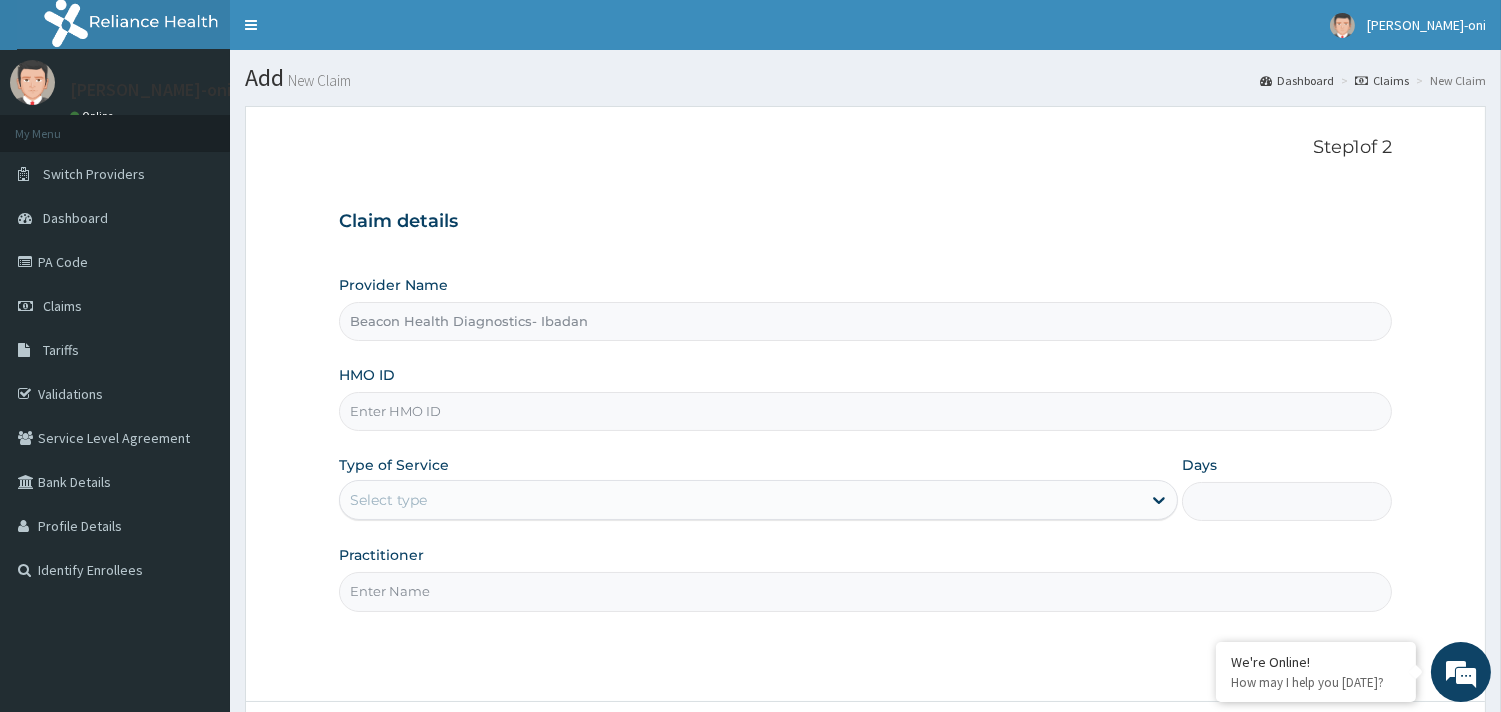 paste on "PFM/10052/A" 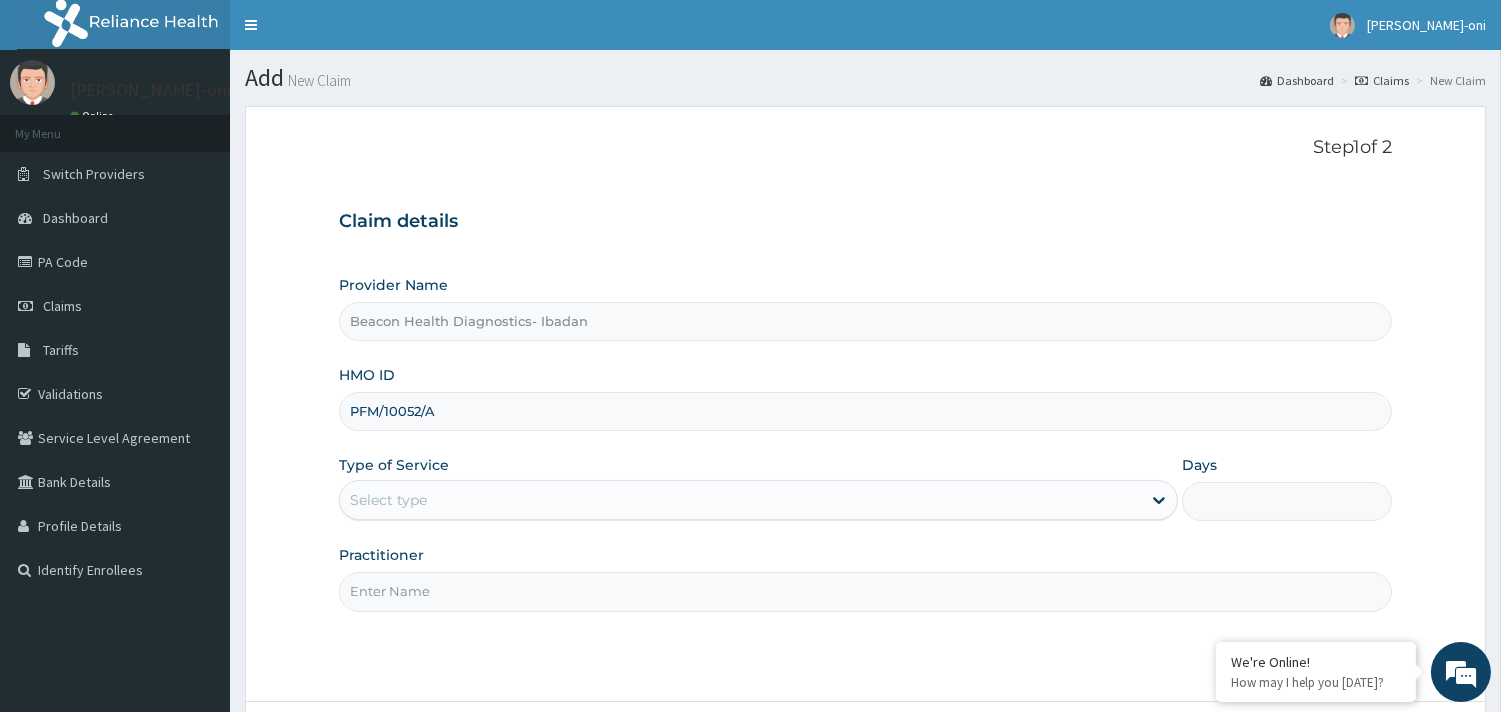 type on "PFM/10052/A" 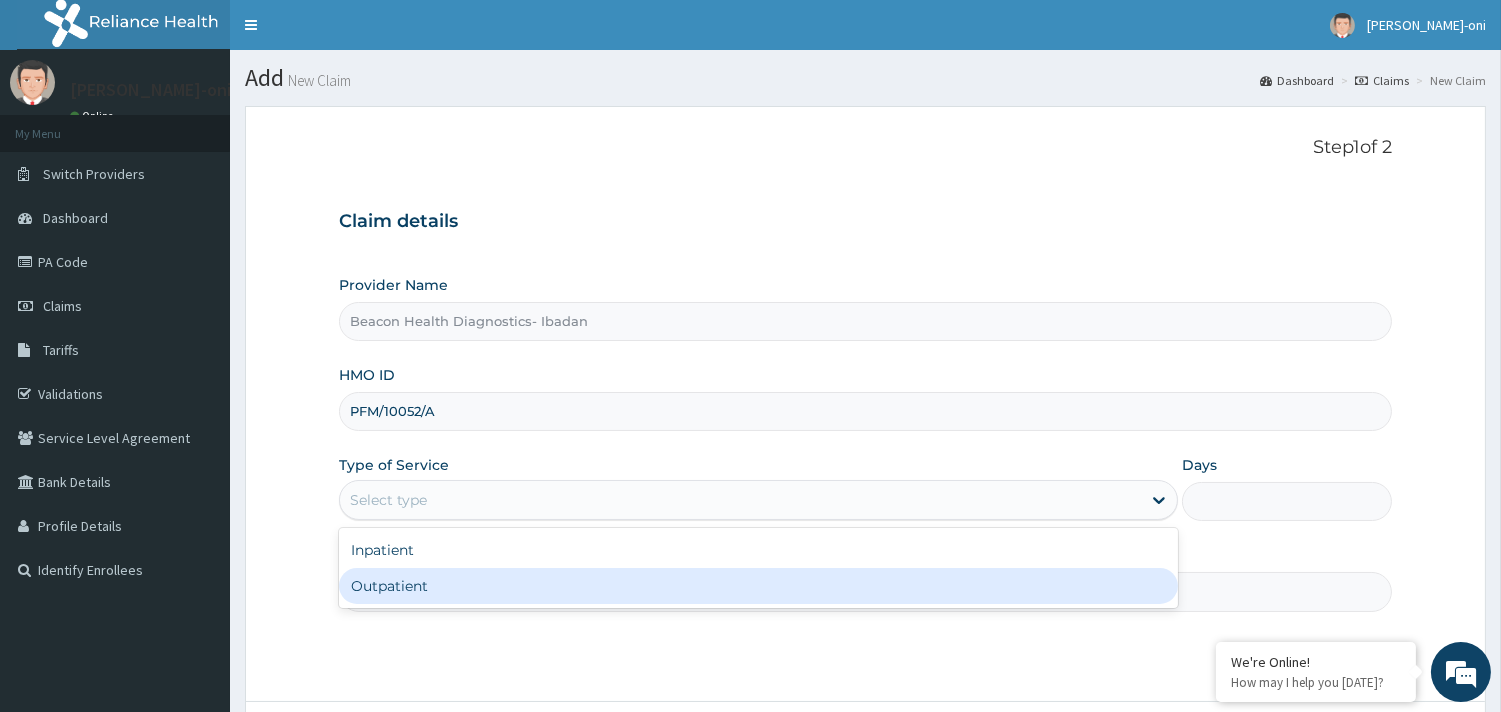 click on "Outpatient" at bounding box center [758, 586] 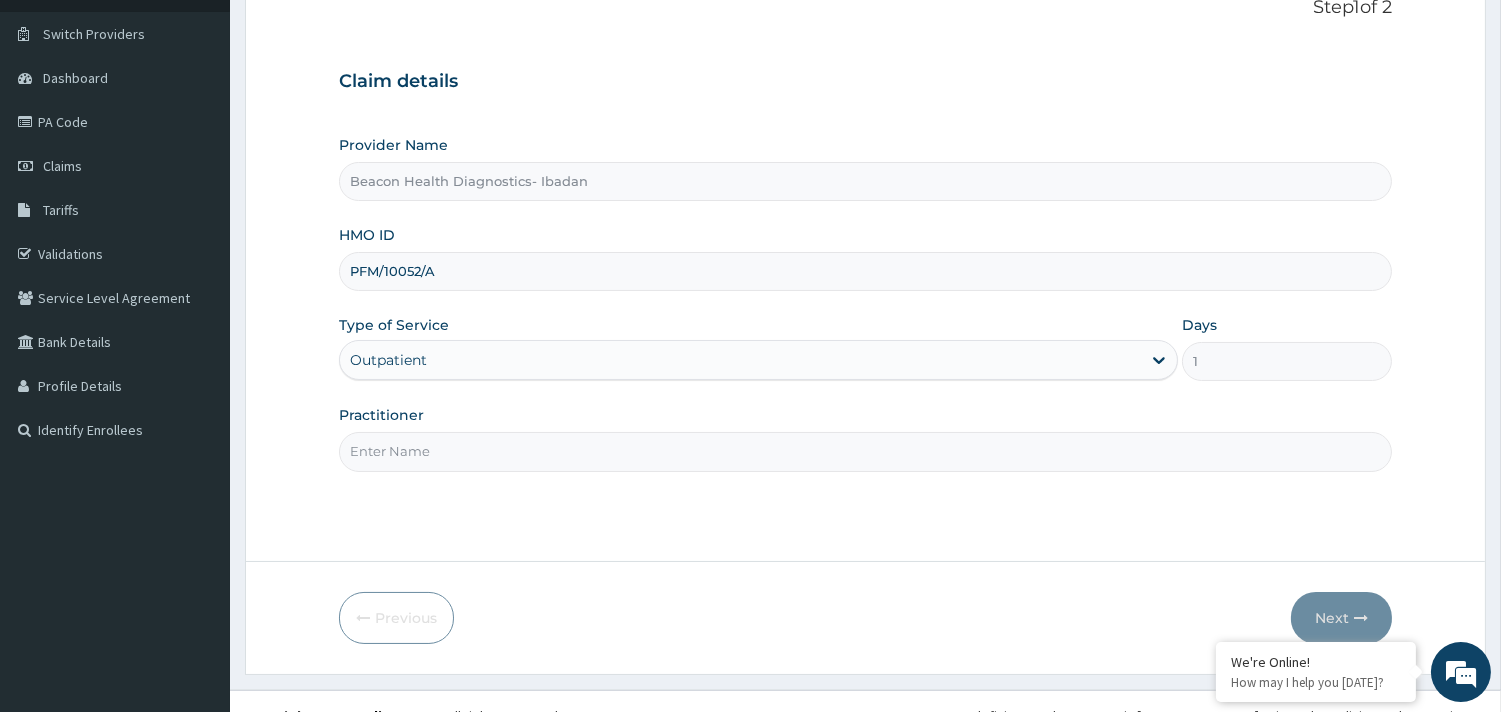 scroll, scrollTop: 170, scrollLeft: 0, axis: vertical 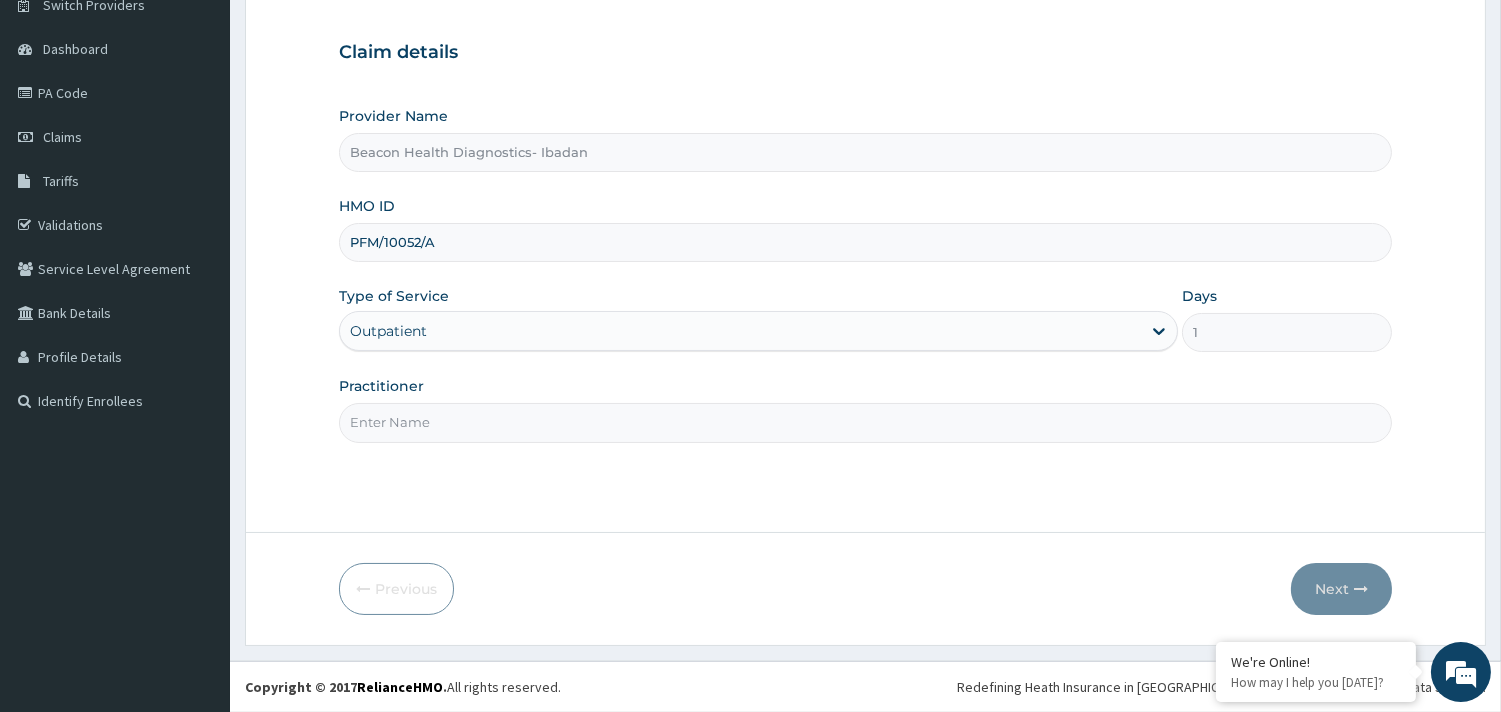 click on "Practitioner" at bounding box center [865, 422] 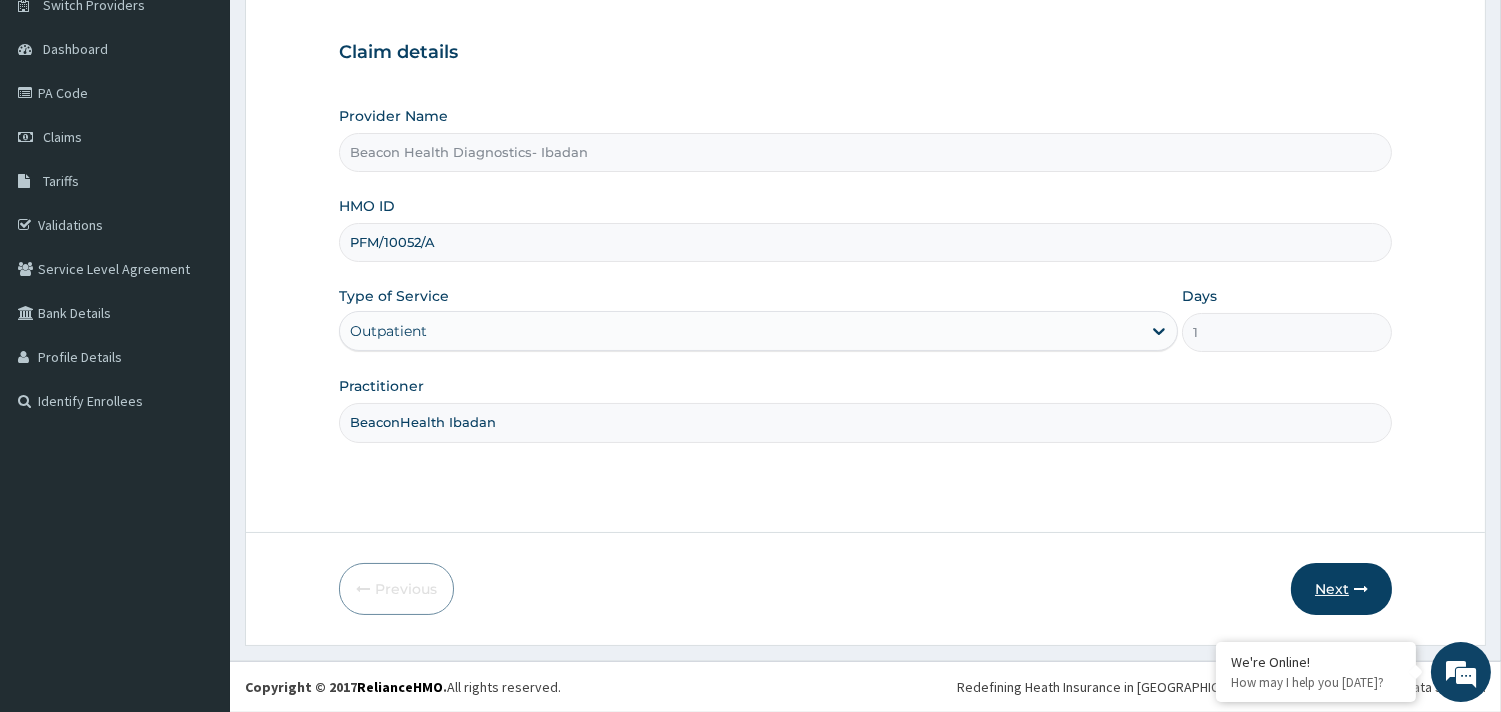 type on "BeaconHealth Ibadan" 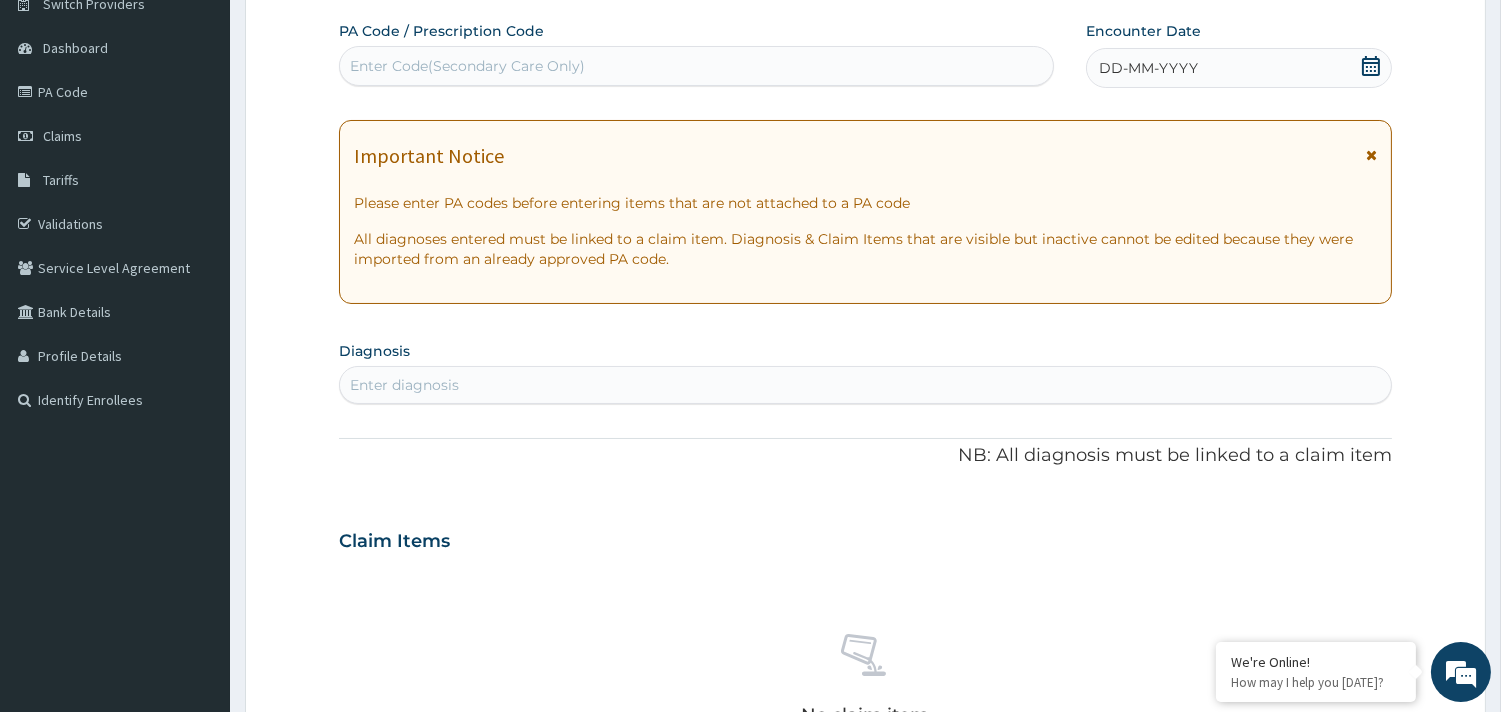 click on "Enter Code(Secondary Care Only)" at bounding box center (696, 66) 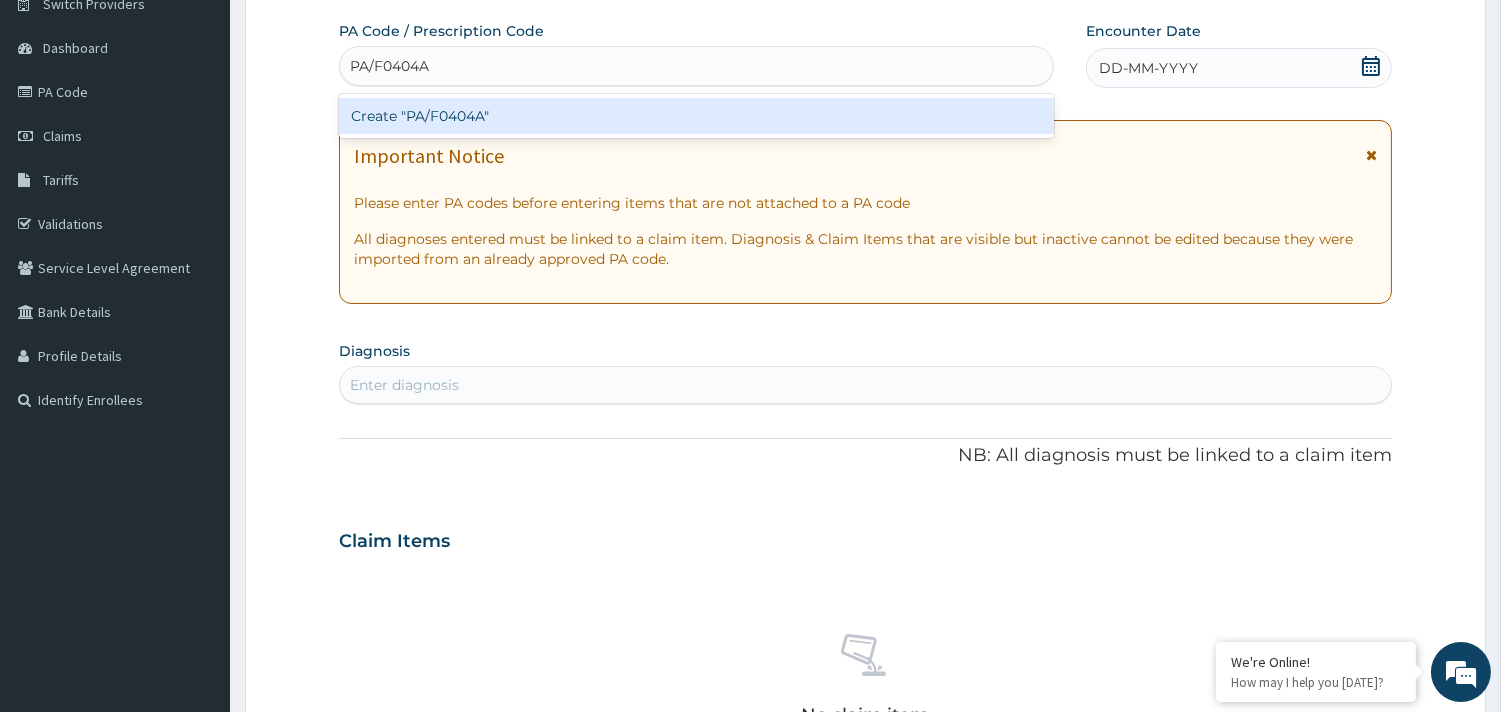 click on "Create "PA/F0404A"" at bounding box center [696, 116] 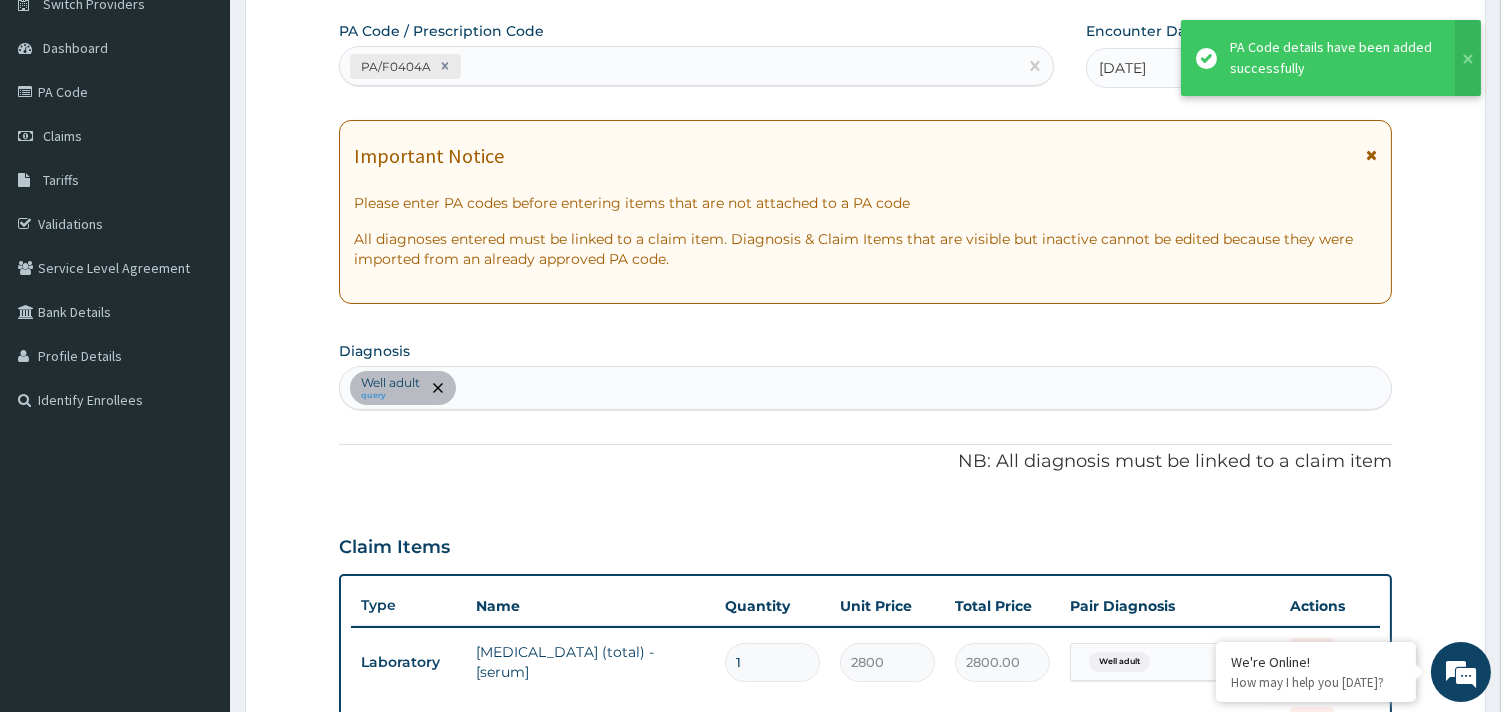 scroll, scrollTop: 822, scrollLeft: 0, axis: vertical 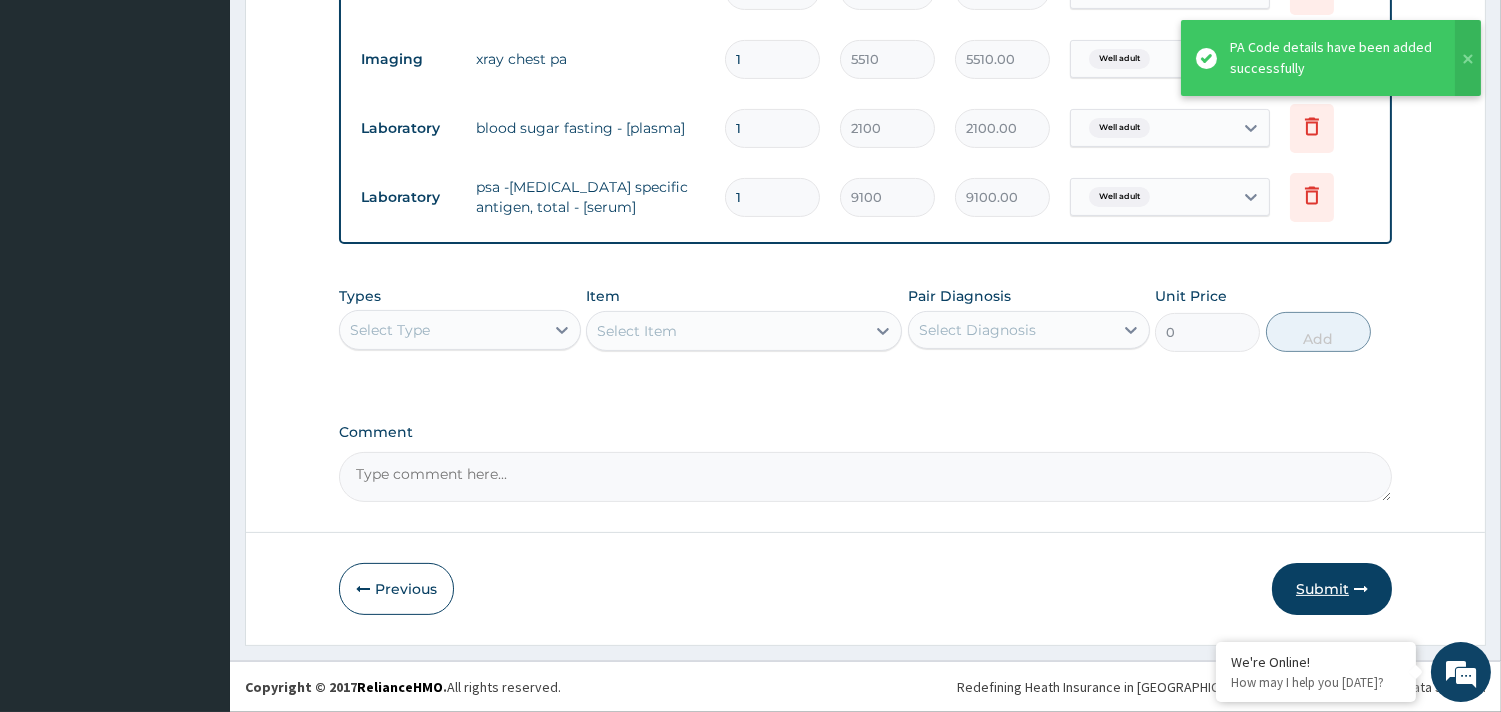 click on "Submit" at bounding box center (1332, 589) 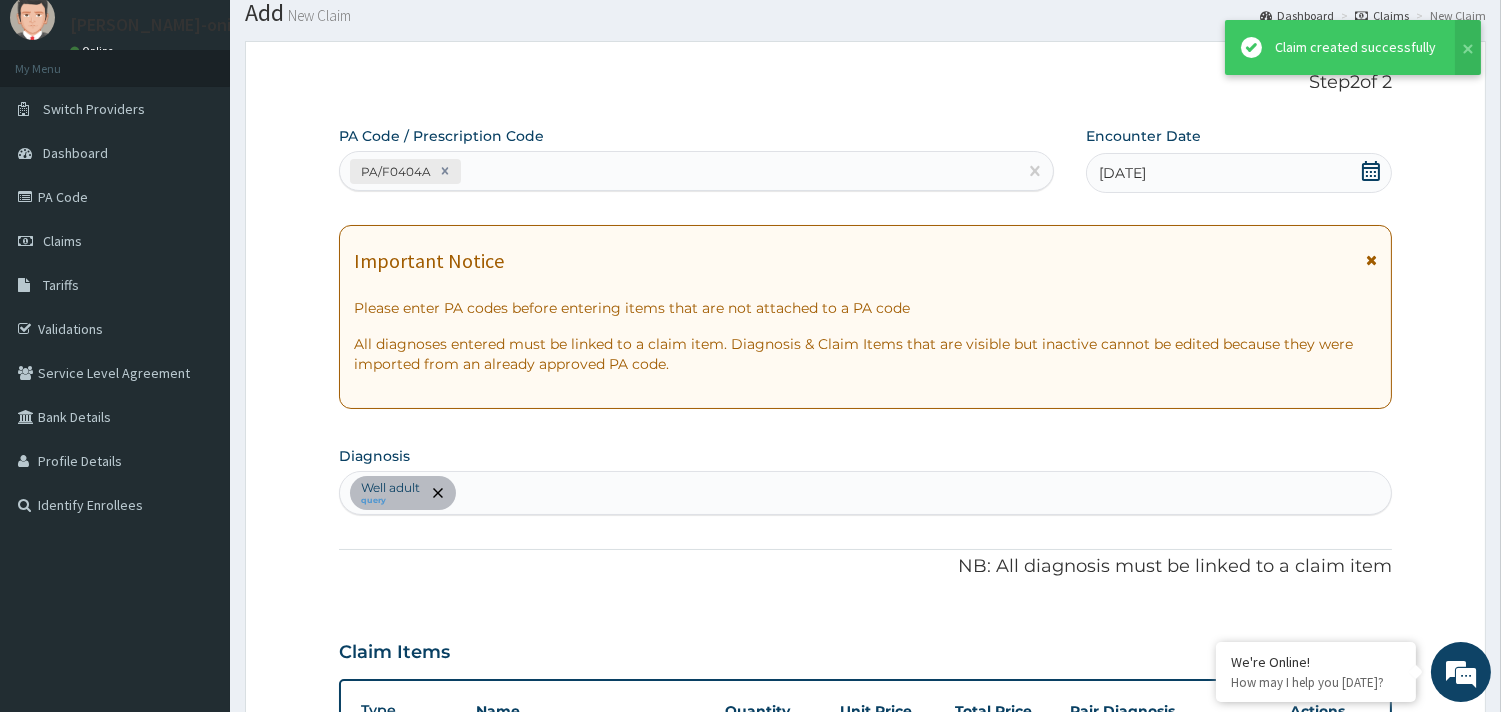 scroll, scrollTop: 981, scrollLeft: 0, axis: vertical 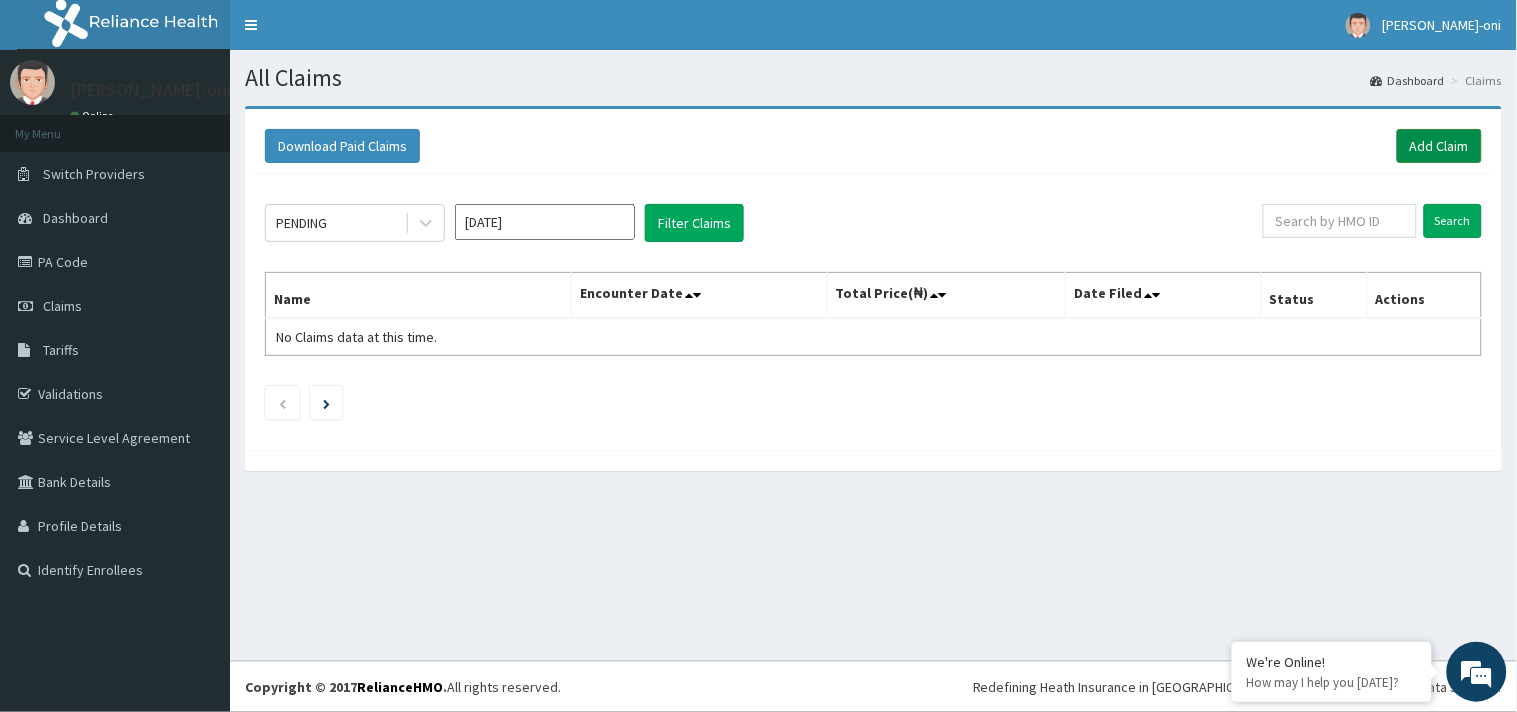 click on "Add Claim" at bounding box center [1439, 146] 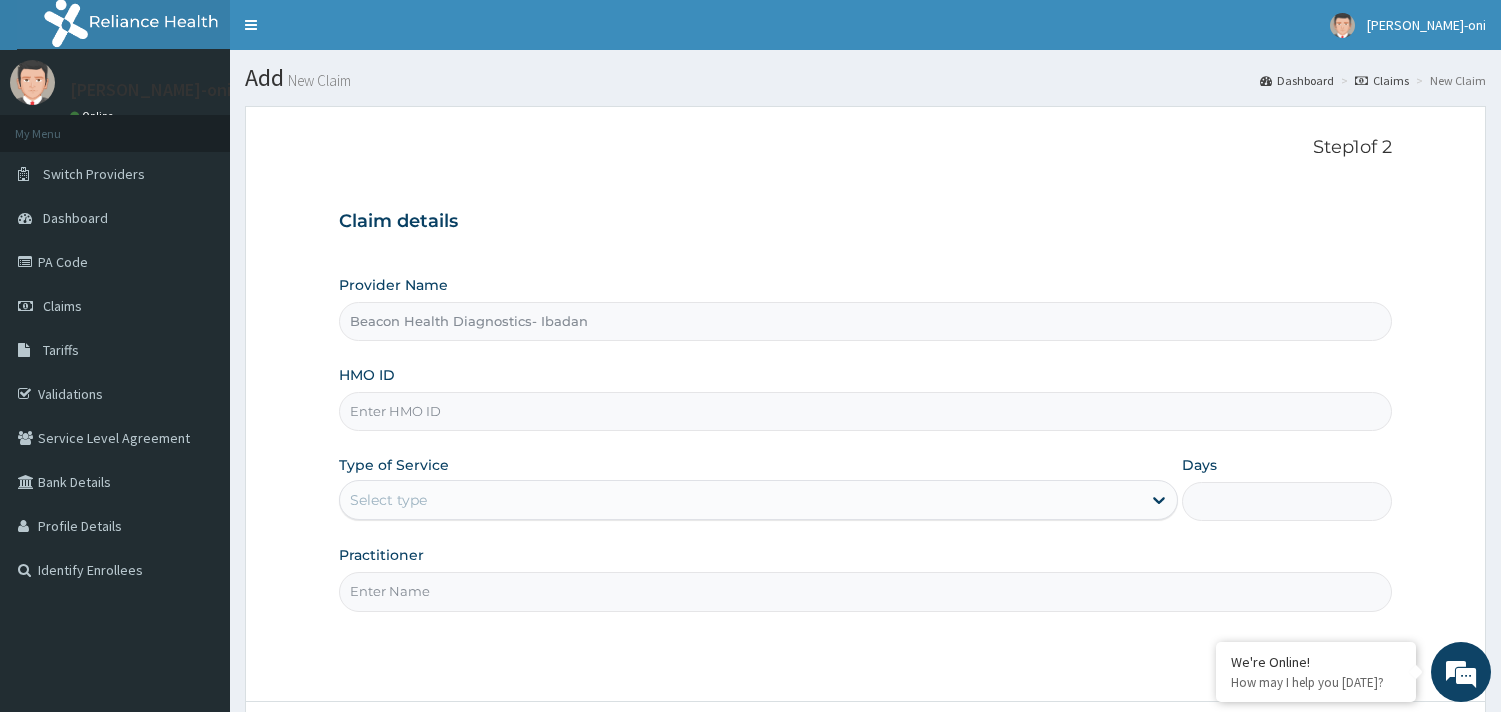 scroll, scrollTop: 0, scrollLeft: 0, axis: both 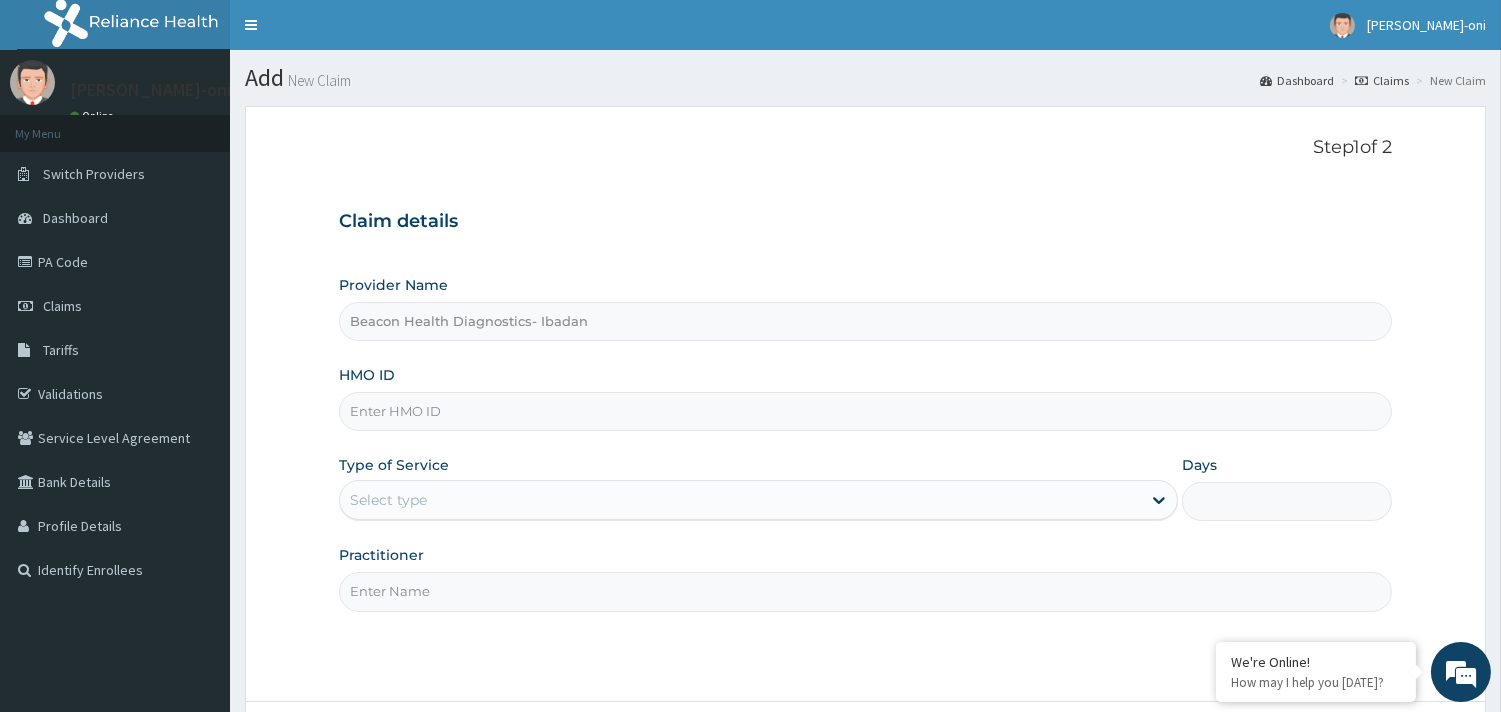click on "HMO ID" at bounding box center (865, 411) 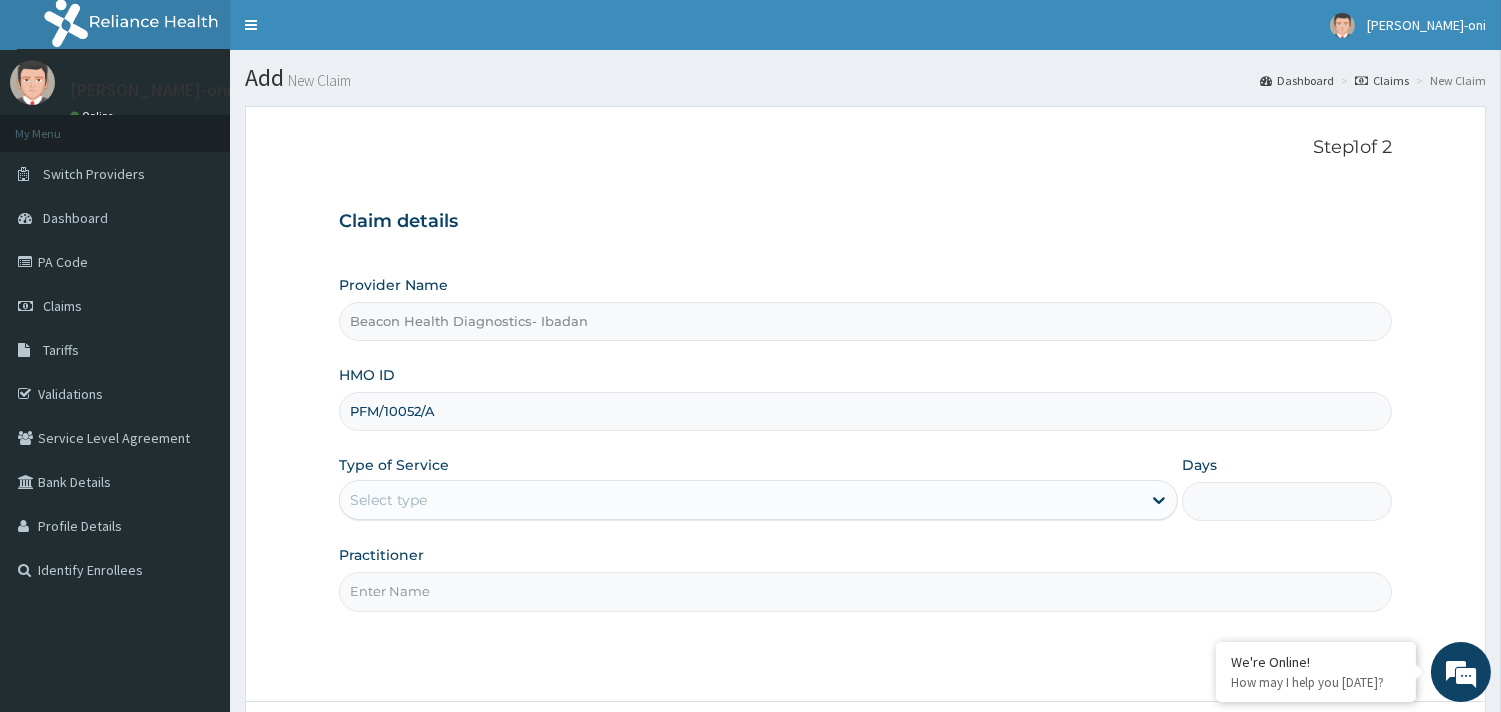 type on "PFM/10052/A" 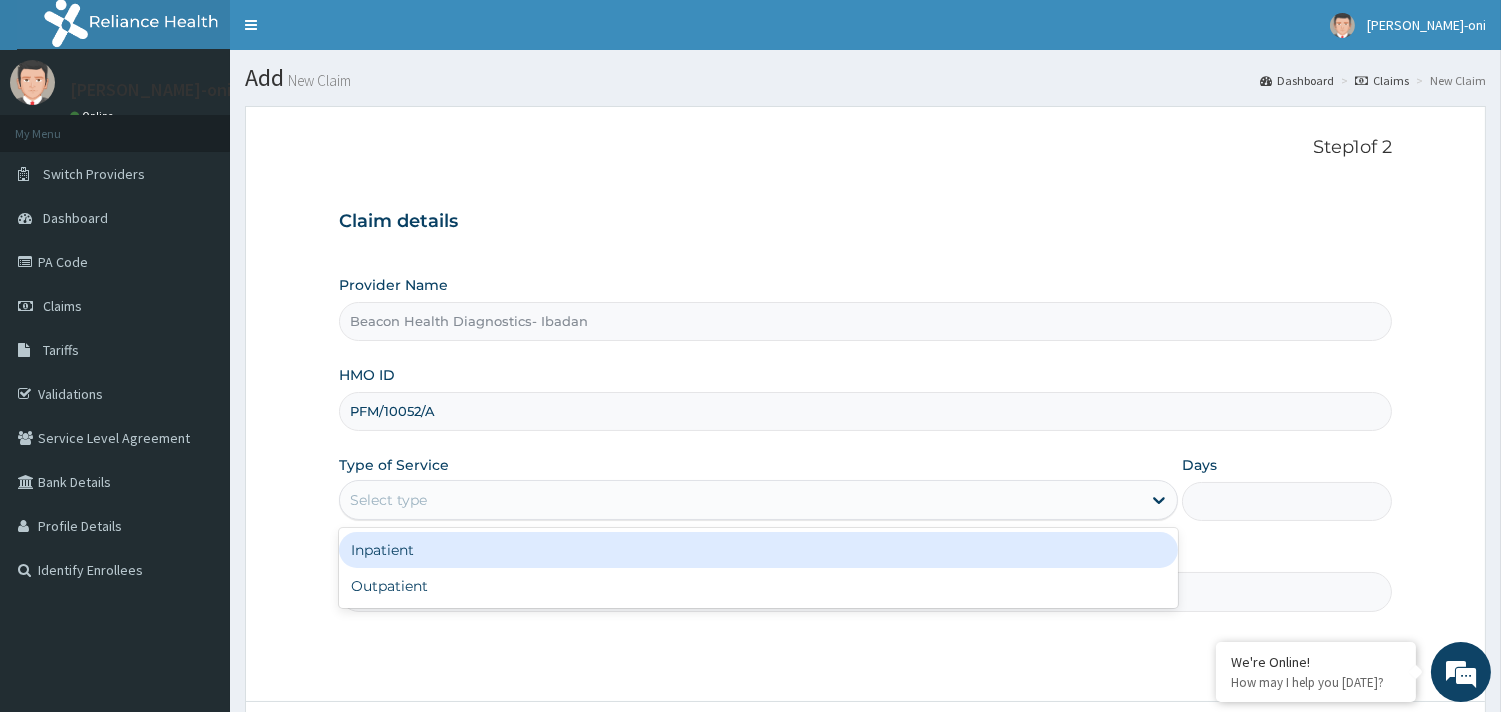 click on "Select type" at bounding box center [740, 500] 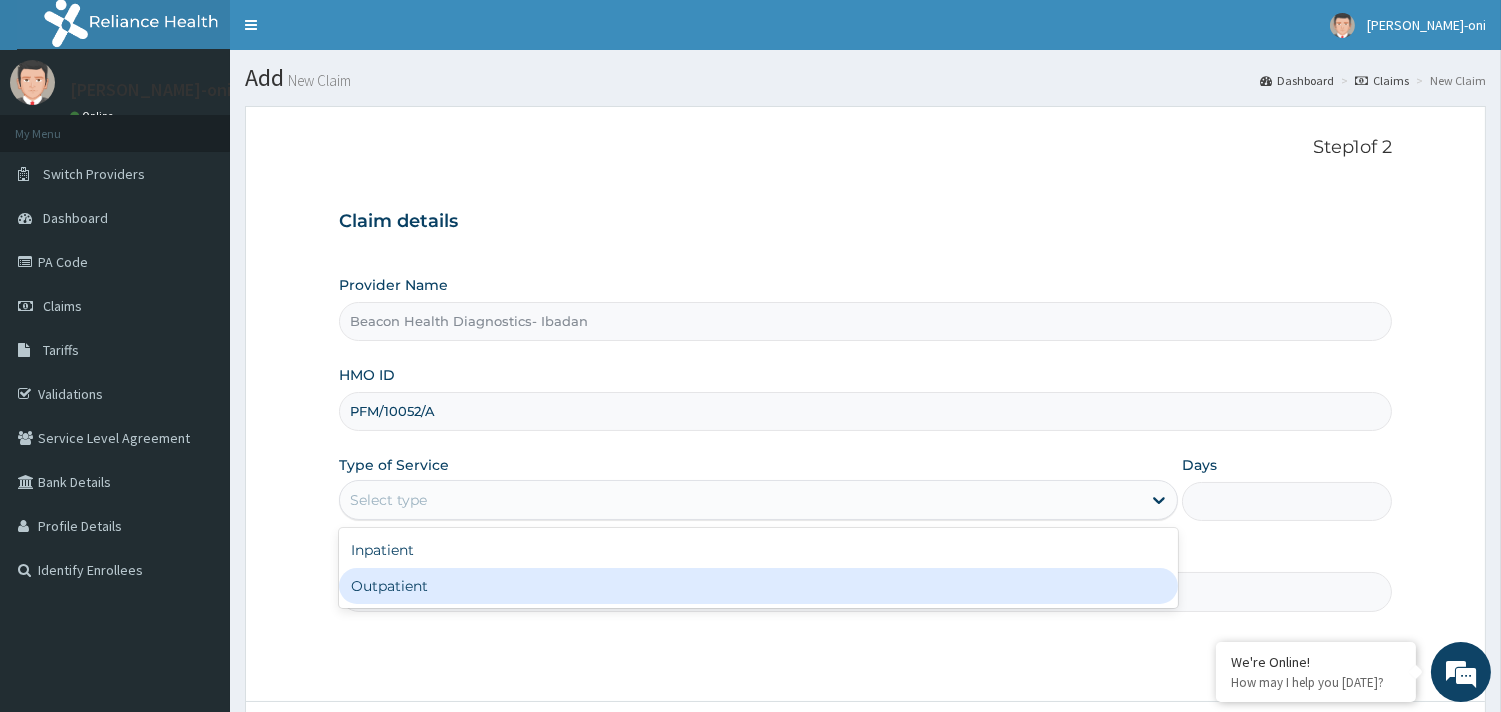 click on "Outpatient" at bounding box center (758, 586) 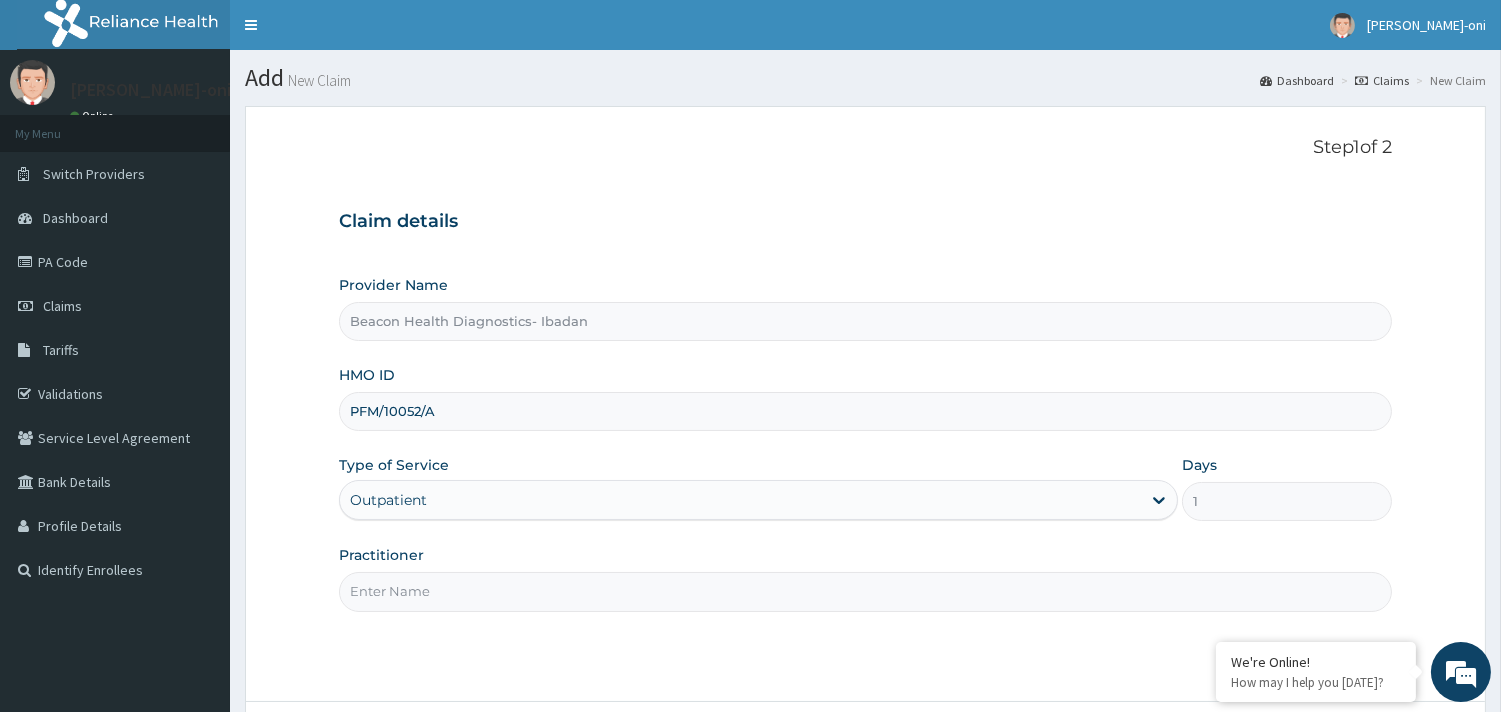 click on "Practitioner" at bounding box center [865, 591] 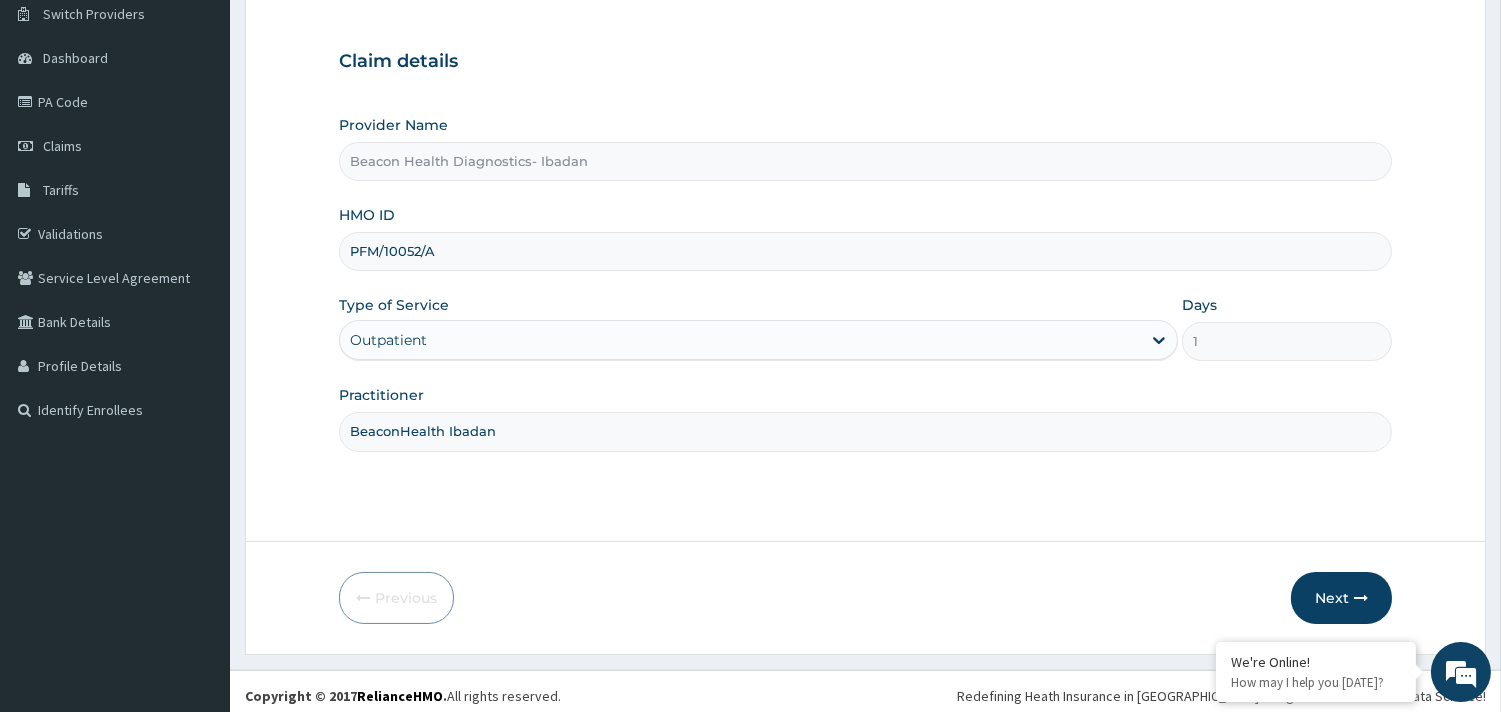 scroll, scrollTop: 170, scrollLeft: 0, axis: vertical 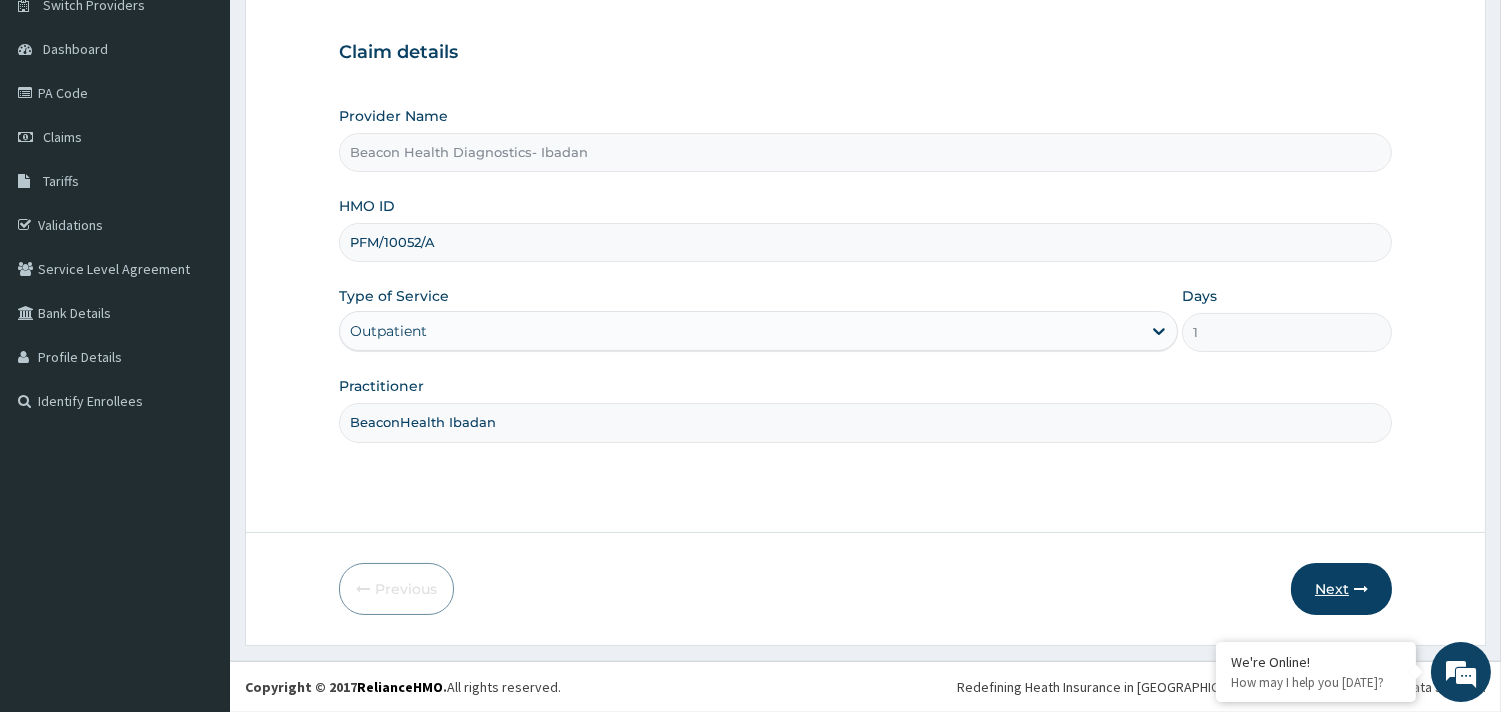 type on "BeaconHealth Ibadan" 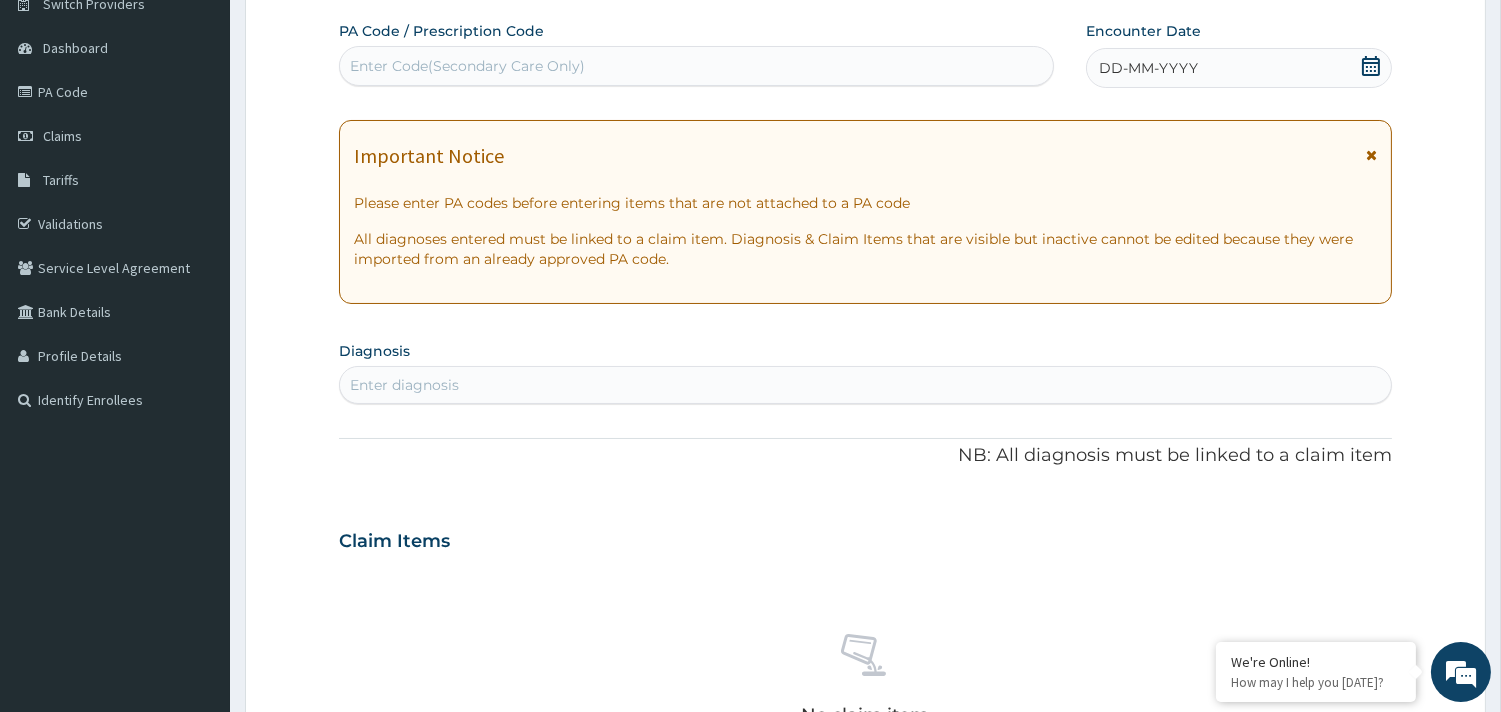 click on "Enter Code(Secondary Care Only)" at bounding box center [696, 66] 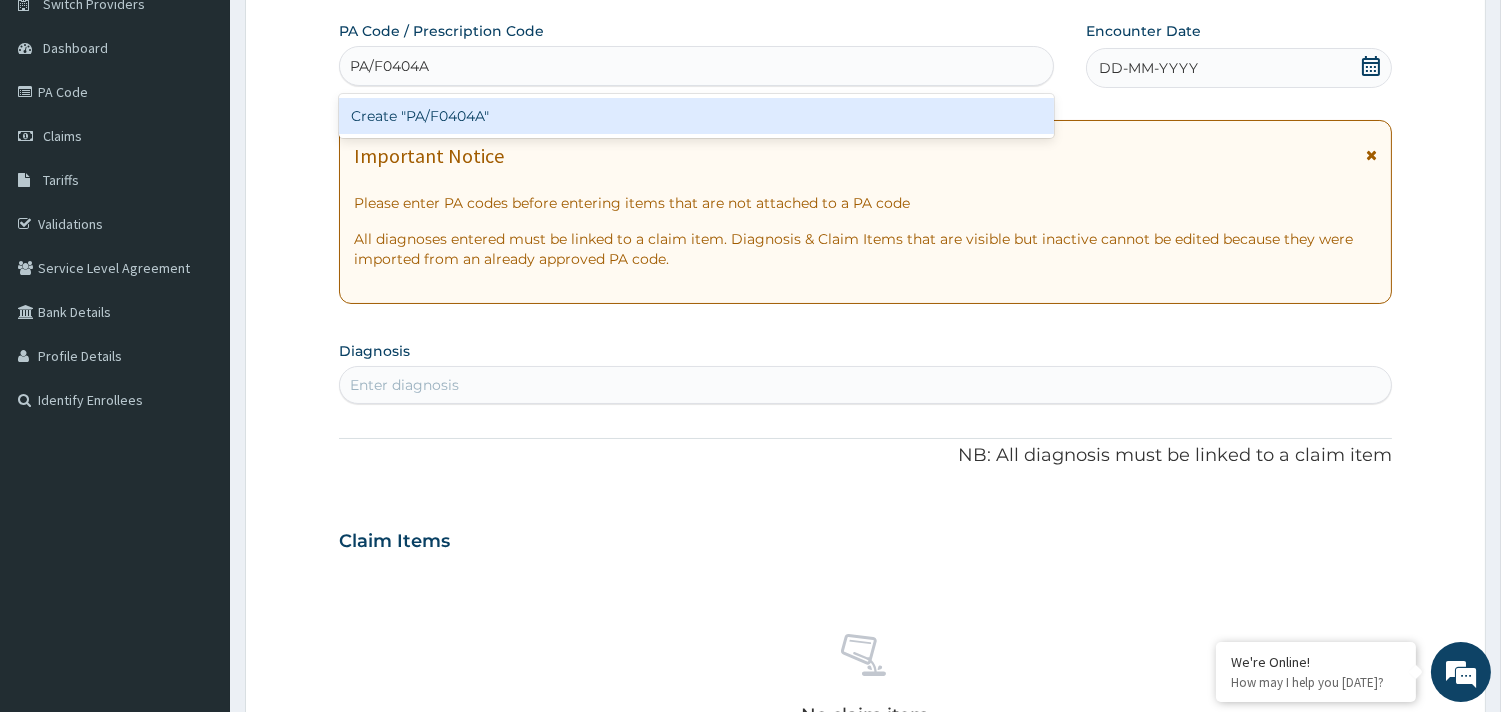 click on "Create "PA/F0404A"" at bounding box center [696, 116] 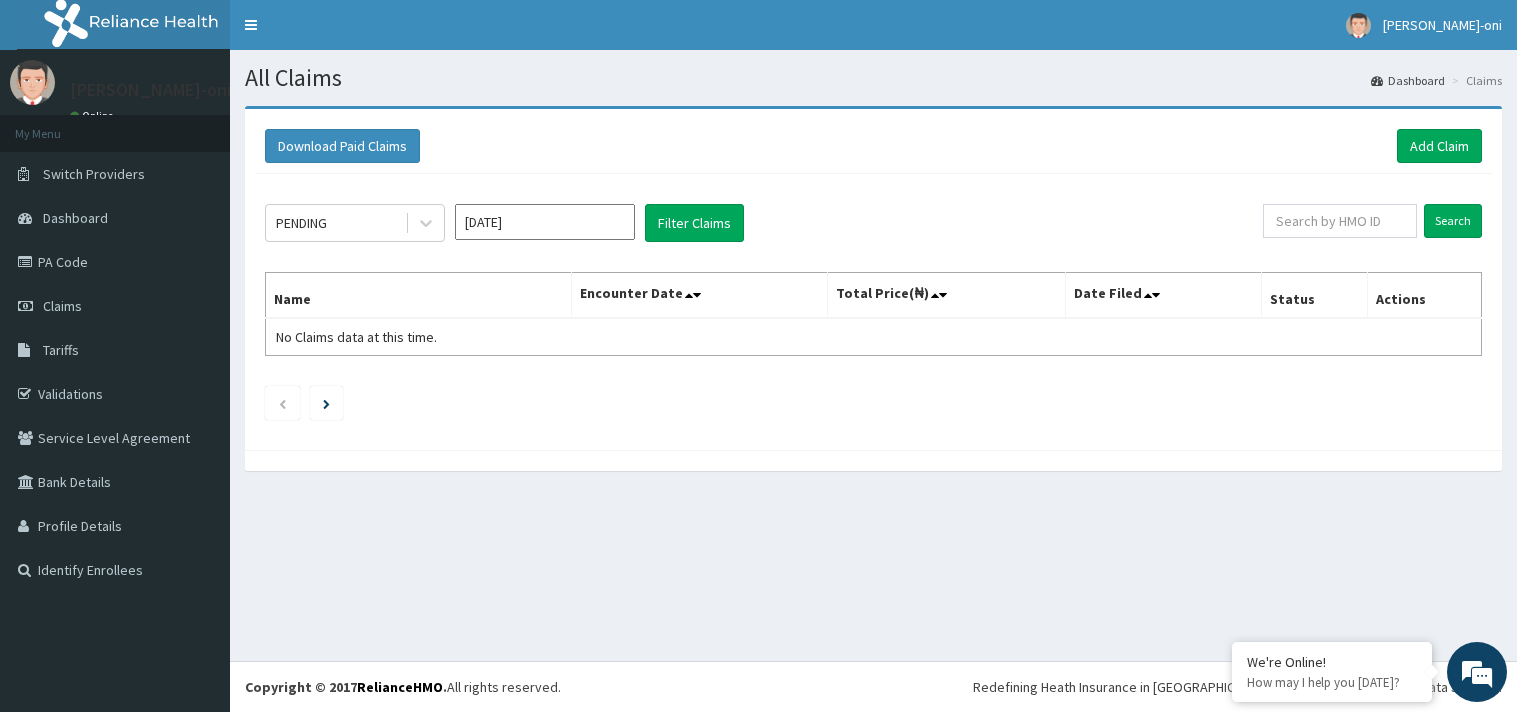 scroll, scrollTop: 0, scrollLeft: 0, axis: both 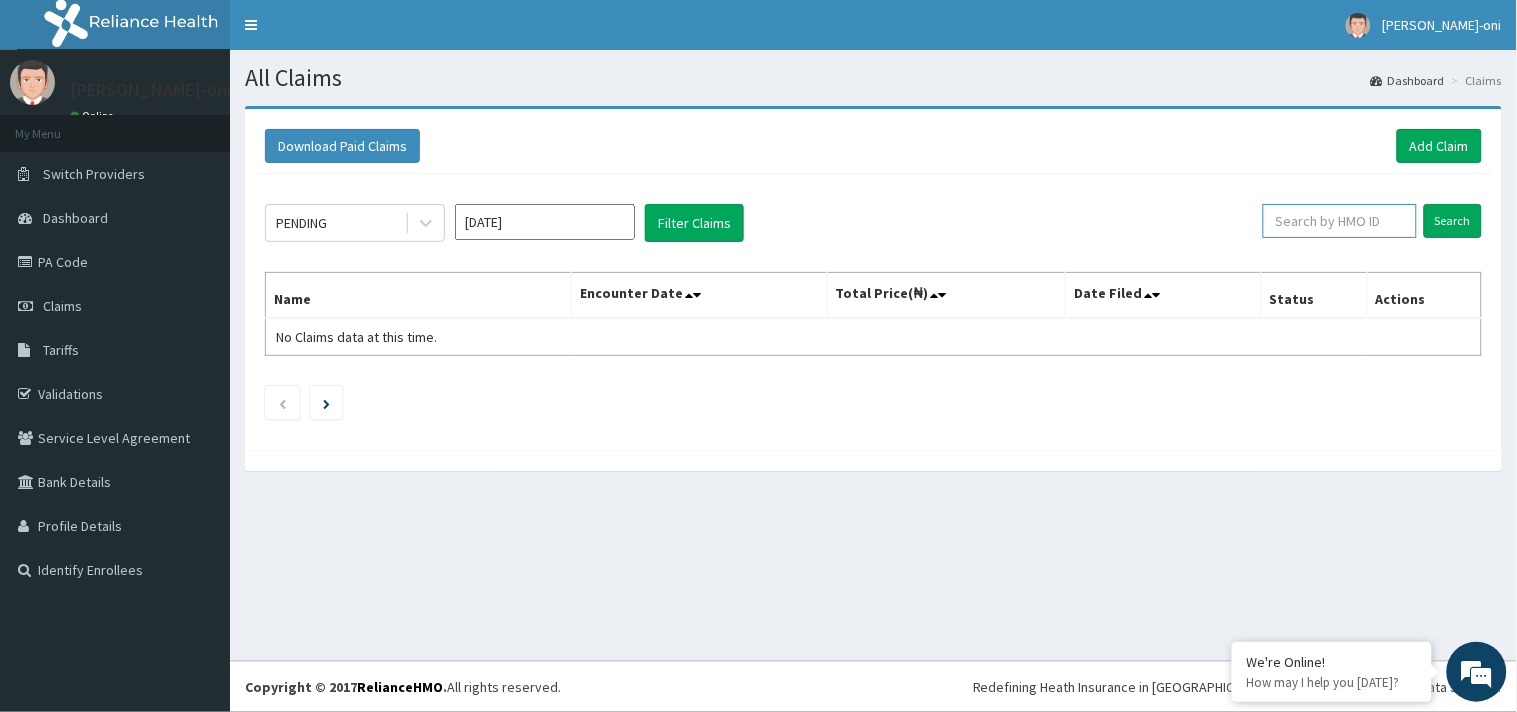 click at bounding box center [1340, 221] 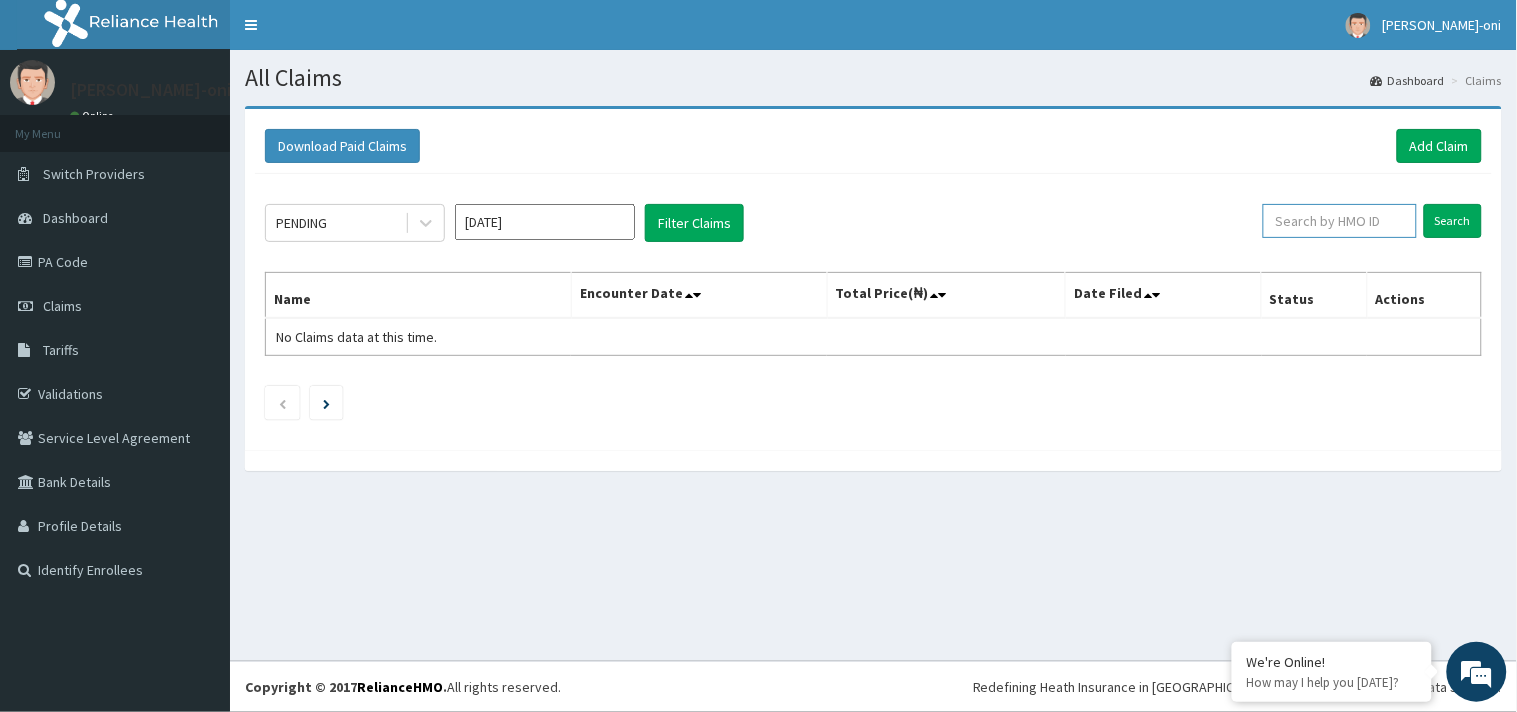 paste on "PFM/10052/A" 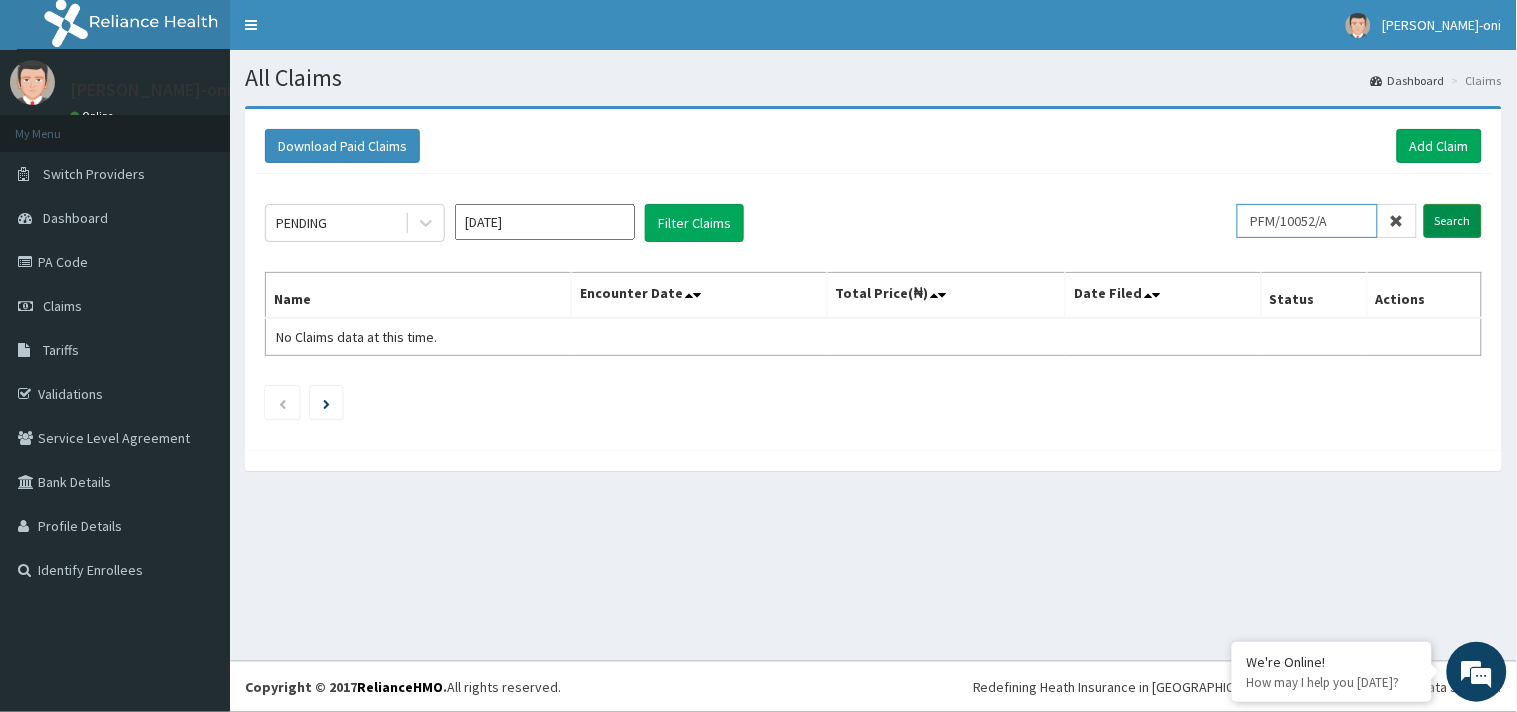 type on "PFM/10052/A" 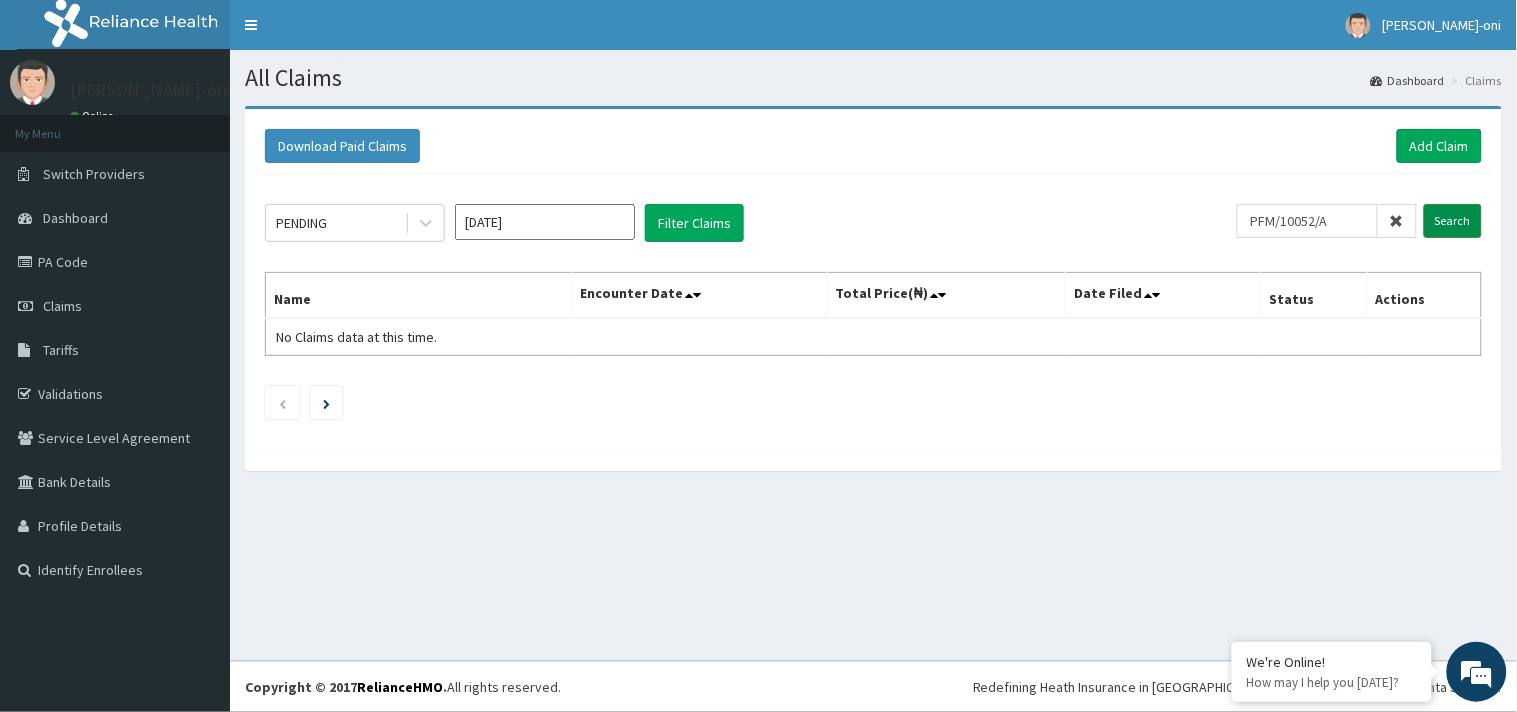 click on "Search" at bounding box center (1453, 221) 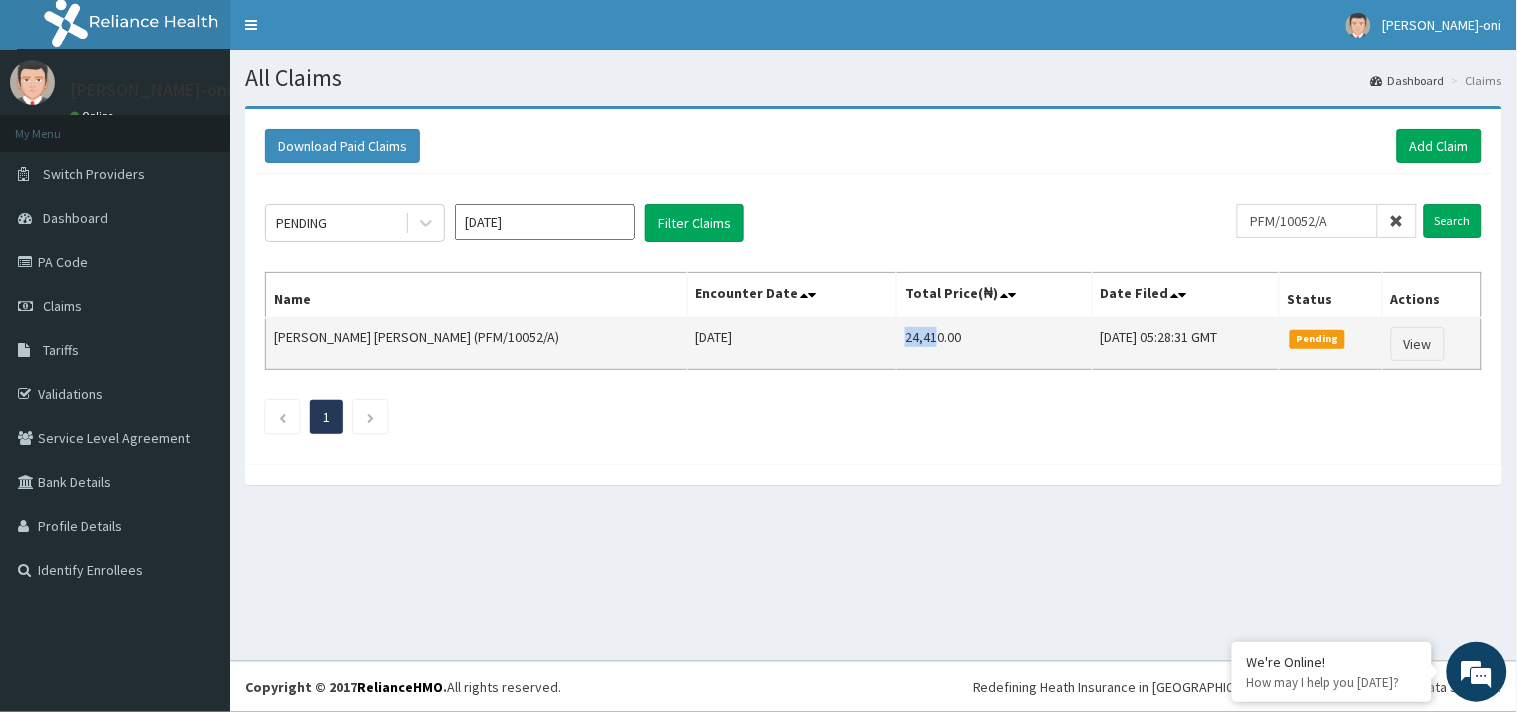 scroll, scrollTop: 0, scrollLeft: 0, axis: both 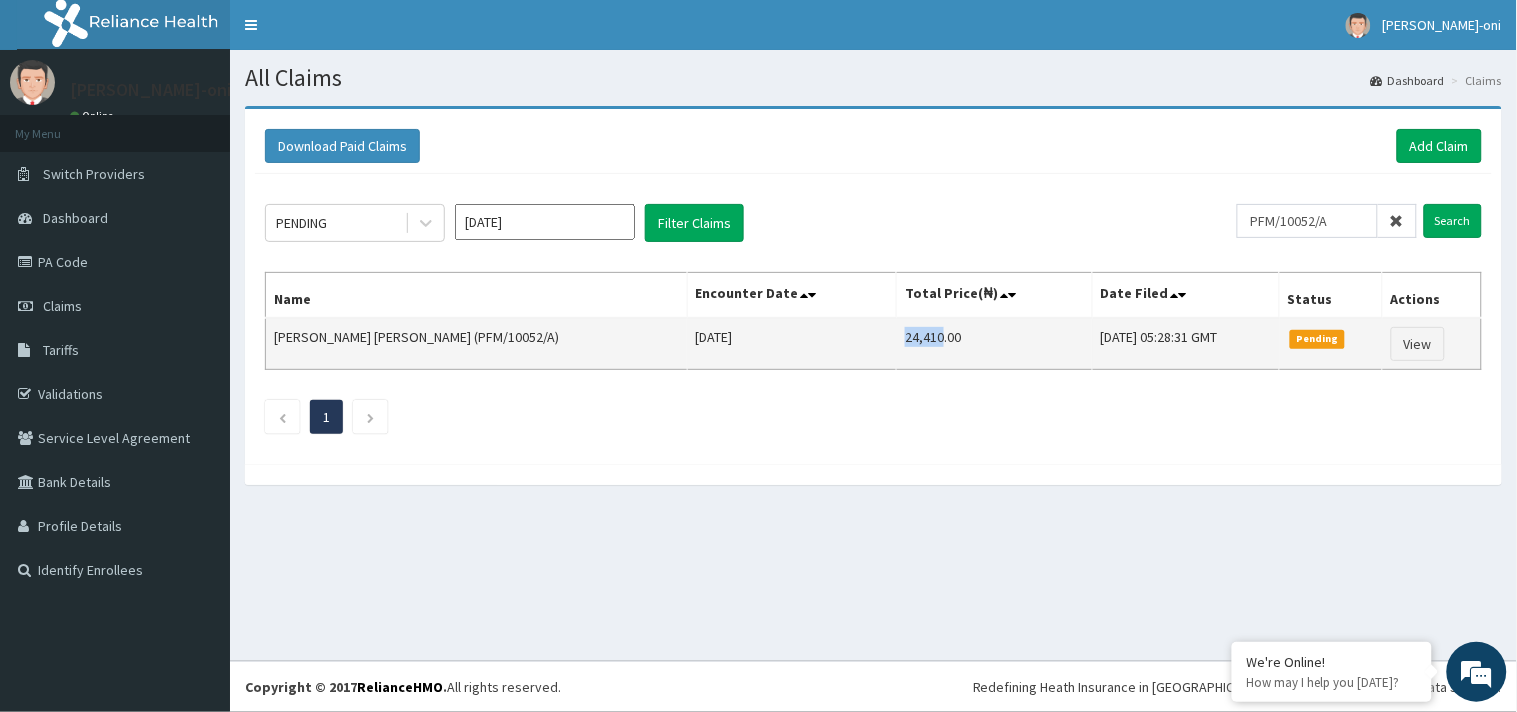 drag, startPoint x: 825, startPoint y: 341, endPoint x: 864, endPoint y: 335, distance: 39.45884 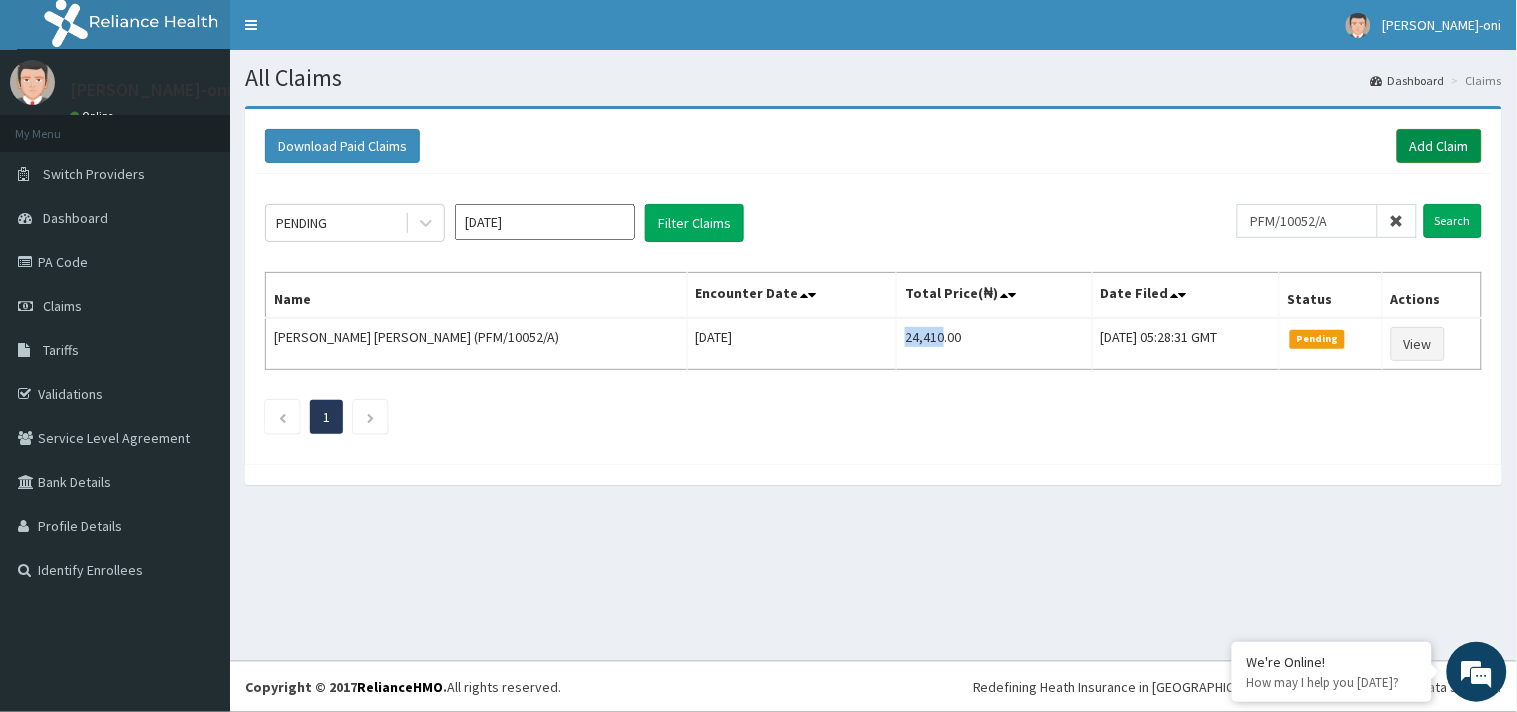 click on "Add Claim" at bounding box center [1439, 146] 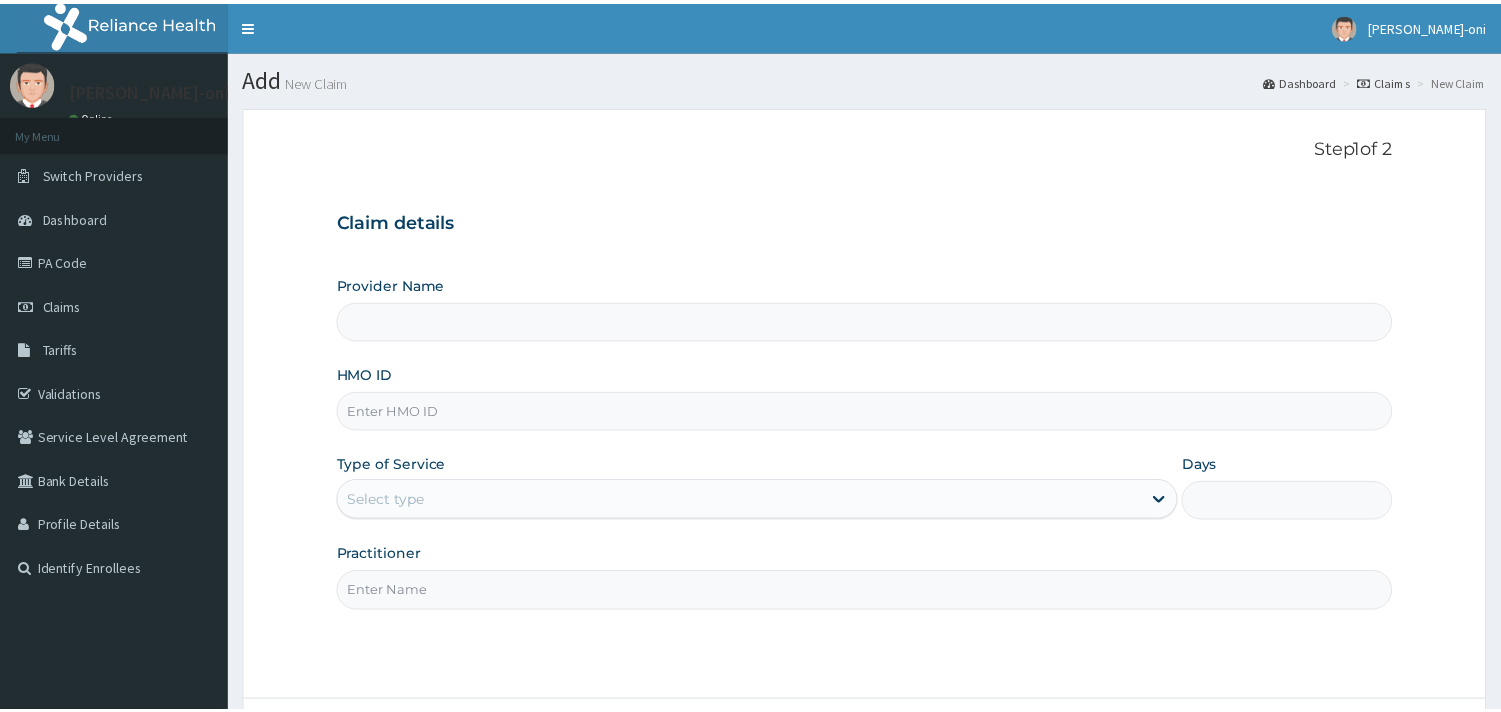 scroll, scrollTop: 0, scrollLeft: 0, axis: both 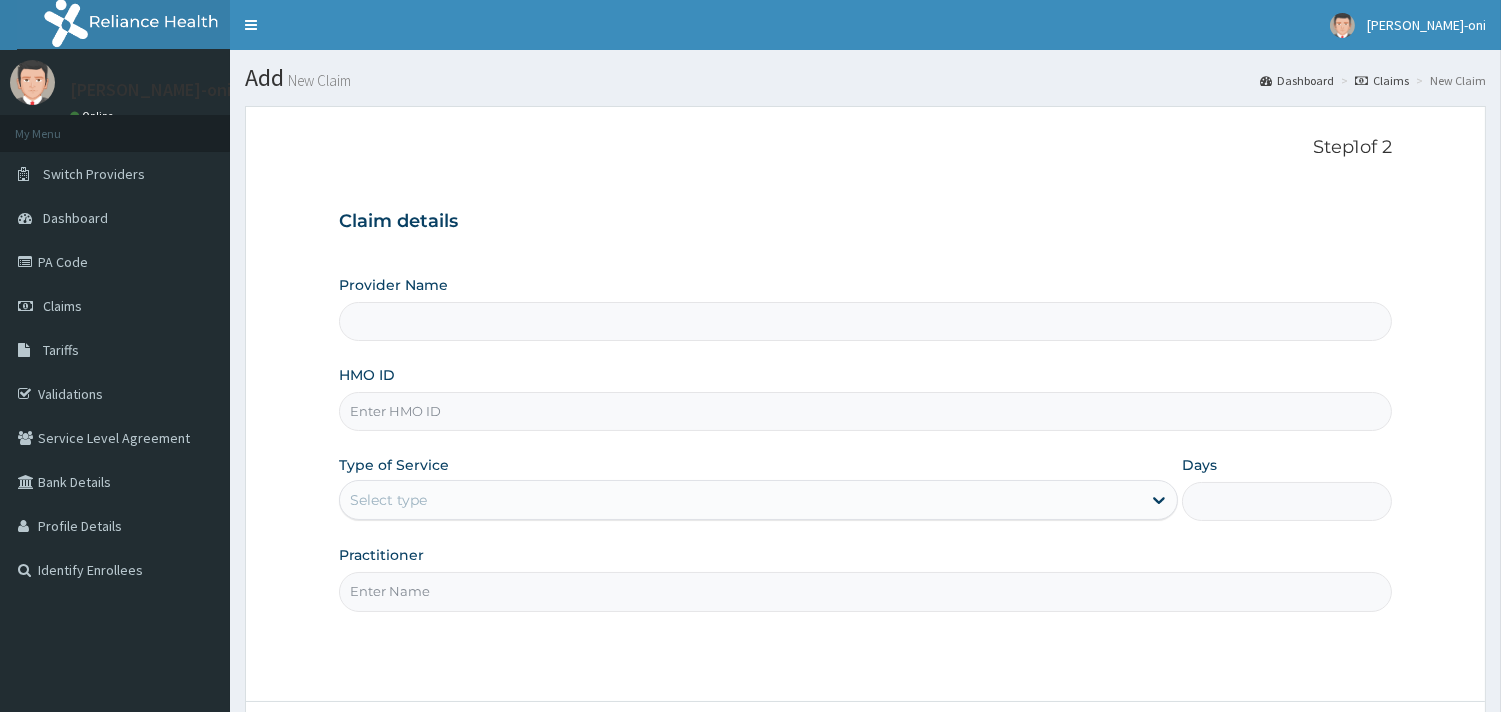 type on "Beacon Health Diagnostics- Ibadan" 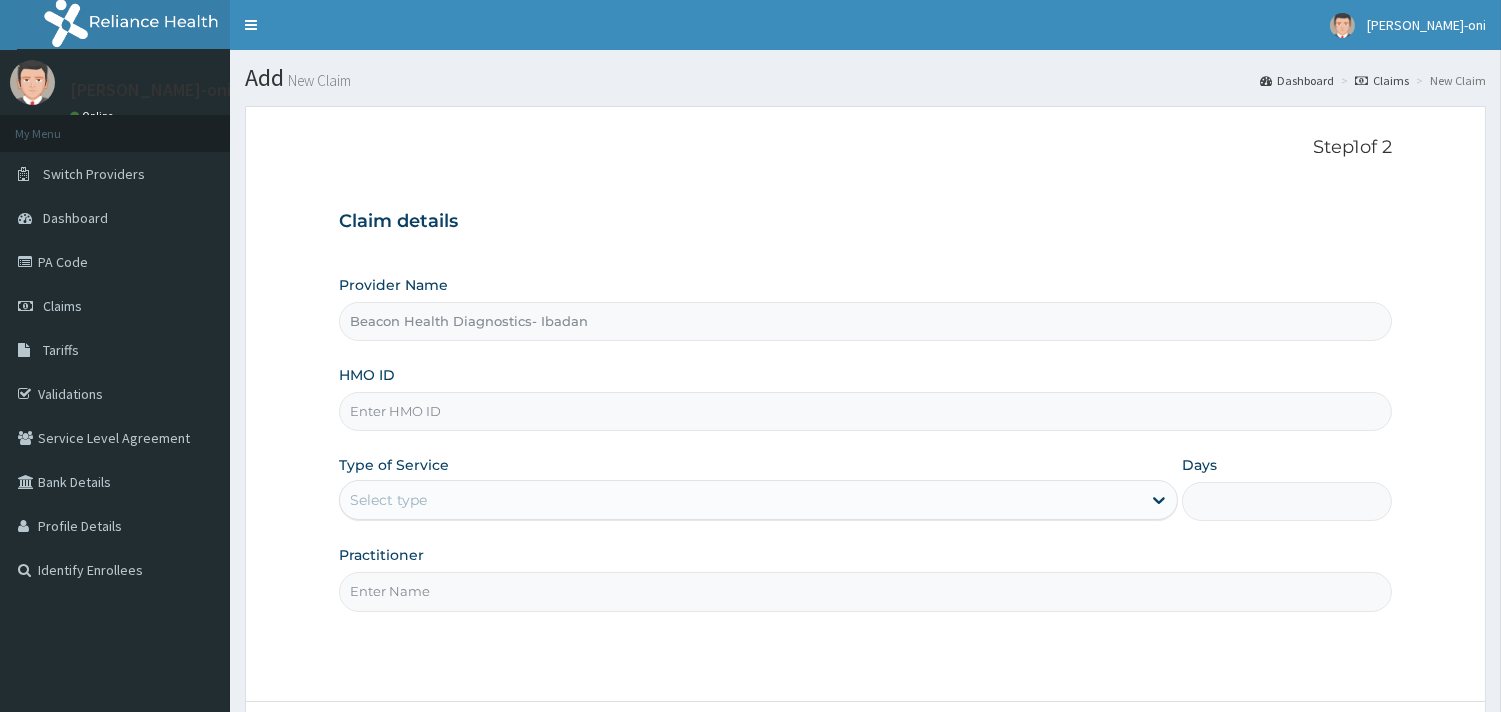 click on "HMO ID" at bounding box center (865, 411) 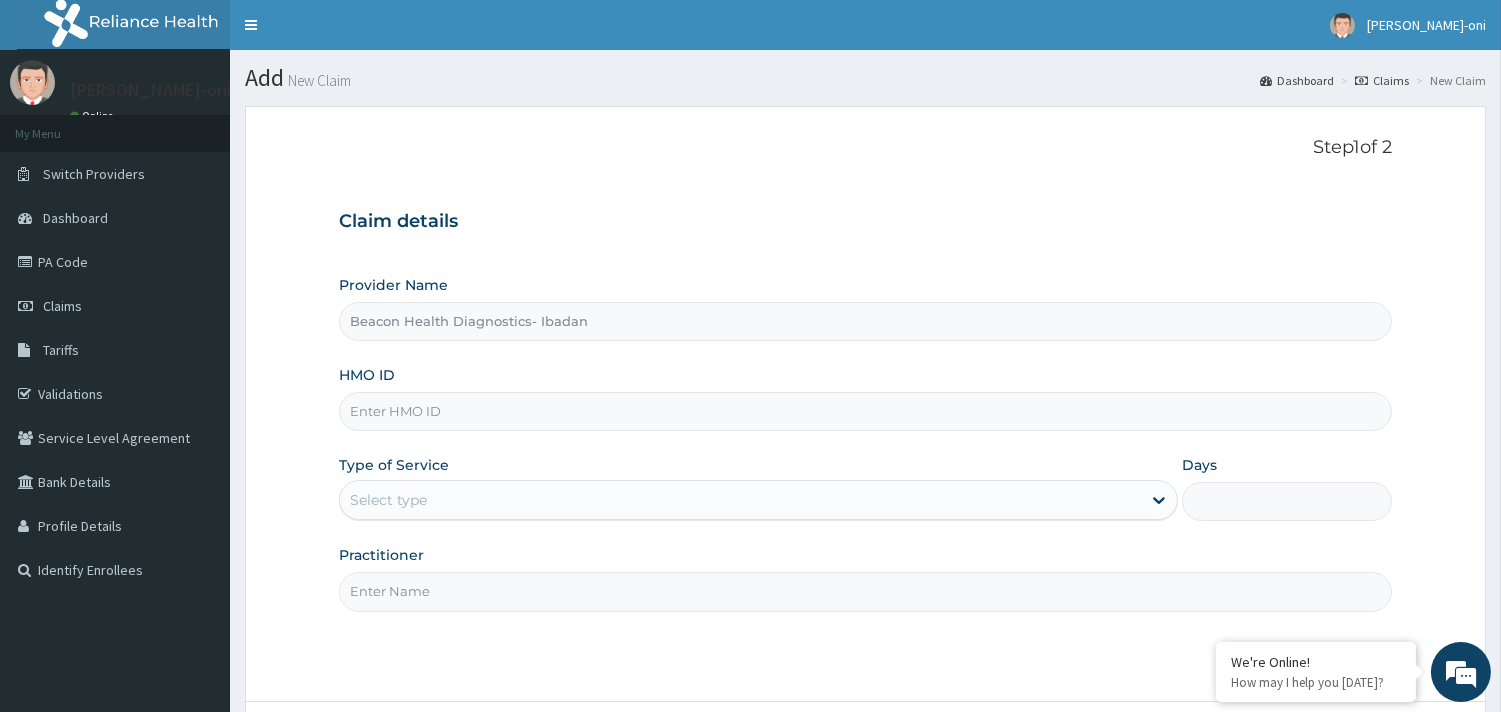 paste on "SPB/10067/A" 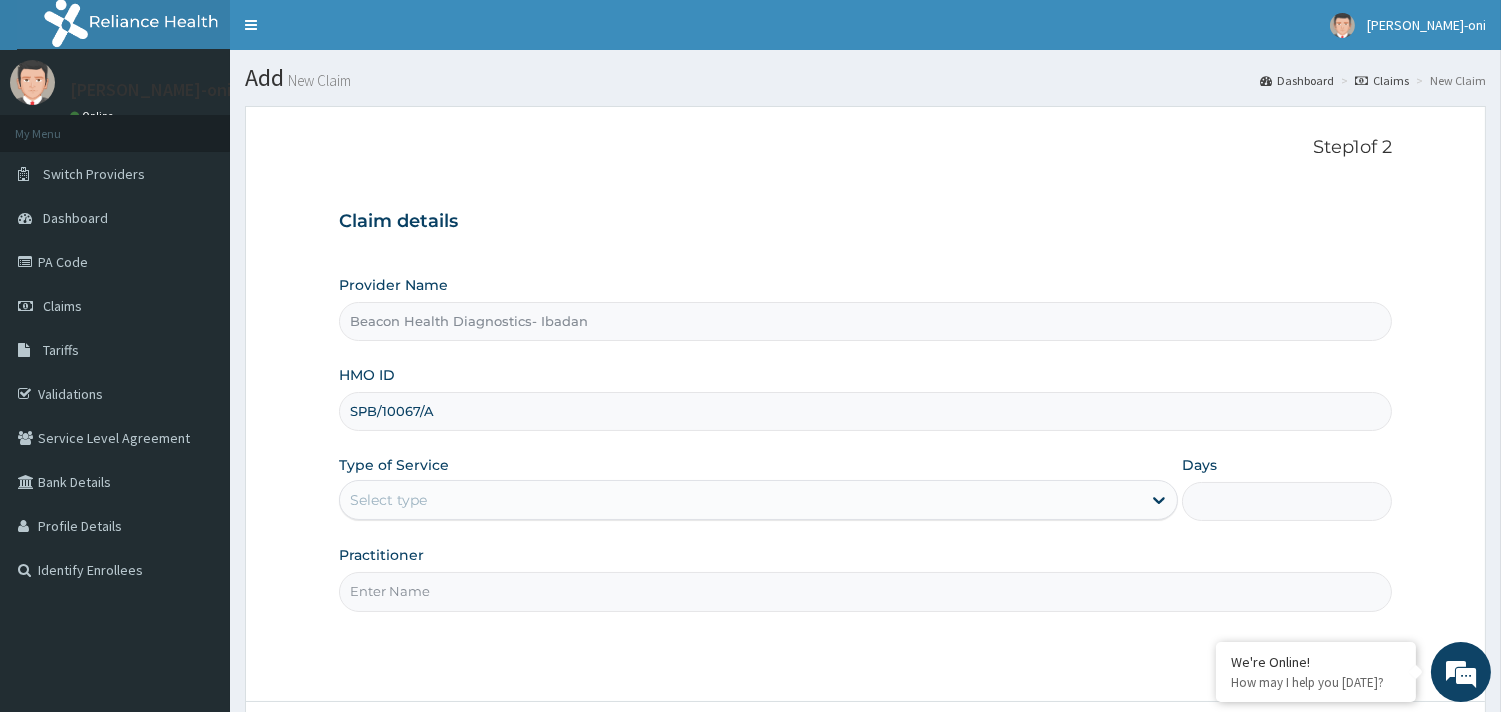 type on "SPB/10067/A" 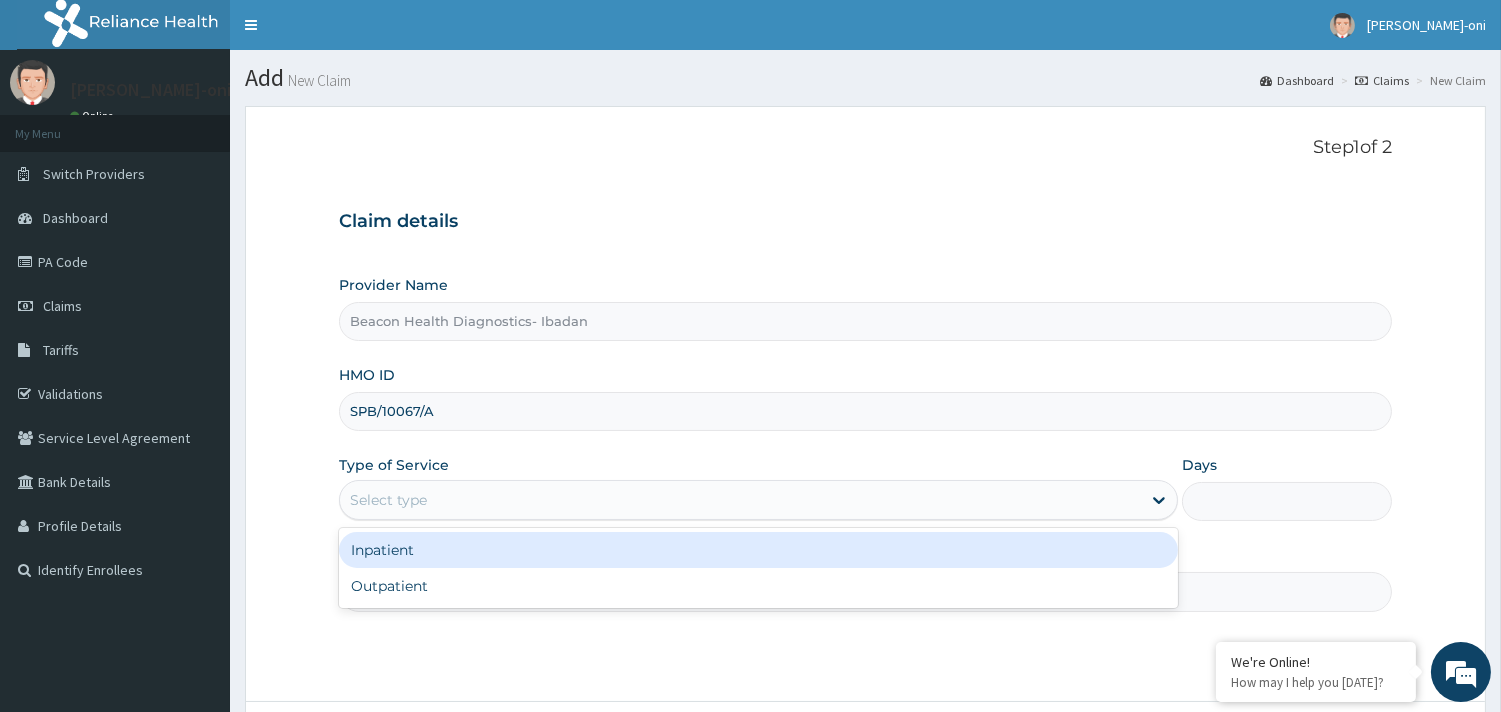 click on "Select type" at bounding box center [740, 500] 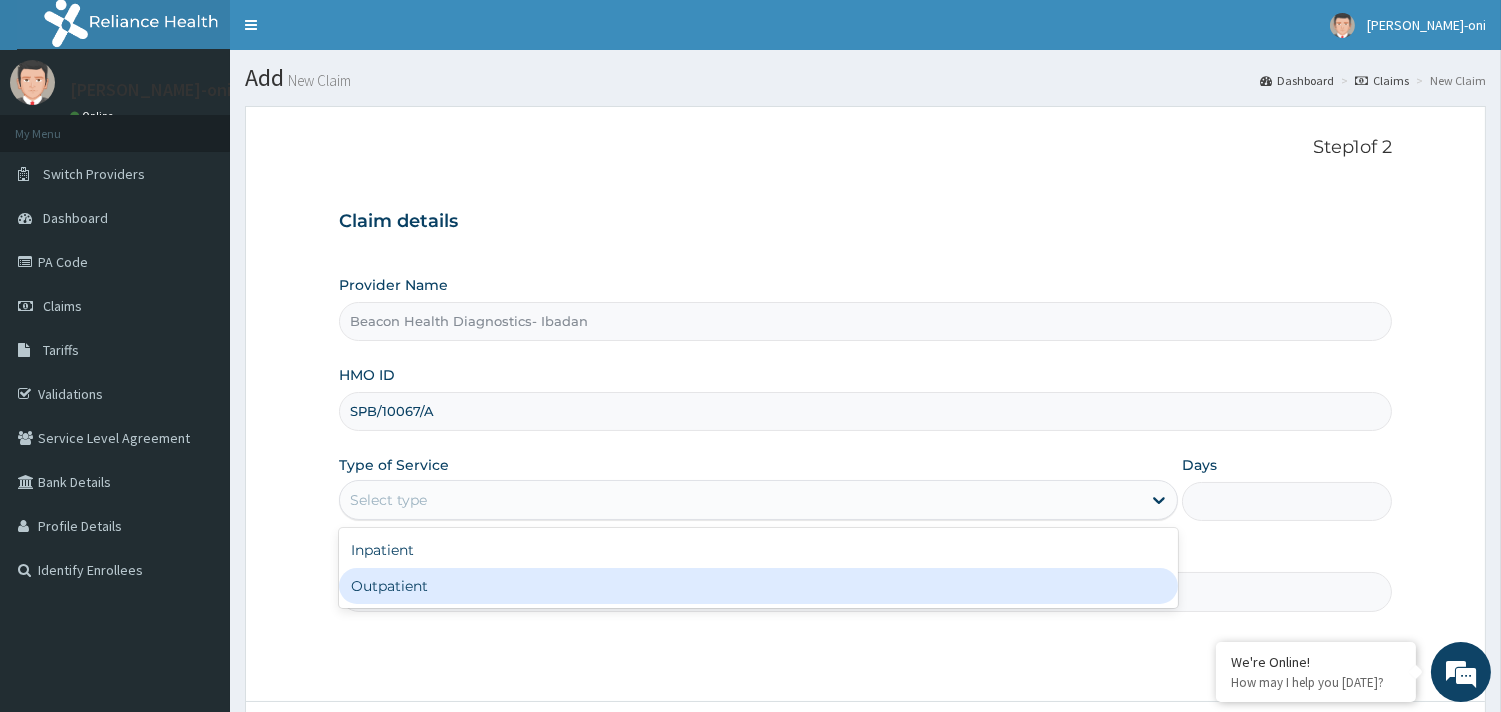 click on "Outpatient" at bounding box center (758, 586) 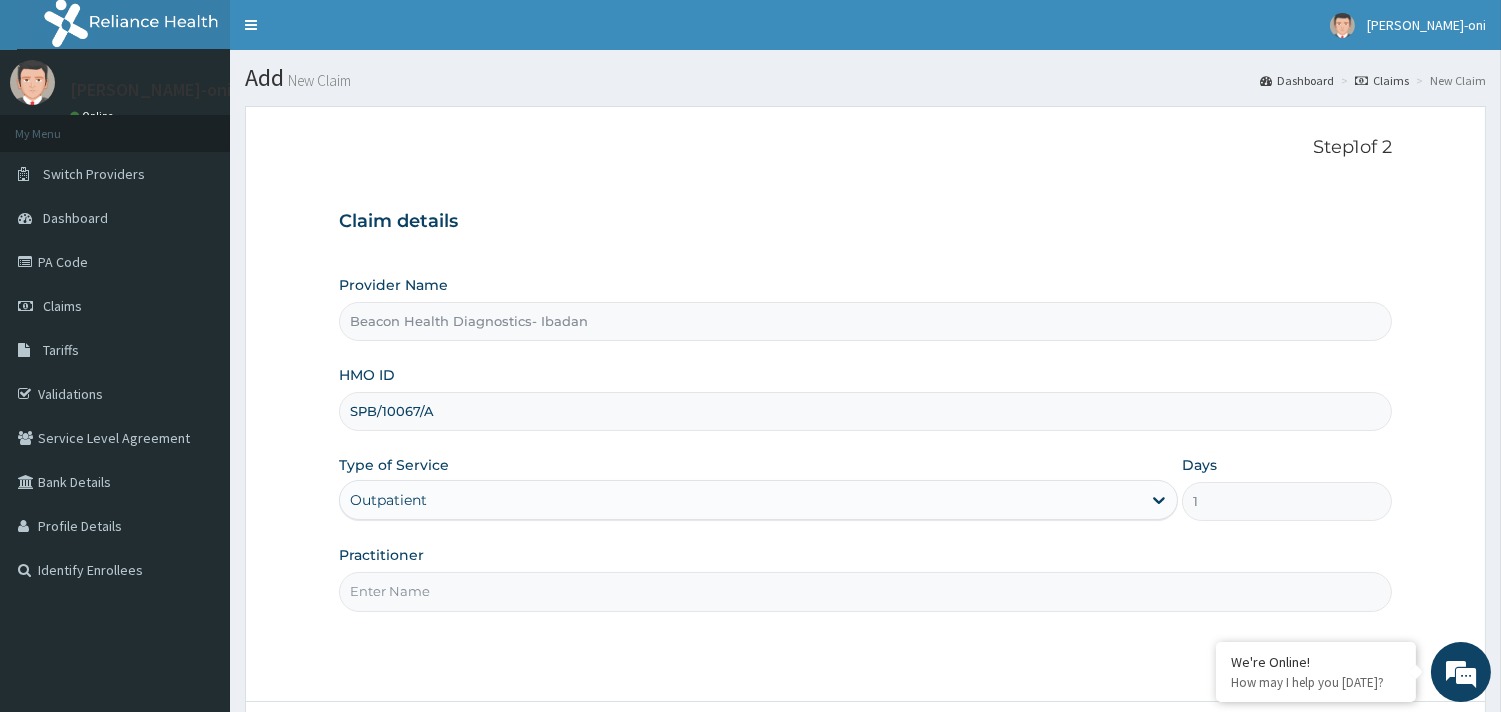 scroll, scrollTop: 0, scrollLeft: 0, axis: both 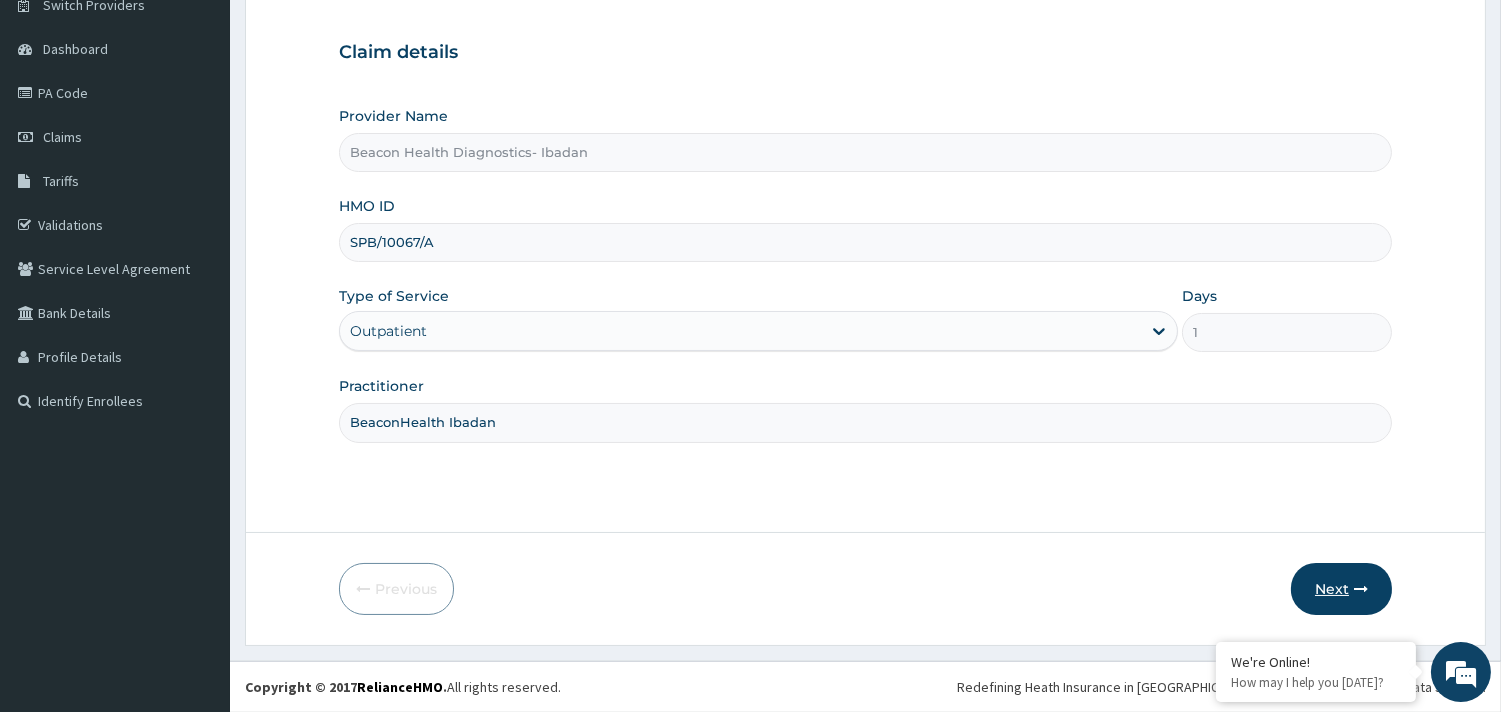 type on "BeaconHealth Ibadan" 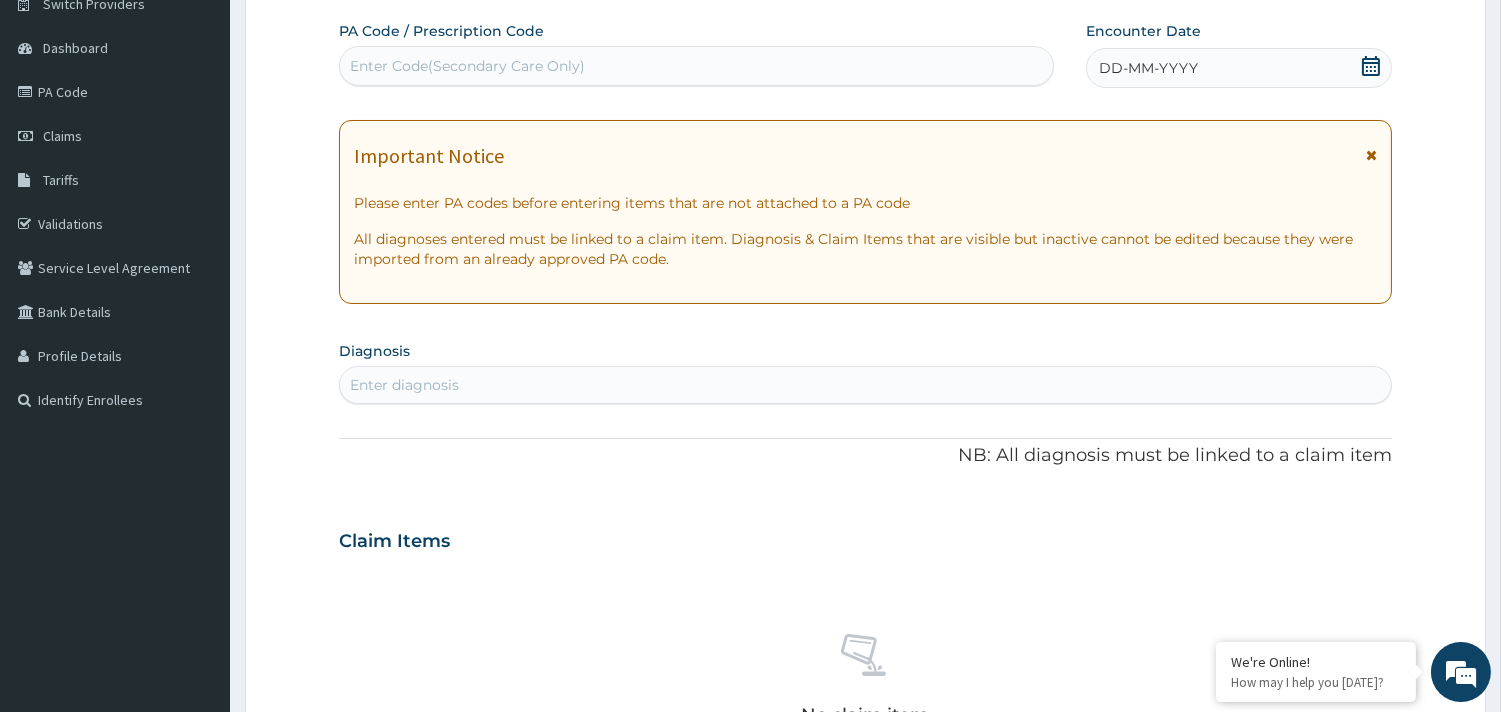 click on "Enter Code(Secondary Care Only)" at bounding box center (696, 66) 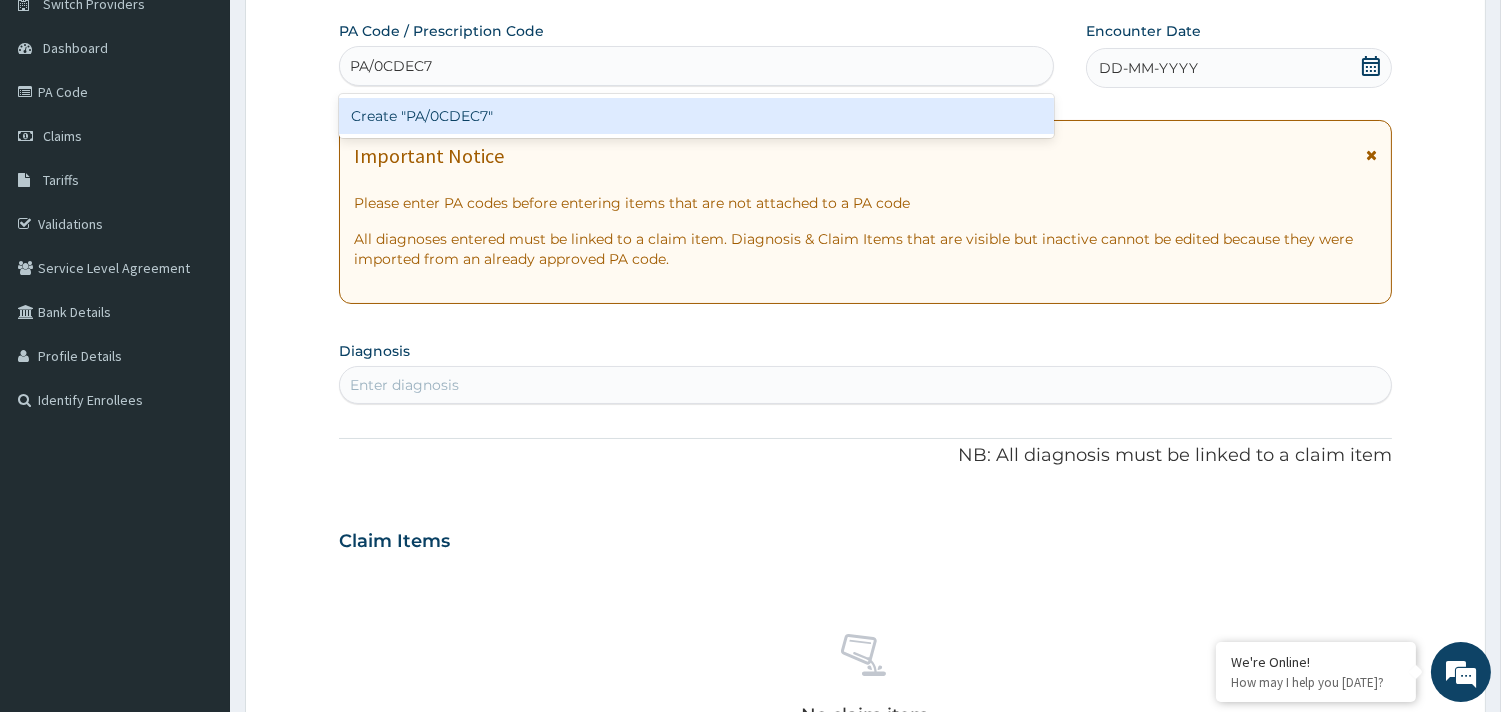 click on "Create "PA/0CDEC7"" at bounding box center [696, 116] 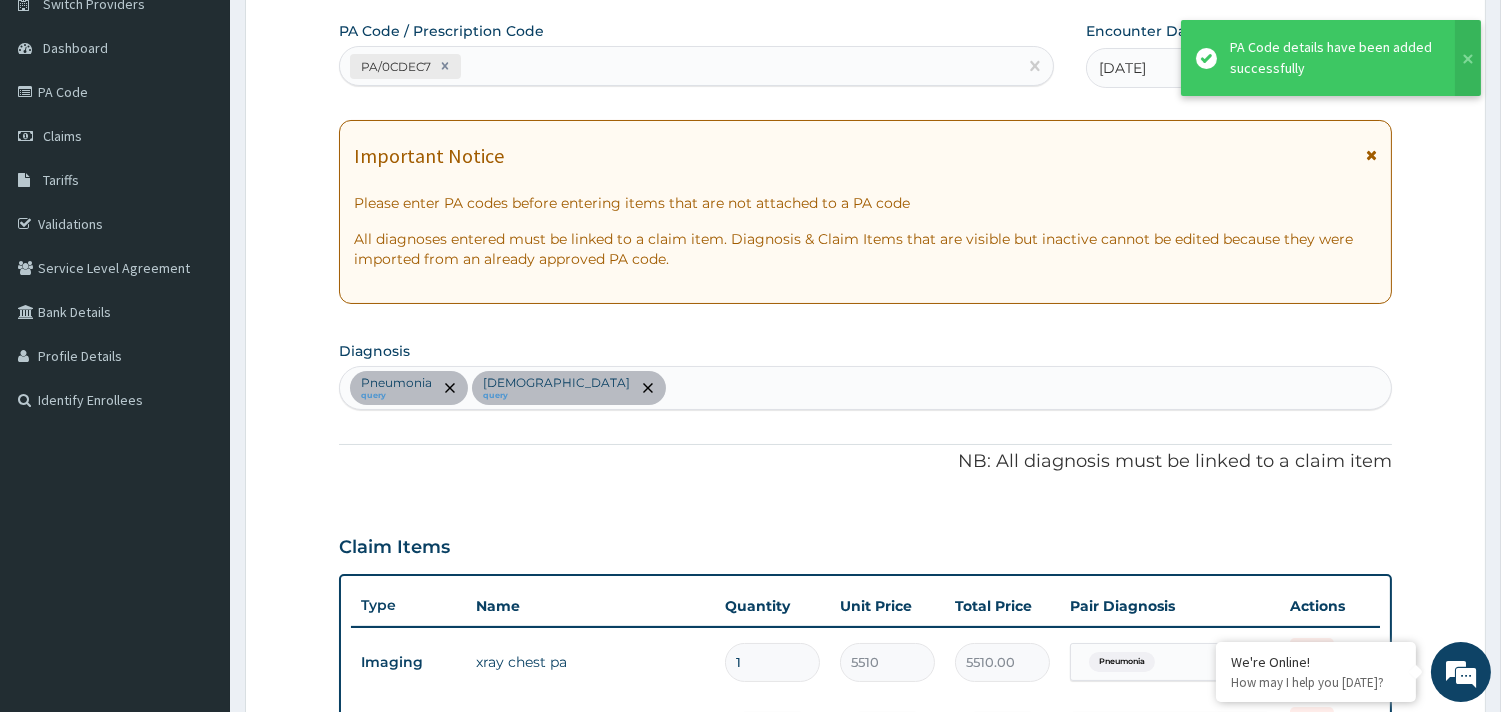 scroll, scrollTop: 207, scrollLeft: 0, axis: vertical 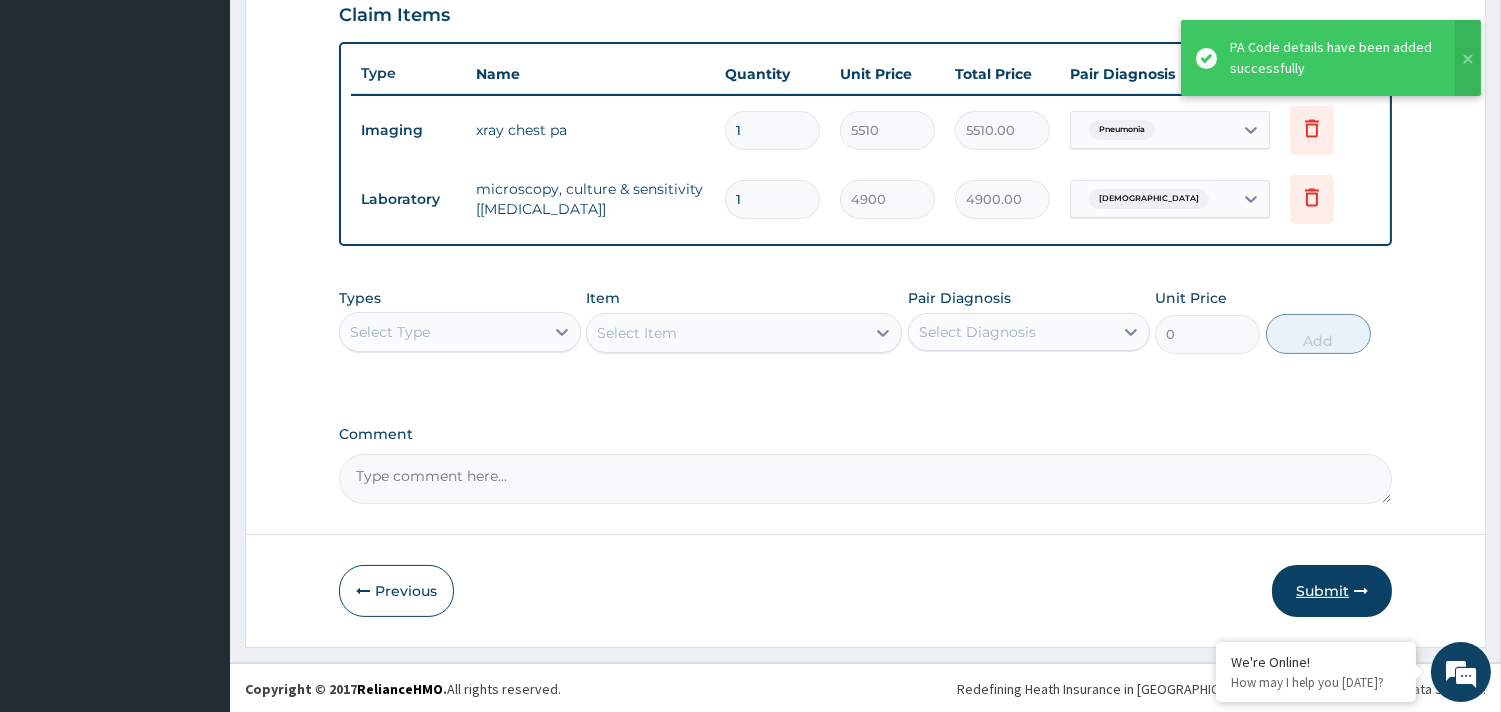 click on "Submit" at bounding box center [1332, 591] 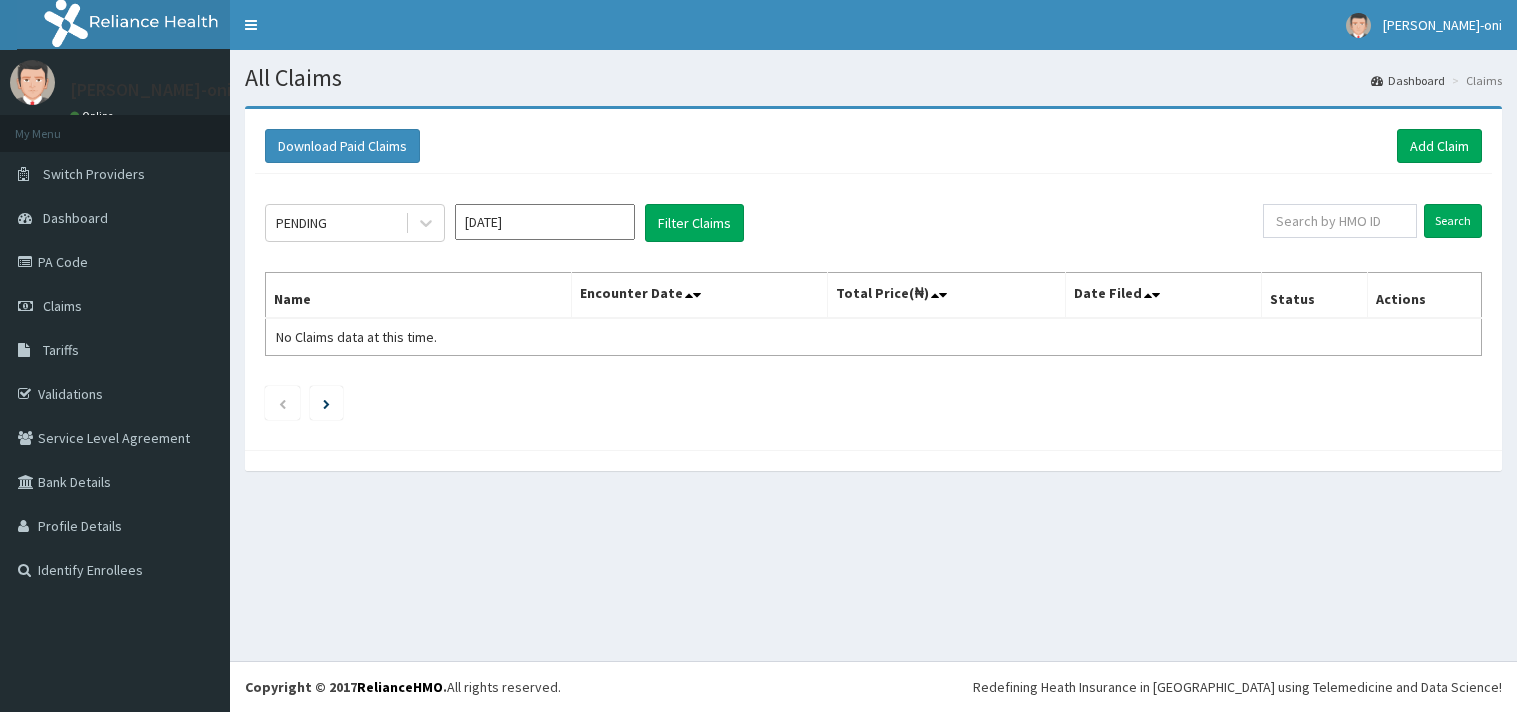 click on "PENDING [DATE] Filter Claims Search Name Encounter Date Total Price(₦) Date Filed Status Actions No Claims data at this time." 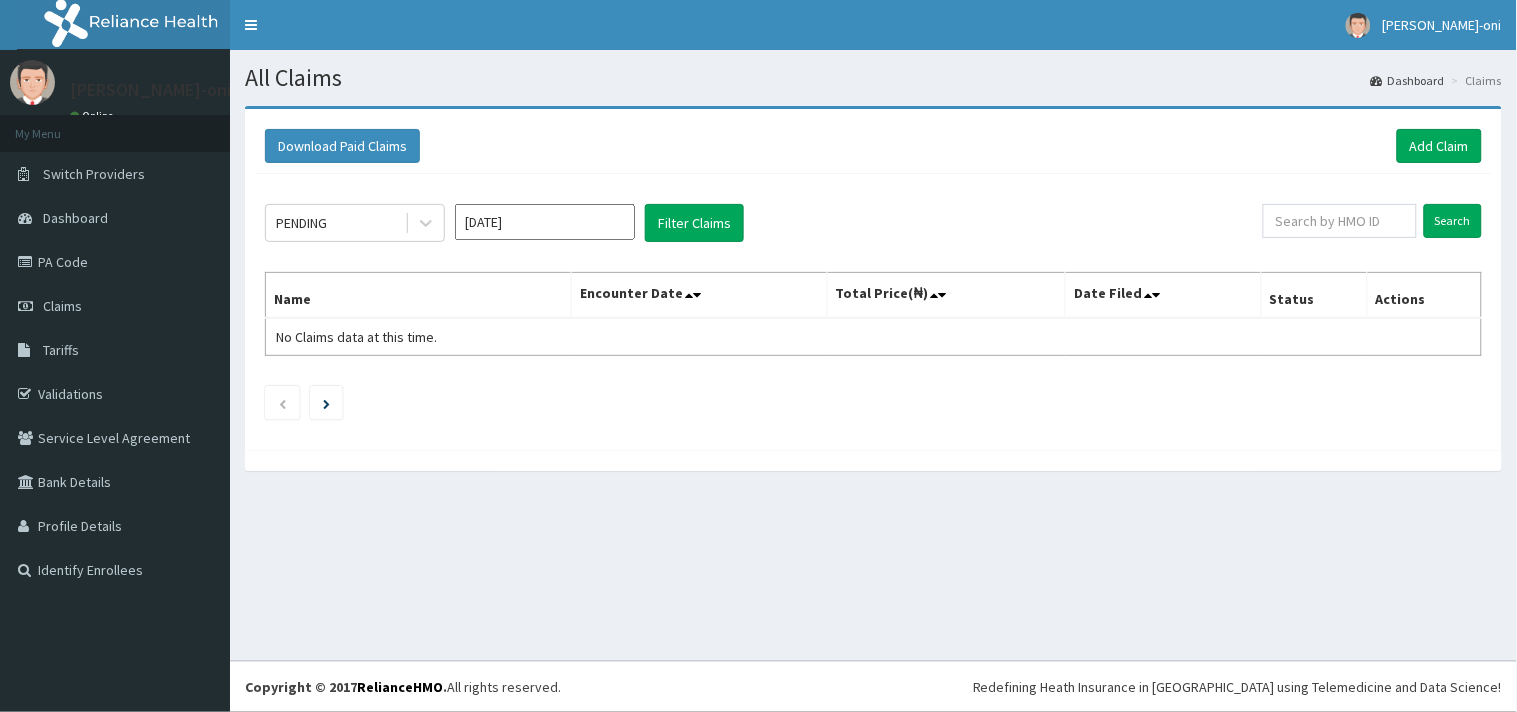 scroll, scrollTop: 0, scrollLeft: 0, axis: both 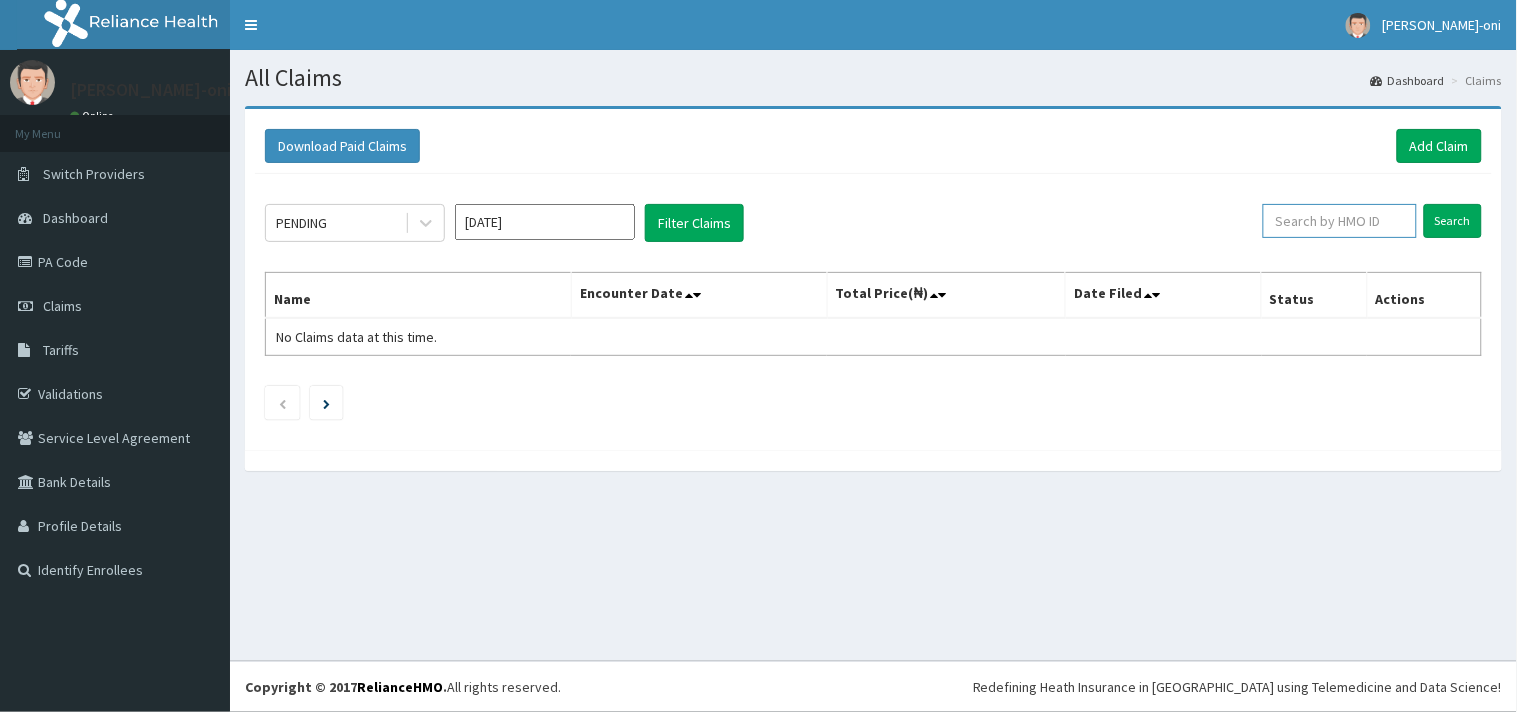 click at bounding box center [1340, 221] 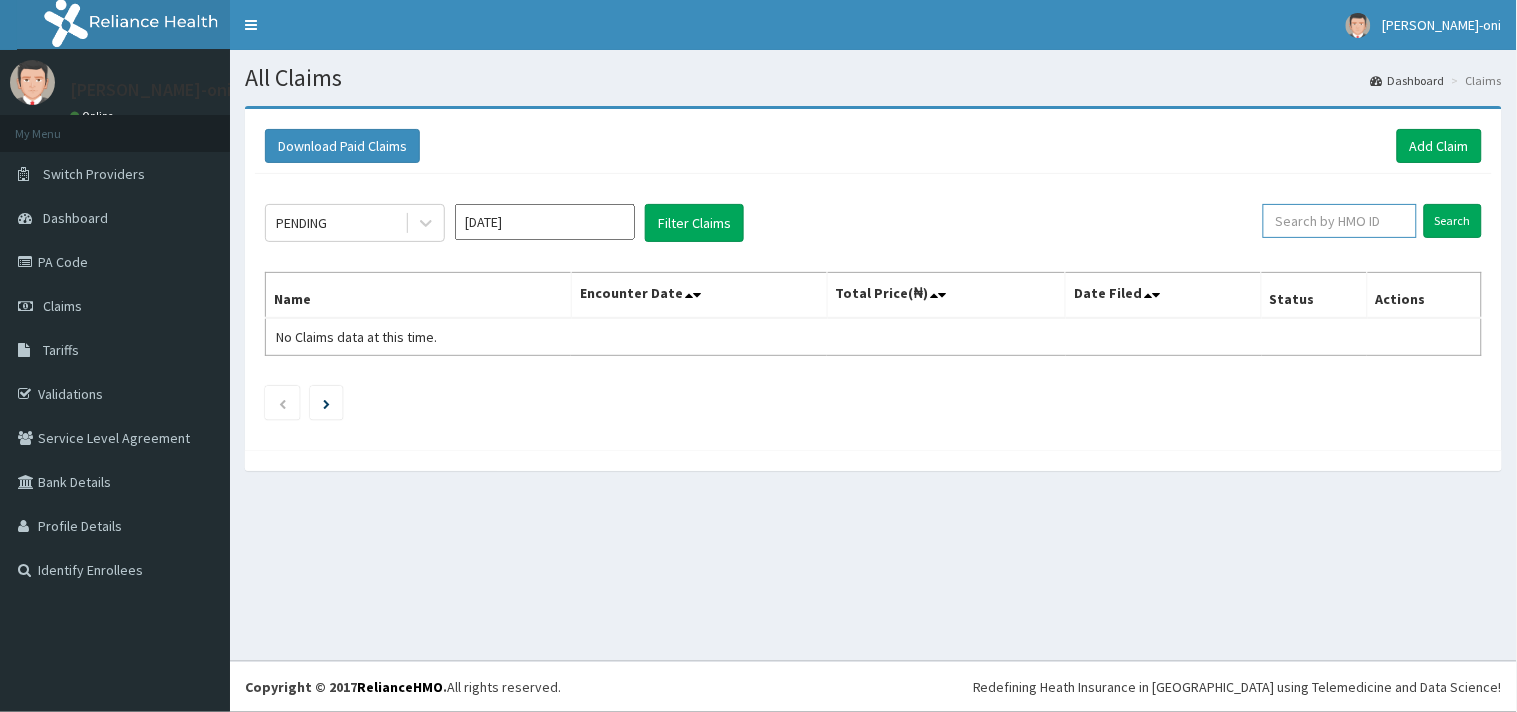 click at bounding box center (1340, 221) 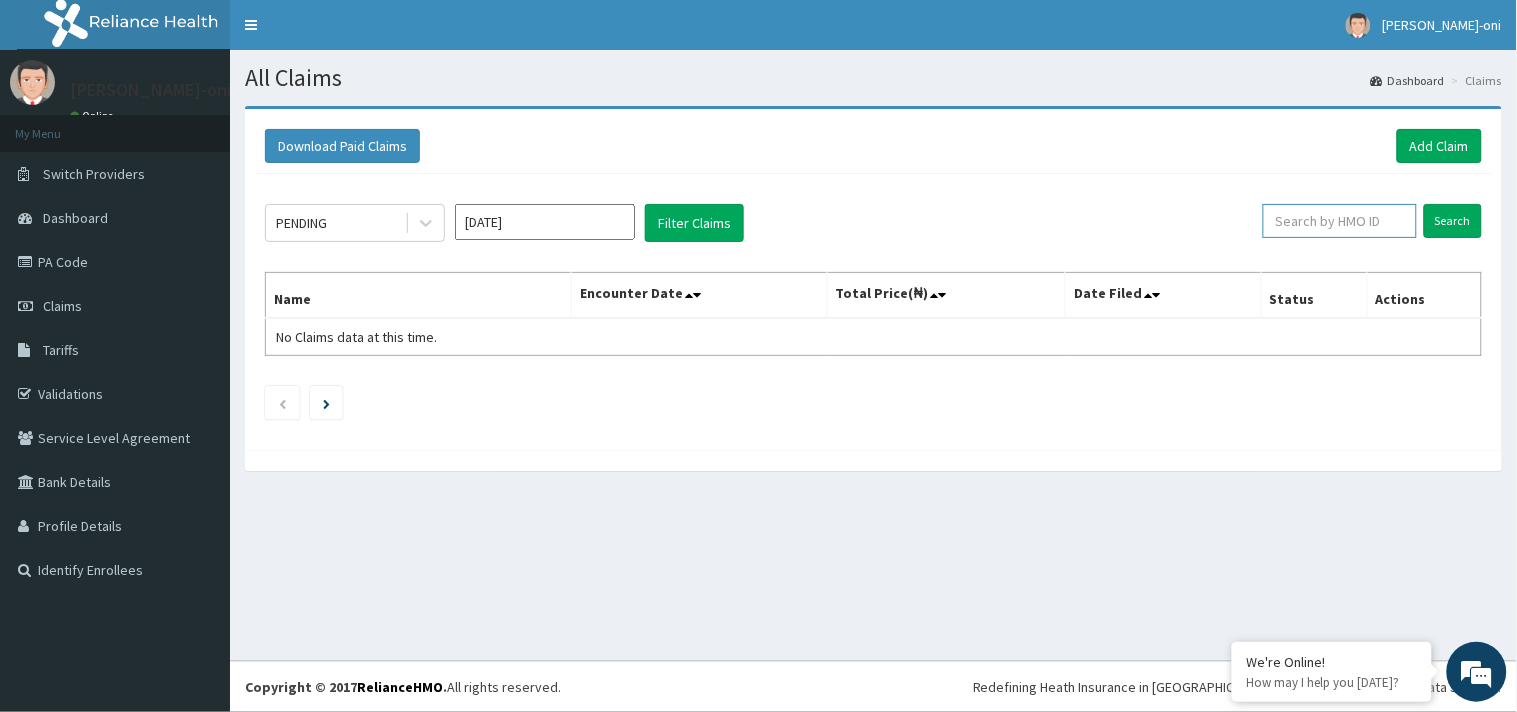 paste on "SPB/10067/A" 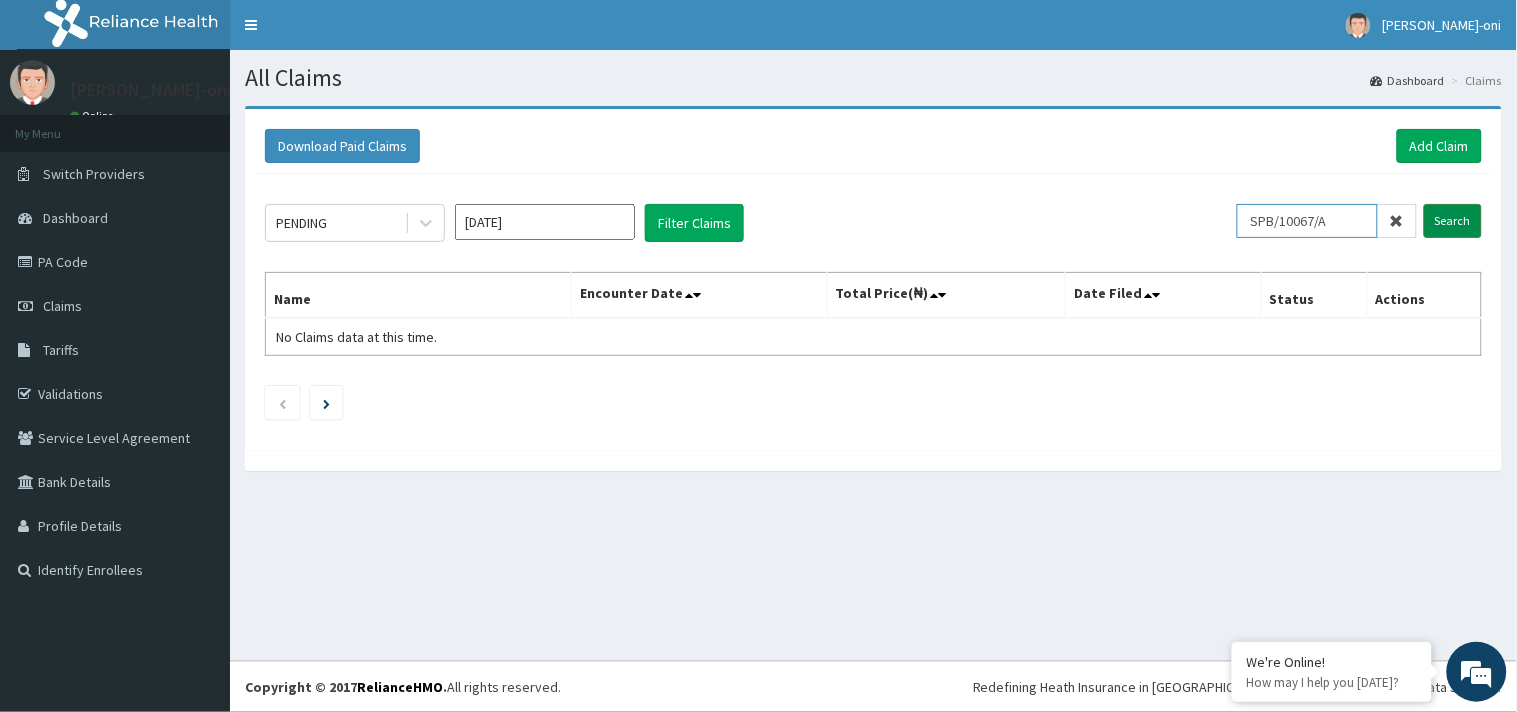 type on "SPB/10067/A" 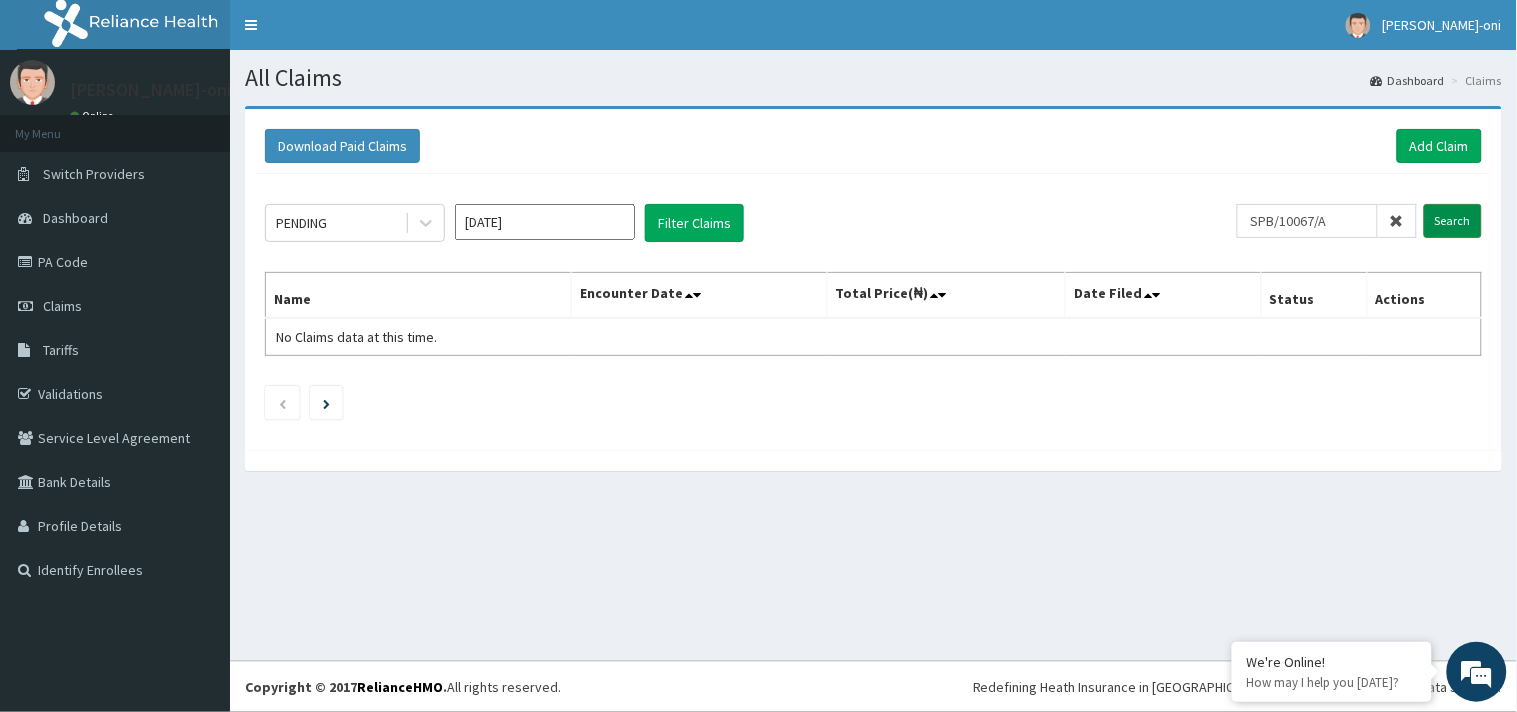 click on "Search" at bounding box center (1453, 221) 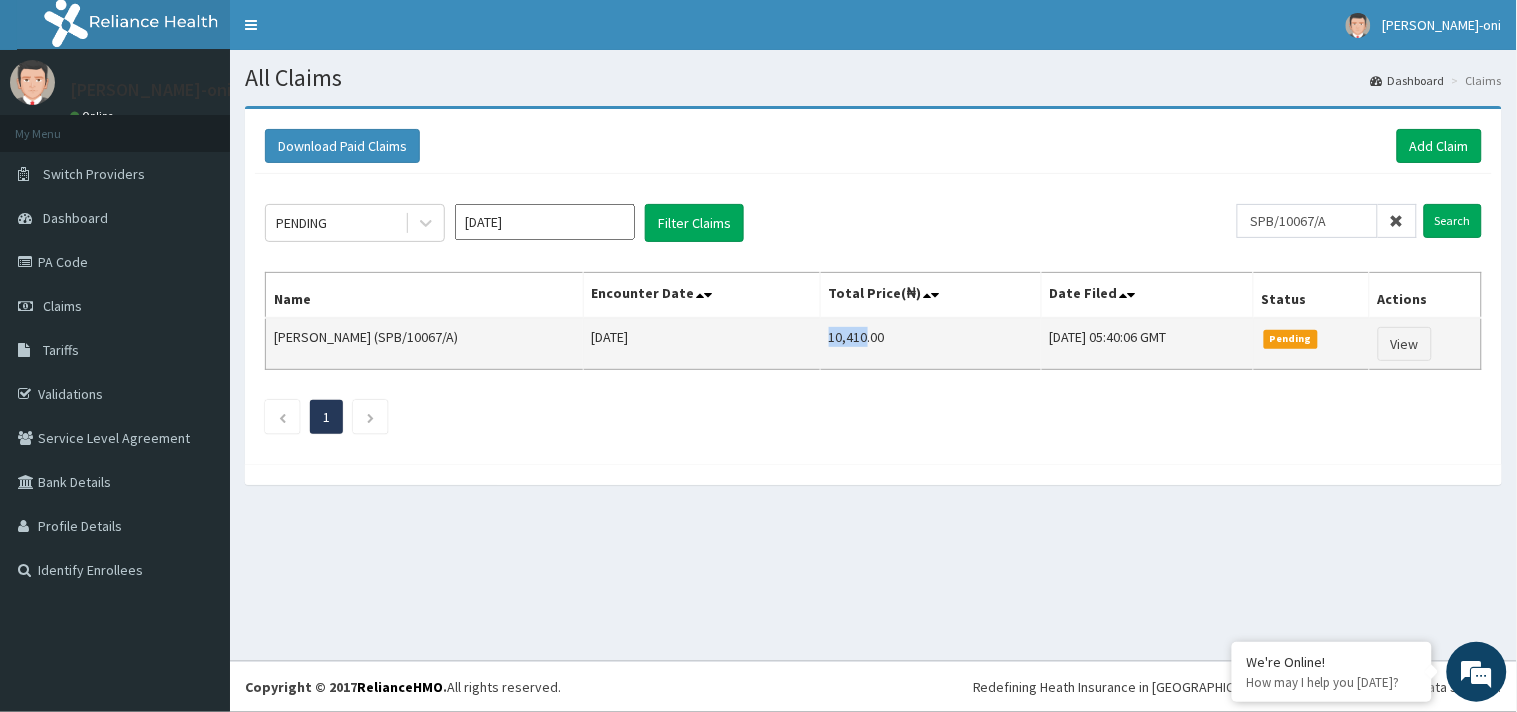 drag, startPoint x: 771, startPoint y: 341, endPoint x: 812, endPoint y: 337, distance: 41.19466 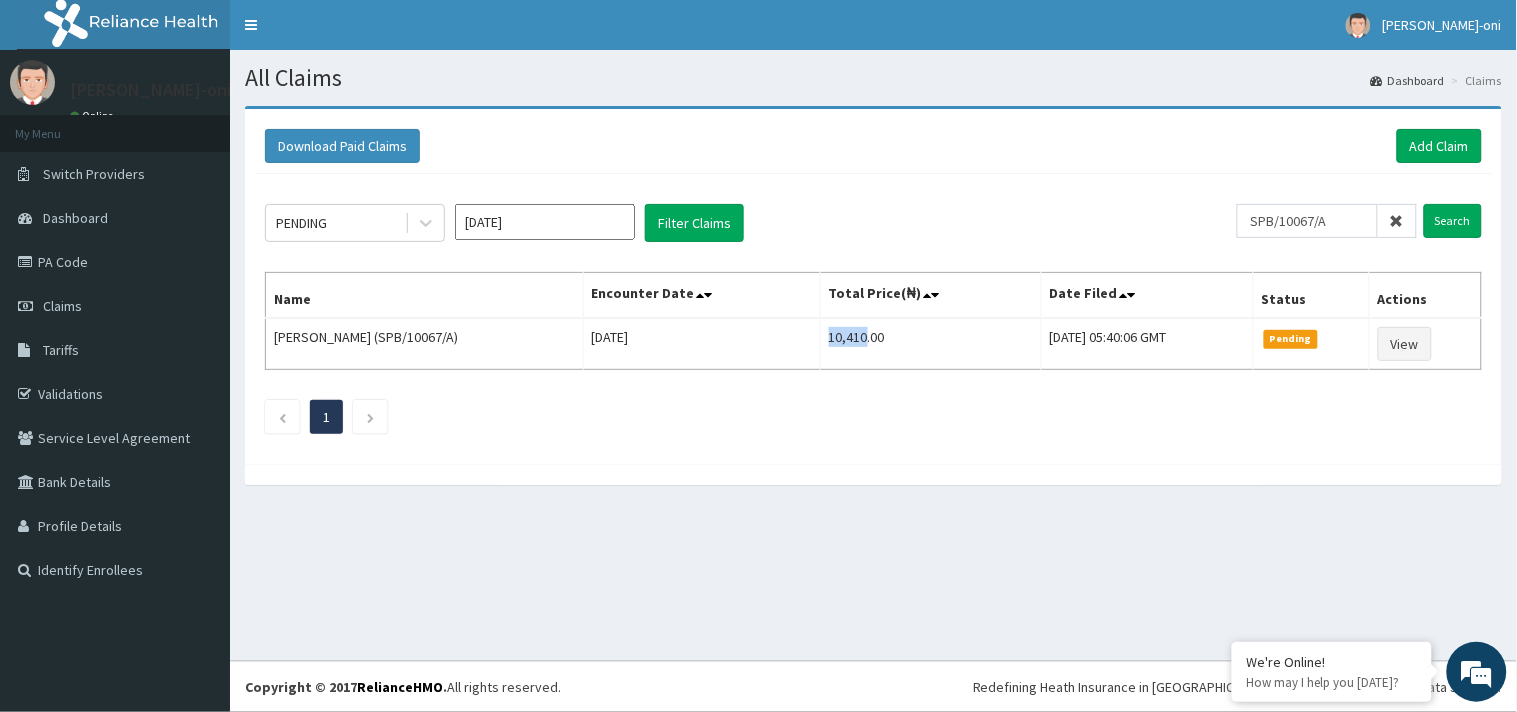 scroll, scrollTop: 0, scrollLeft: 0, axis: both 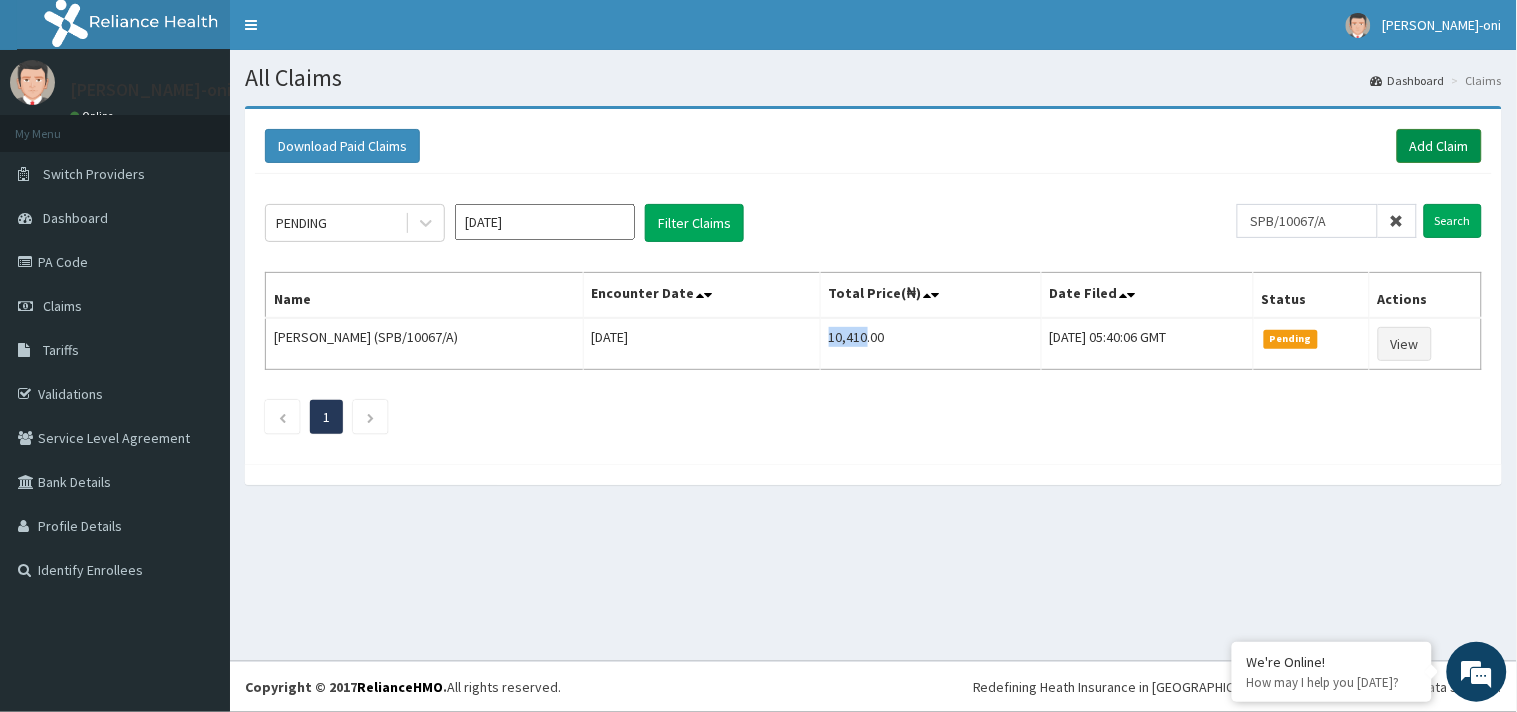 click on "Add Claim" at bounding box center [1439, 146] 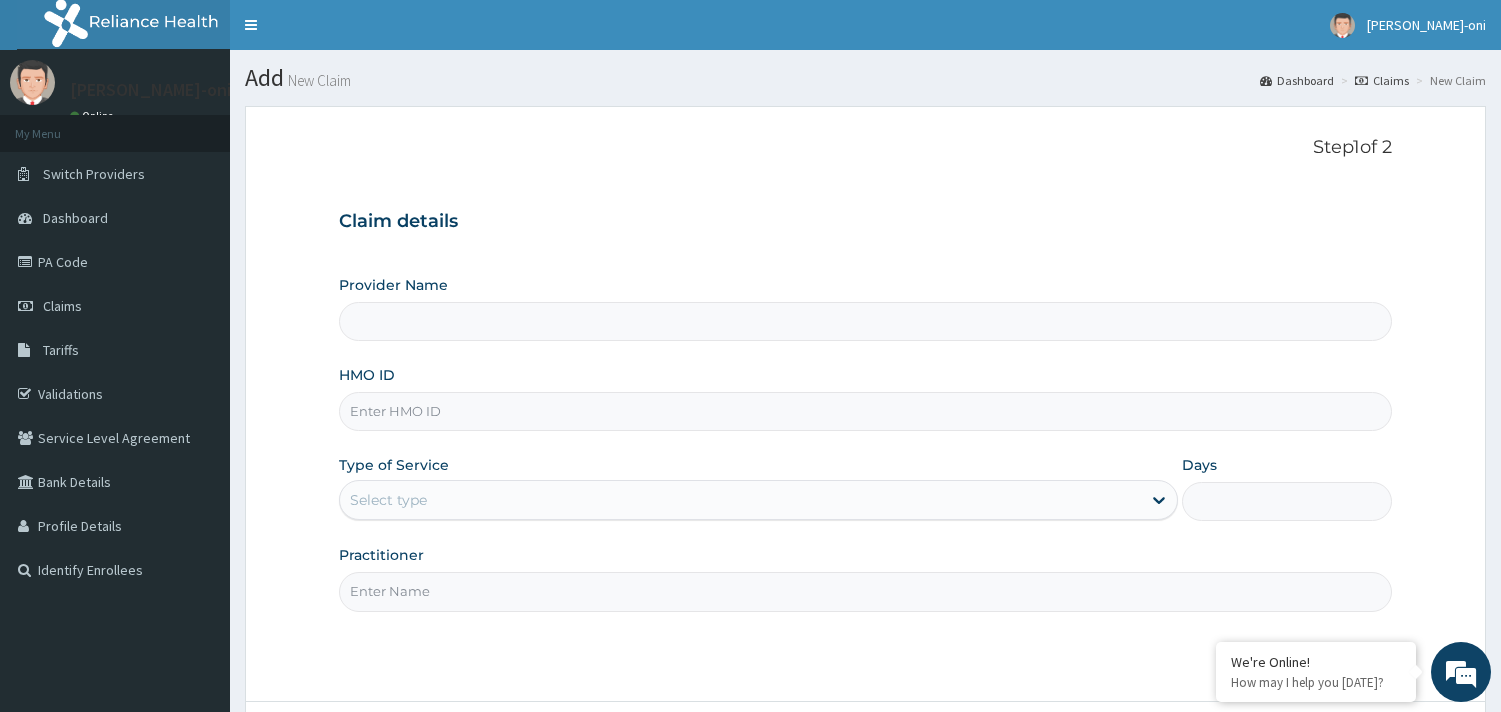 type on "Beacon Health Diagnostics- Ibadan" 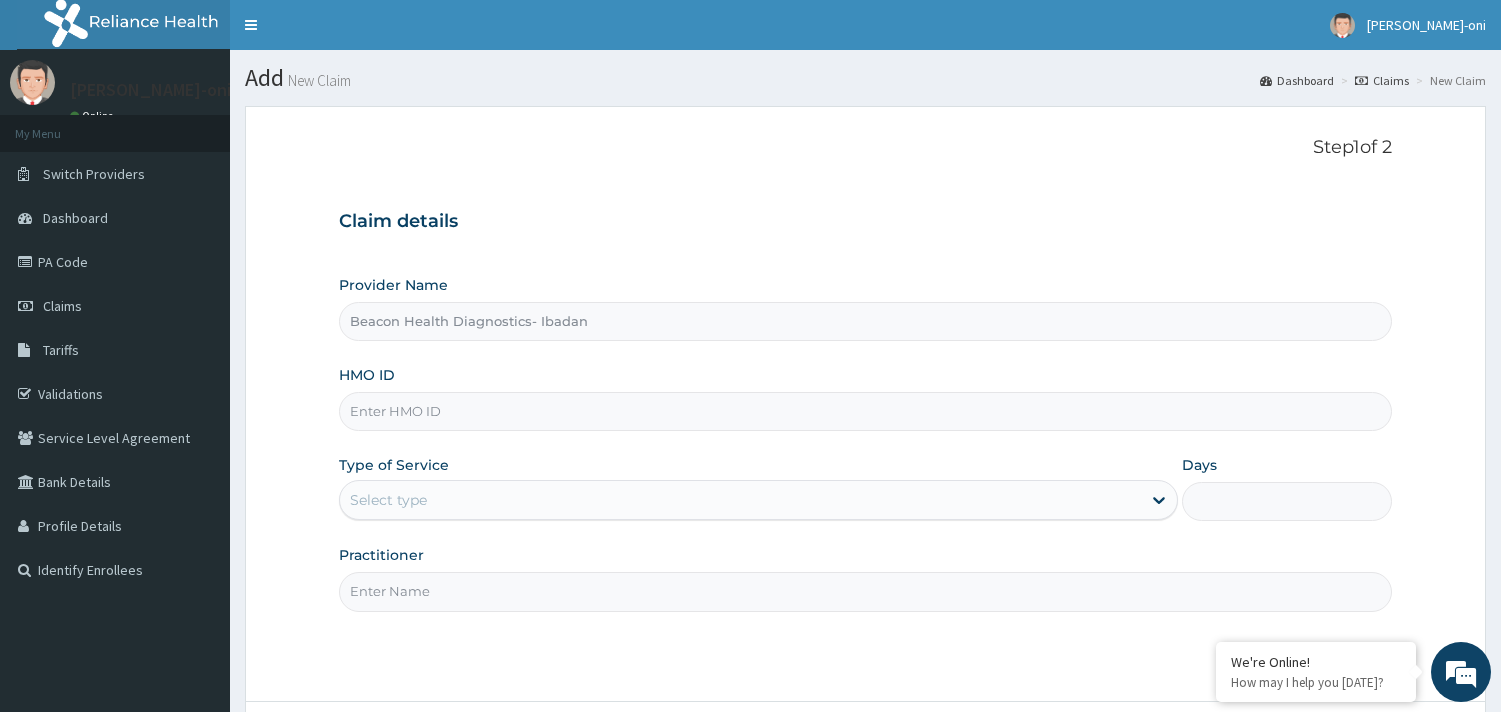 scroll, scrollTop: 0, scrollLeft: 0, axis: both 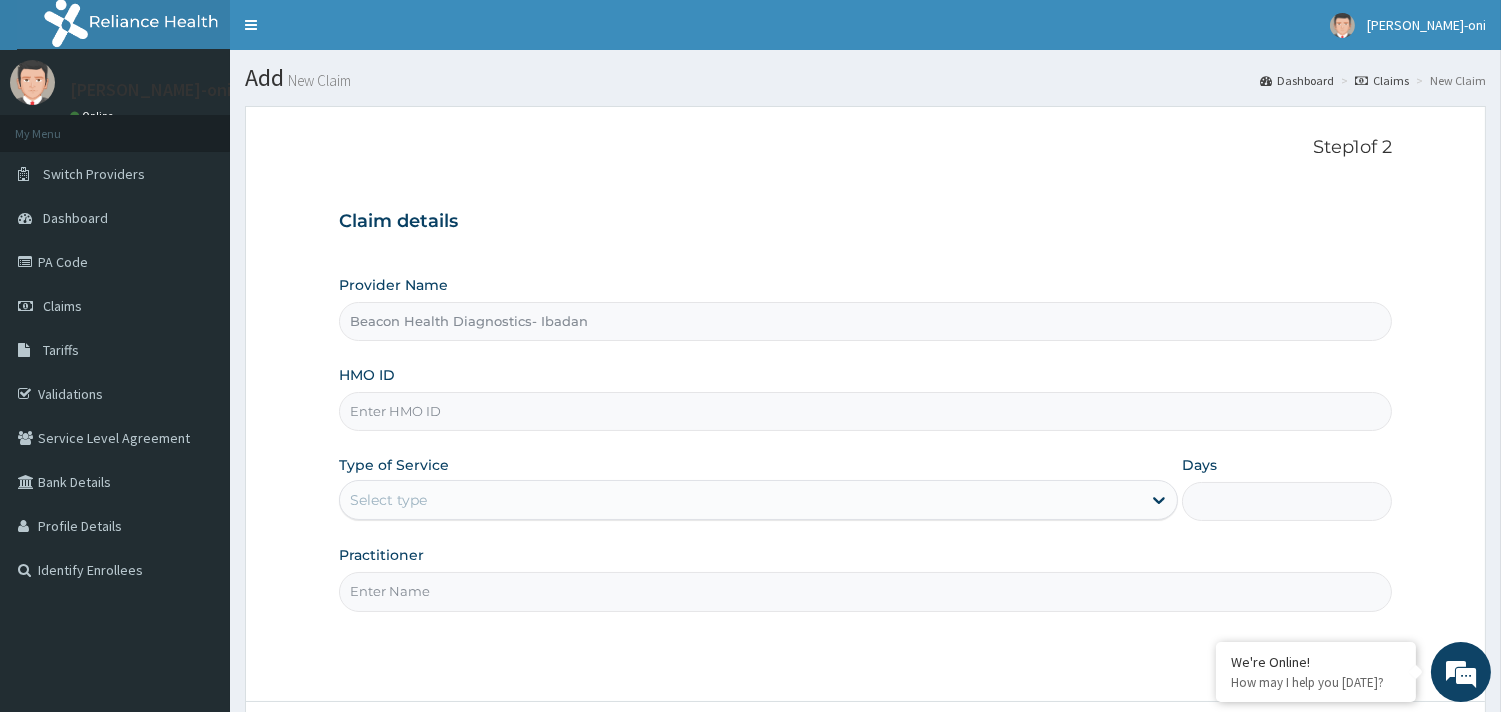 drag, startPoint x: 0, startPoint y: 0, endPoint x: 854, endPoint y: 404, distance: 944.73914 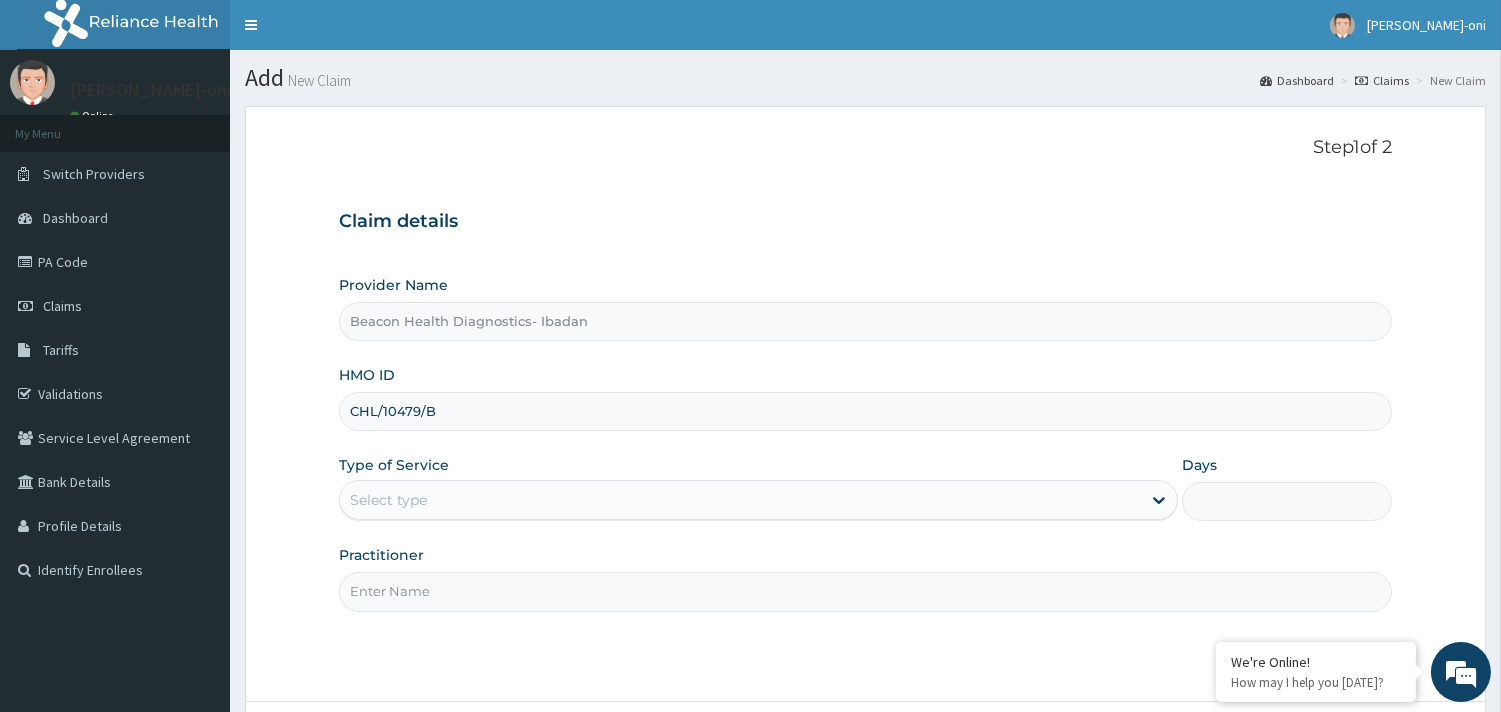 type on "CHL/10479/B" 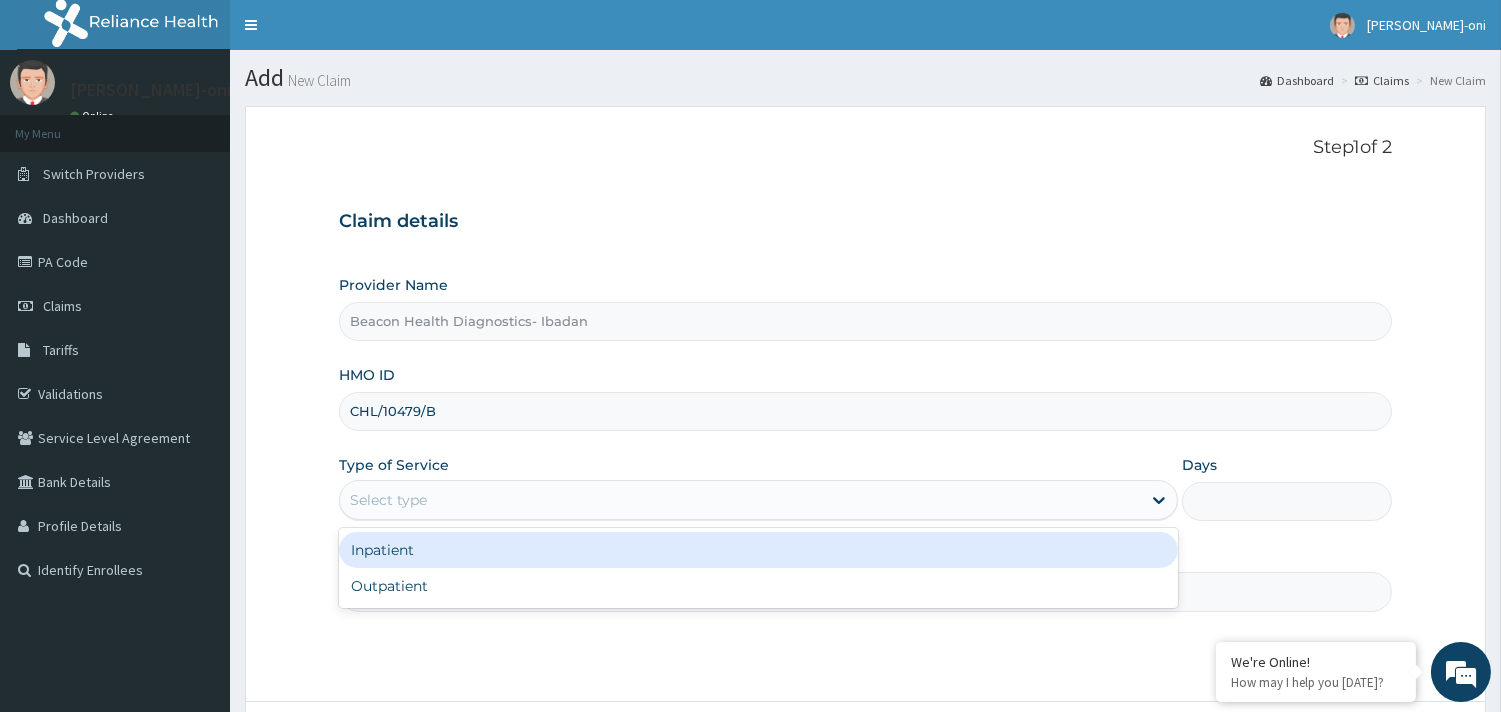 click on "Select type" at bounding box center (740, 500) 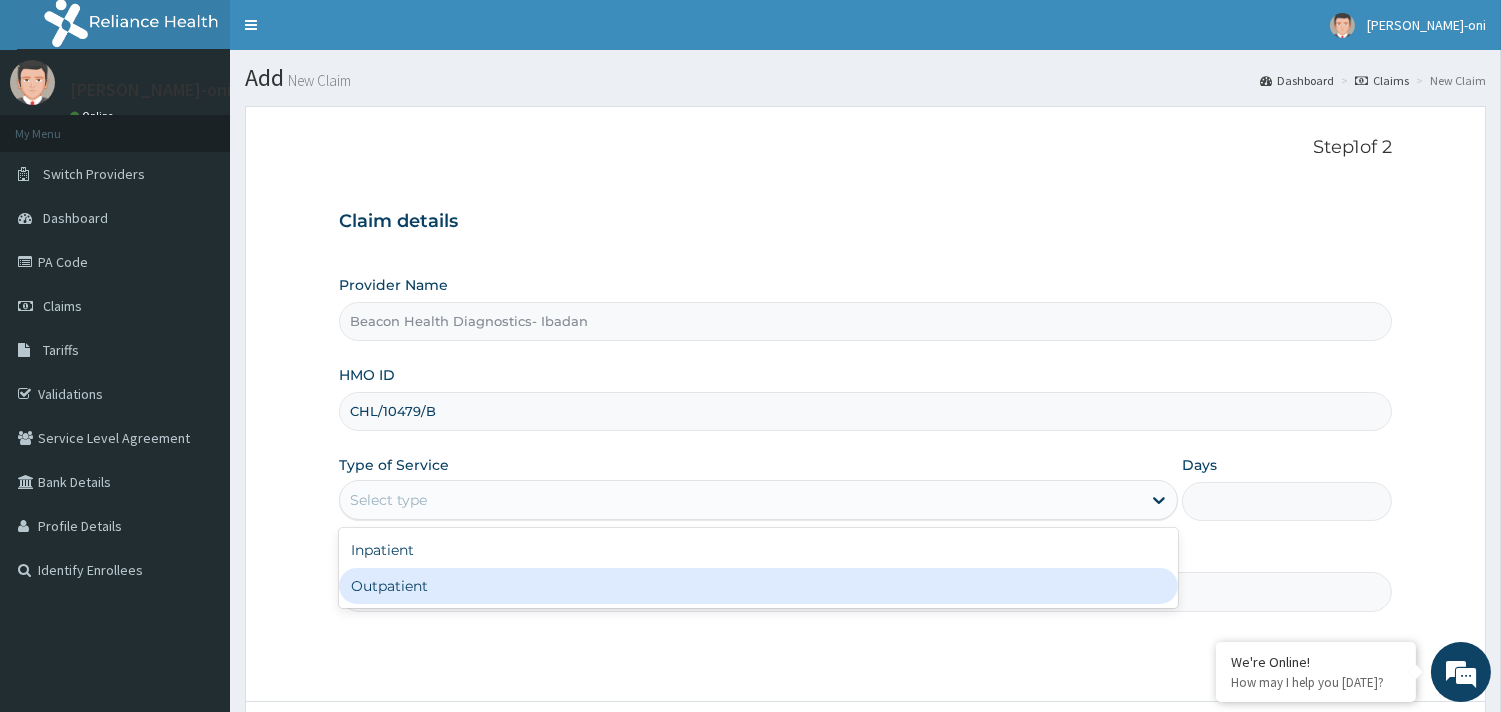 click on "Outpatient" at bounding box center (758, 586) 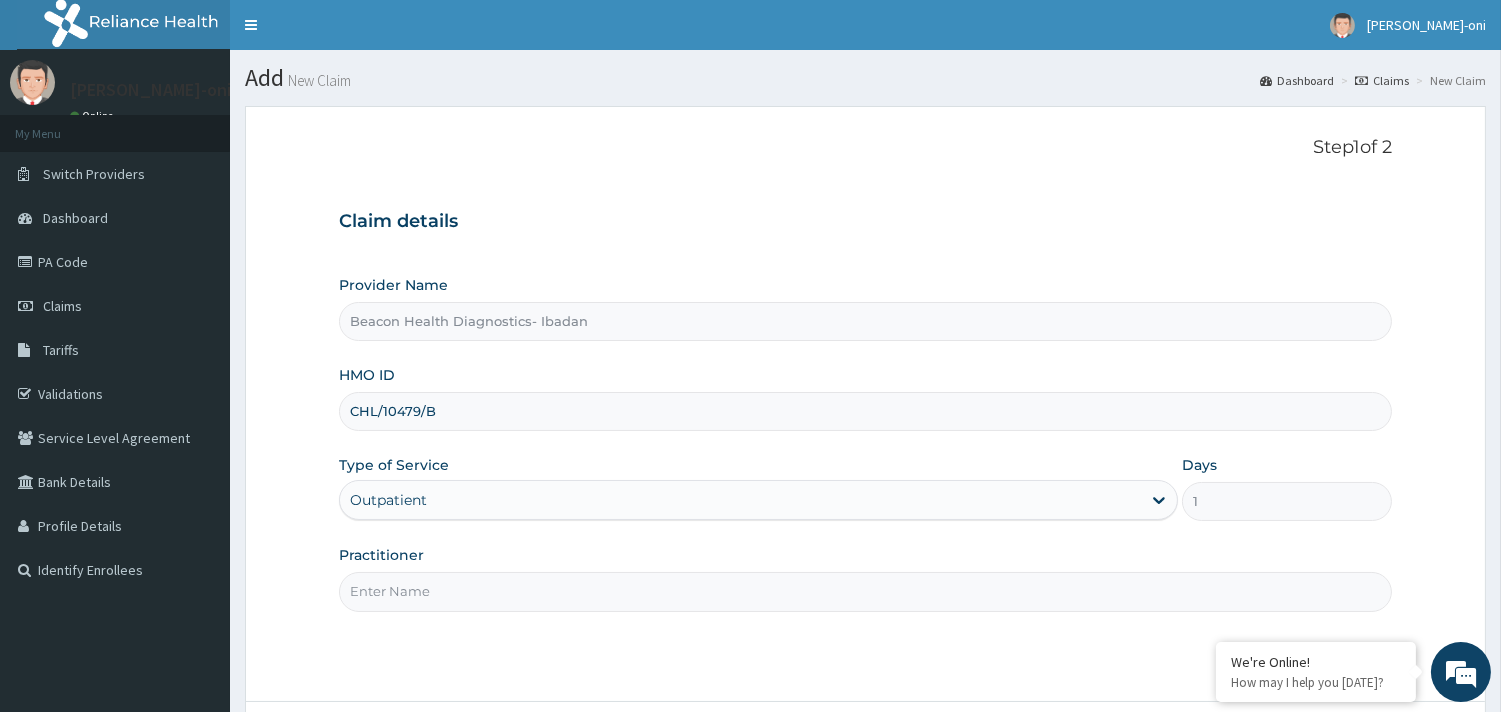 scroll, scrollTop: 0, scrollLeft: 0, axis: both 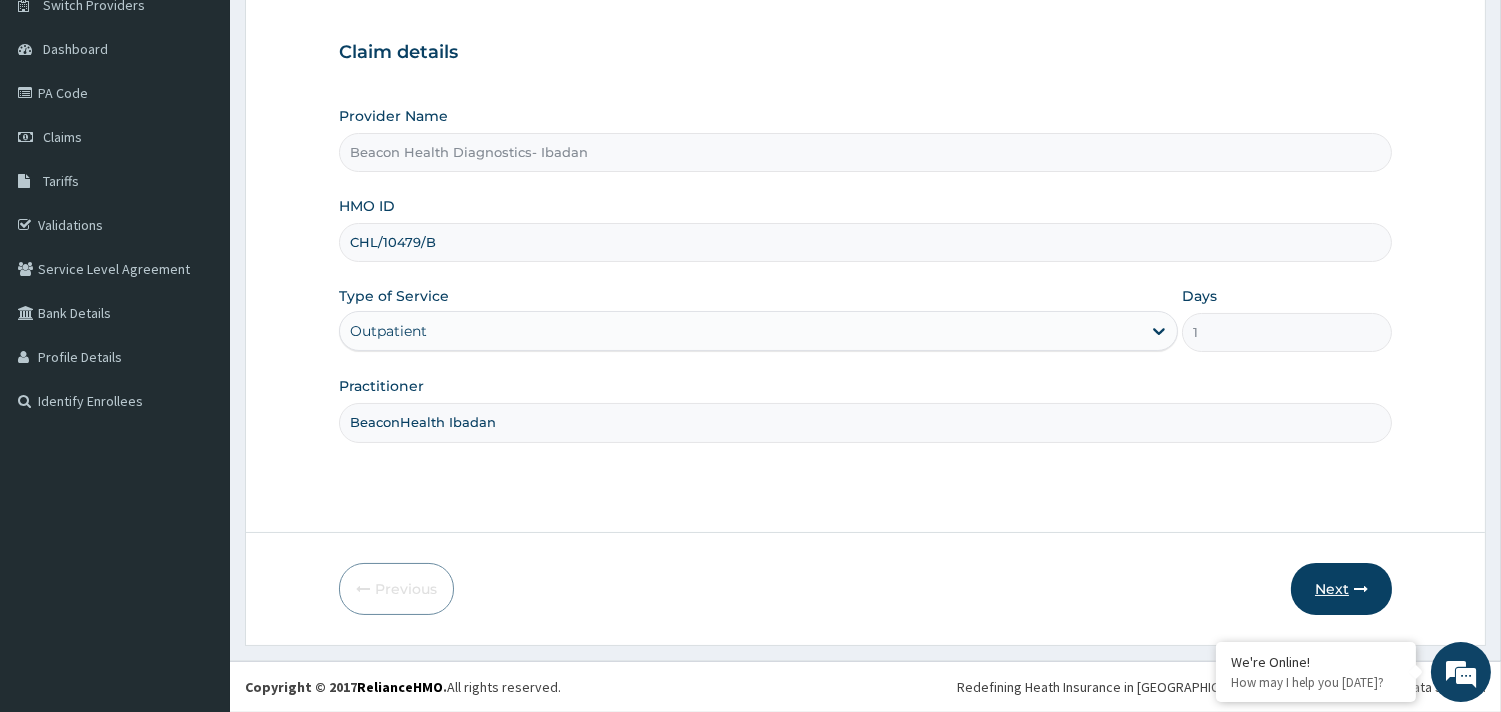 type on "BeaconHealth Ibadan" 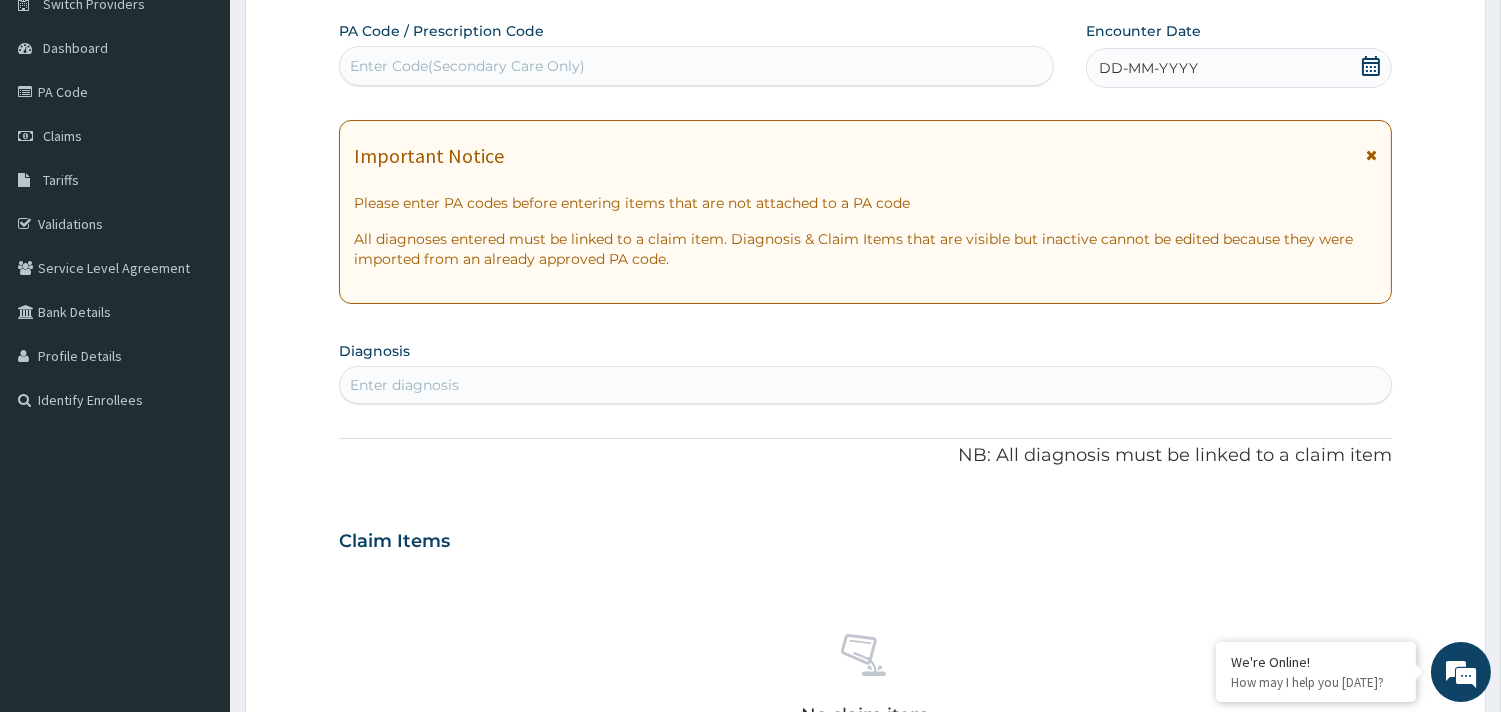 click on "Enter Code(Secondary Care Only)" at bounding box center [696, 66] 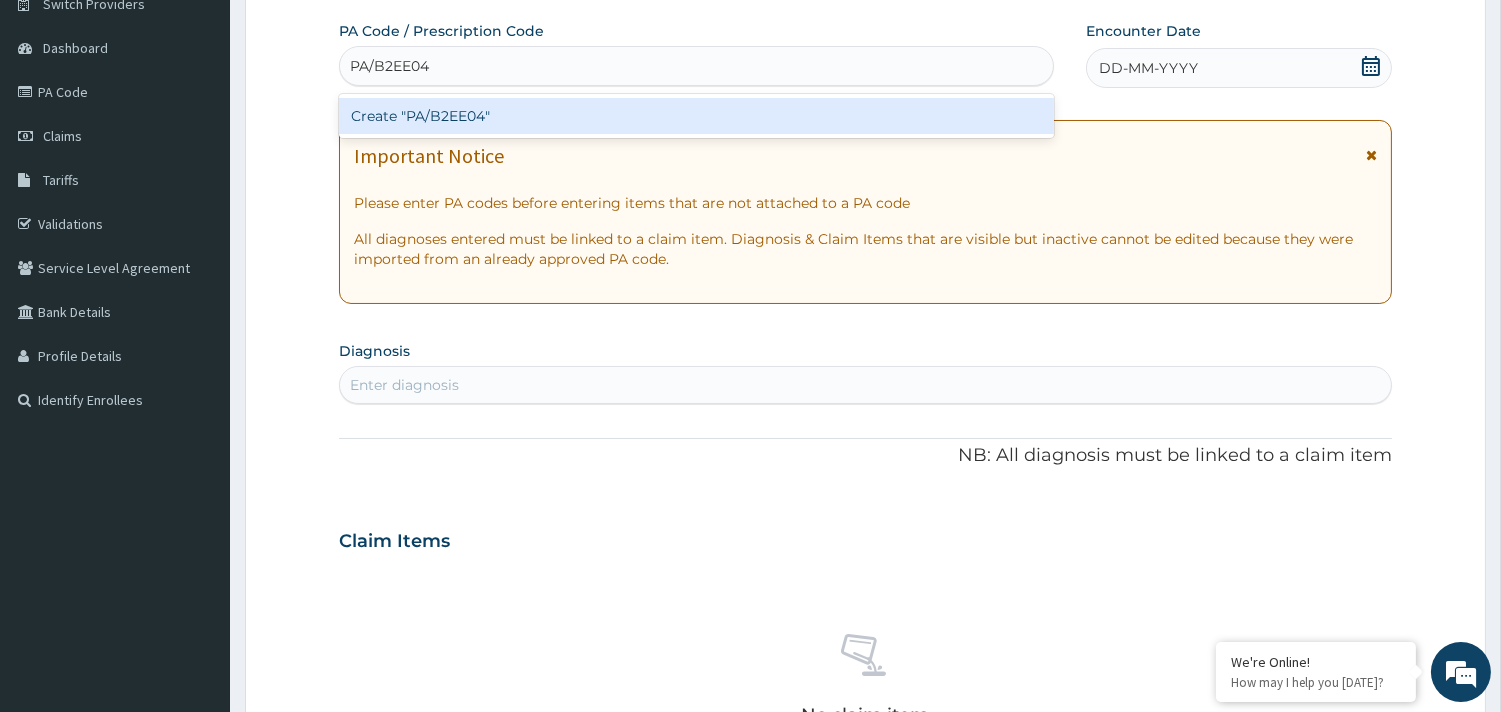 click on "Create "PA/B2EE04"" at bounding box center [696, 116] 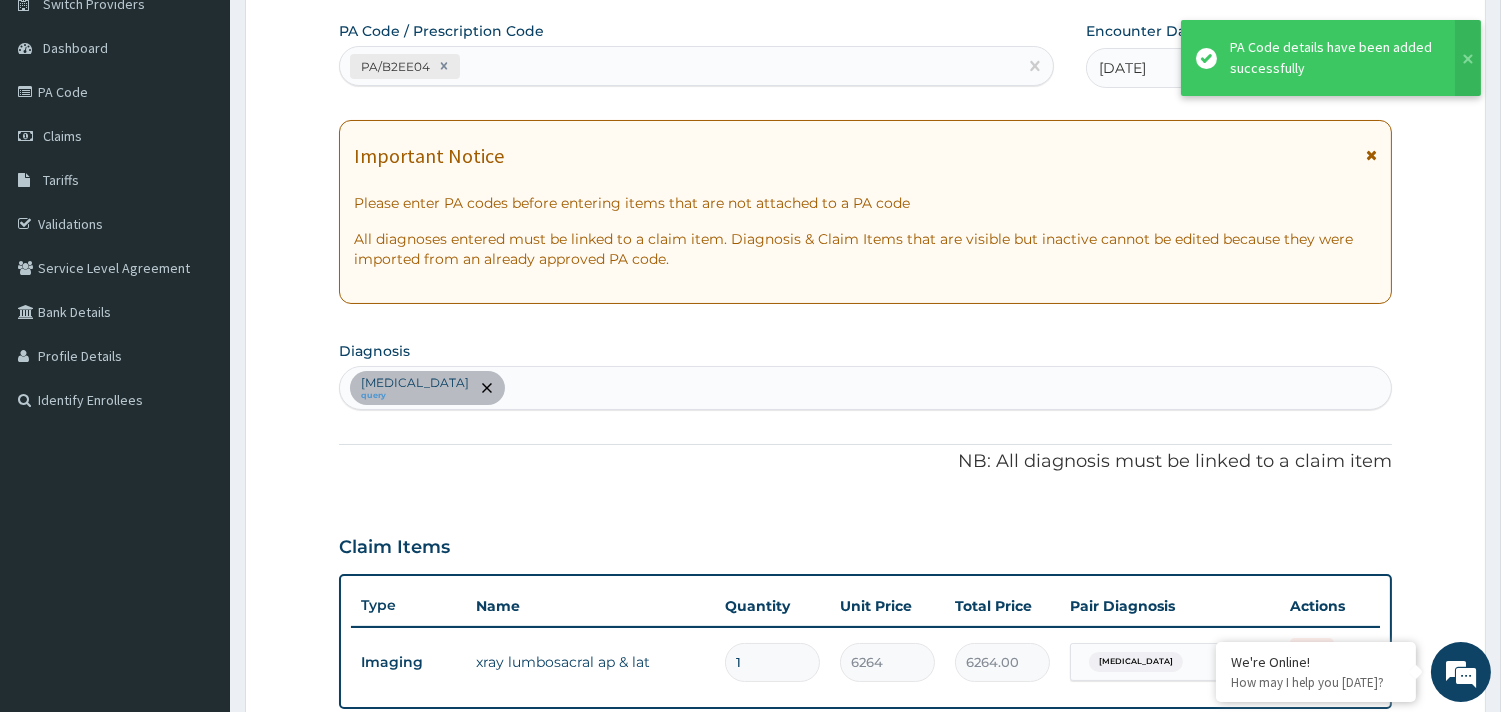 scroll, scrollTop: 633, scrollLeft: 0, axis: vertical 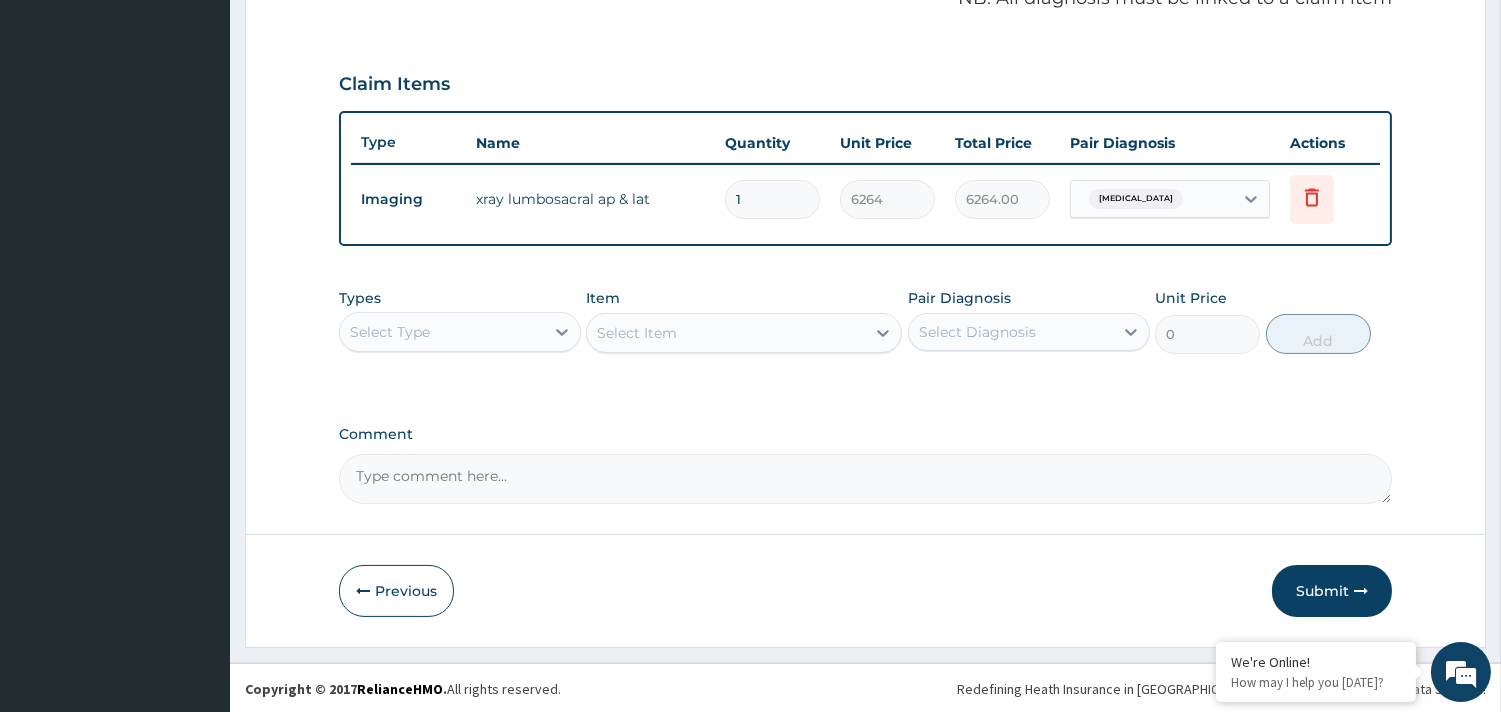 click on "Imaging xray lumbosacral ap & lat 1 6264 6264.00 Lumbar spondylosis Delete" at bounding box center [865, 199] 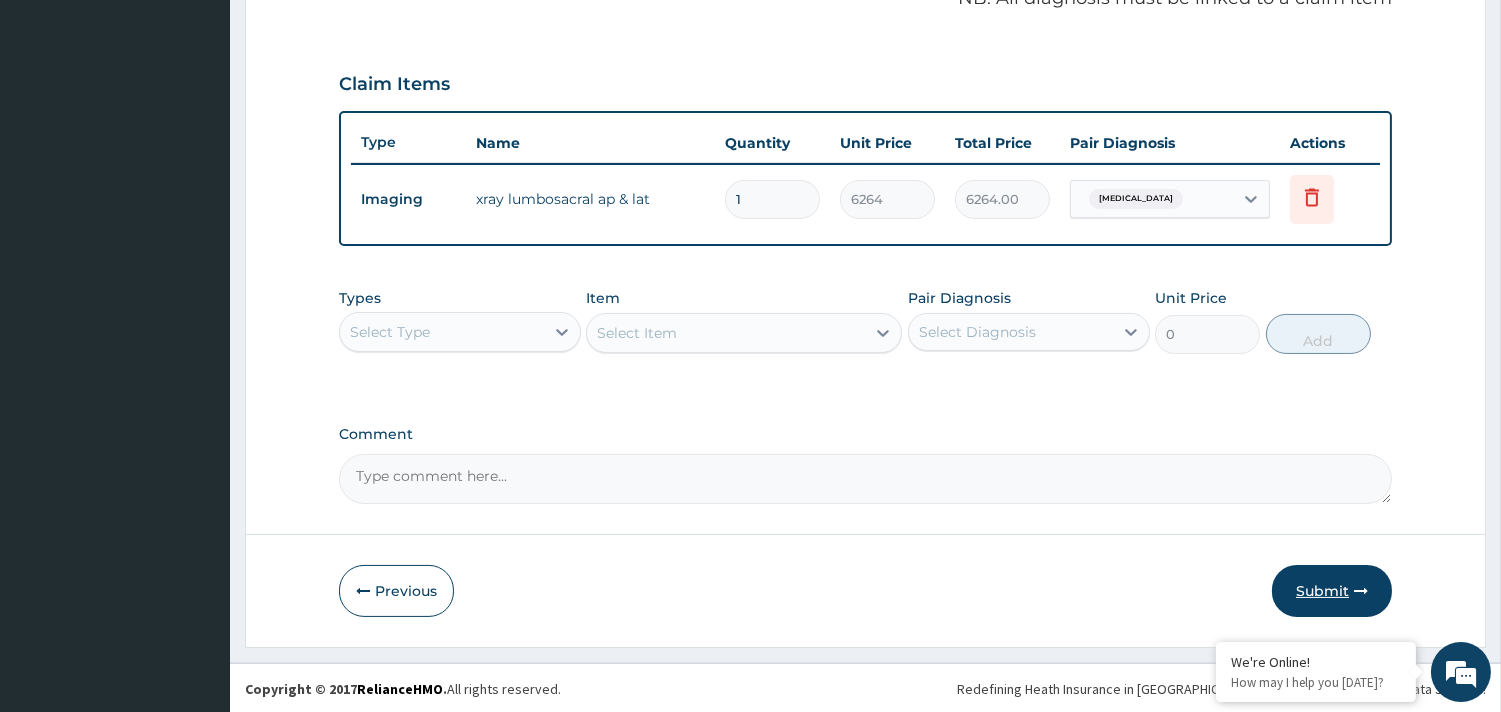 click on "Submit" at bounding box center [1332, 591] 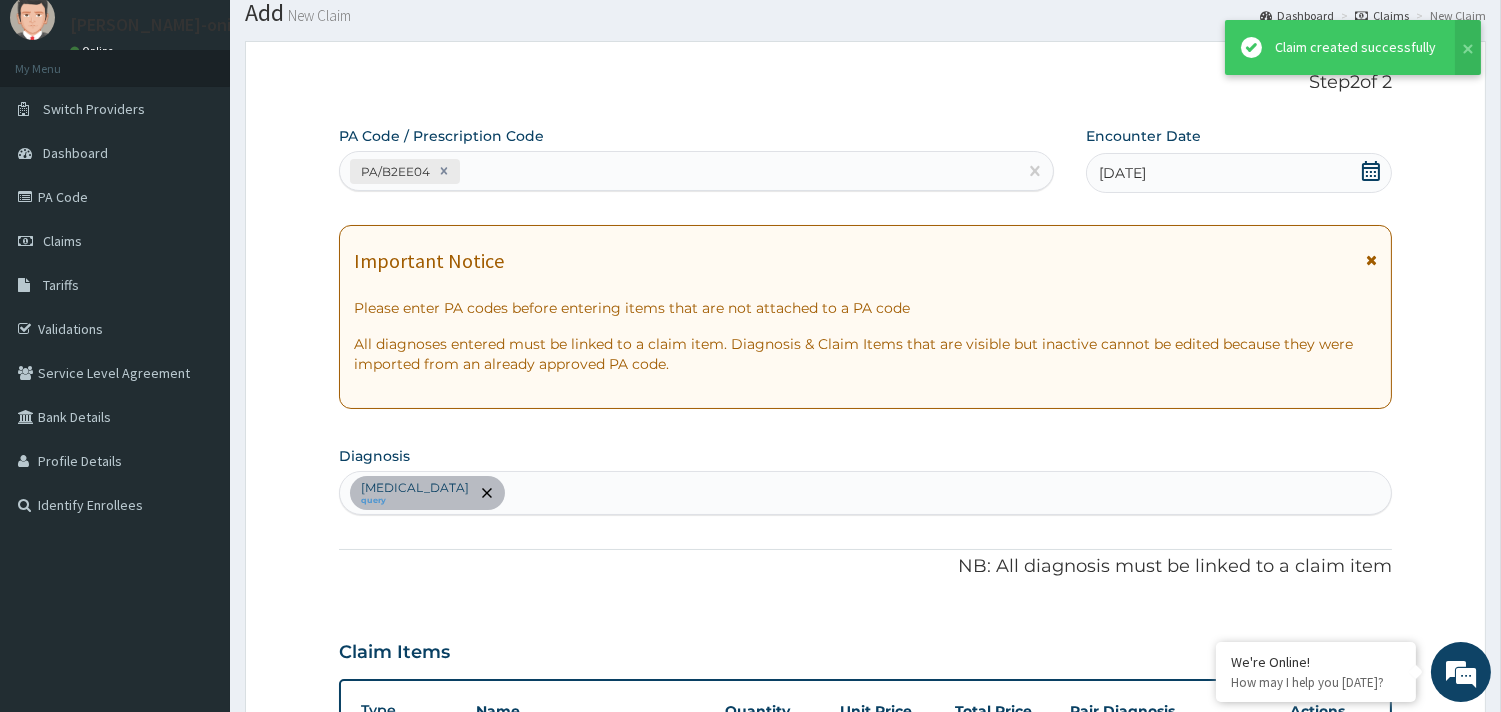 scroll, scrollTop: 633, scrollLeft: 0, axis: vertical 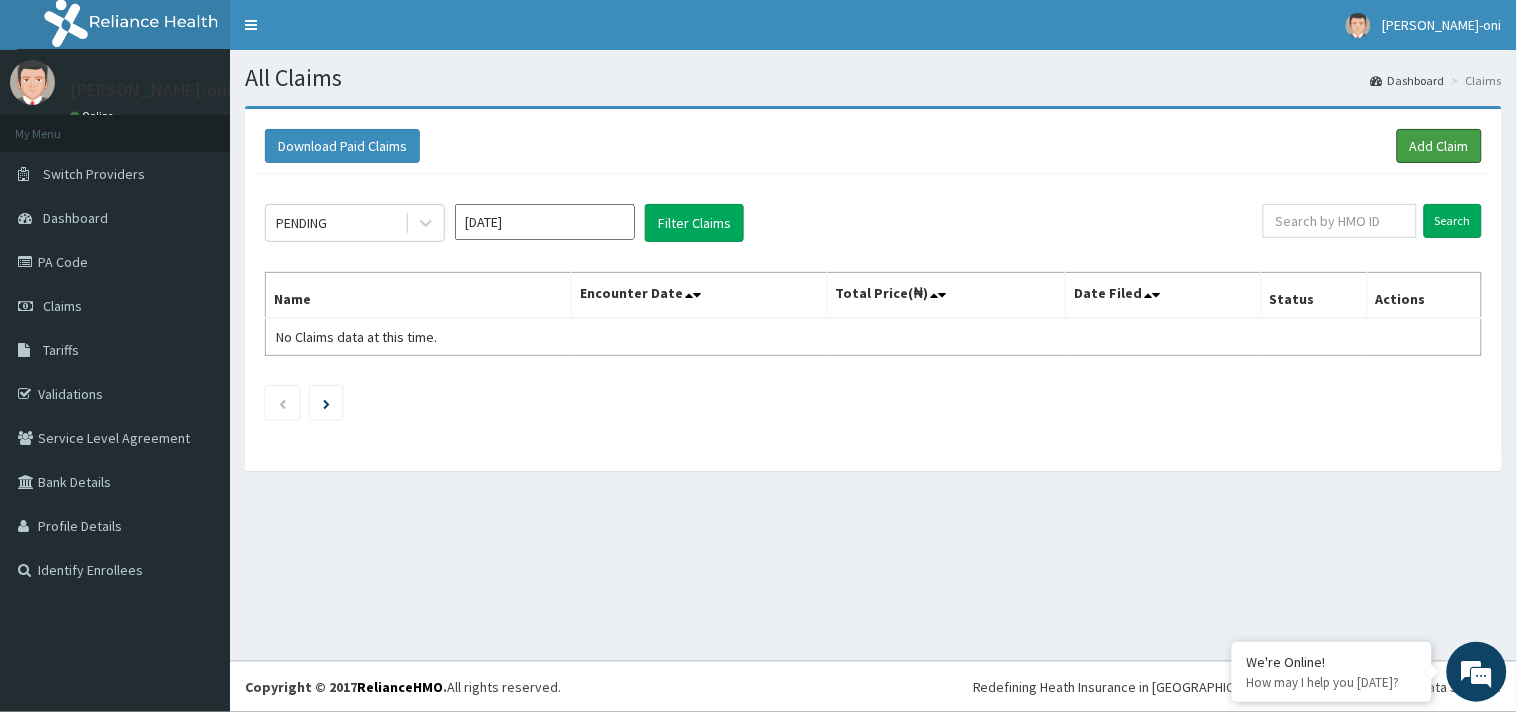 click on "Add Claim" at bounding box center (1439, 146) 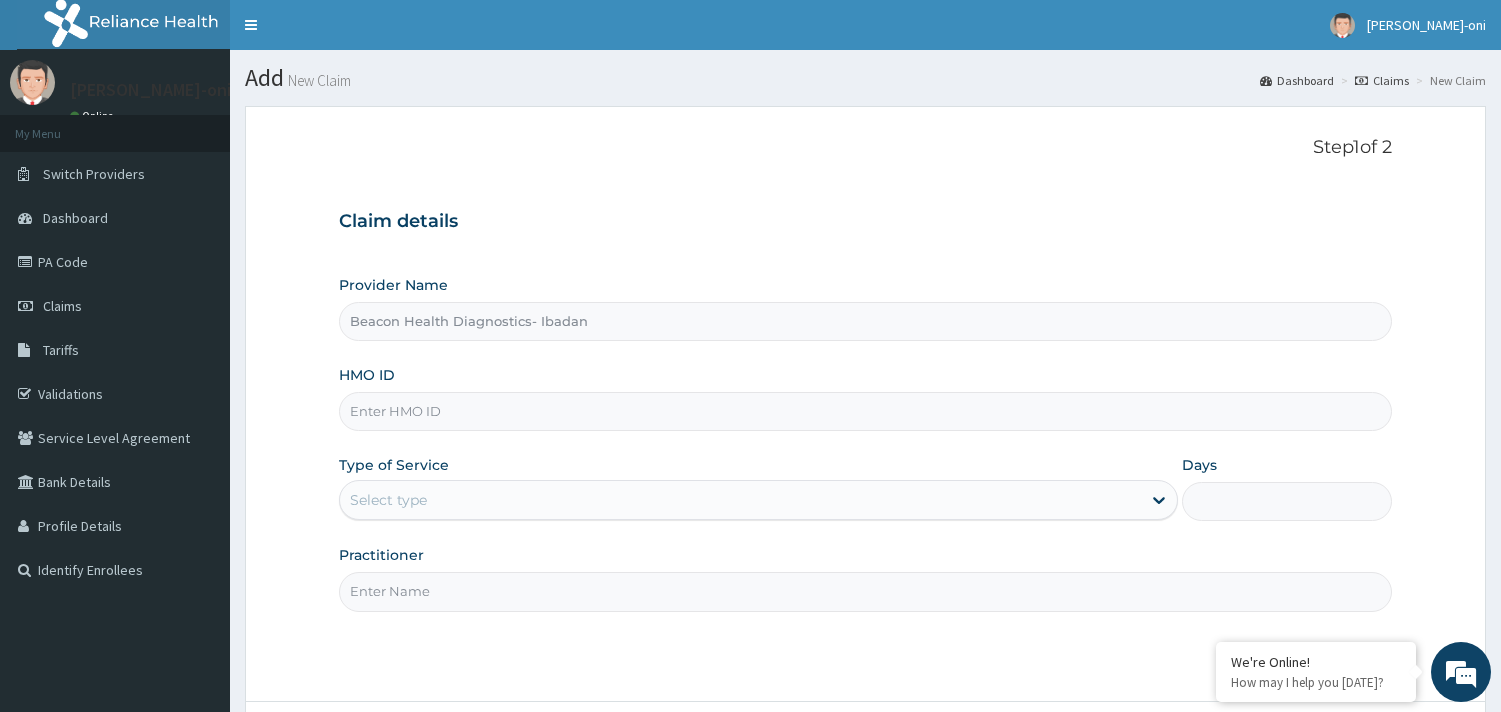 scroll, scrollTop: 0, scrollLeft: 0, axis: both 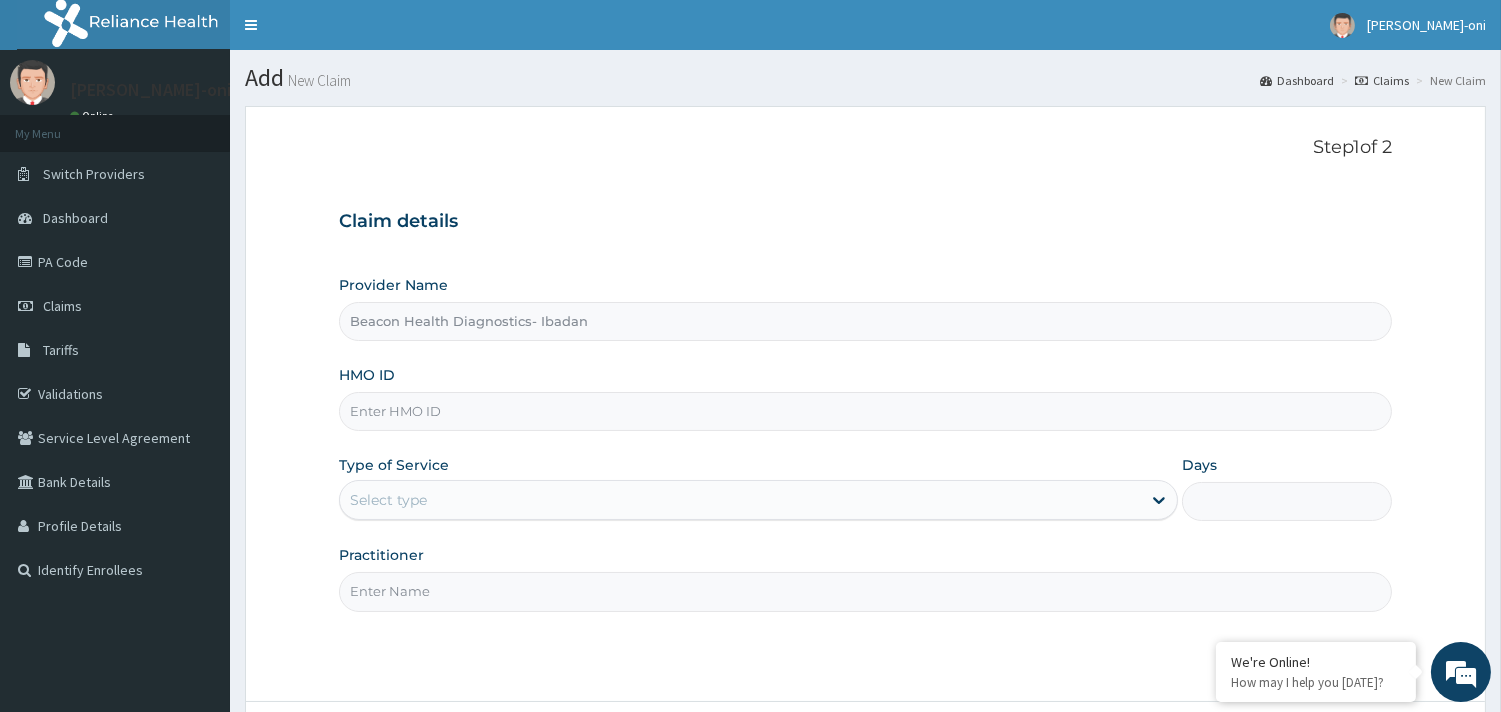 click on "HMO ID" at bounding box center (865, 411) 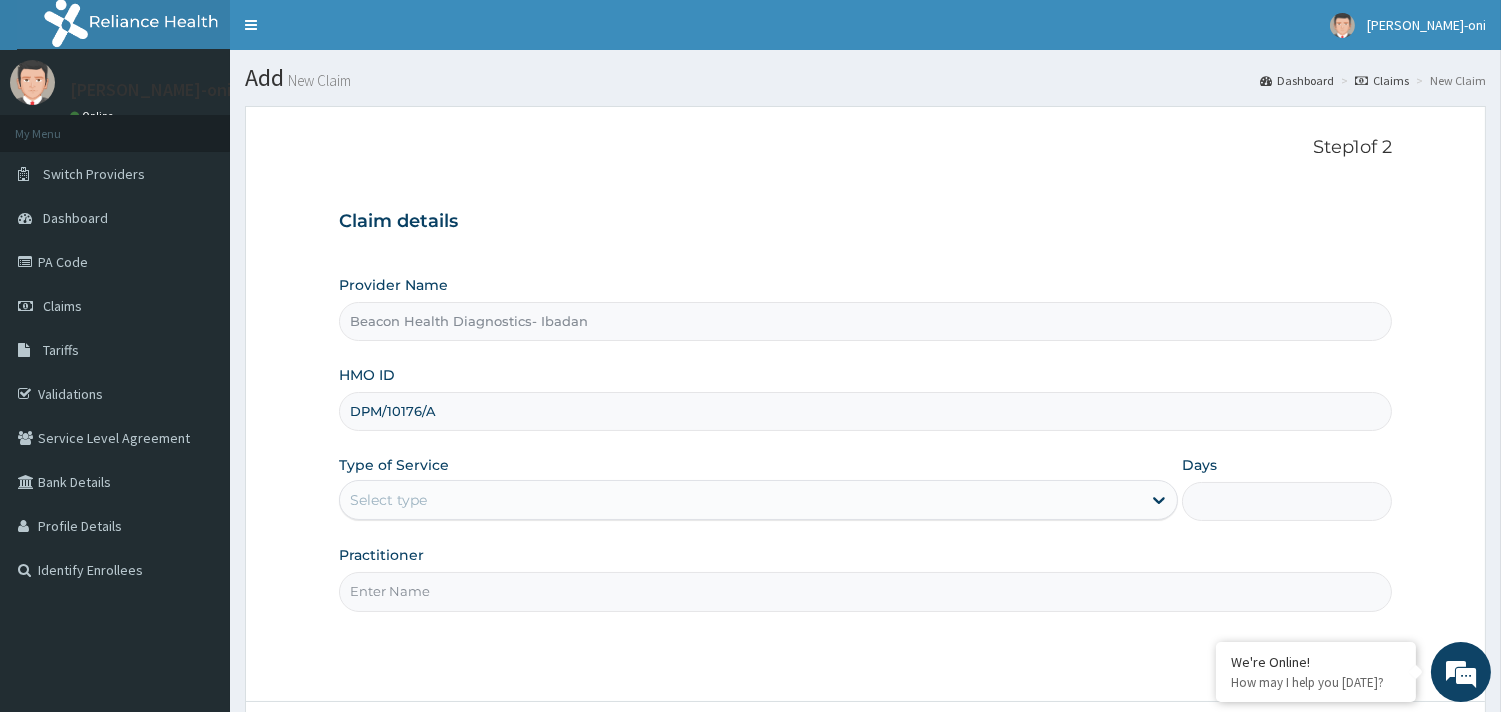 type on "DPM/10176/A" 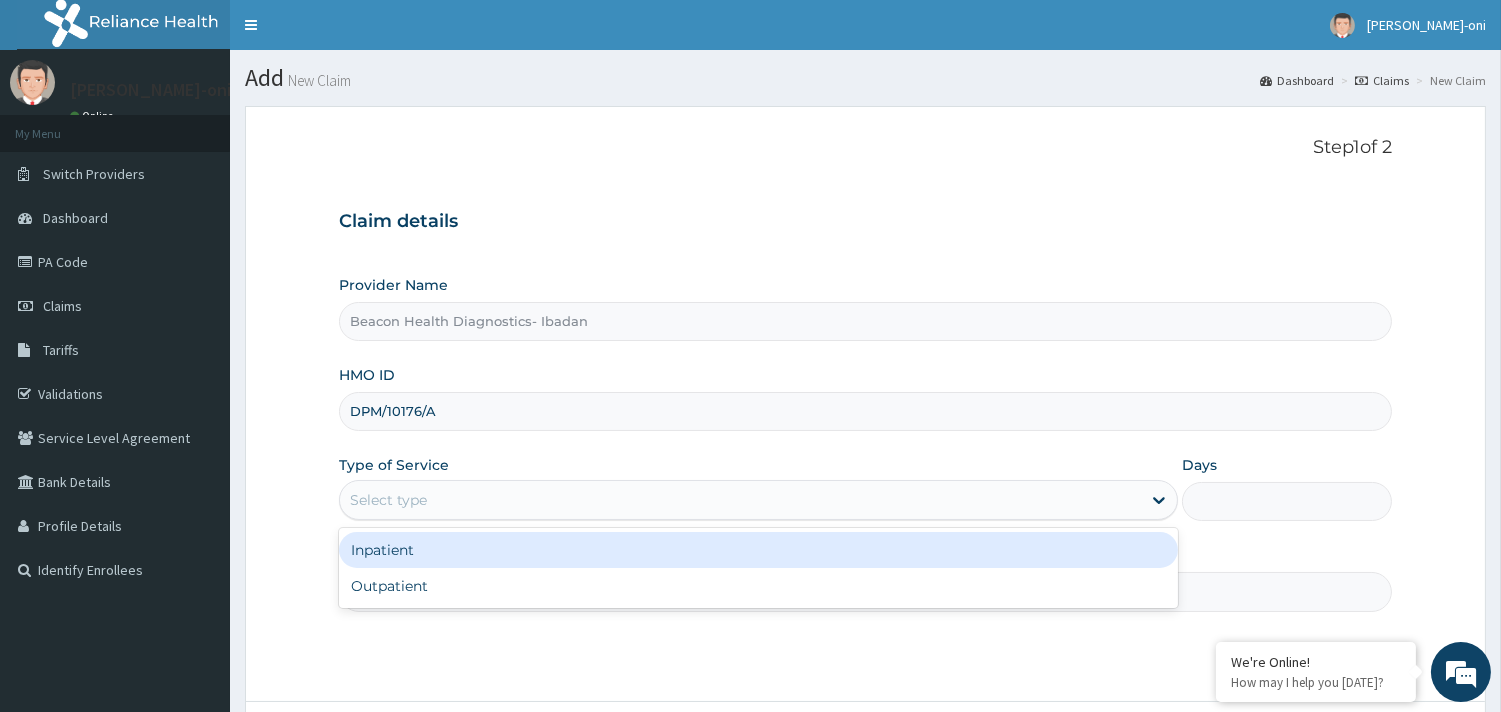 click on "Select type" at bounding box center (740, 500) 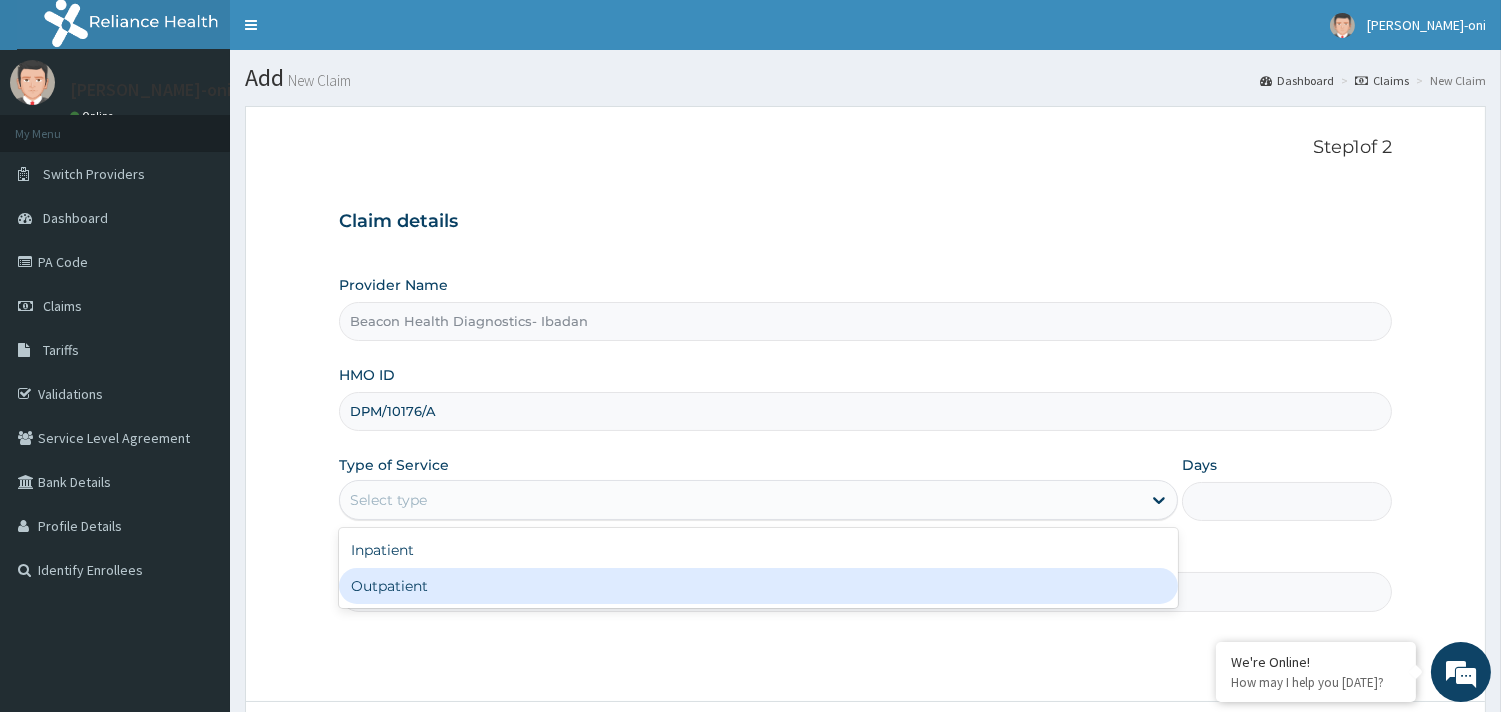 click on "Outpatient" at bounding box center [758, 586] 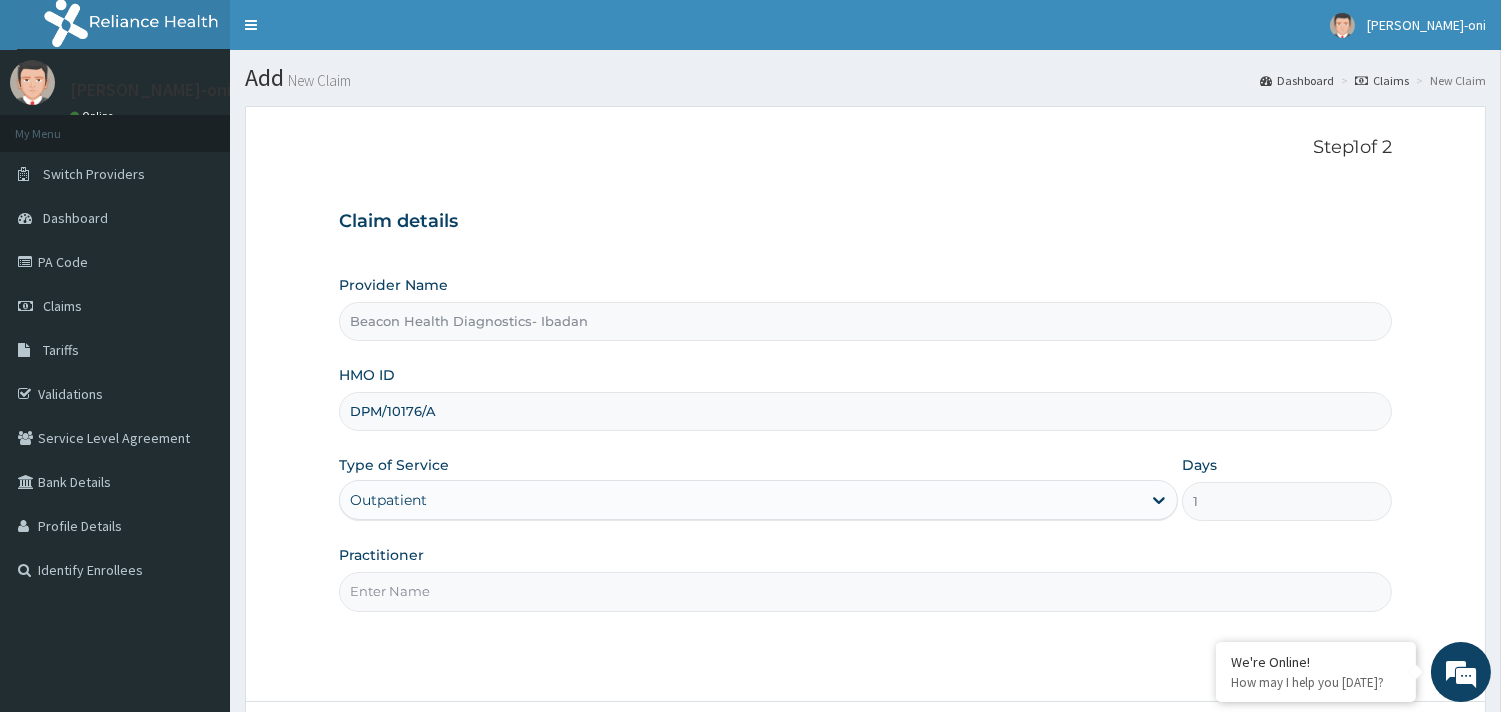 scroll, scrollTop: 0, scrollLeft: 0, axis: both 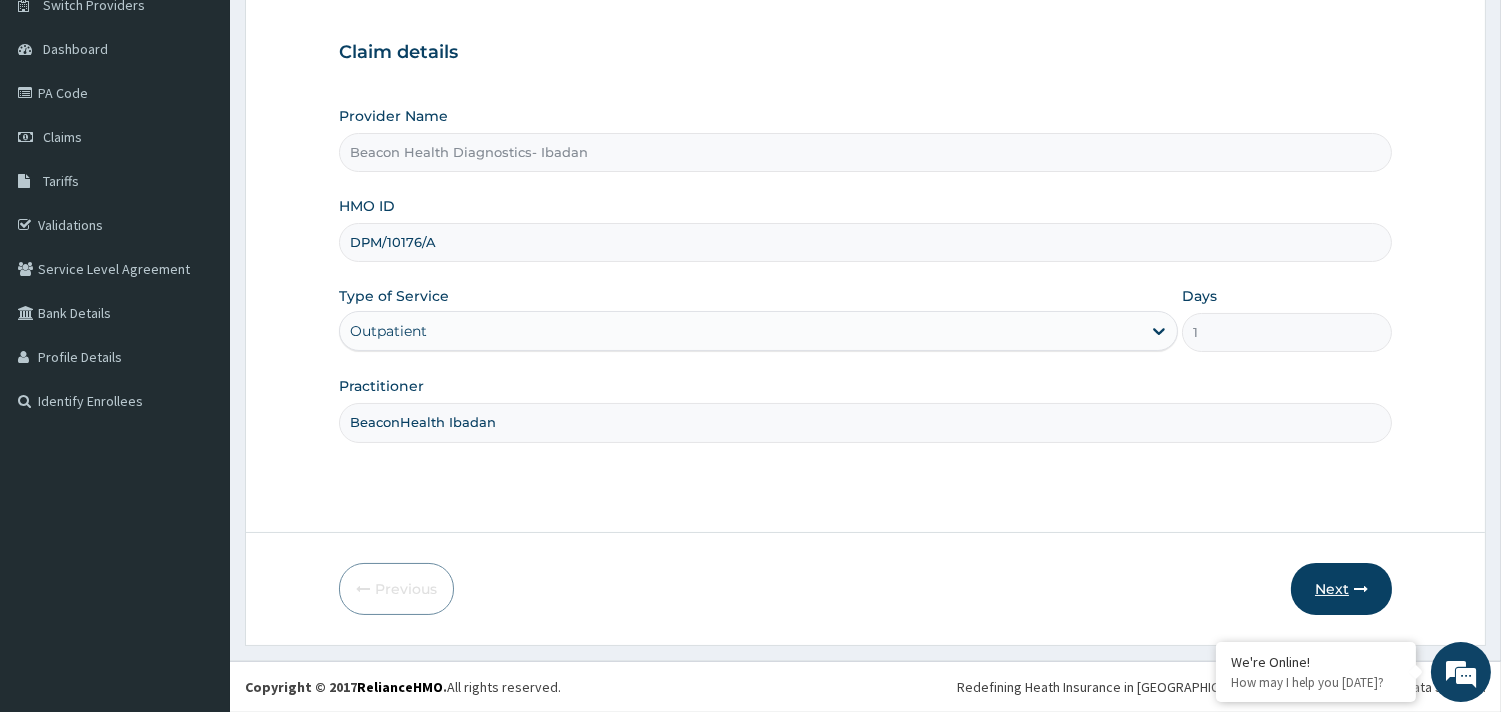 type on "BeaconHealth Ibadan" 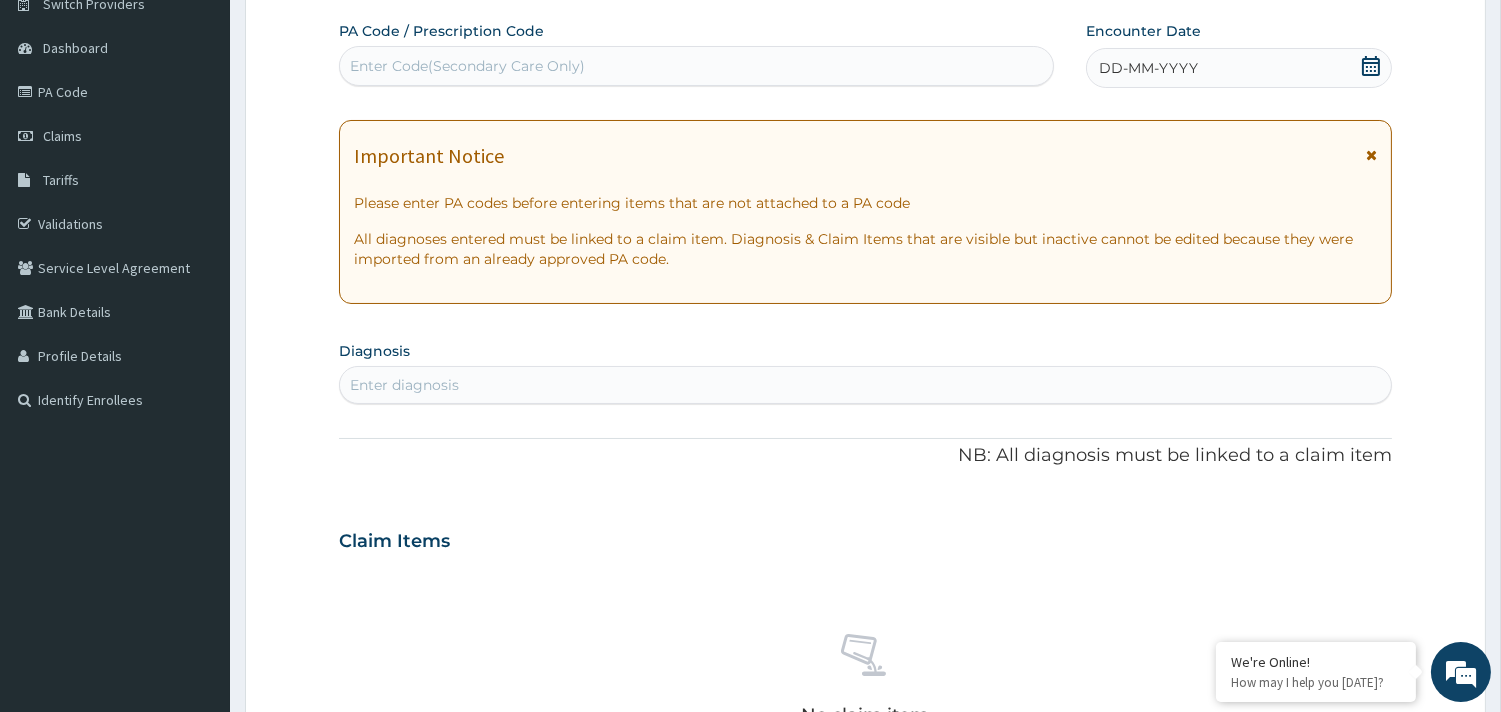 click on "Enter Code(Secondary Care Only)" at bounding box center (696, 66) 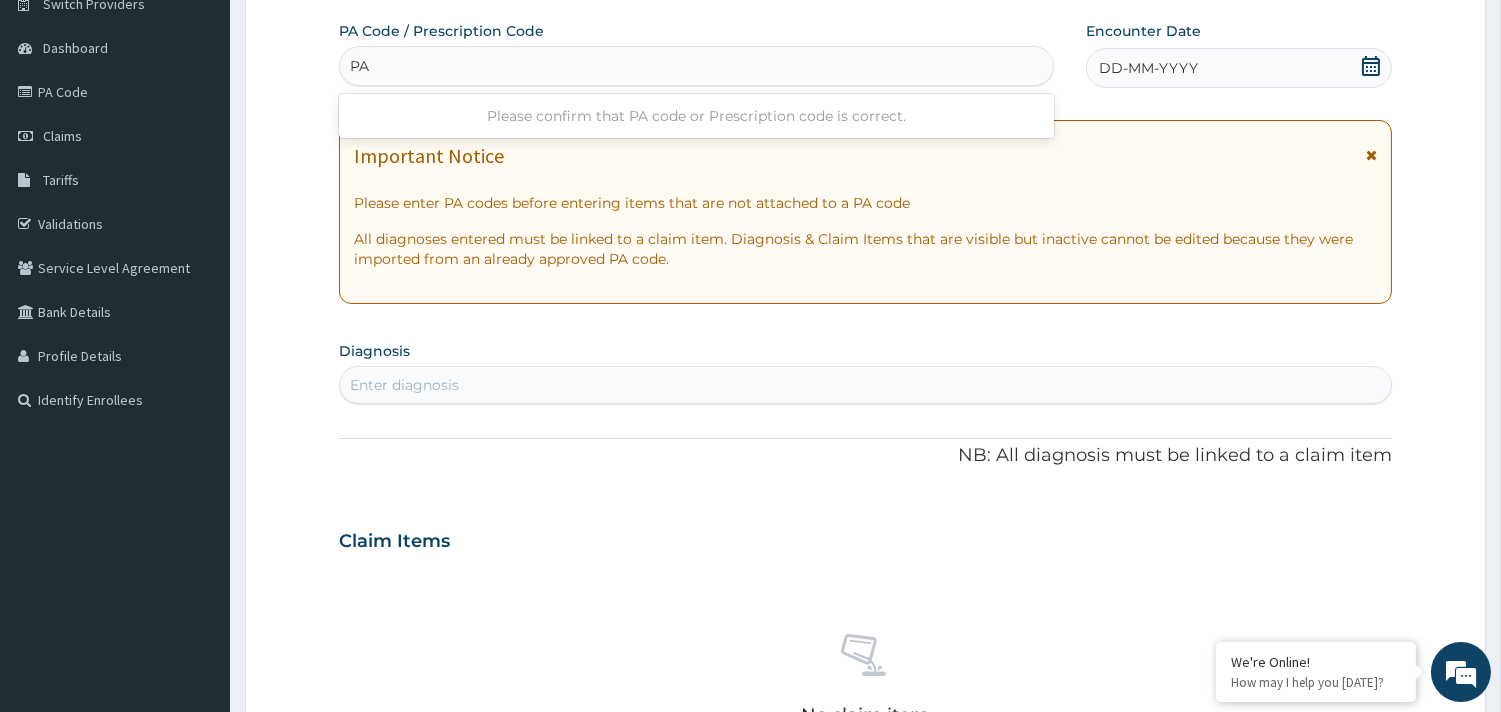type on "P" 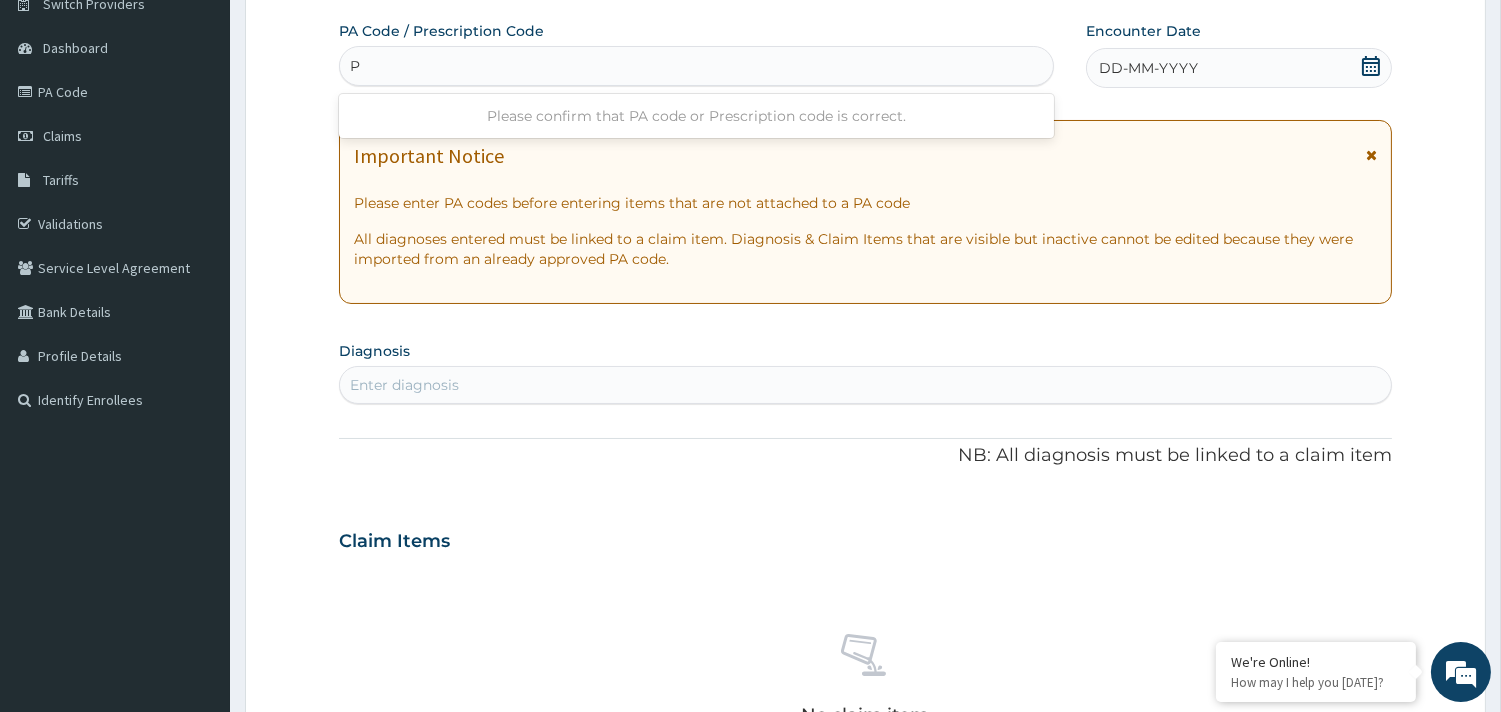 type 